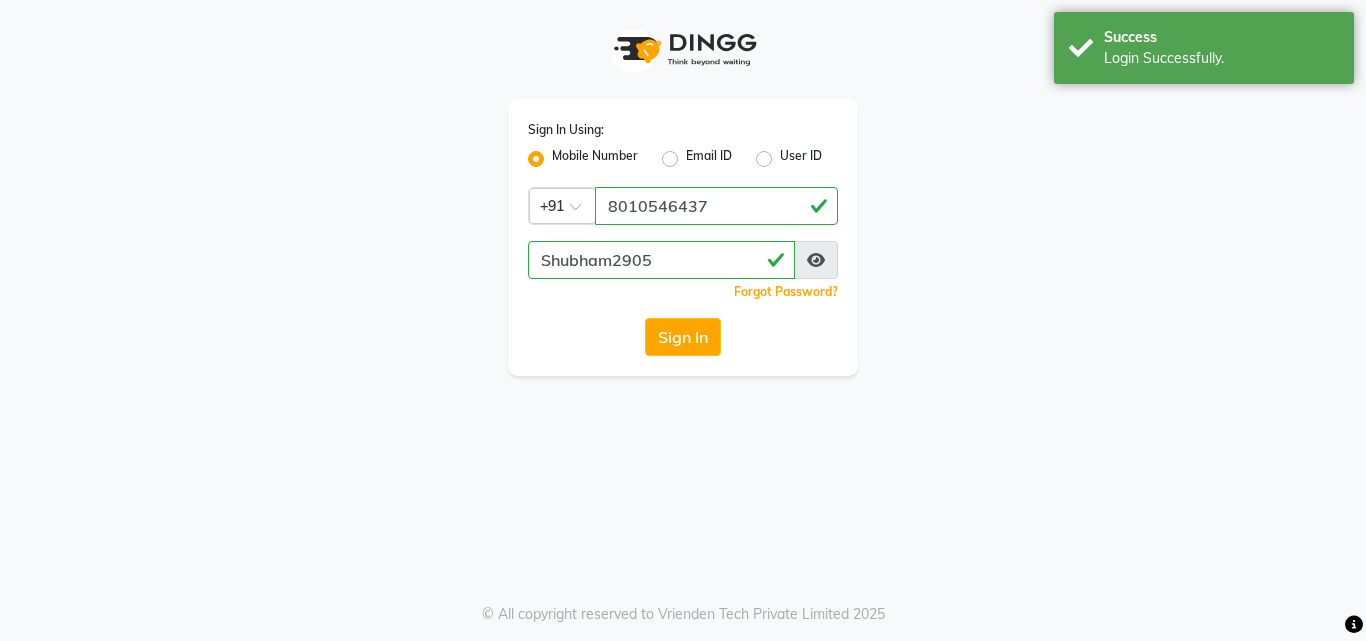 scroll, scrollTop: 0, scrollLeft: 0, axis: both 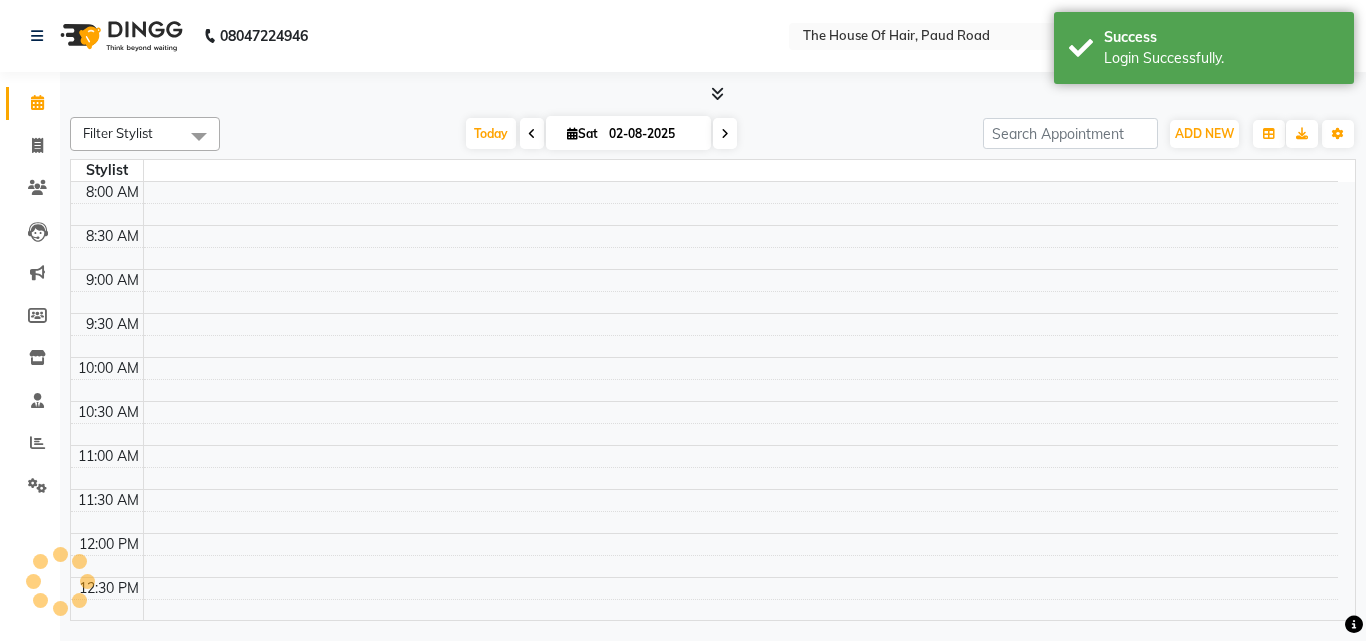 select on "en" 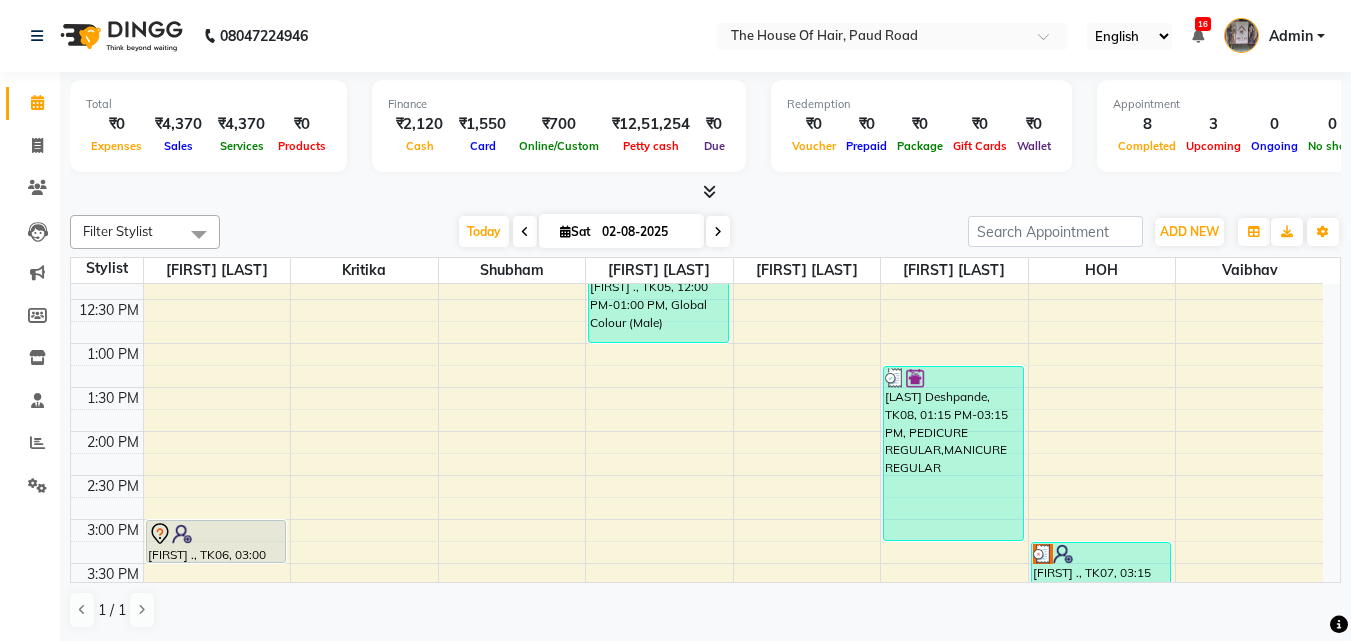 scroll, scrollTop: 379, scrollLeft: 0, axis: vertical 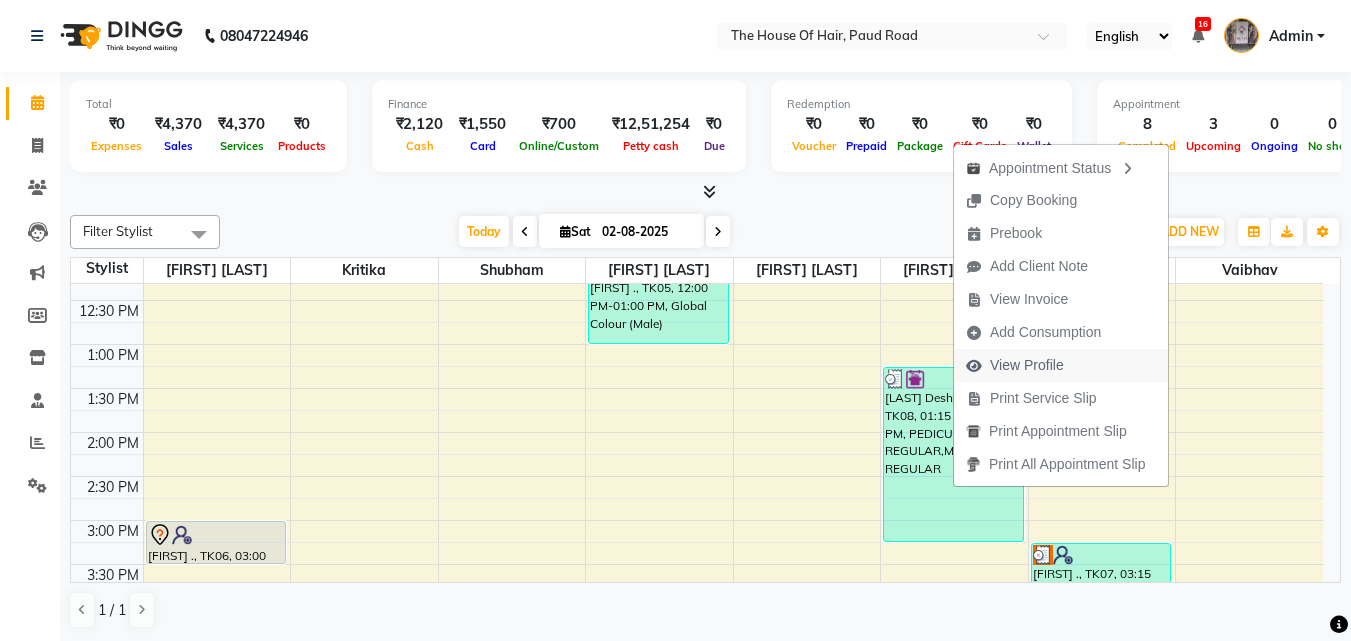 click on "View Profile" at bounding box center [1027, 365] 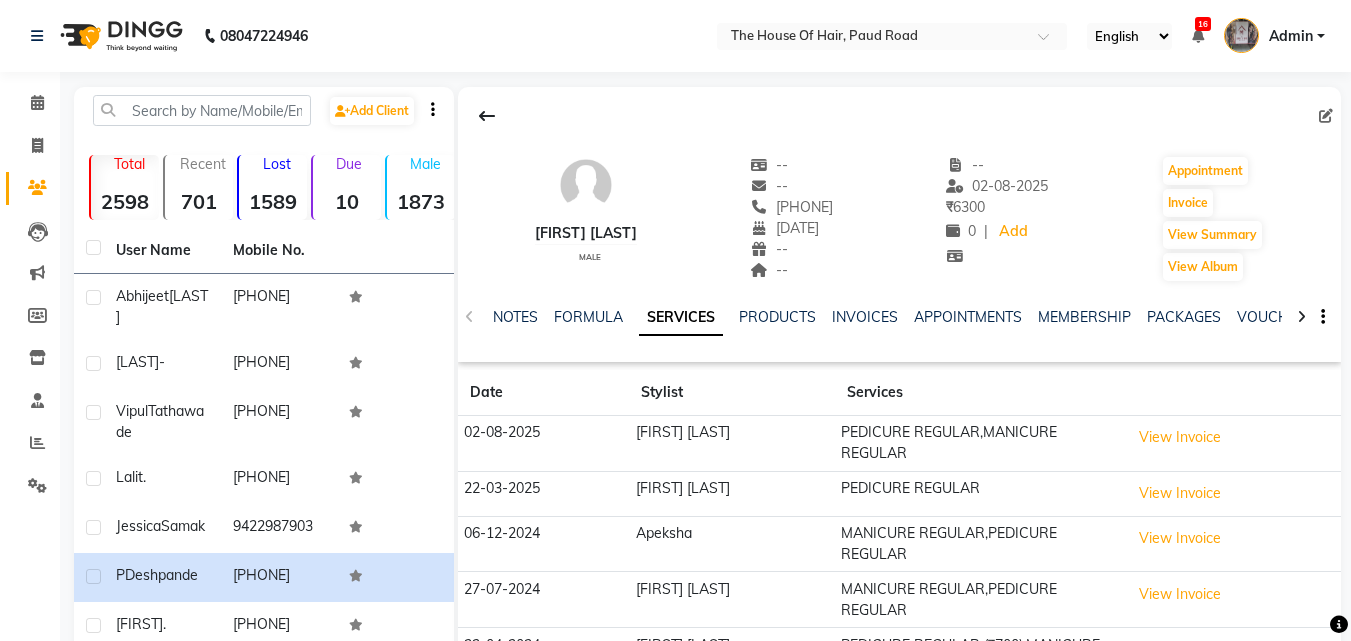 scroll, scrollTop: 157, scrollLeft: 0, axis: vertical 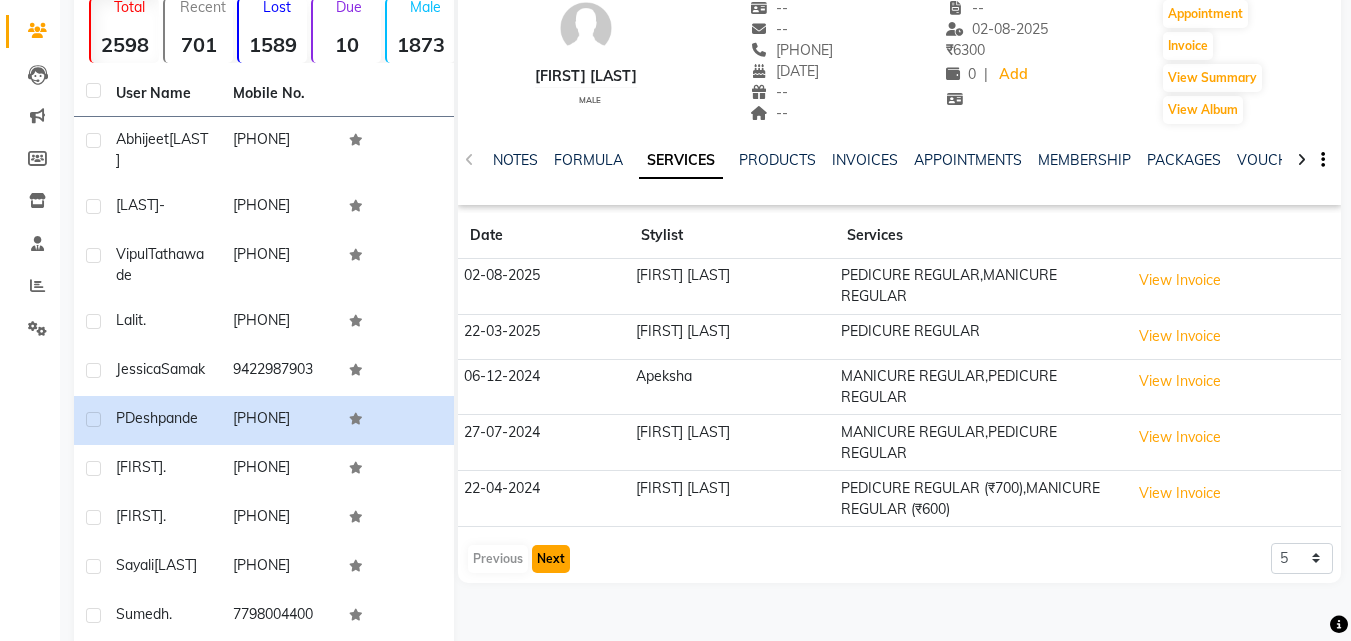 click on "Next" 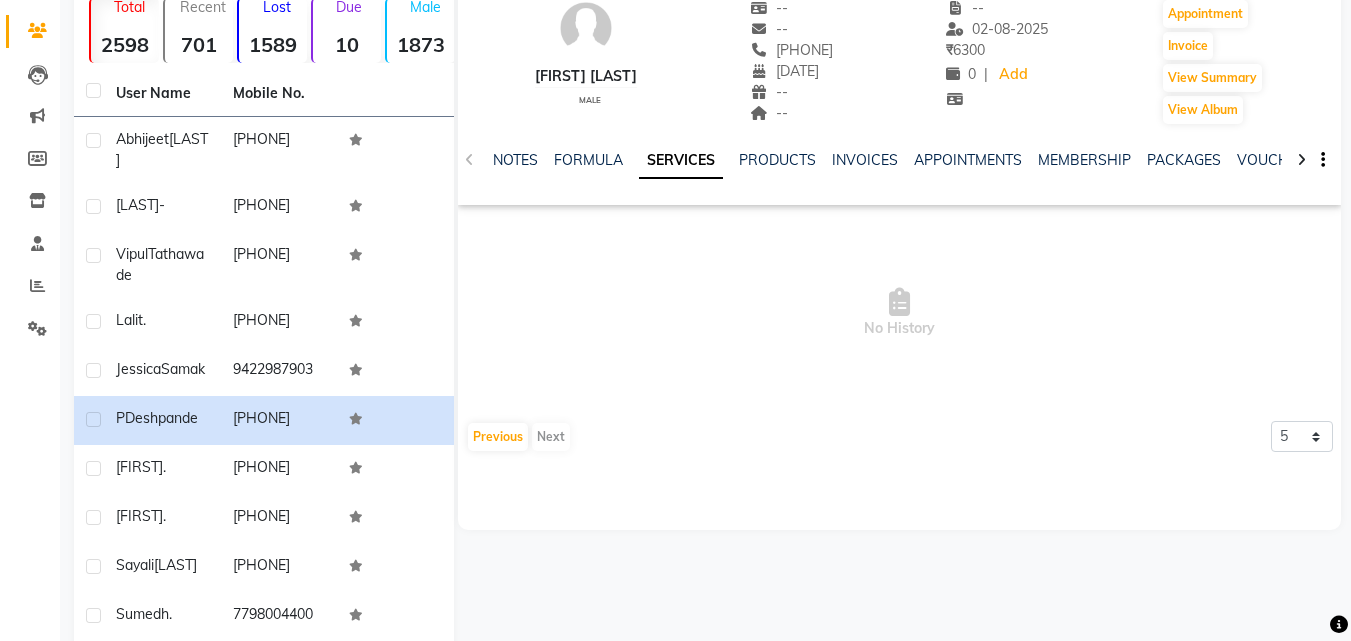 click 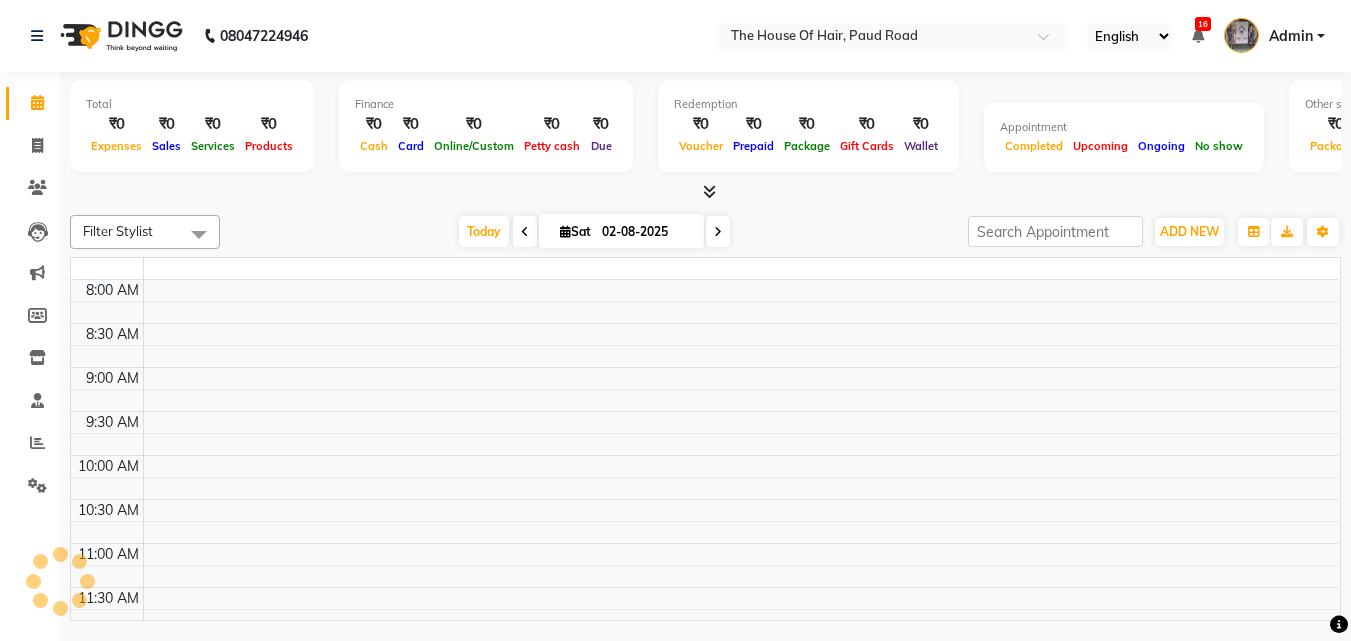 scroll, scrollTop: 0, scrollLeft: 0, axis: both 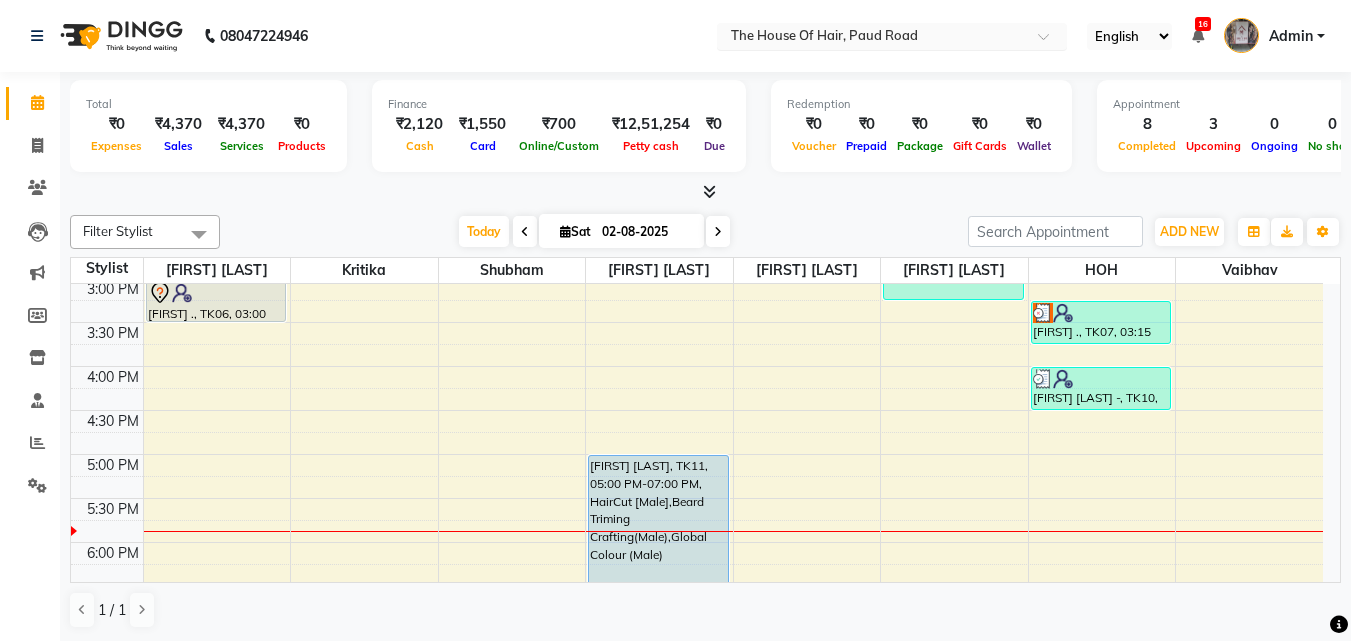 click at bounding box center [872, 38] 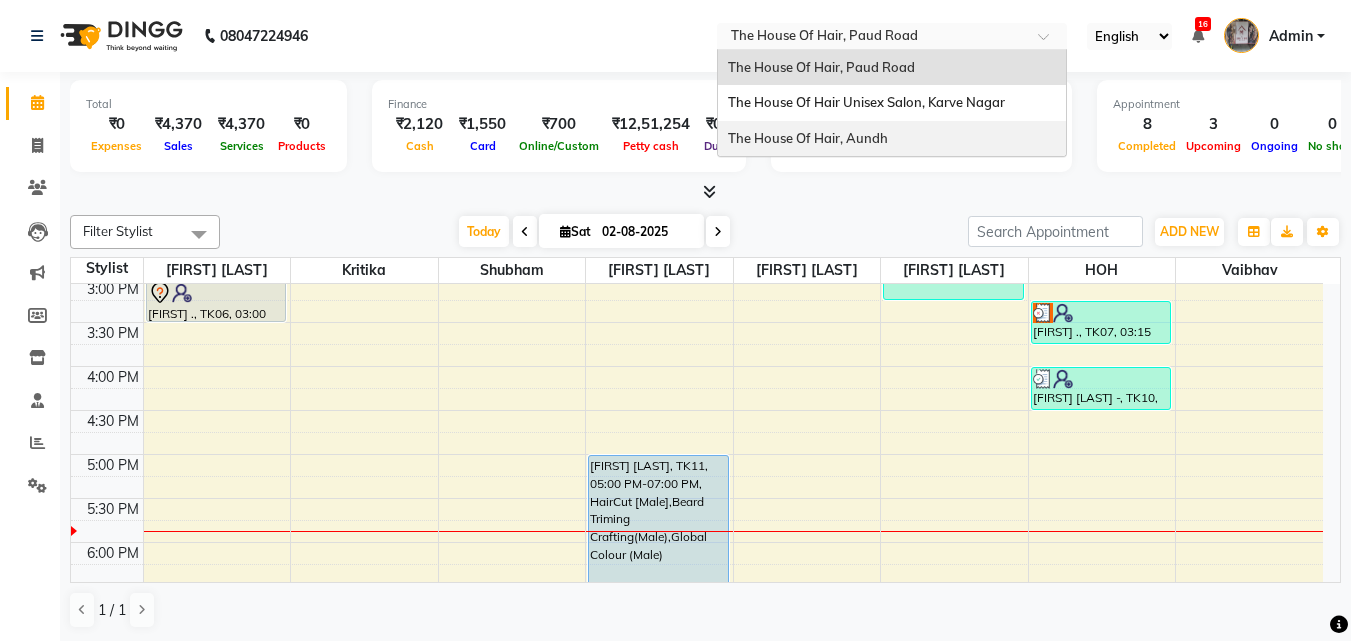 click on "The House Of Hair, Aundh" at bounding box center [892, 139] 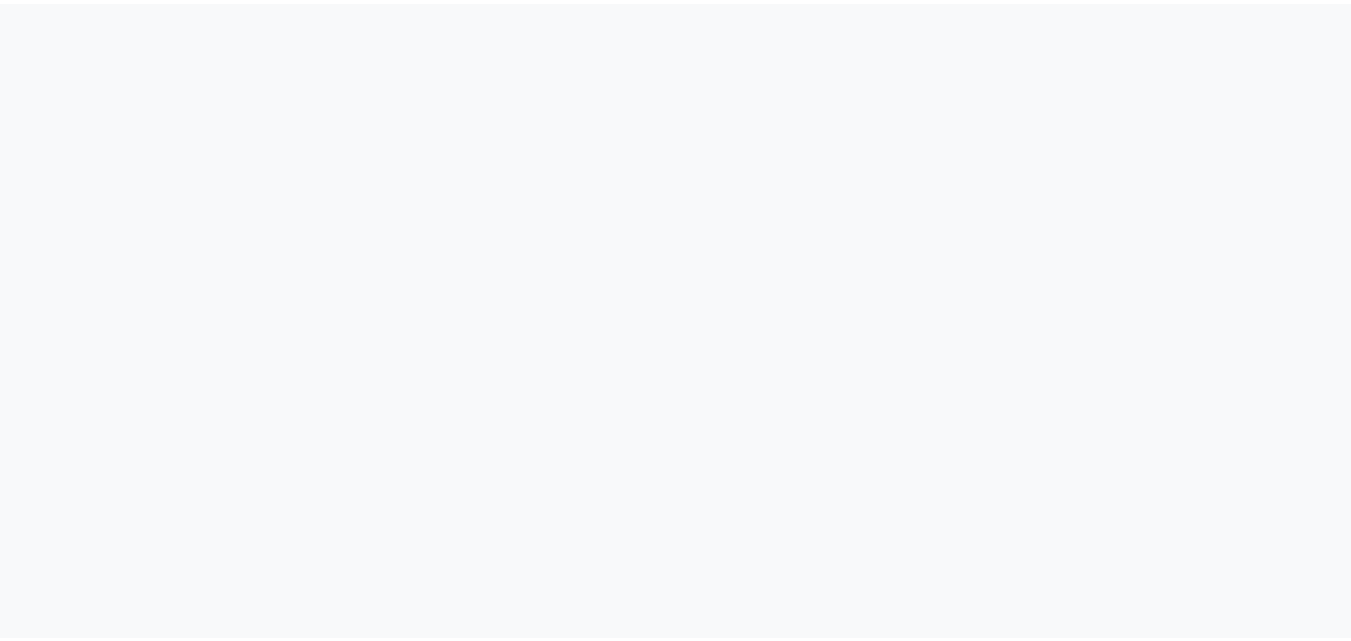 scroll, scrollTop: 0, scrollLeft: 0, axis: both 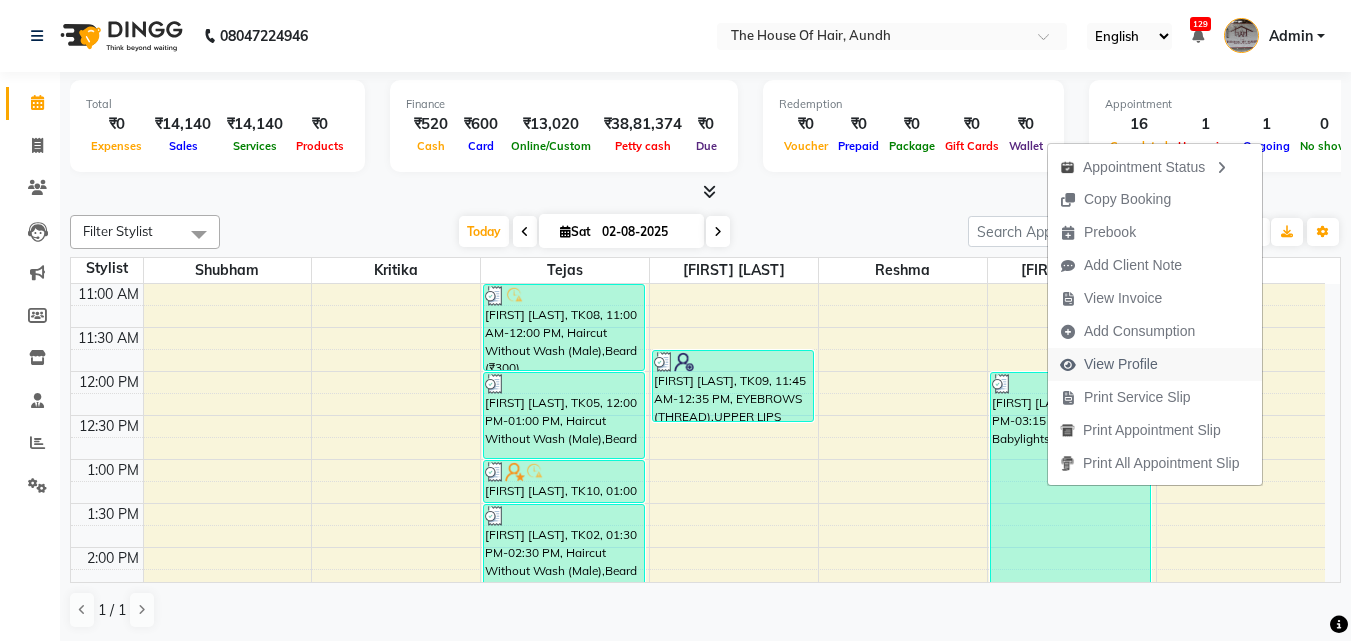 click on "View Profile" at bounding box center [1121, 364] 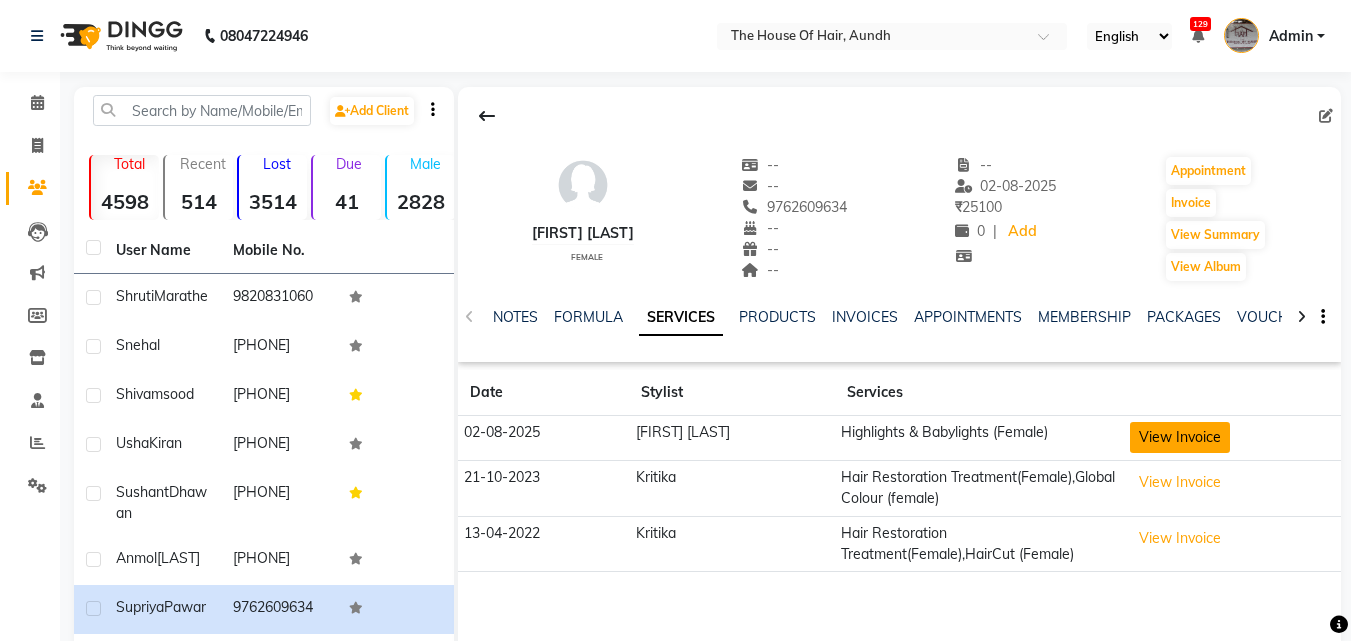 click on "View Invoice" 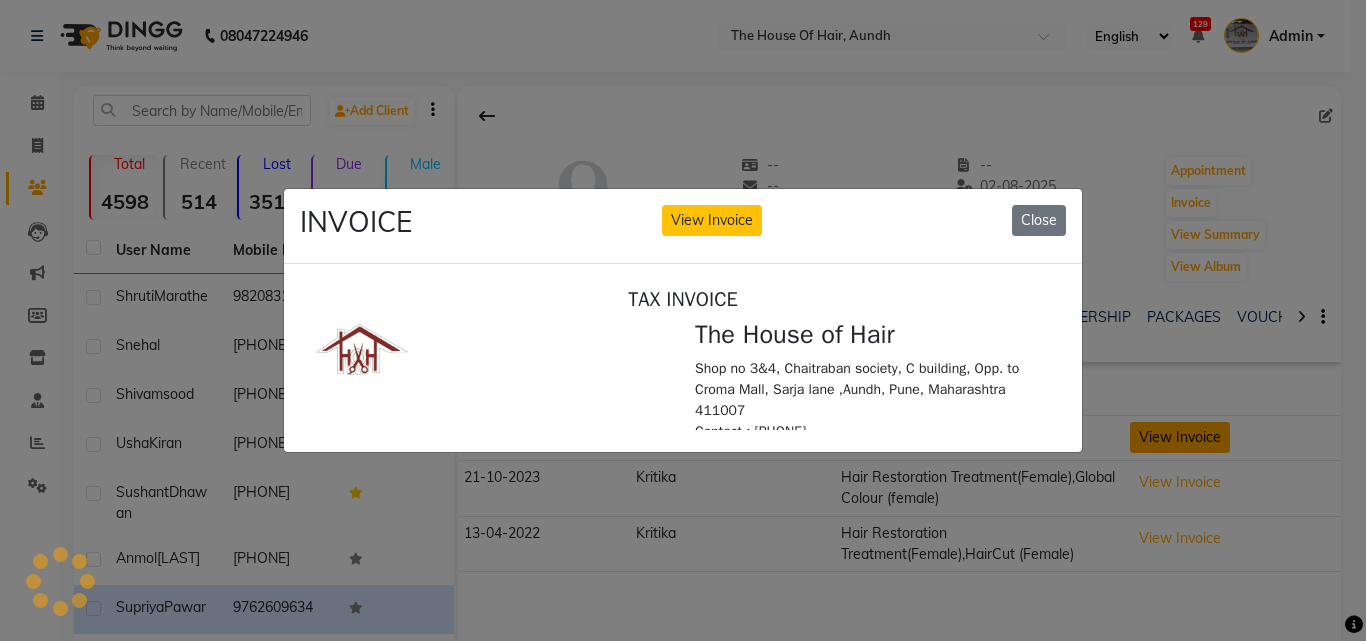 scroll, scrollTop: 0, scrollLeft: 0, axis: both 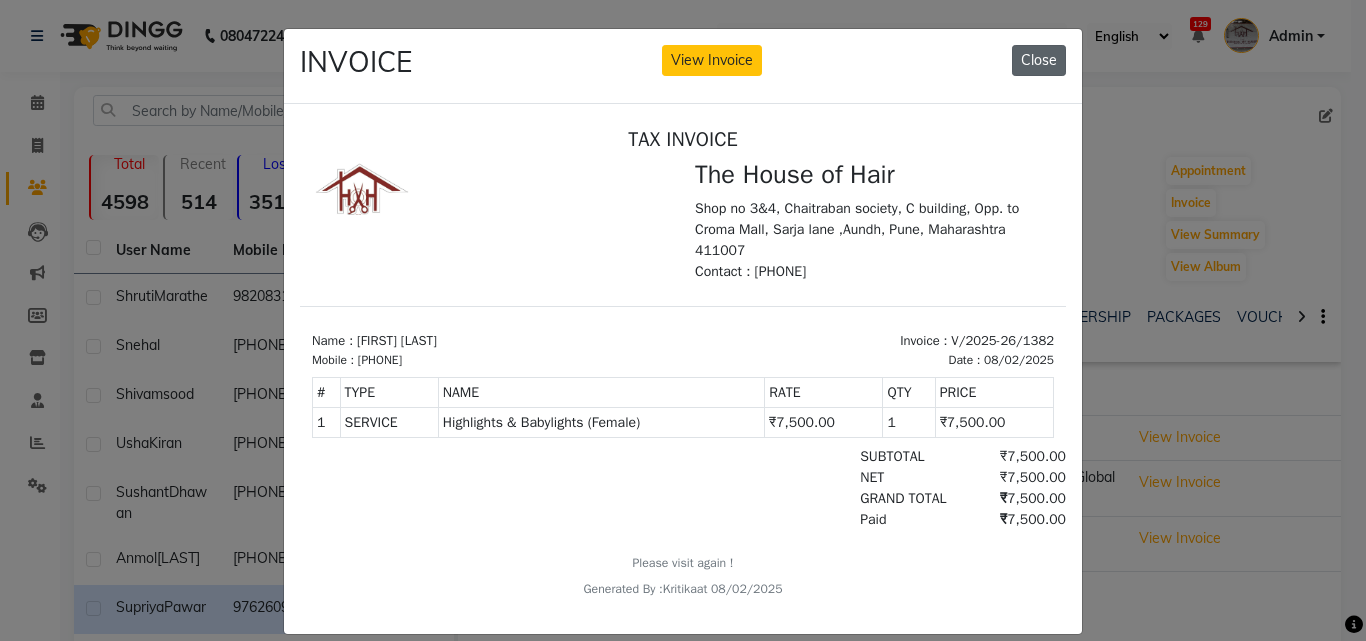 click on "Close" 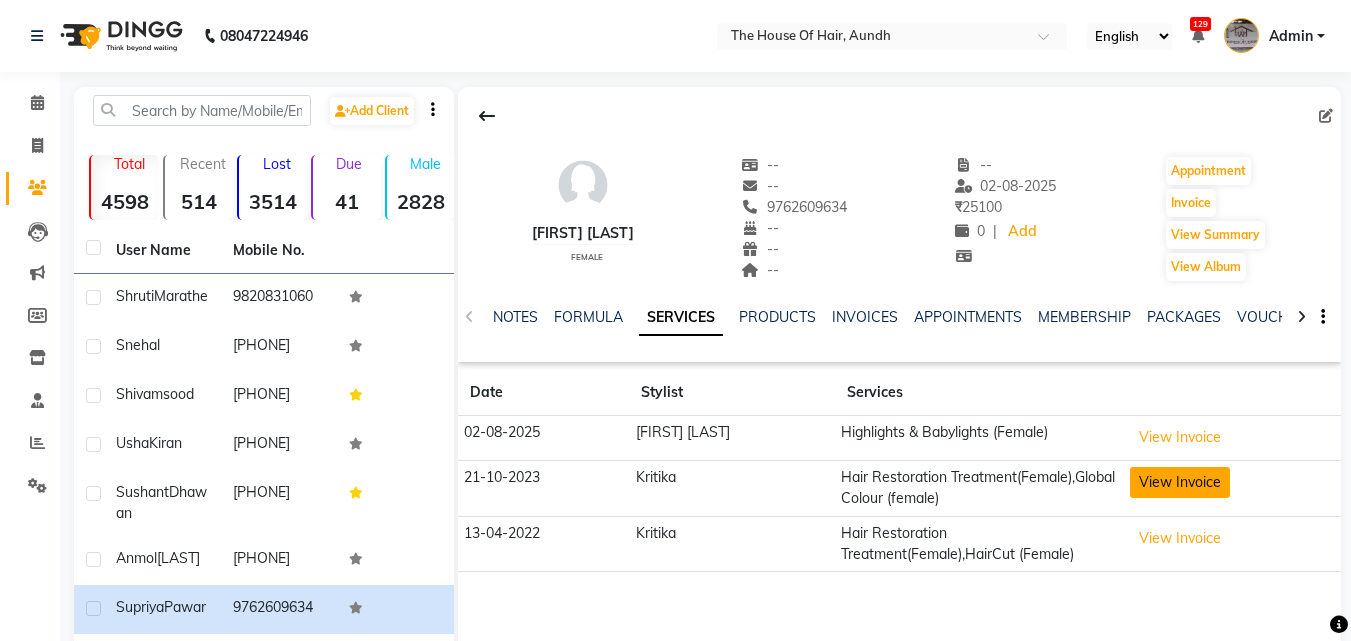 click on "View Invoice" 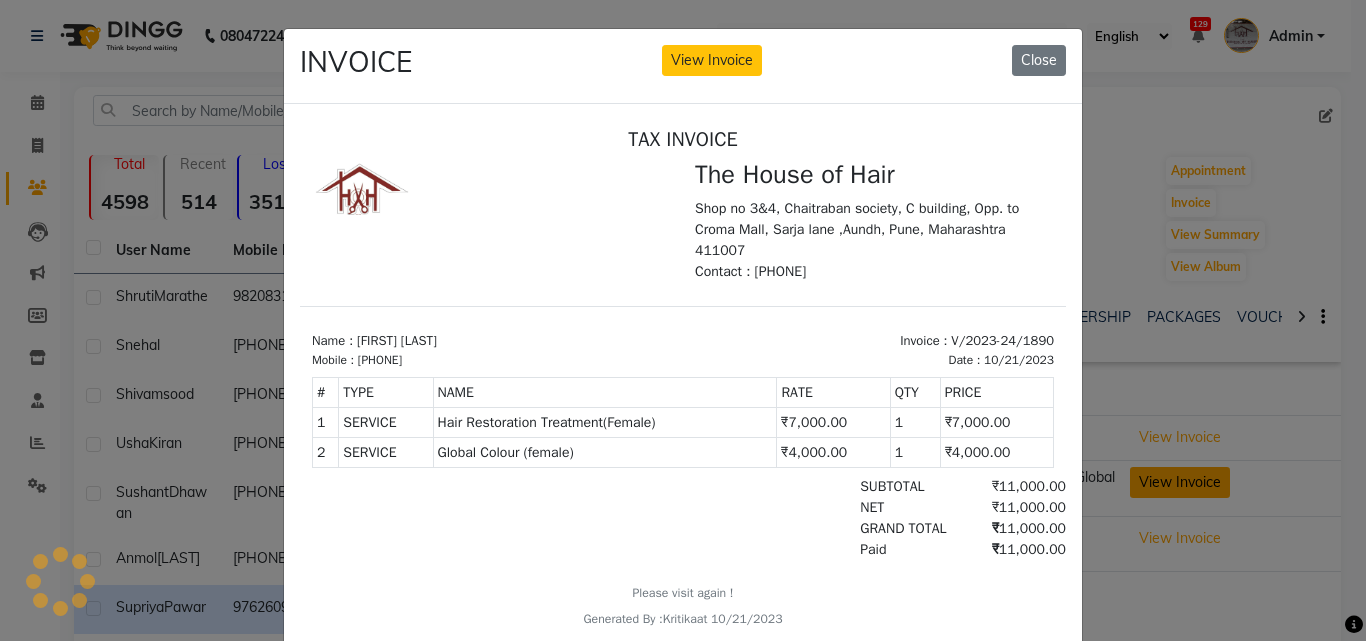 scroll, scrollTop: 0, scrollLeft: 0, axis: both 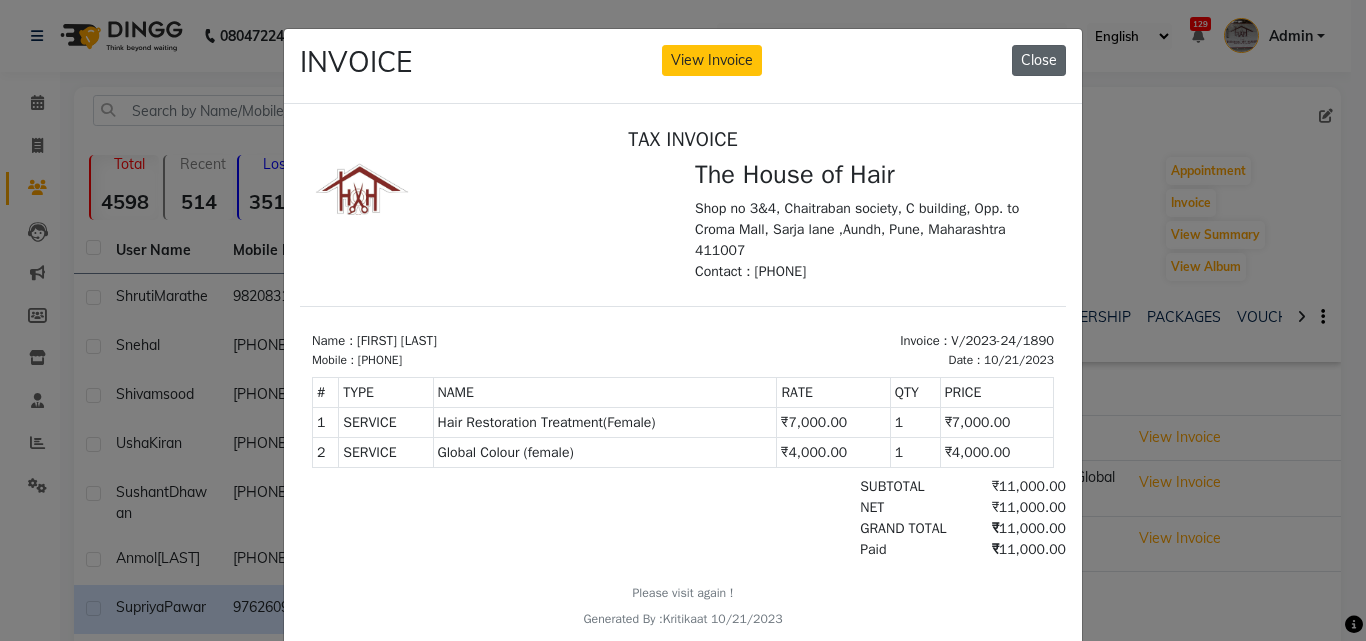 click on "Close" 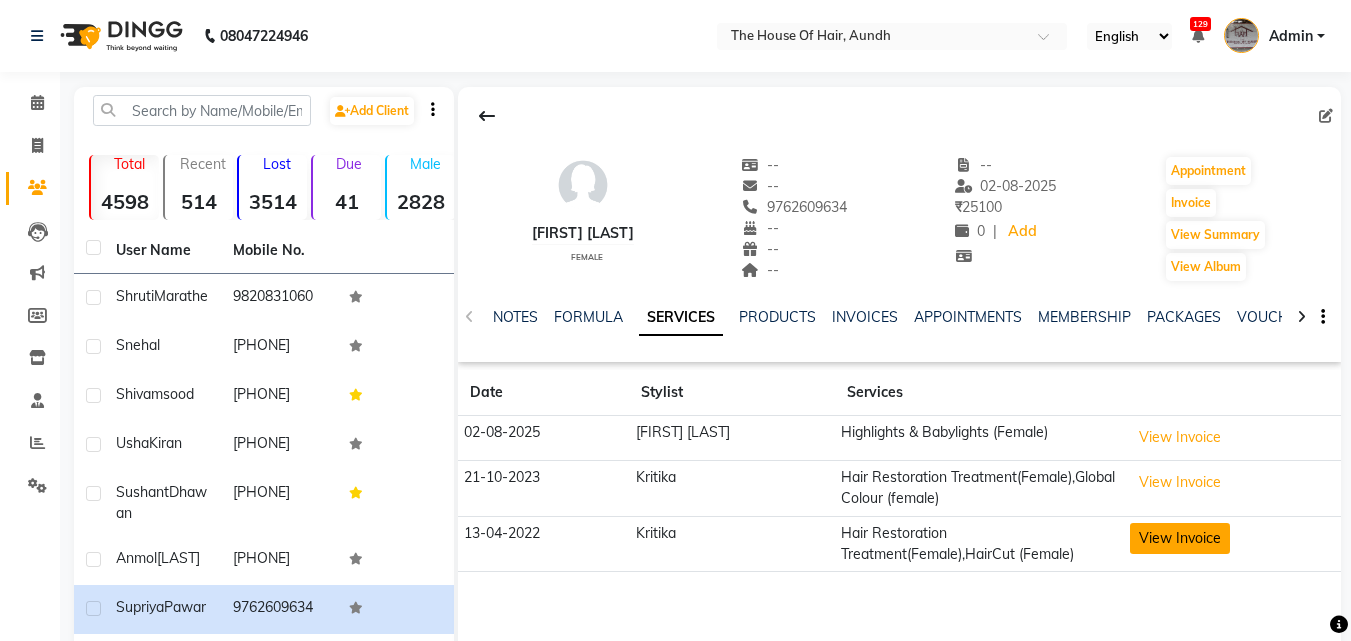 click on "View Invoice" 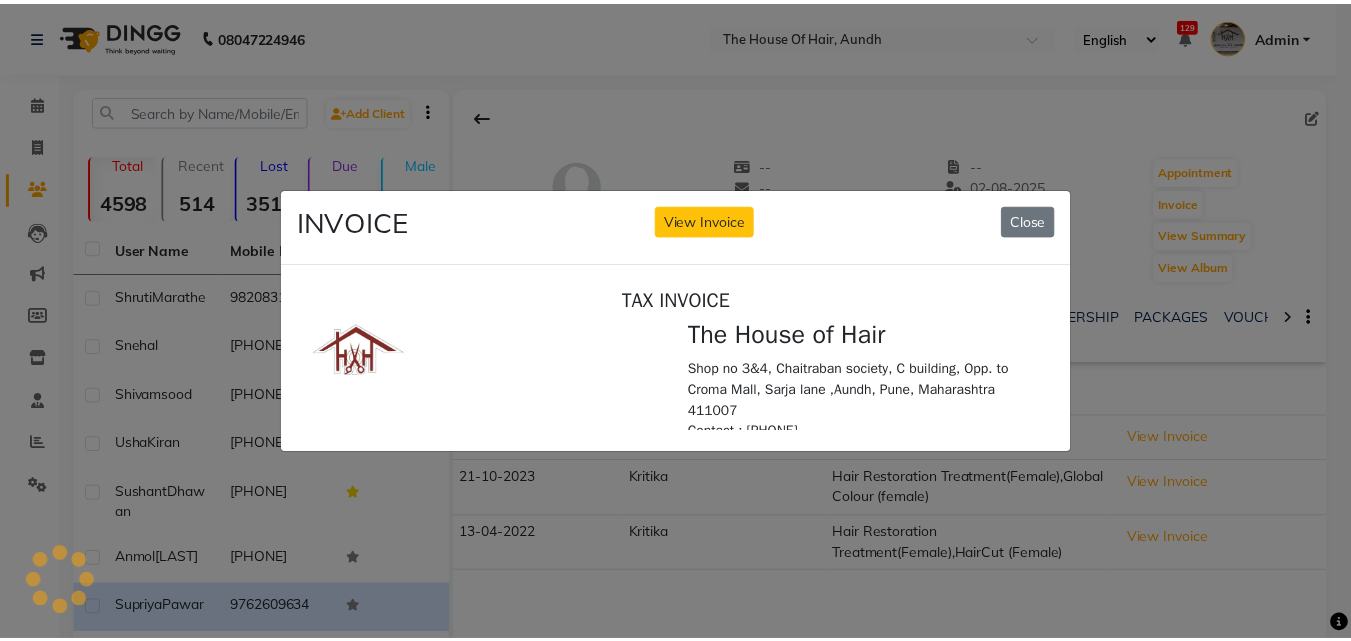 scroll, scrollTop: 0, scrollLeft: 0, axis: both 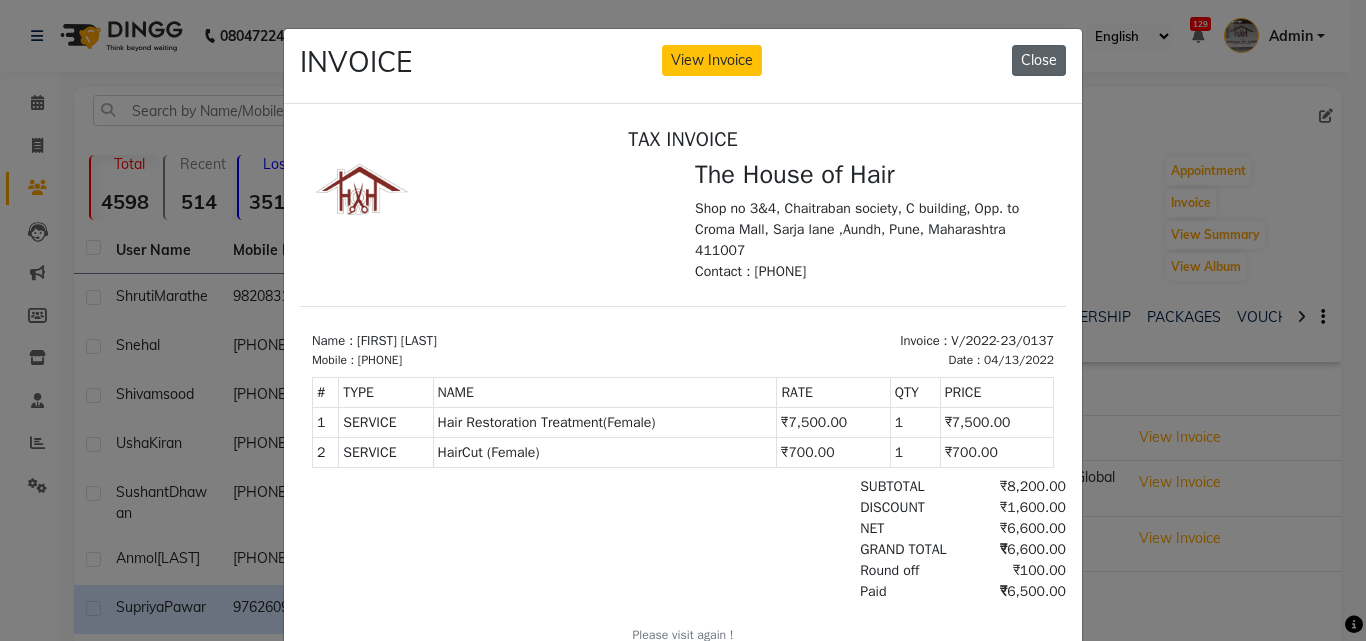 click on "Close" 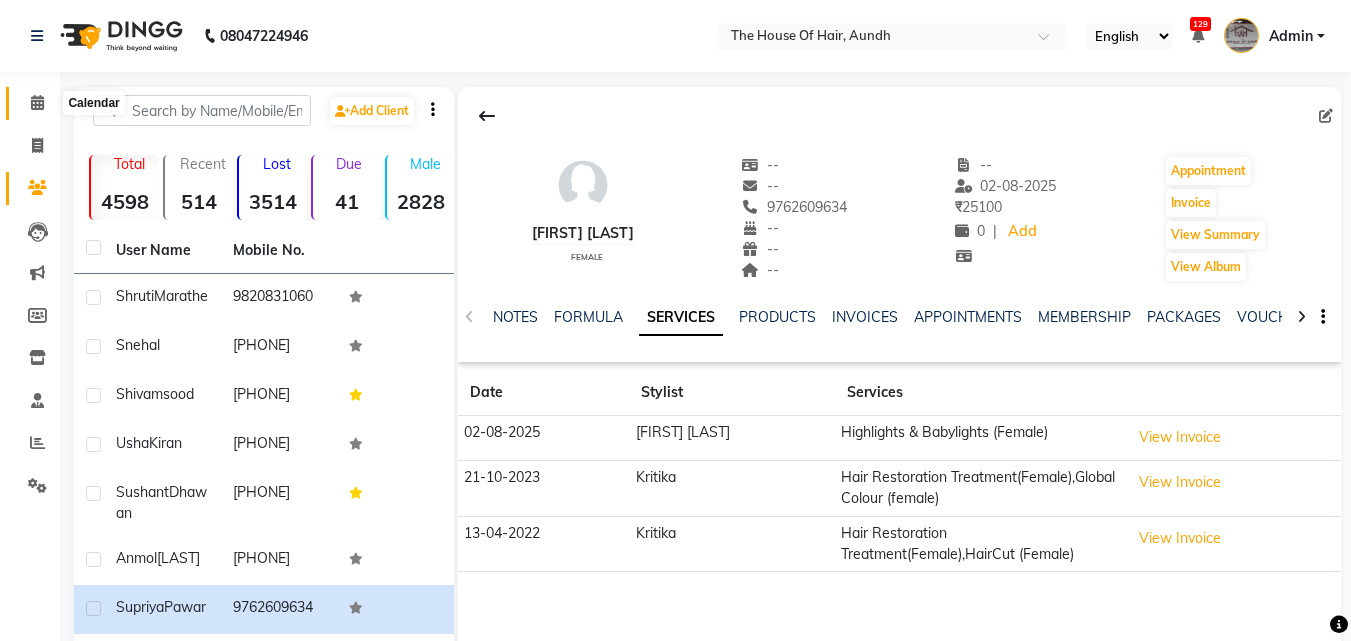 click 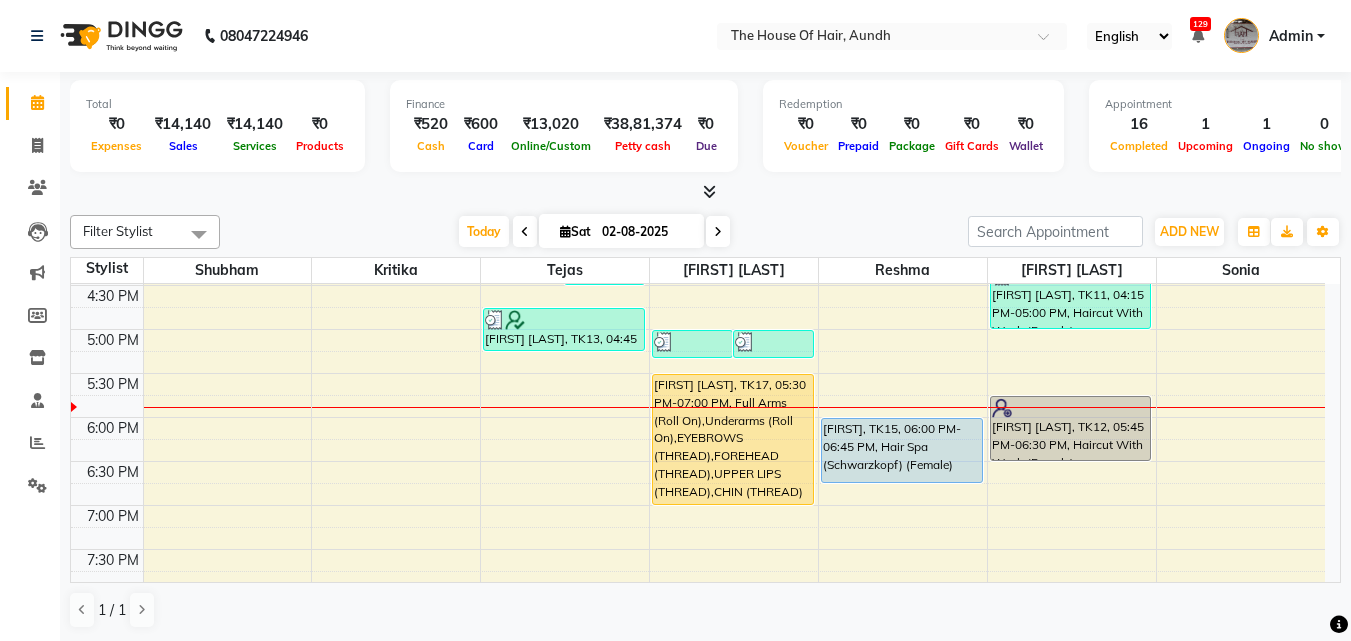 scroll, scrollTop: 728, scrollLeft: 0, axis: vertical 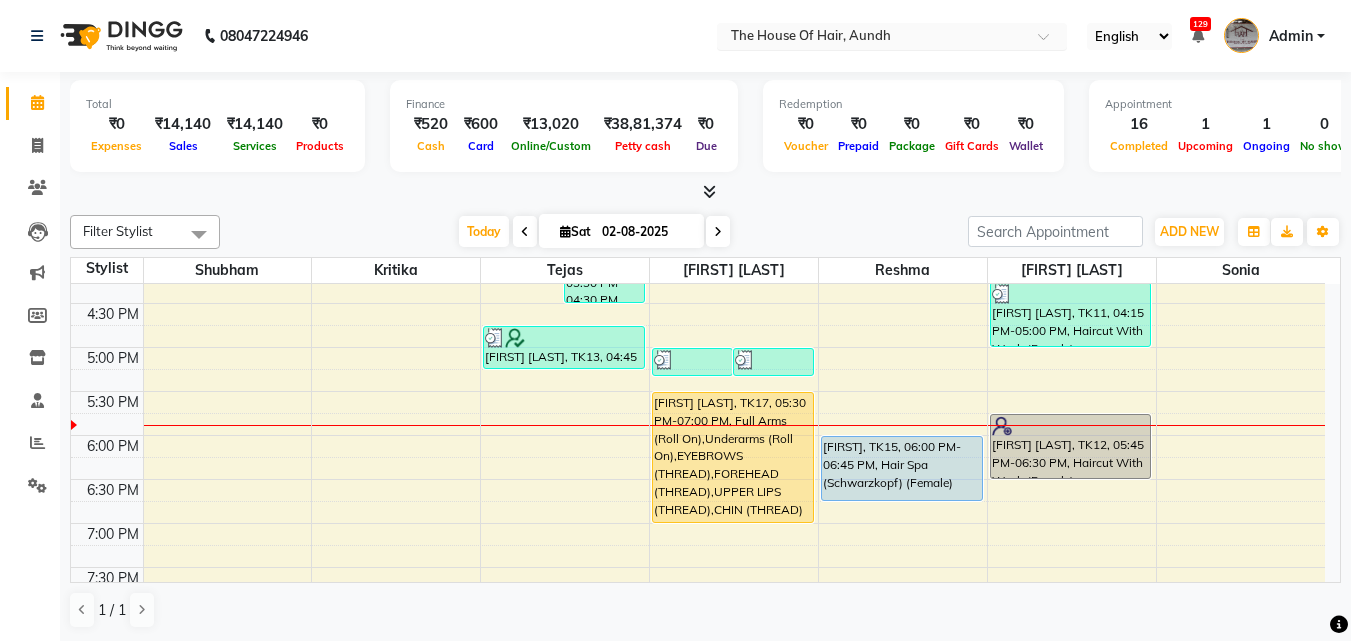 click at bounding box center [872, 38] 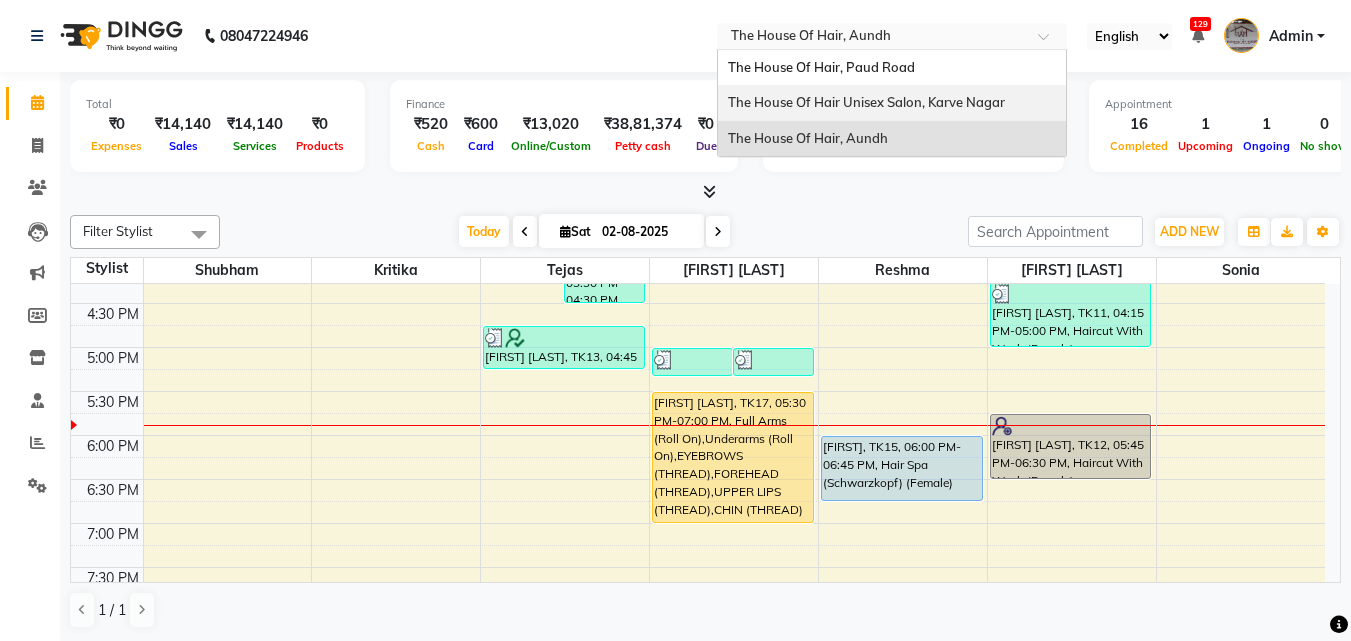 click on "The House Of Hair Unisex Salon, Karve Nagar" at bounding box center (866, 102) 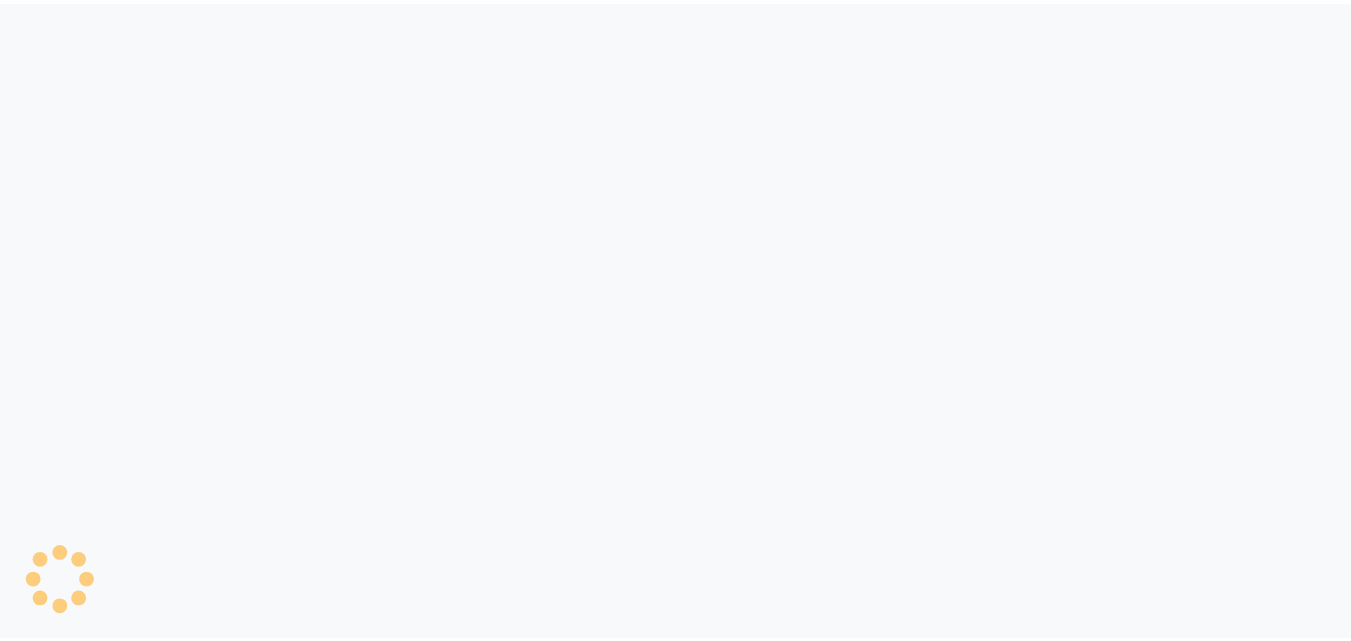 scroll, scrollTop: 0, scrollLeft: 0, axis: both 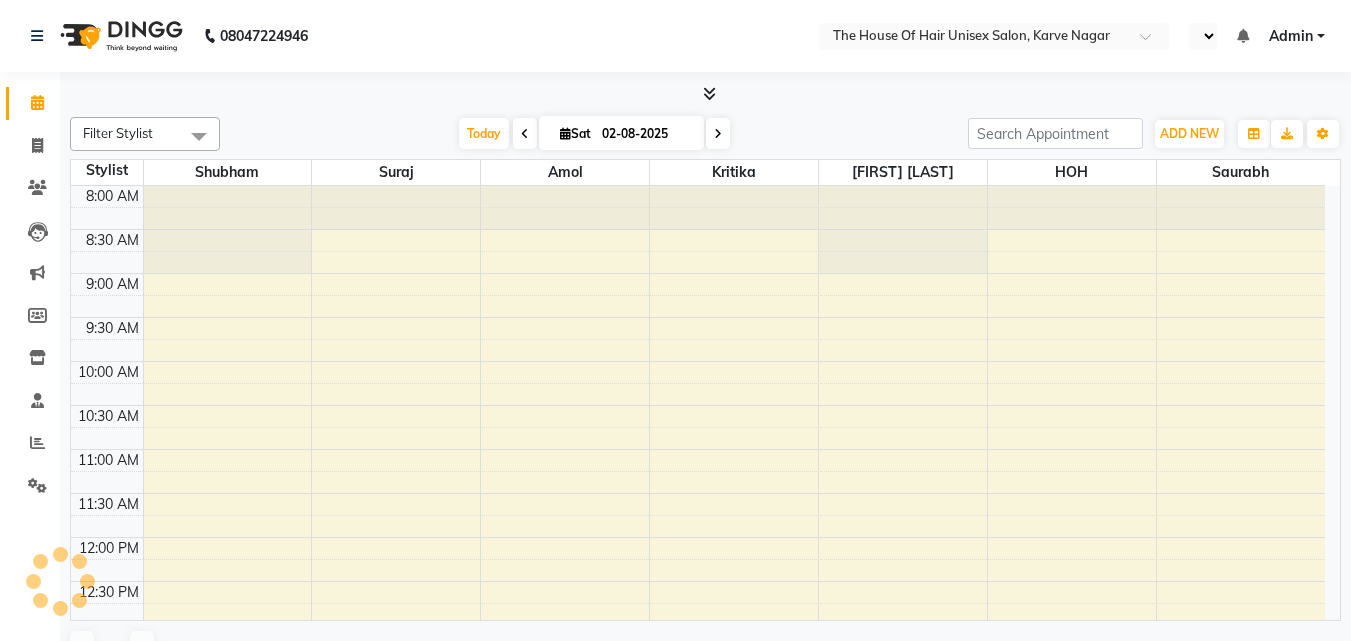 select on "en" 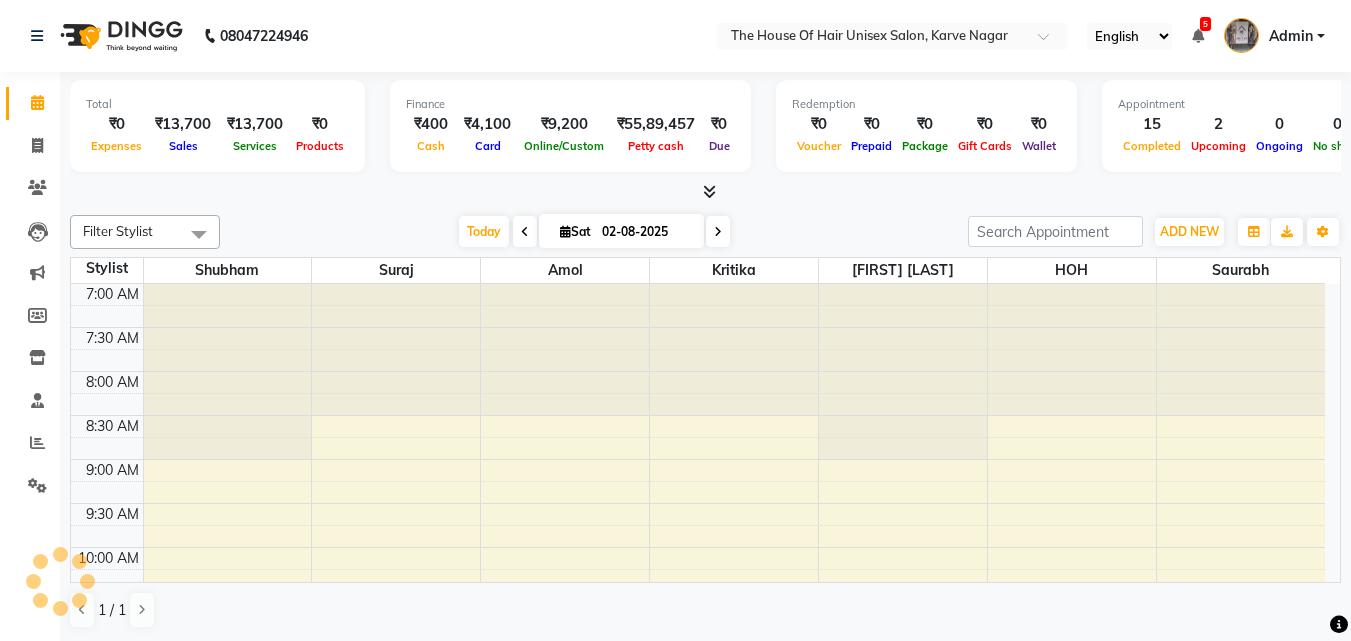 scroll, scrollTop: 0, scrollLeft: 0, axis: both 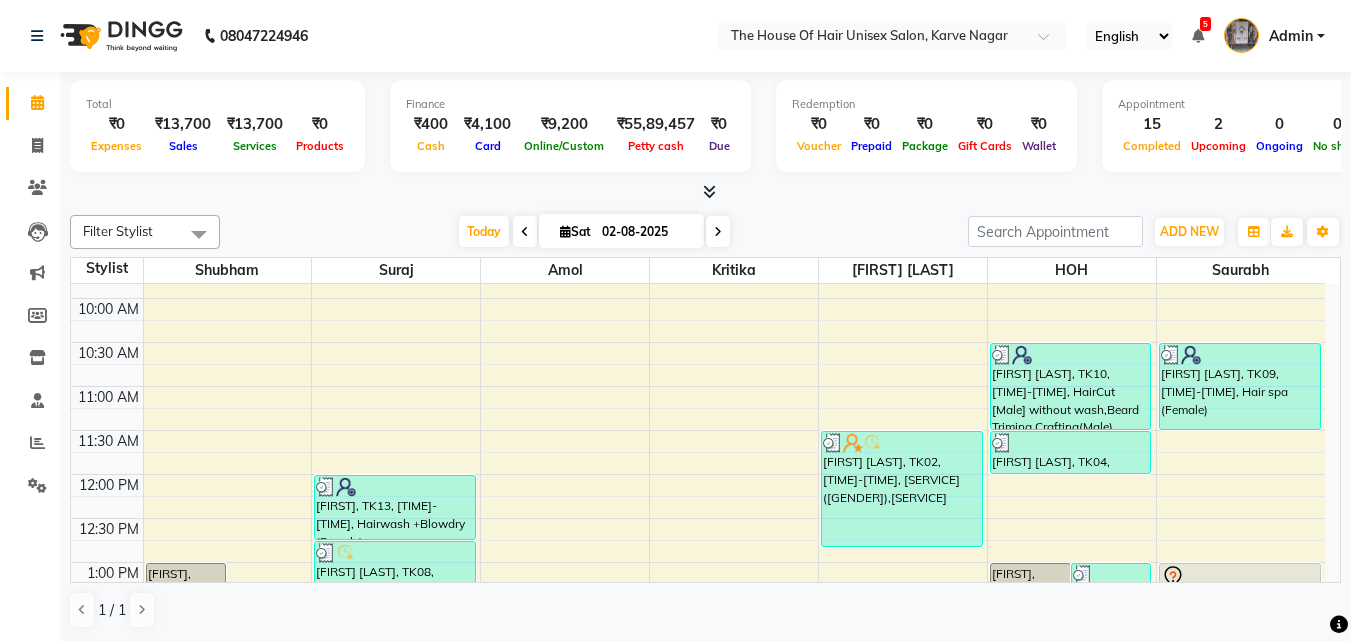 click at bounding box center [718, 231] 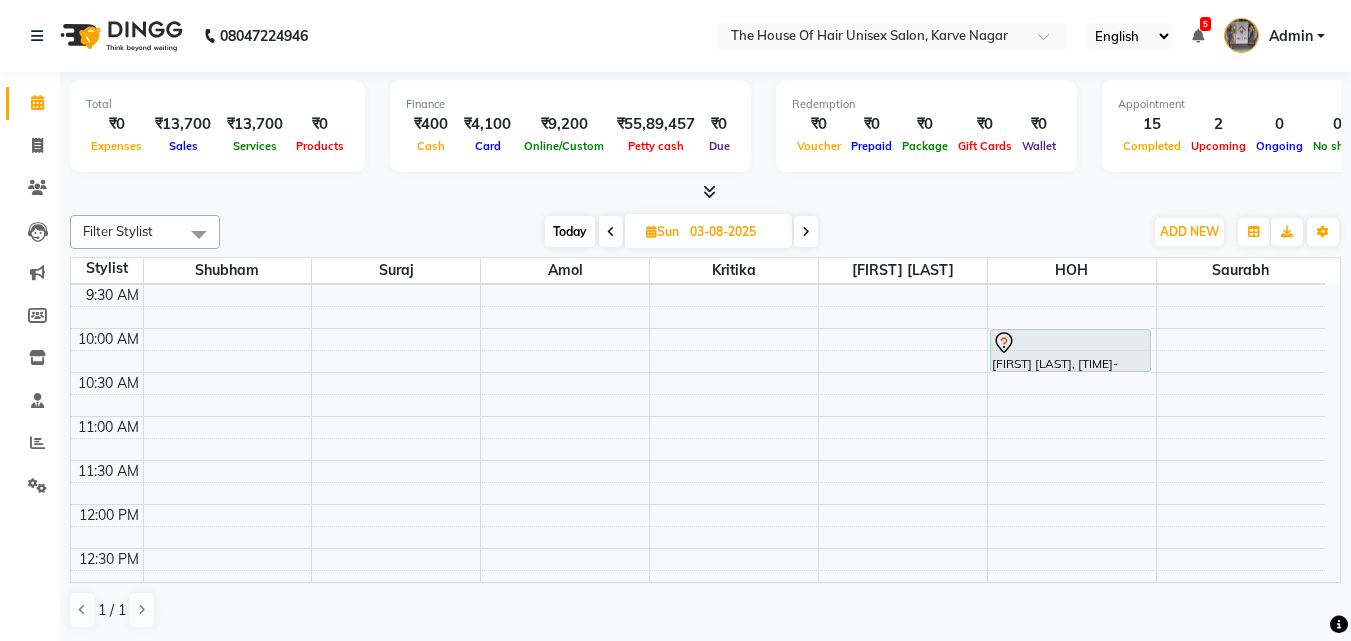 scroll, scrollTop: 222, scrollLeft: 0, axis: vertical 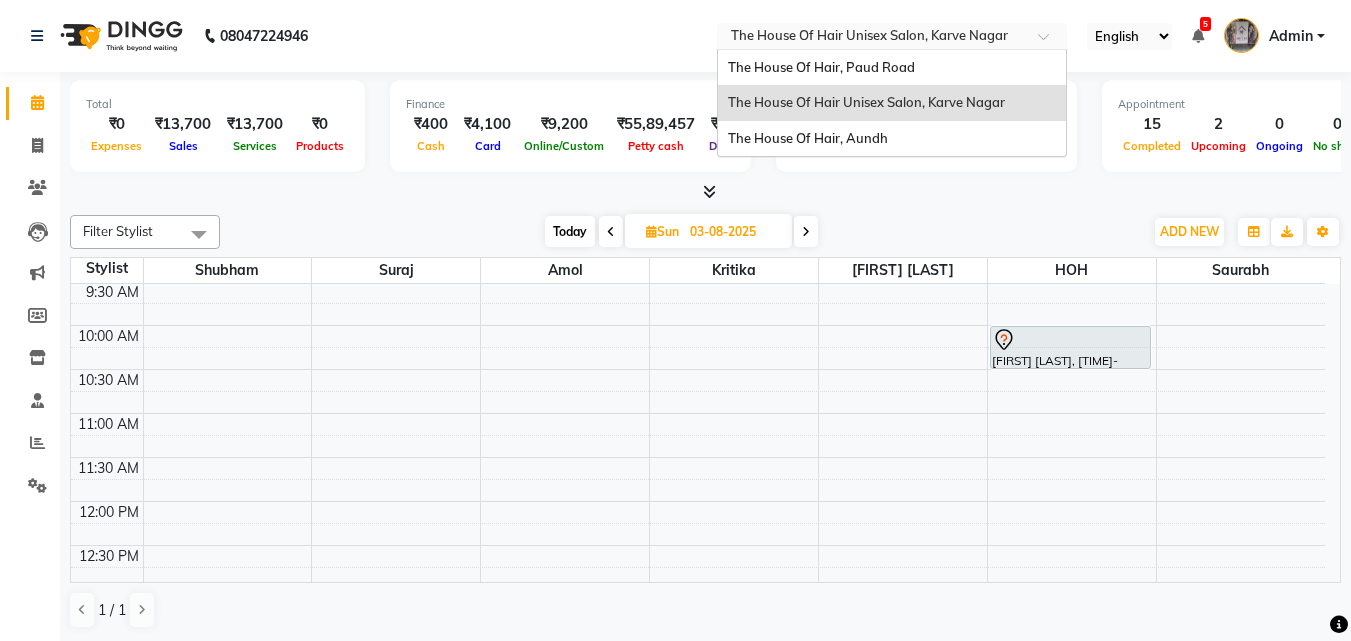 click at bounding box center [872, 38] 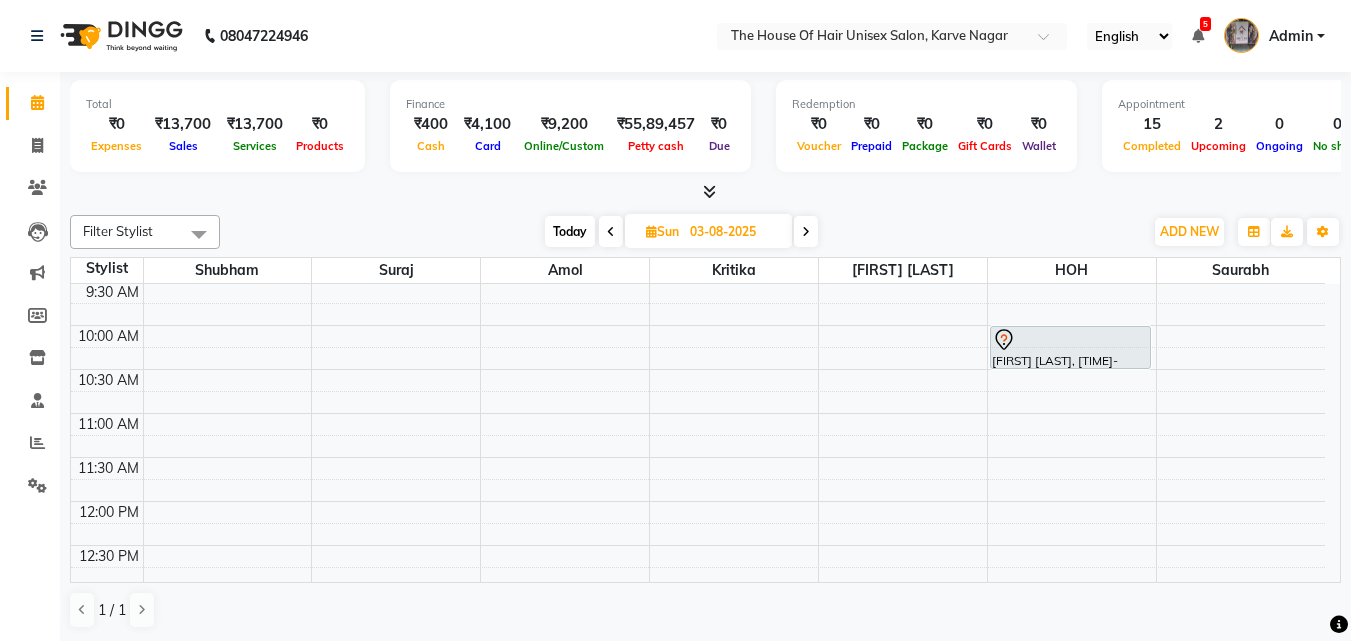 click on "Today  Sun 03-08-2025" at bounding box center (681, 232) 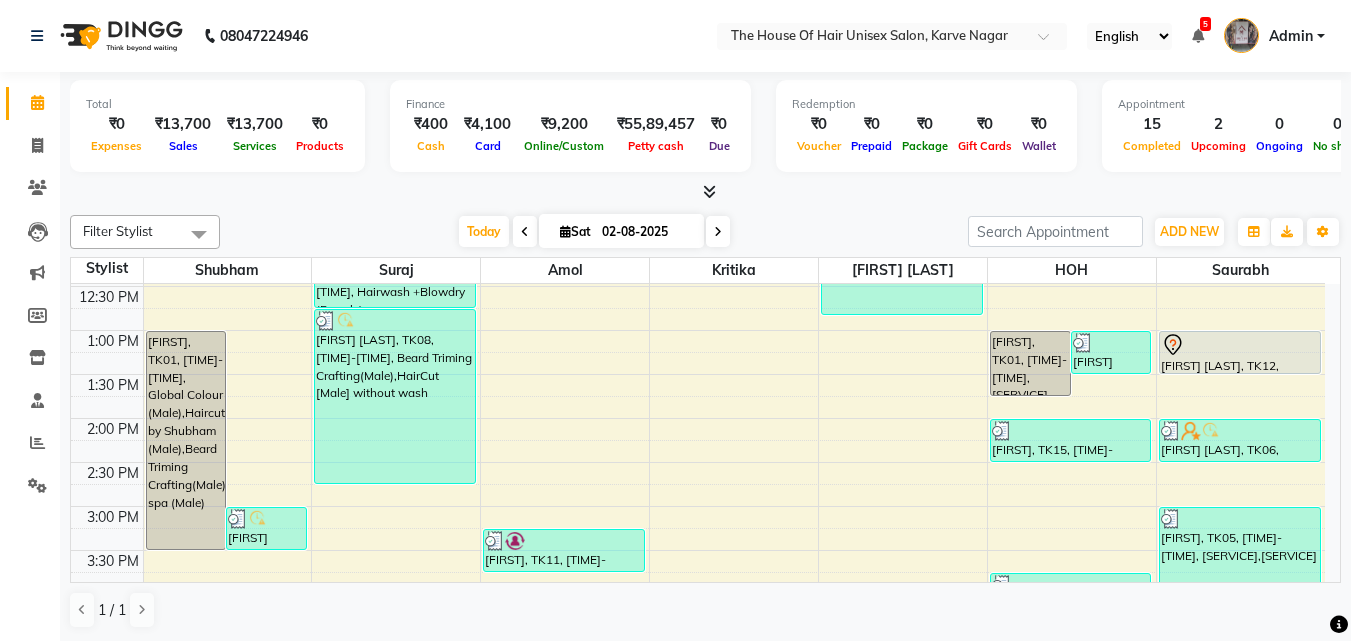 scroll, scrollTop: 487, scrollLeft: 0, axis: vertical 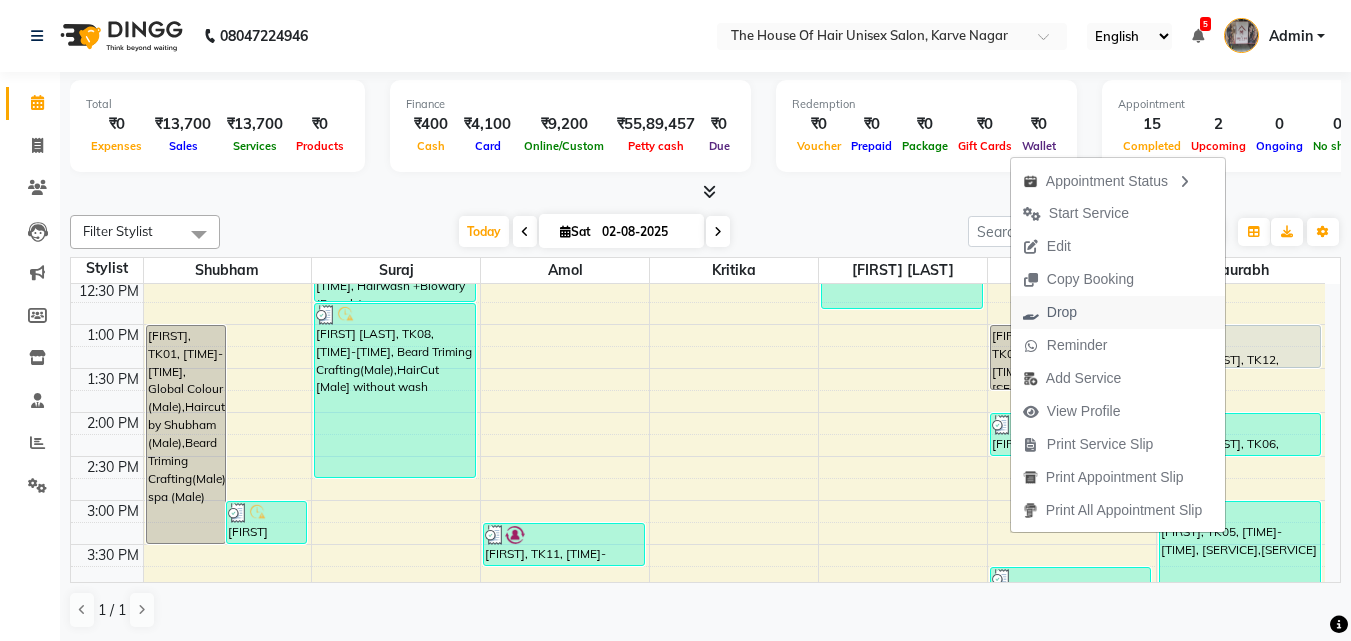 click on "Drop" at bounding box center [1062, 312] 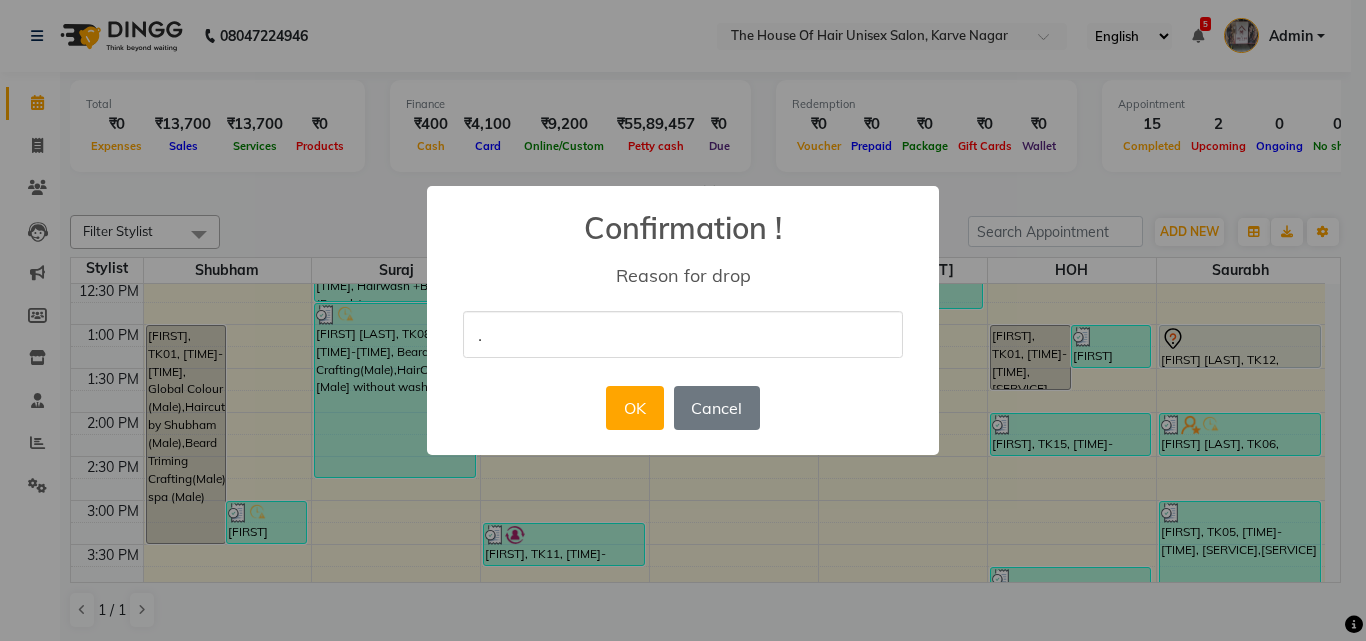 type on "." 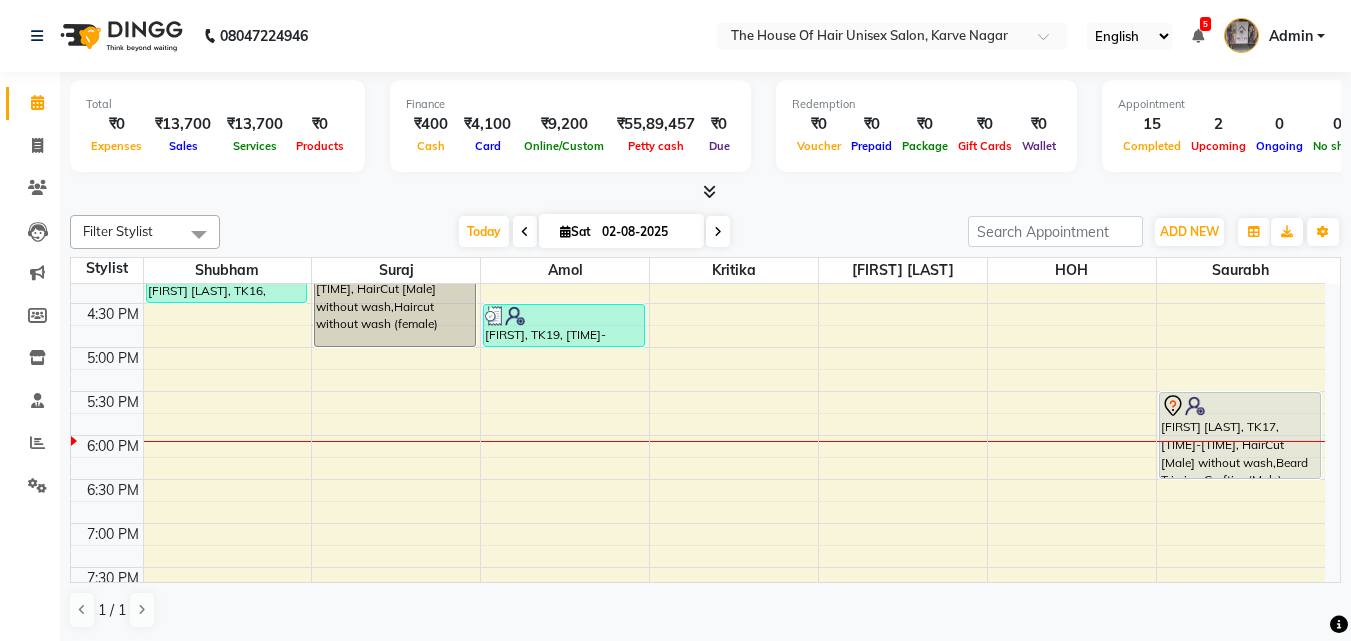 scroll, scrollTop: 815, scrollLeft: 0, axis: vertical 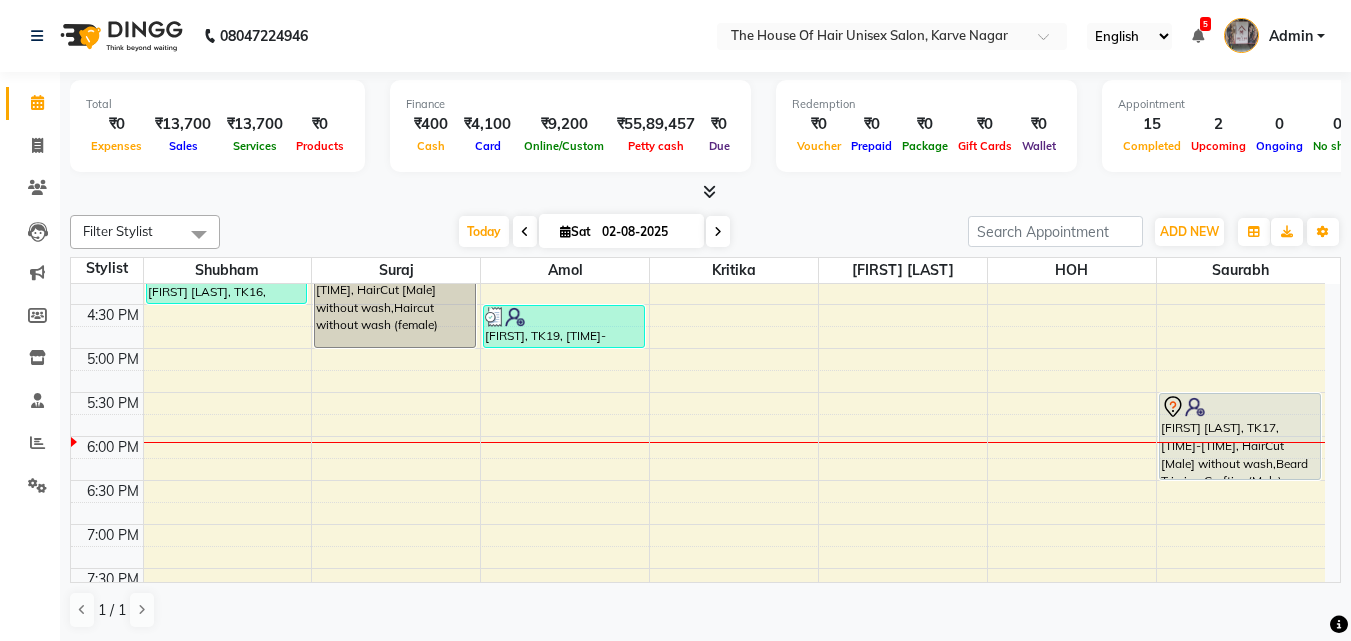 click at bounding box center [718, 232] 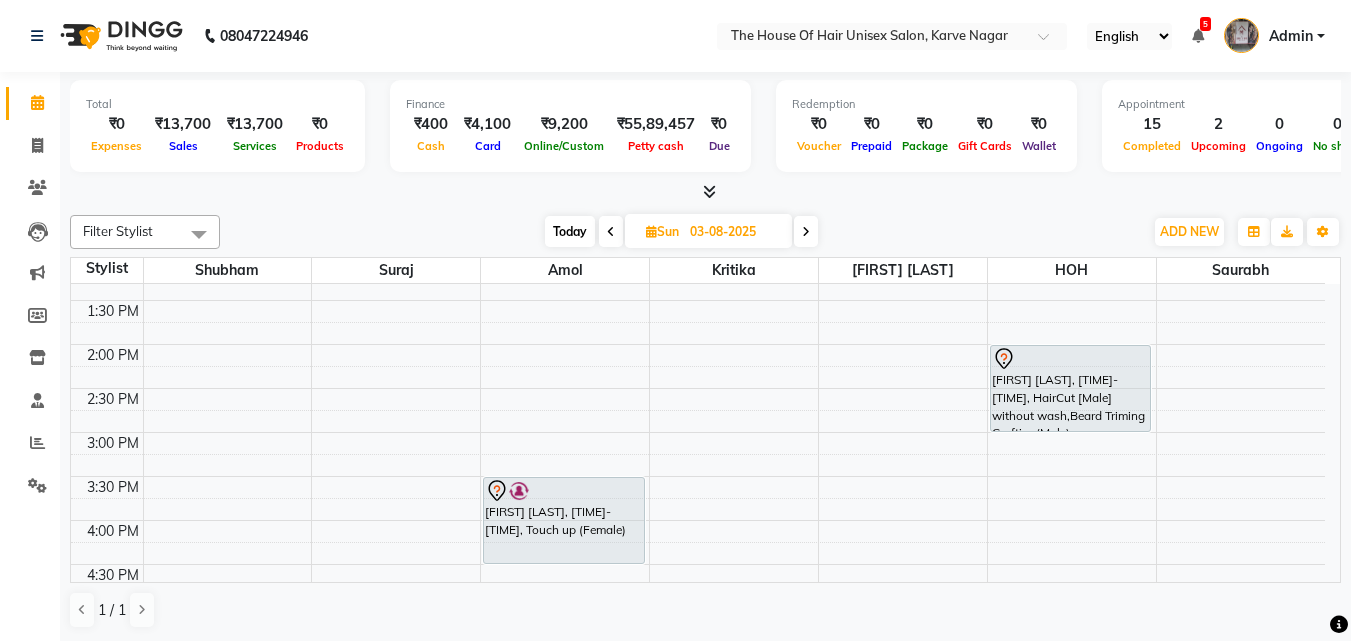scroll, scrollTop: 543, scrollLeft: 0, axis: vertical 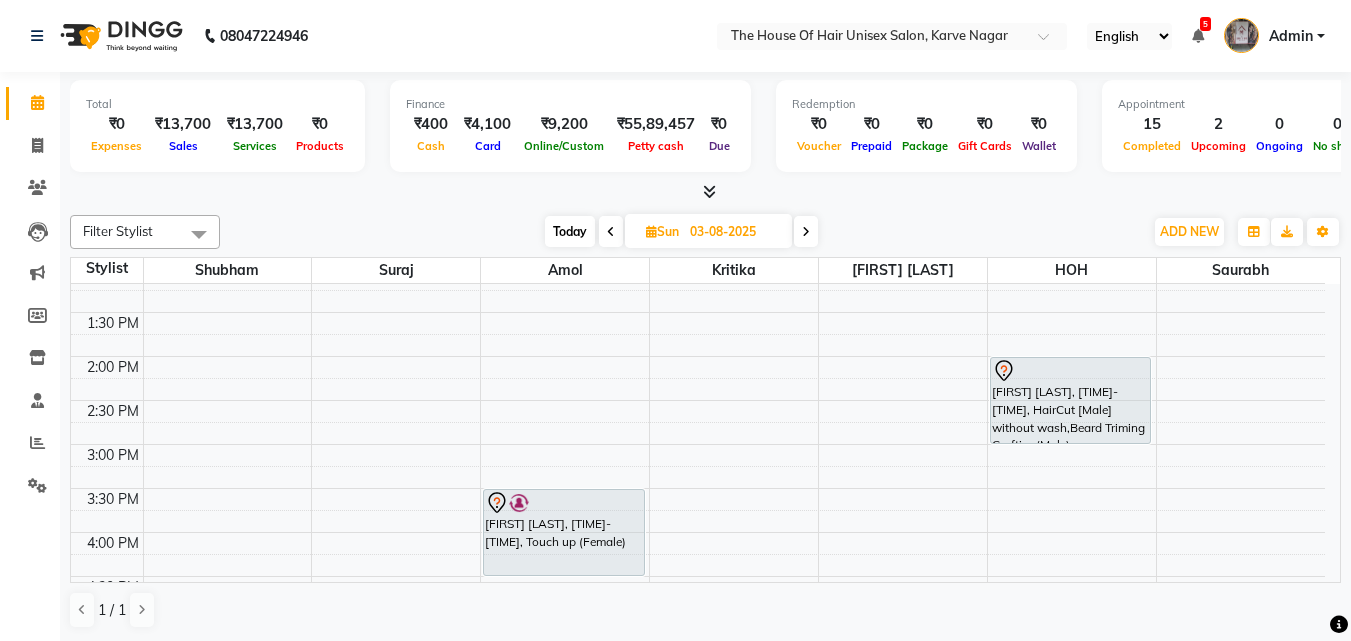 click on "7:00 AM 7:30 AM 8:00 AM 8:30 AM 9:00 AM 9:30 AM 10:00 AM 10:30 AM 11:00 AM 11:30 AM 12:00 PM 12:30 PM 1:00 PM 1:30 PM 2:00 PM 2:30 PM 3:00 PM 3:30 PM 4:00 PM 4:30 PM 5:00 PM 5:30 PM 6:00 PM 6:30 PM 7:00 PM 7:30 PM 8:00 PM 8:30 PM 9:00 PM 9:30 PM             neha mane, 03:30 PM-04:30 PM, Touch up (Female)             abhinav lambe, 05:00 PM-07:00 PM, HairCut [Male] without wash,Beard Triming Crafting(Male)             satish sawant, 10:00 AM-10:30 AM, HairCut [Male] without wash             Saroj Kumar, 02:00 PM-03:00 PM, HairCut [Male] without wash,Beard Triming Crafting(Male)" at bounding box center (698, 400) 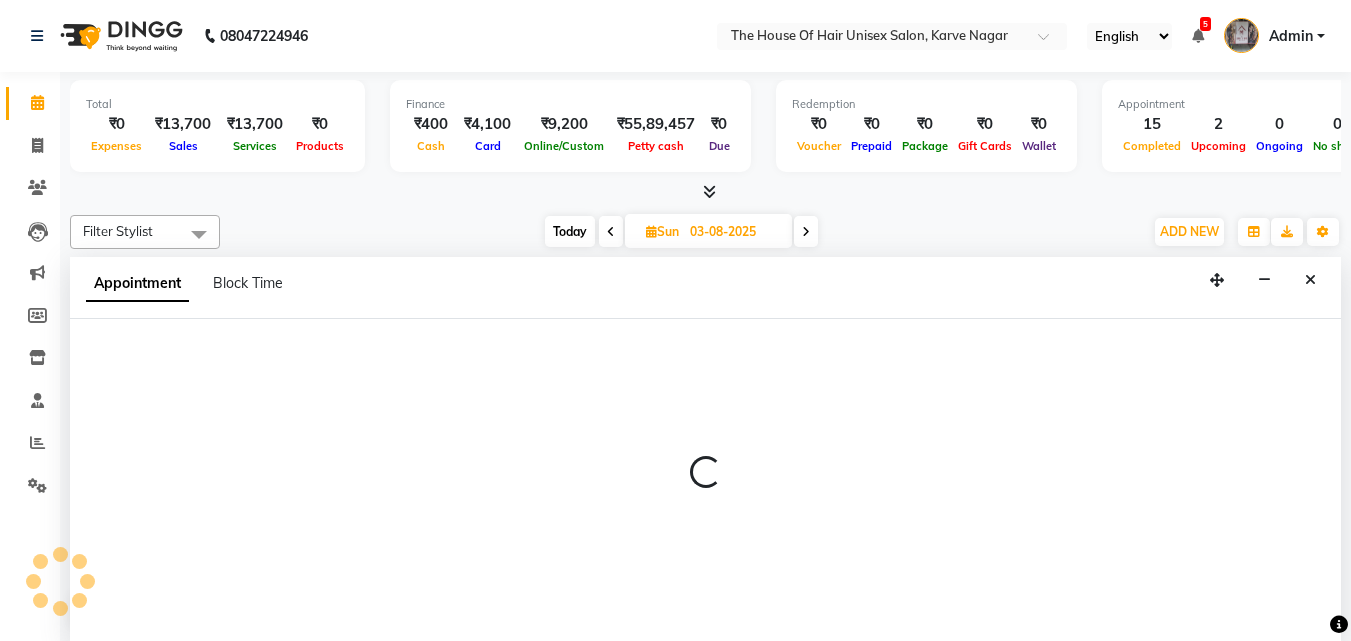 scroll, scrollTop: 1, scrollLeft: 0, axis: vertical 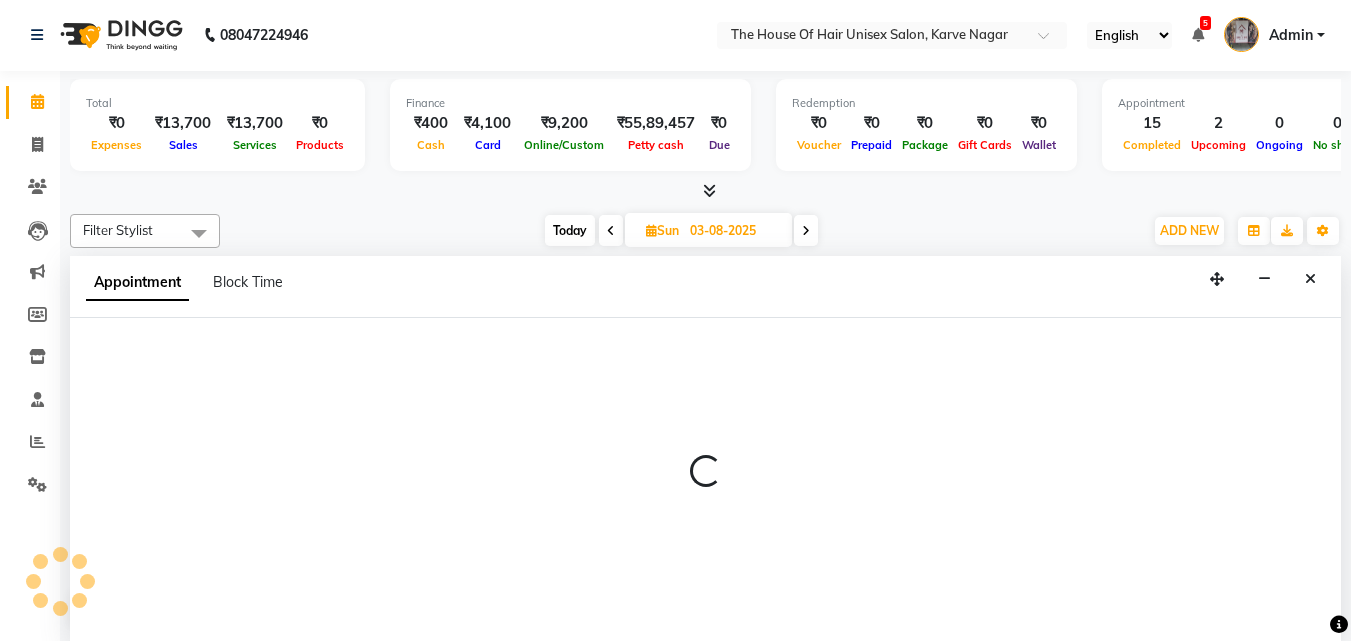 select on "42814" 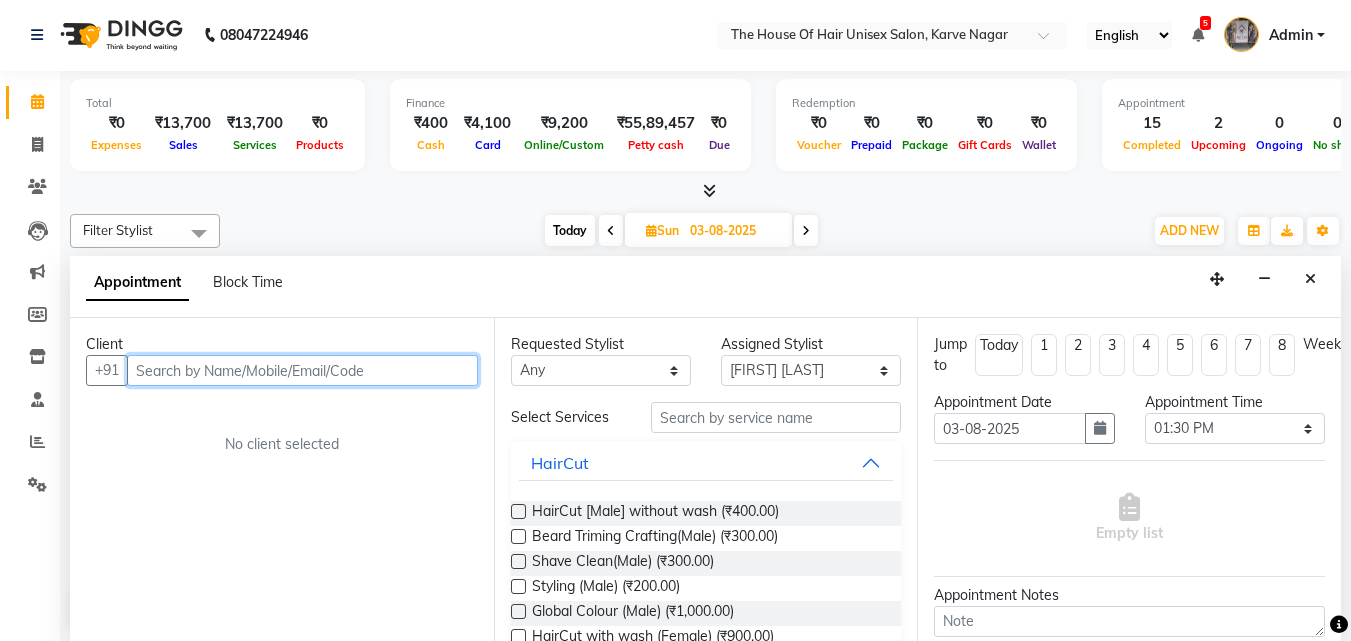 click at bounding box center [302, 370] 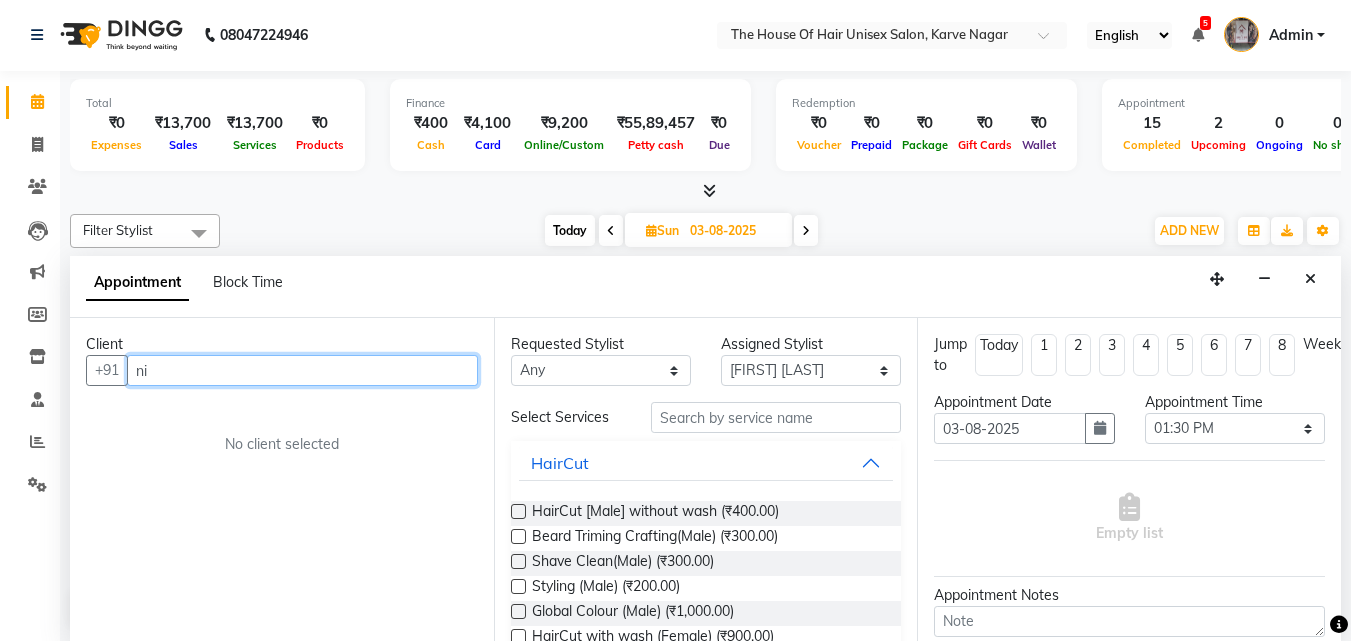 type on "n" 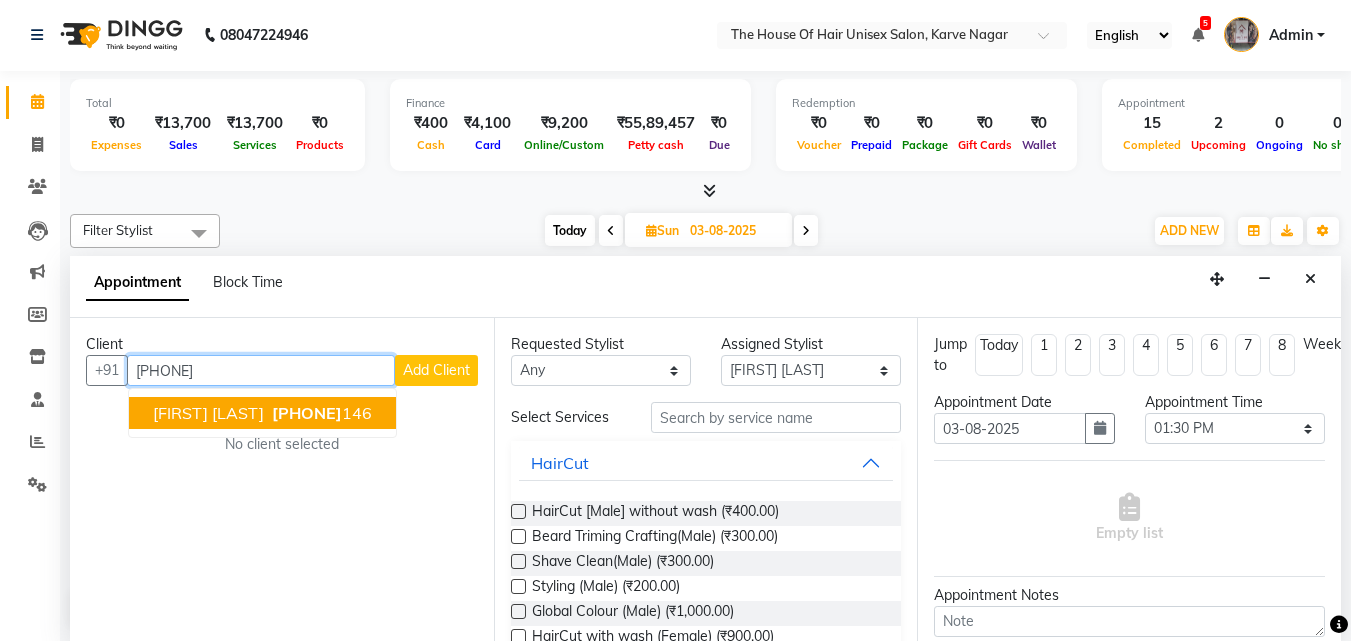 click on "8698842" at bounding box center (307, 413) 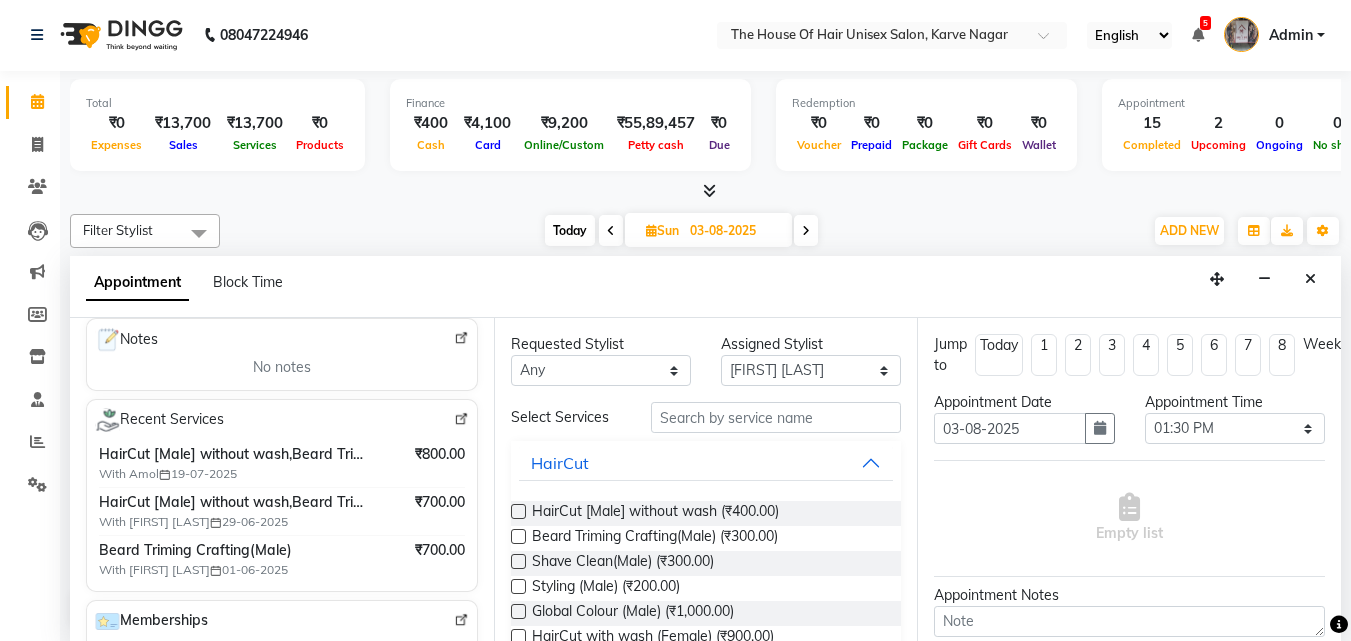 scroll, scrollTop: 288, scrollLeft: 0, axis: vertical 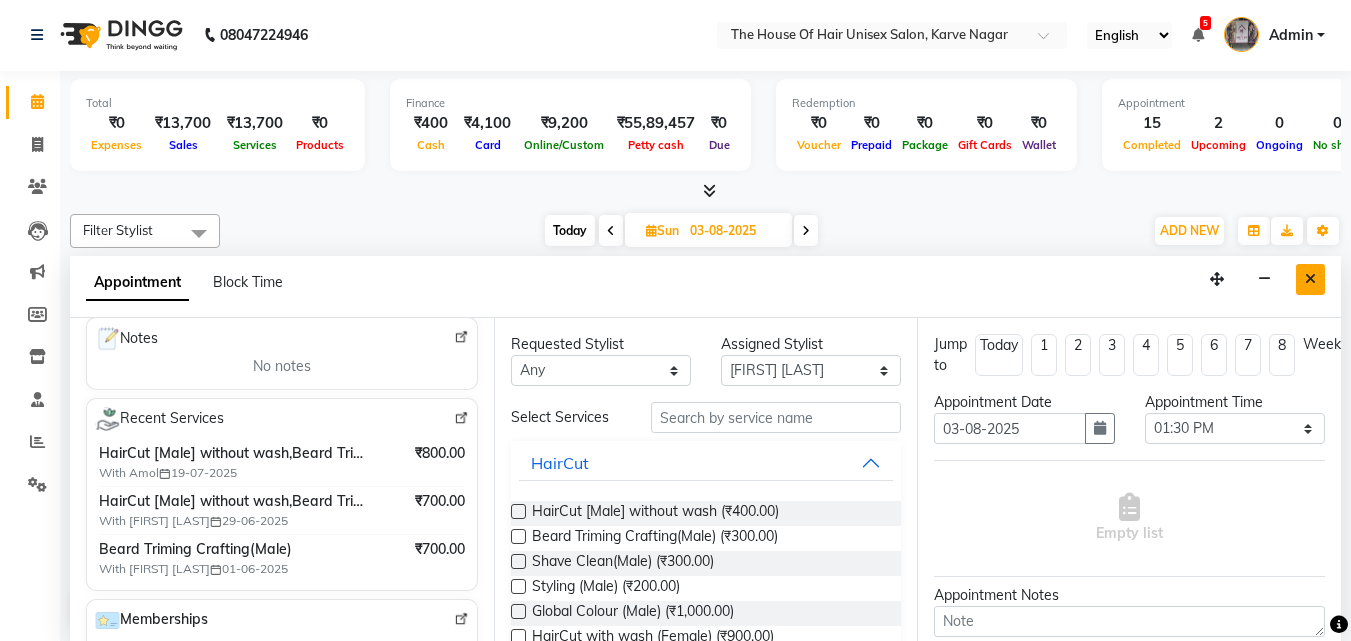 type on "8698842146" 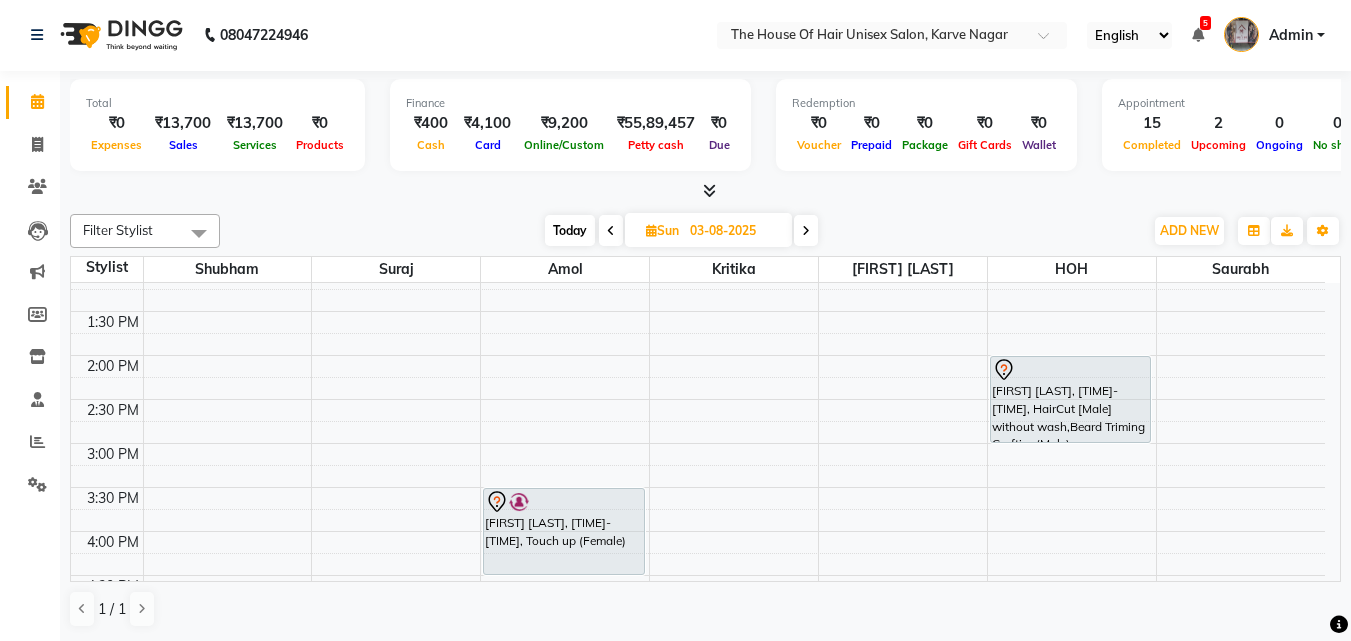 click on "Today" at bounding box center [570, 230] 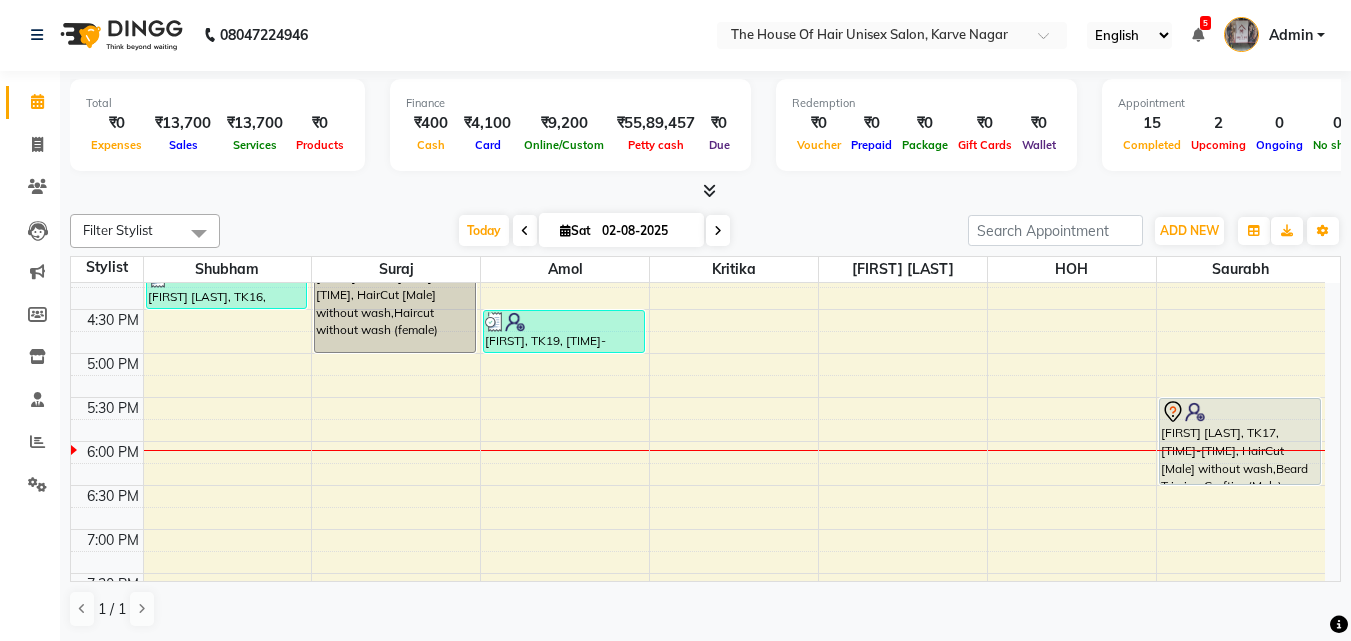 scroll, scrollTop: 810, scrollLeft: 0, axis: vertical 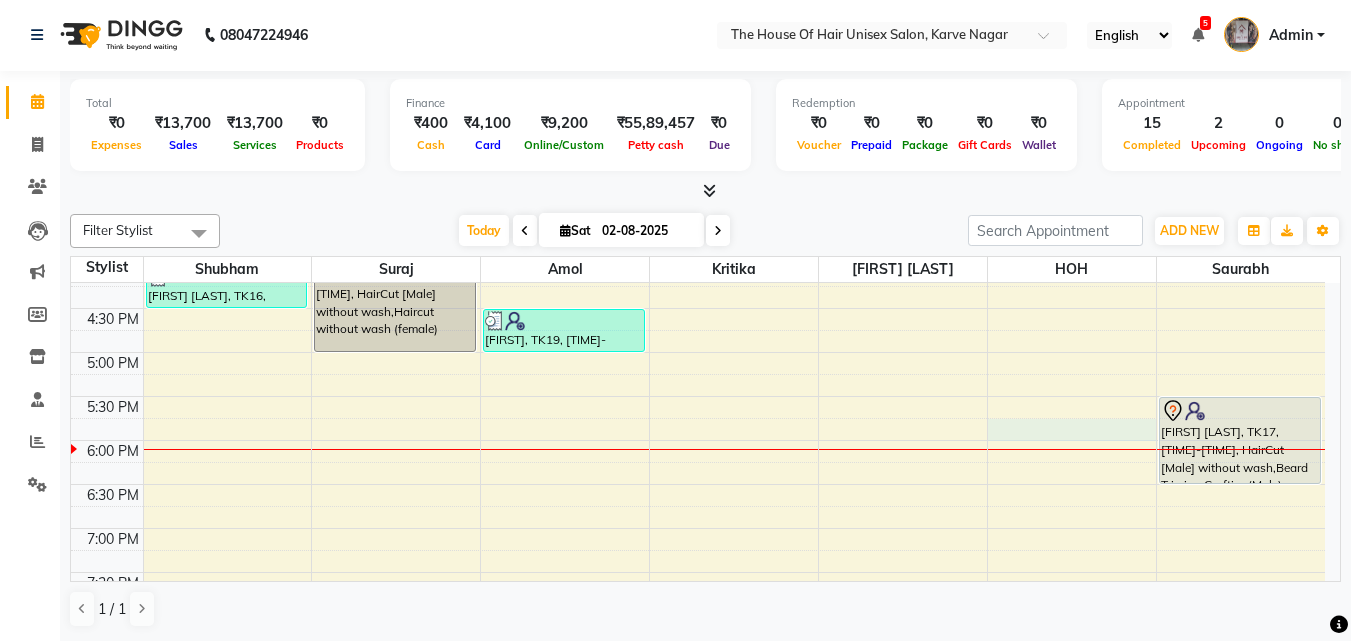 click on "7:00 AM 7:30 AM 8:00 AM 8:30 AM 9:00 AM 9:30 AM 10:00 AM 10:30 AM 11:00 AM 11:30 AM 12:00 PM 12:30 PM 1:00 PM 1:30 PM 2:00 PM 2:30 PM 3:00 PM 3:30 PM 4:00 PM 4:30 PM 5:00 PM 5:30 PM 6:00 PM 6:30 PM 7:00 PM 7:30 PM 8:00 PM 8:30 PM 9:00 PM 9:30 PM    Ajinkya, TK01, 01:00 PM-03:30 PM, Global Colour (Male),Haircut by Shubham (Male),Beard Triming Crafting(Male),Hair spa (Male)     pratham gokhale, TK07, 03:00 PM-03:30 PM, Haircut by Shubham (Male)     manish joshi, TK16, 04:00 PM-04:30 PM, Haircut by Shubham (Male)     Neha Matkari, TK13, 12:00 PM-12:45 PM, Hairwash +Blowdry (Female)     Anirudha Vispute, TK08, 12:45 PM-02:45 PM, Beard Triming Crafting(Male),HairCut [Male] without wash    RUSHIKESH, TK03, 04:00 PM-05:00 PM, HairCut [Male] without wash,Haircut without wash (female)     swaraj gosavi, TK11, 03:15 PM-03:45 PM, Beard Triming Crafting(Male)     sayali, TK19, 04:30 PM-05:00 PM, Haircut without wash (female)     Vikrant Borate, TK02, 11:30 AM-12:50 PM, Beard Triming Crafting(Male),Beard Color" at bounding box center [698, 132] 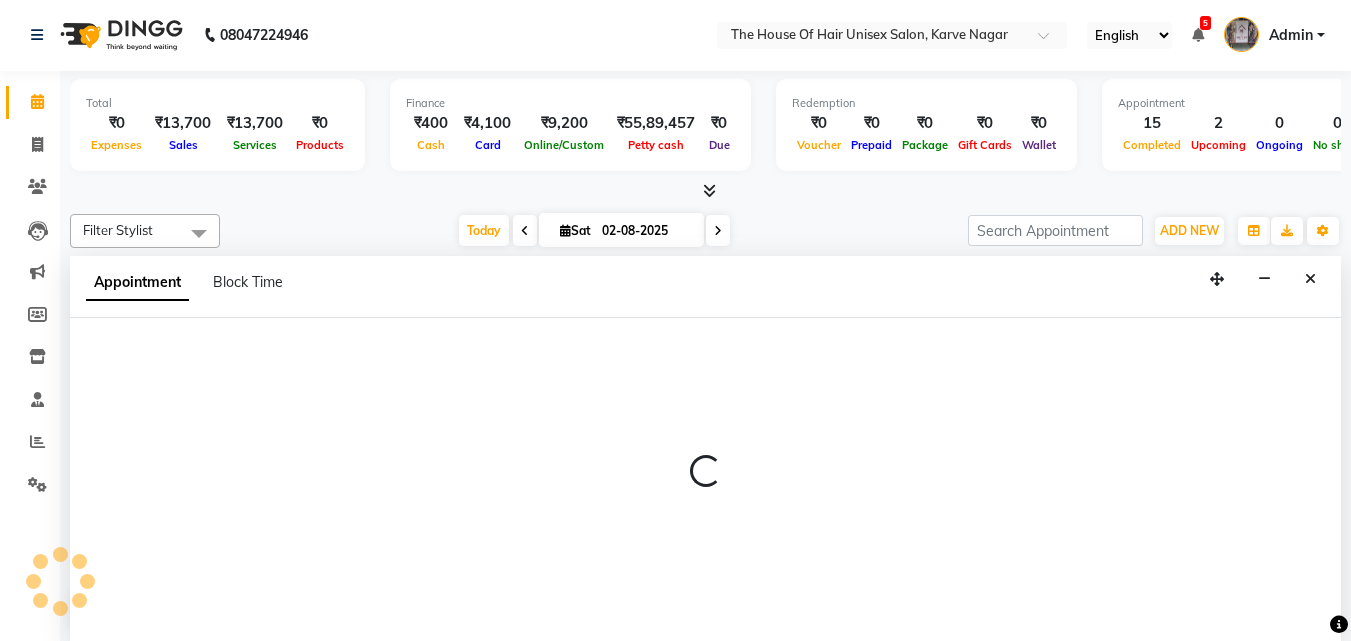 select on "85989" 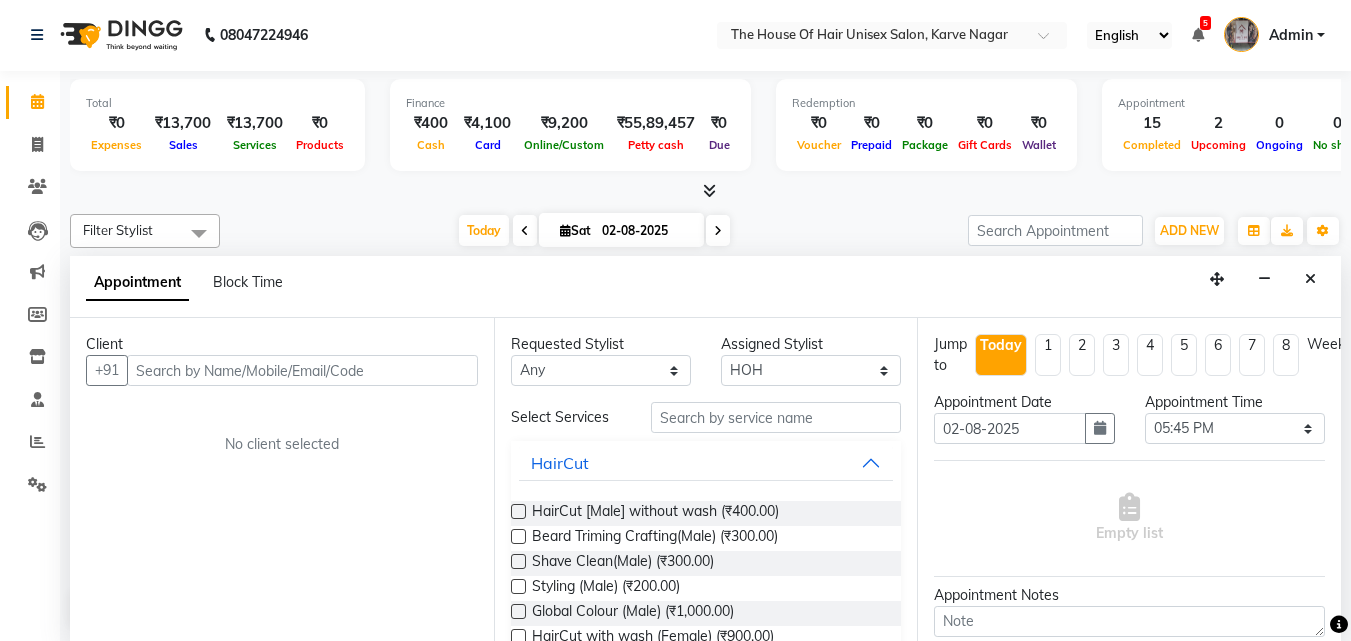 click at bounding box center [302, 370] 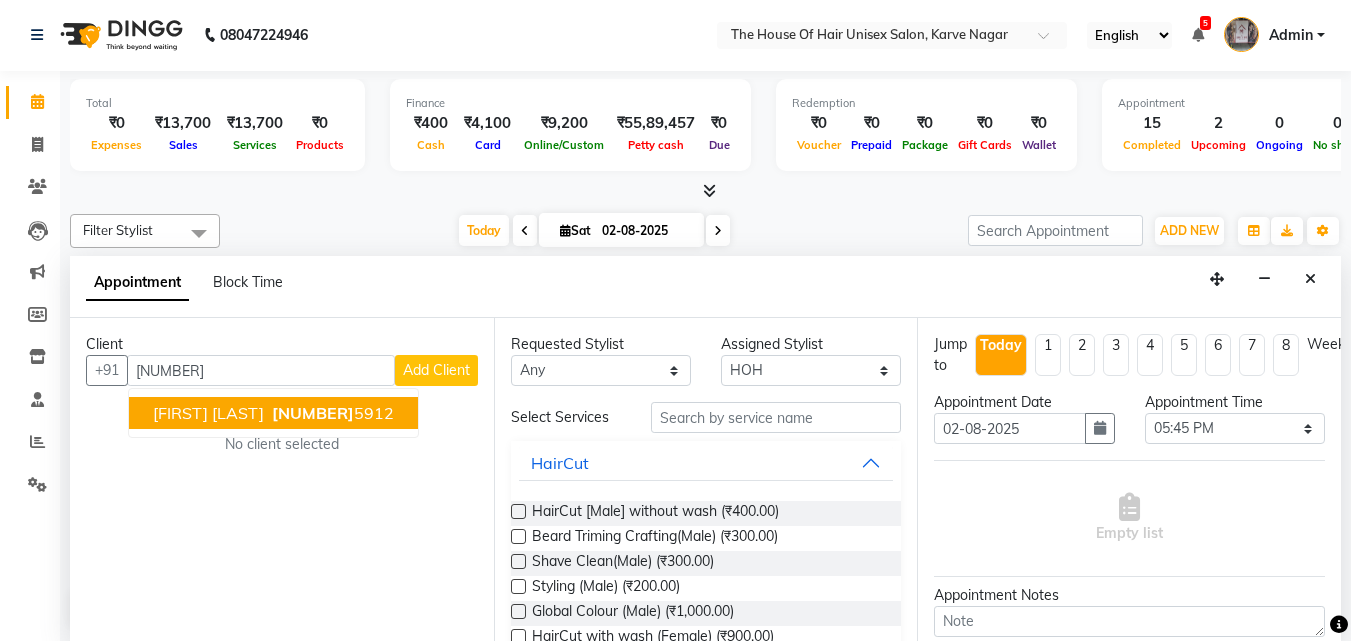 click on "915851" at bounding box center (313, 413) 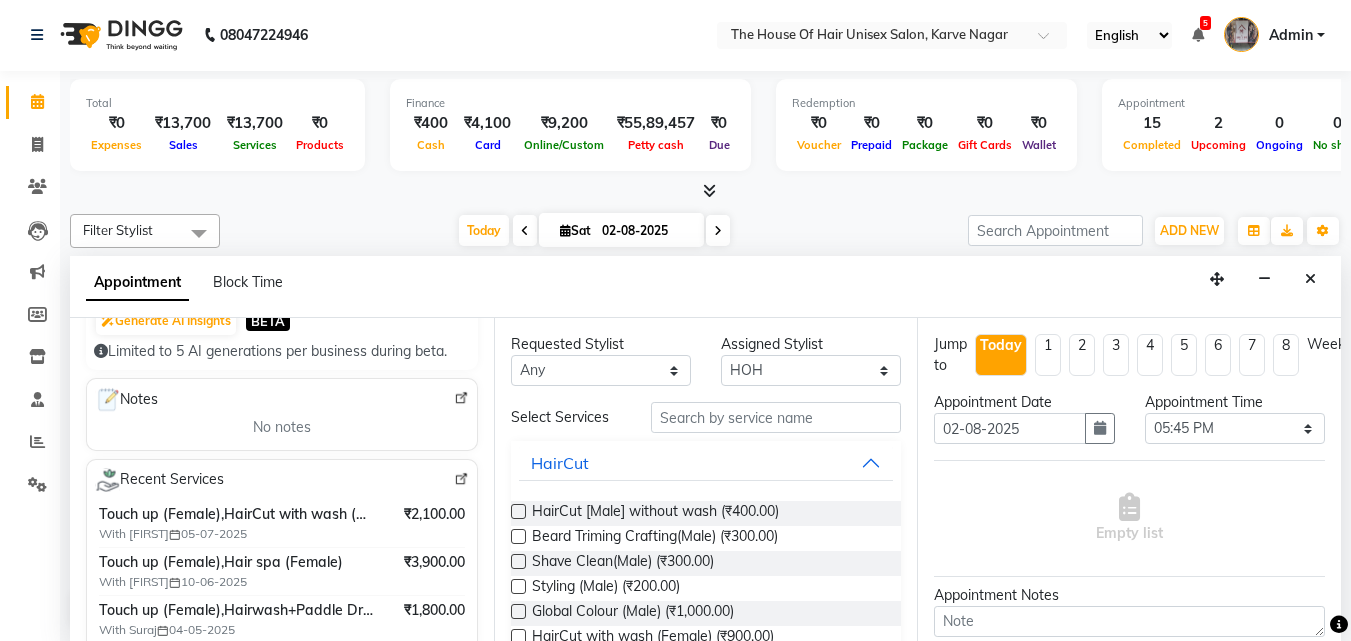 scroll, scrollTop: 228, scrollLeft: 0, axis: vertical 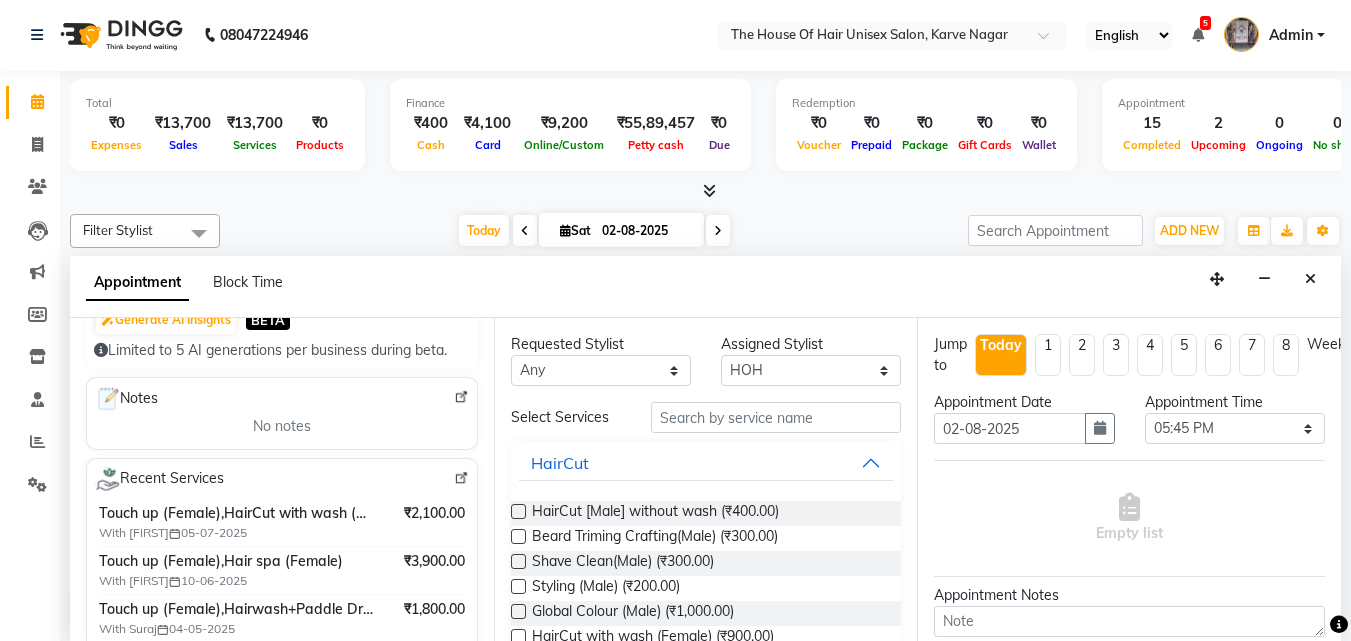 type on "[PHONE]" 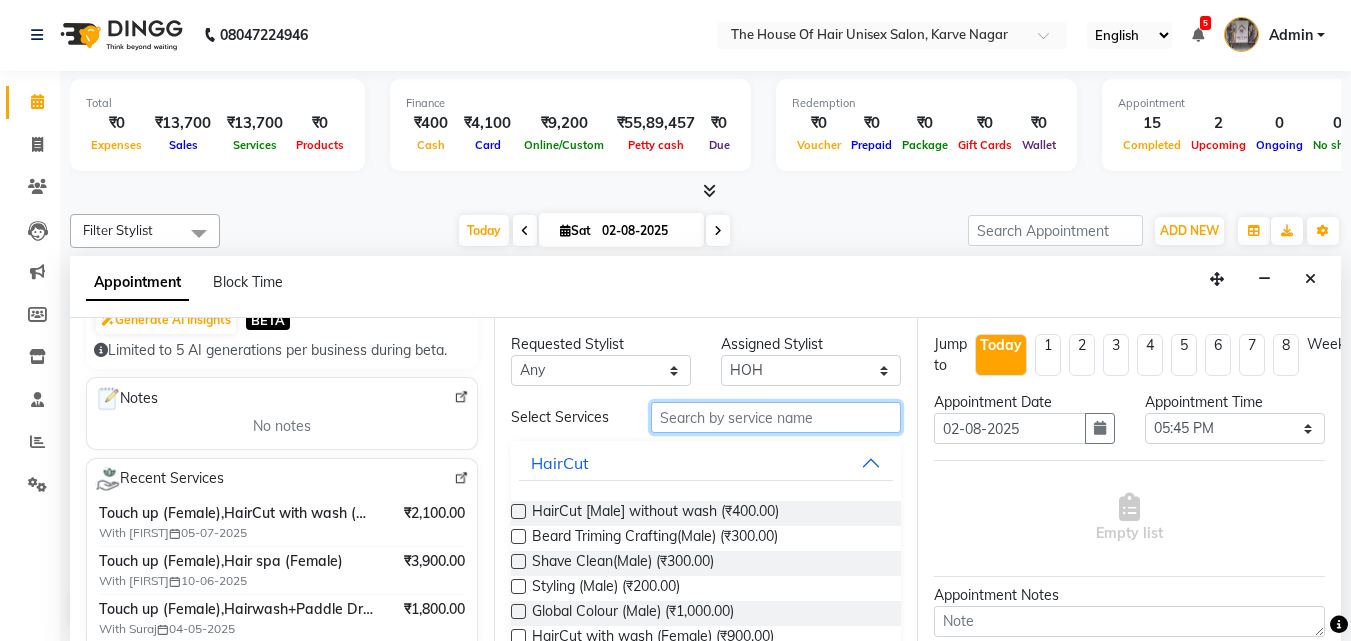 click at bounding box center [776, 417] 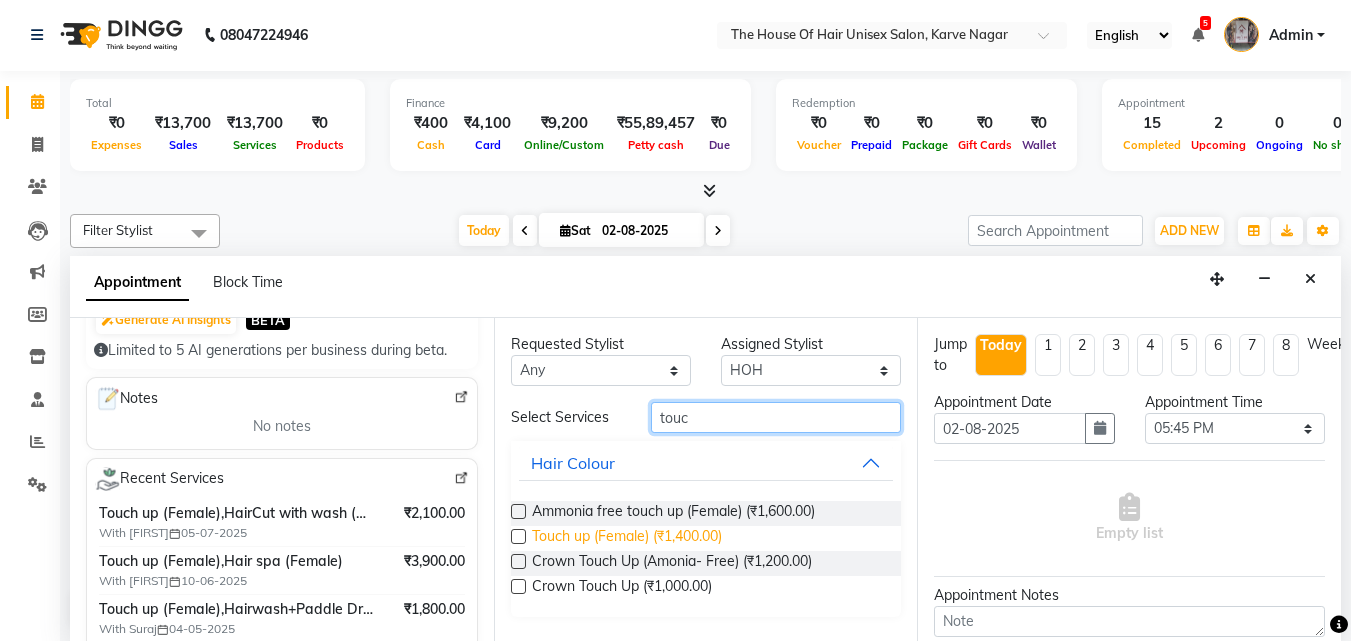 type on "touc" 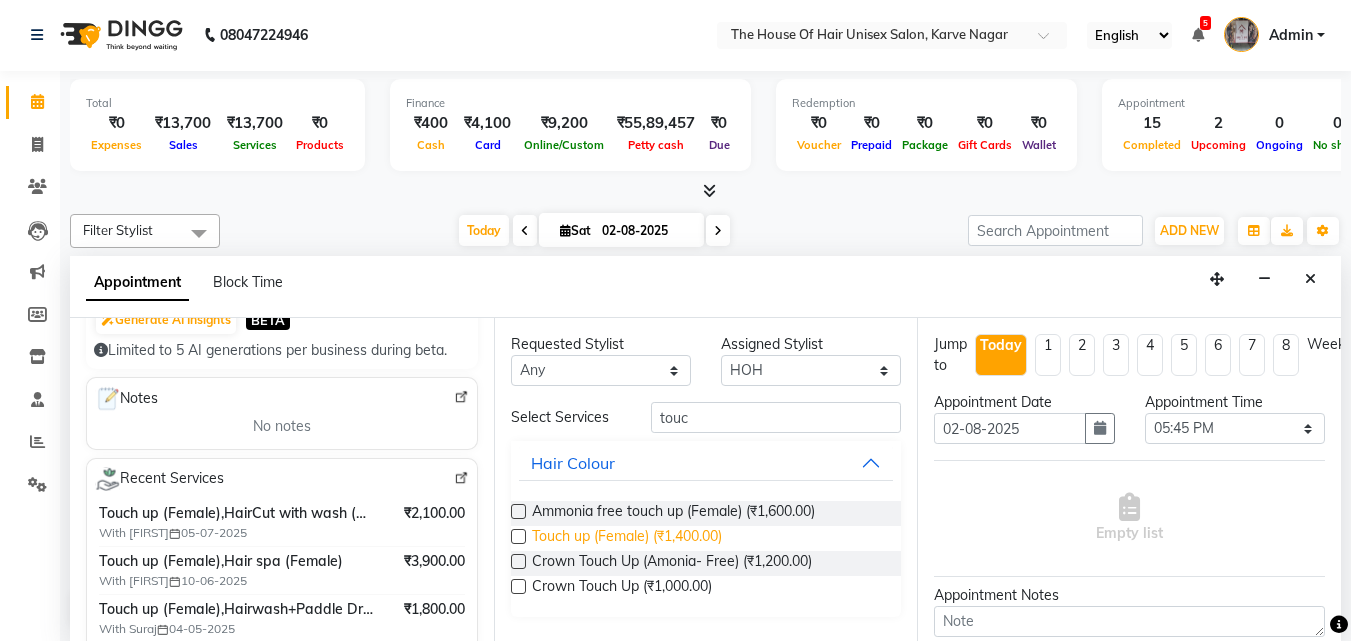 click on "Touch up (Female) (₹1,400.00)" at bounding box center (627, 538) 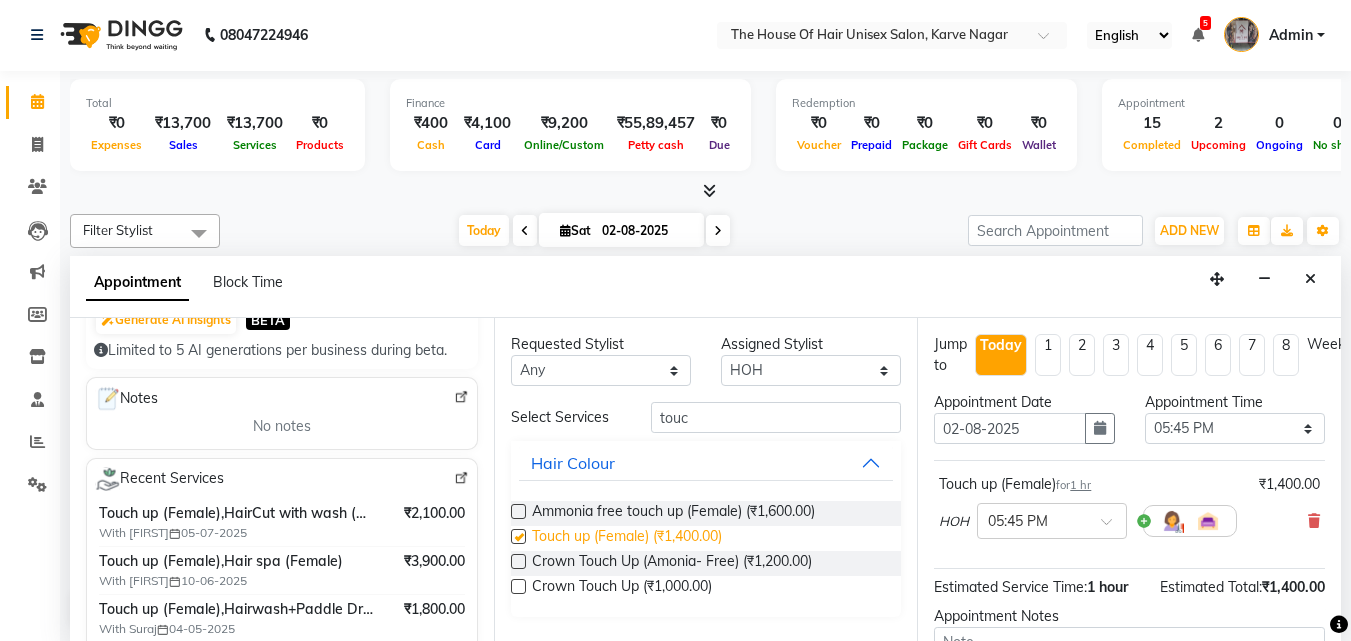 checkbox on "false" 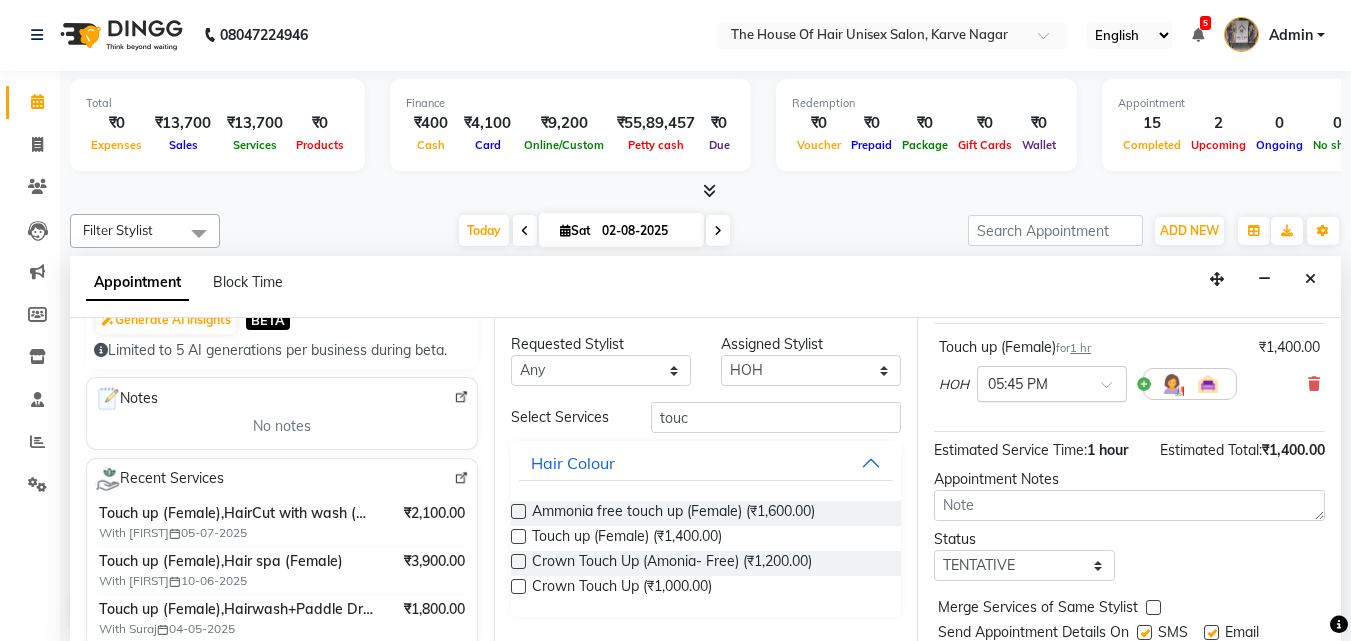 scroll, scrollTop: 218, scrollLeft: 0, axis: vertical 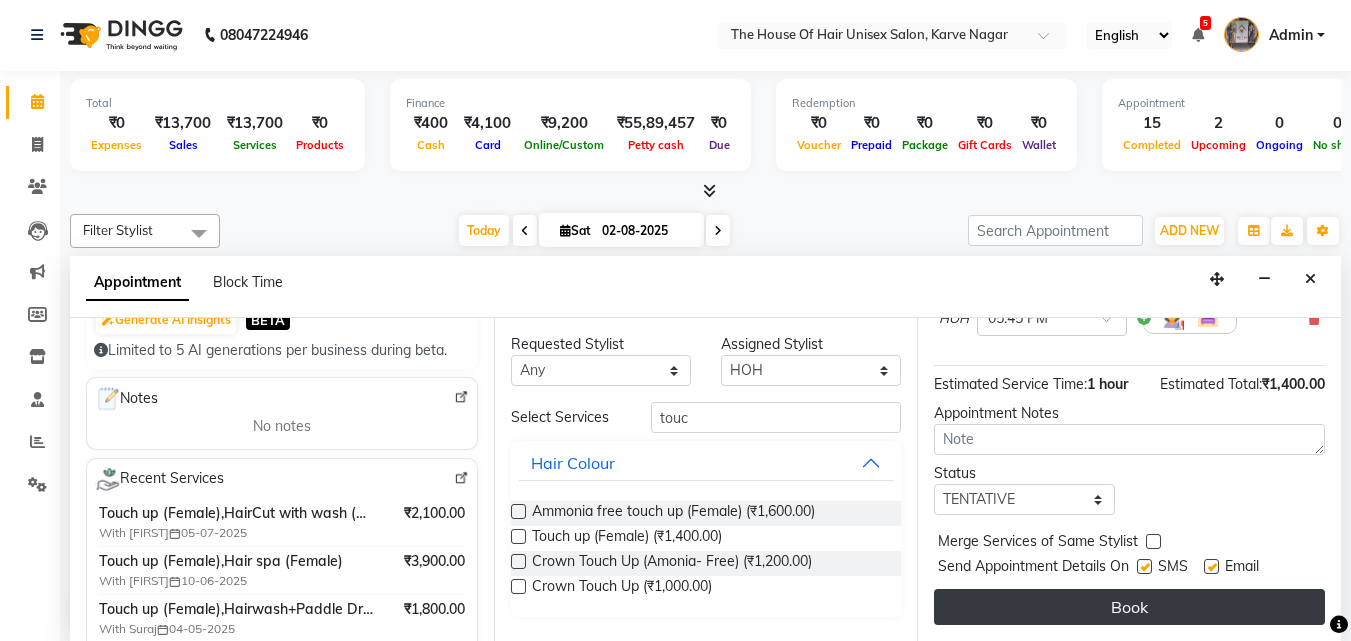 click on "Book" at bounding box center (1129, 607) 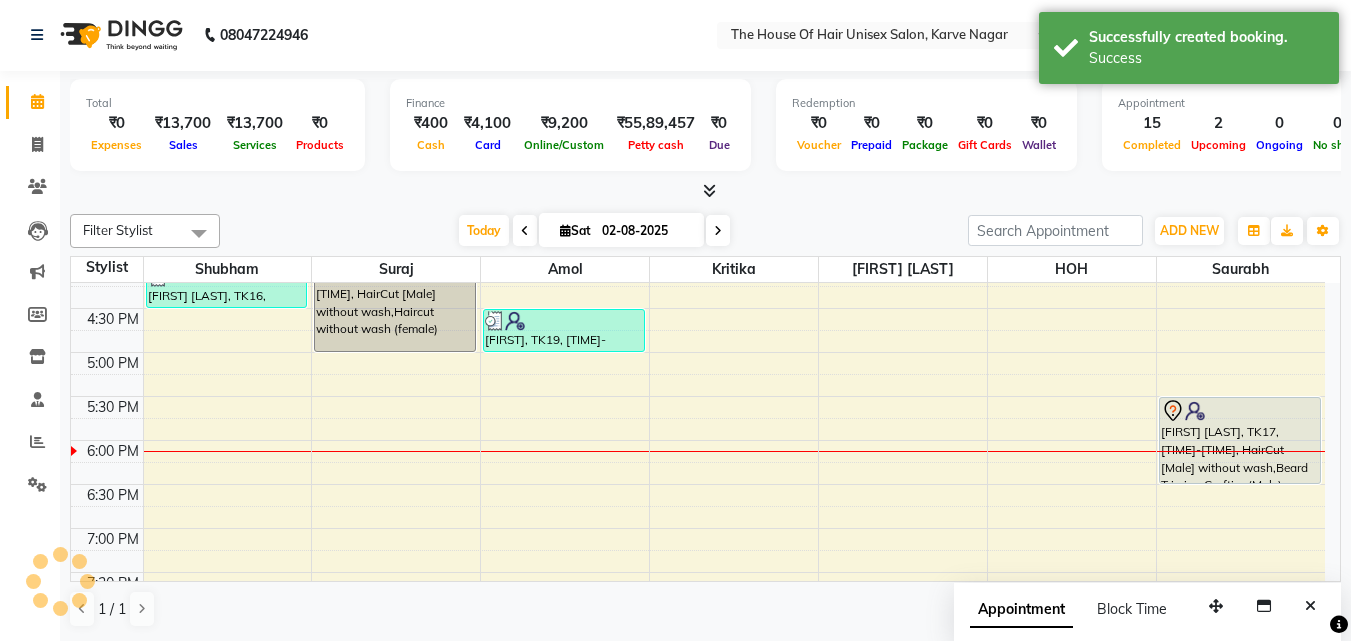 scroll, scrollTop: 0, scrollLeft: 0, axis: both 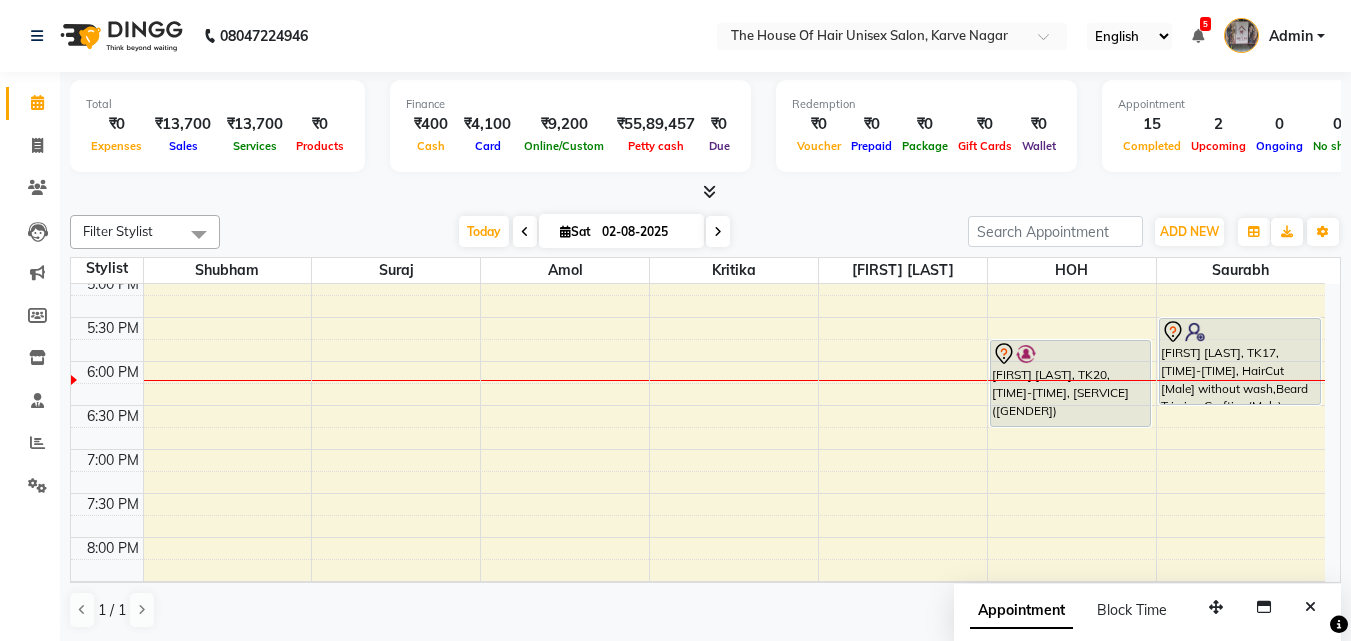 click at bounding box center [565, 231] 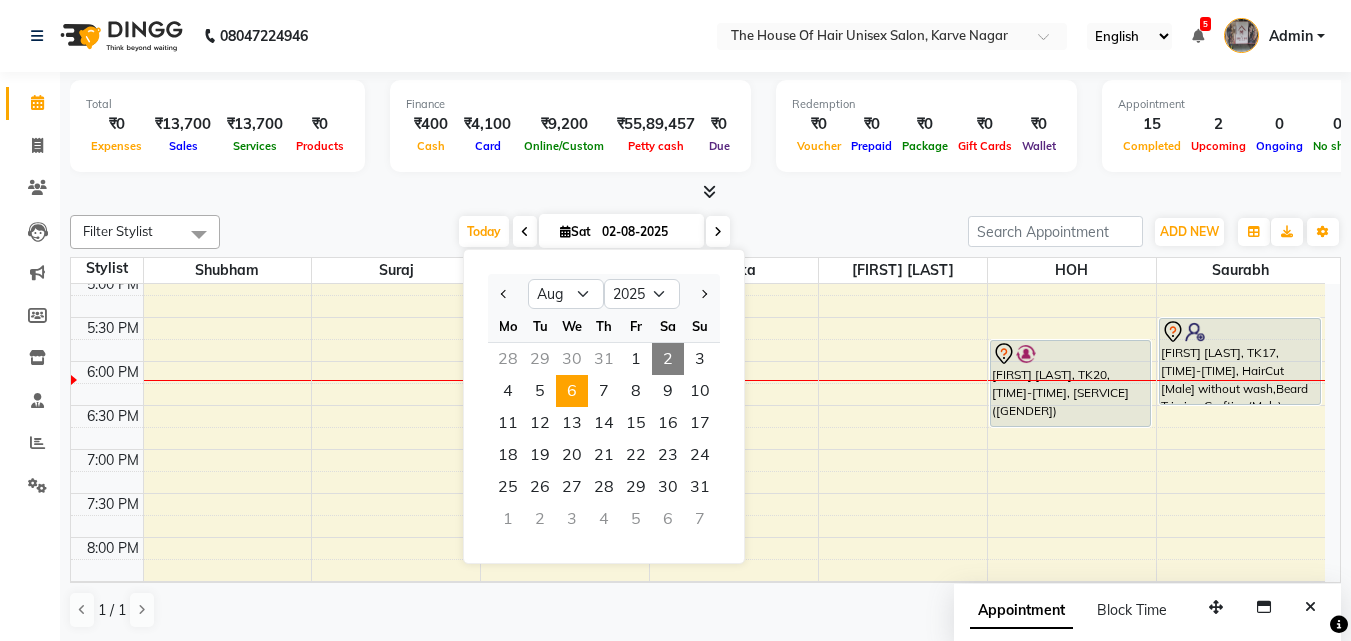 click on "6" at bounding box center (572, 391) 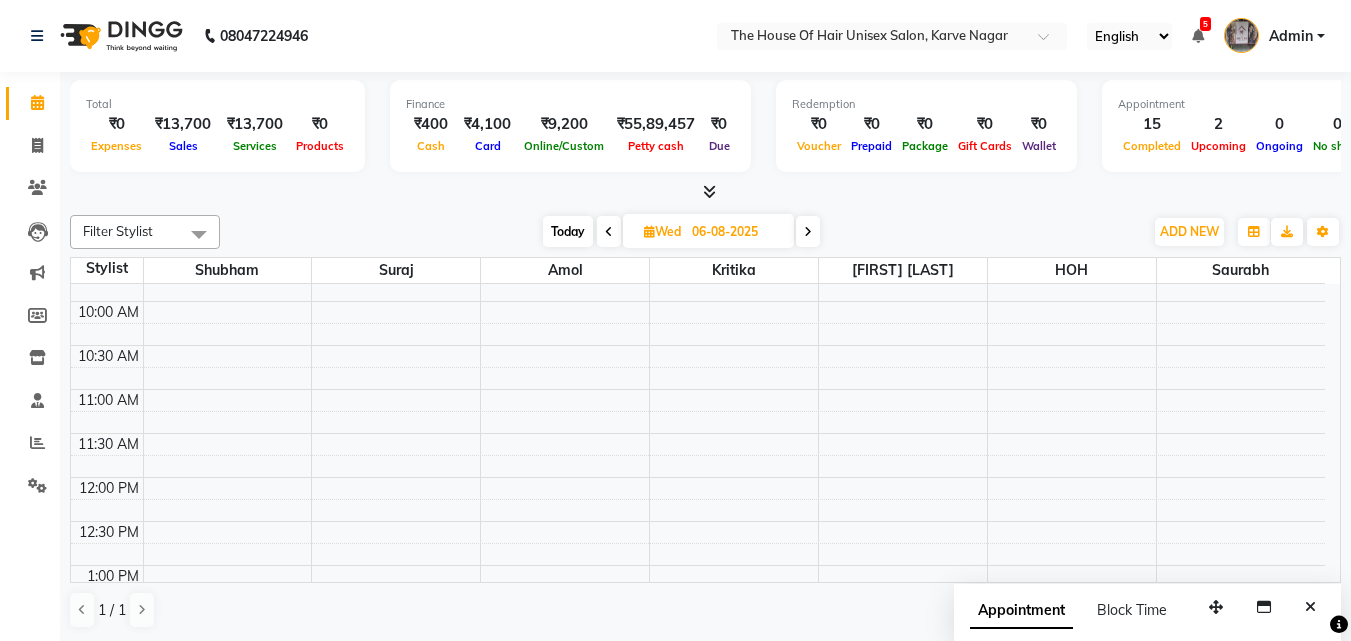 scroll, scrollTop: 245, scrollLeft: 0, axis: vertical 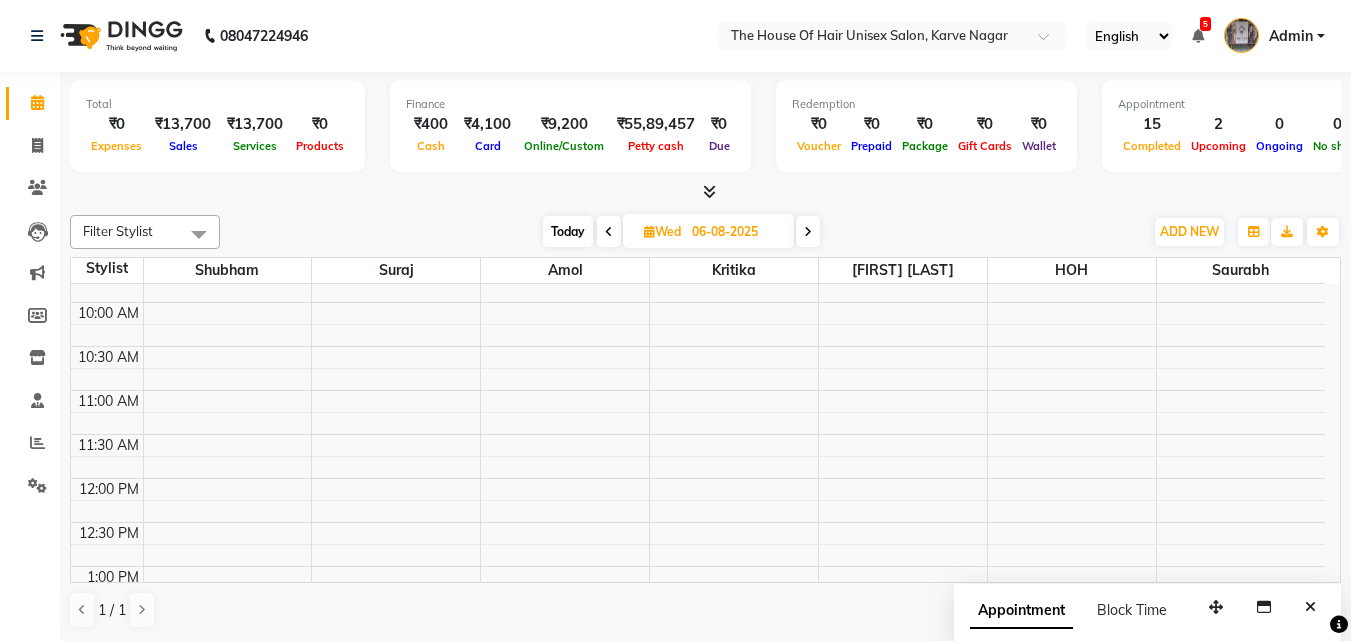 click on "7:00 AM 7:30 AM 8:00 AM 8:30 AM 9:00 AM 9:30 AM 10:00 AM 10:30 AM 11:00 AM 11:30 AM 12:00 PM 12:30 PM 1:00 PM 1:30 PM 2:00 PM 2:30 PM 3:00 PM 3:30 PM 4:00 PM 4:30 PM 5:00 PM 5:30 PM 6:00 PM 6:30 PM 7:00 PM 7:30 PM 8:00 PM 8:30 PM 9:00 PM 9:30 PM" at bounding box center [698, 698] 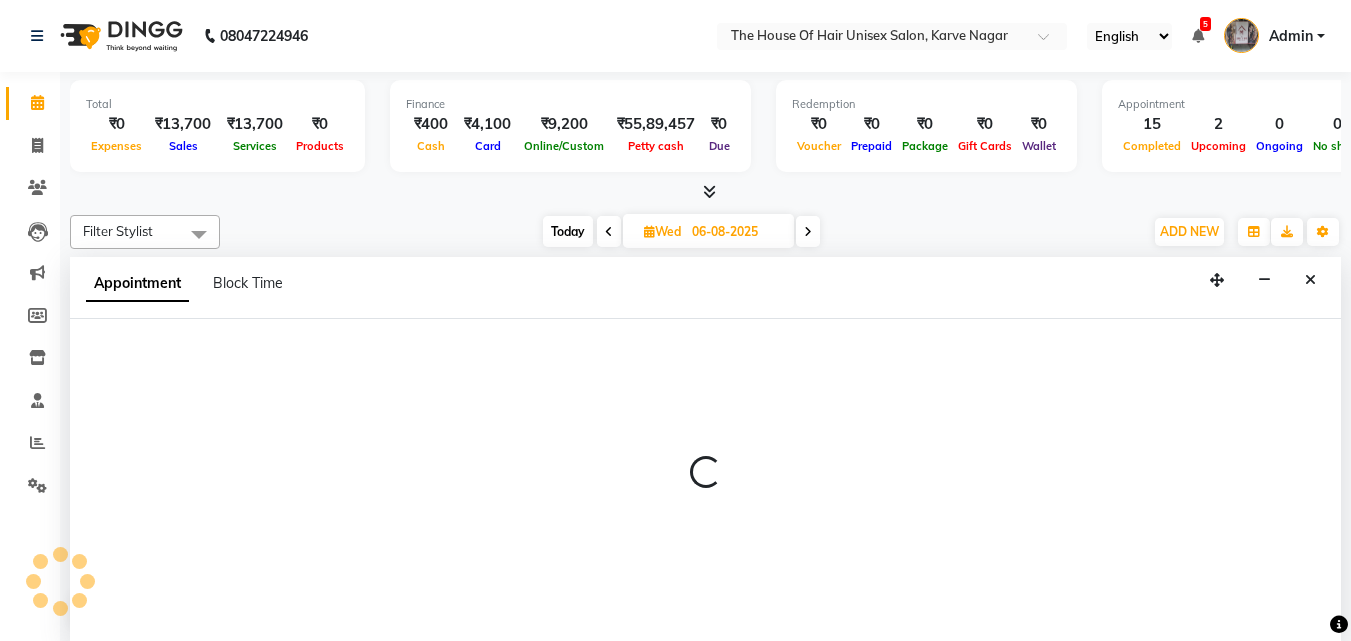 select on "42814" 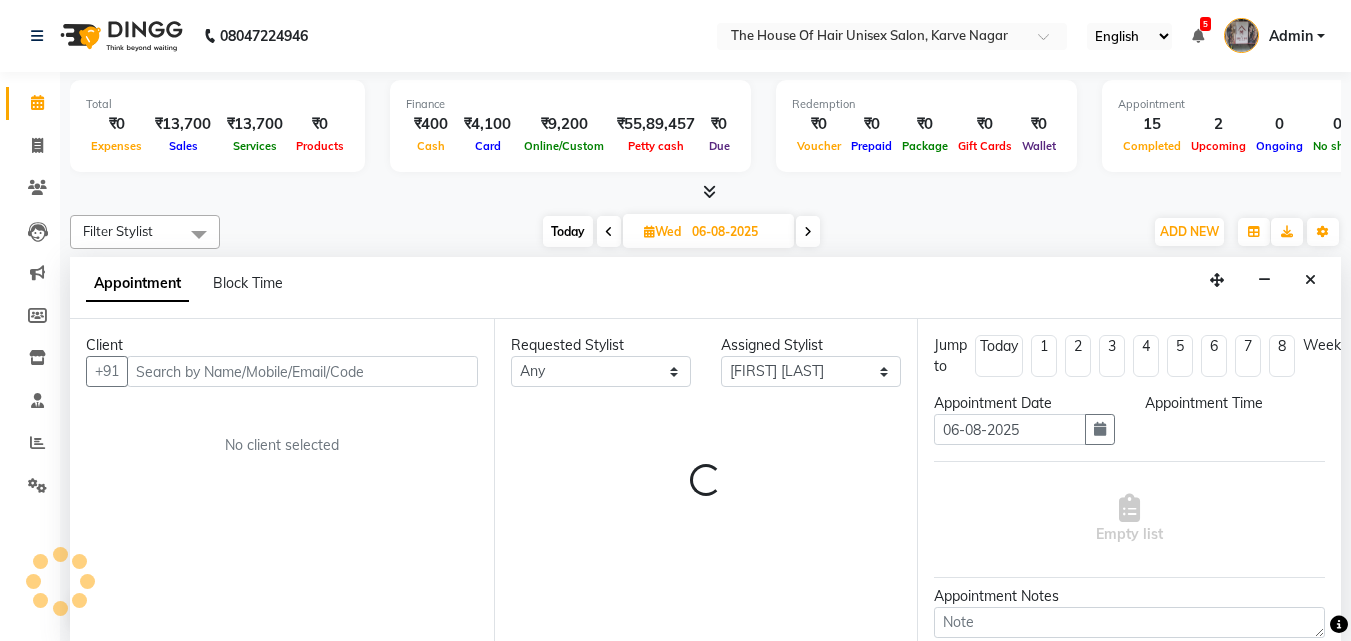 scroll, scrollTop: 1, scrollLeft: 0, axis: vertical 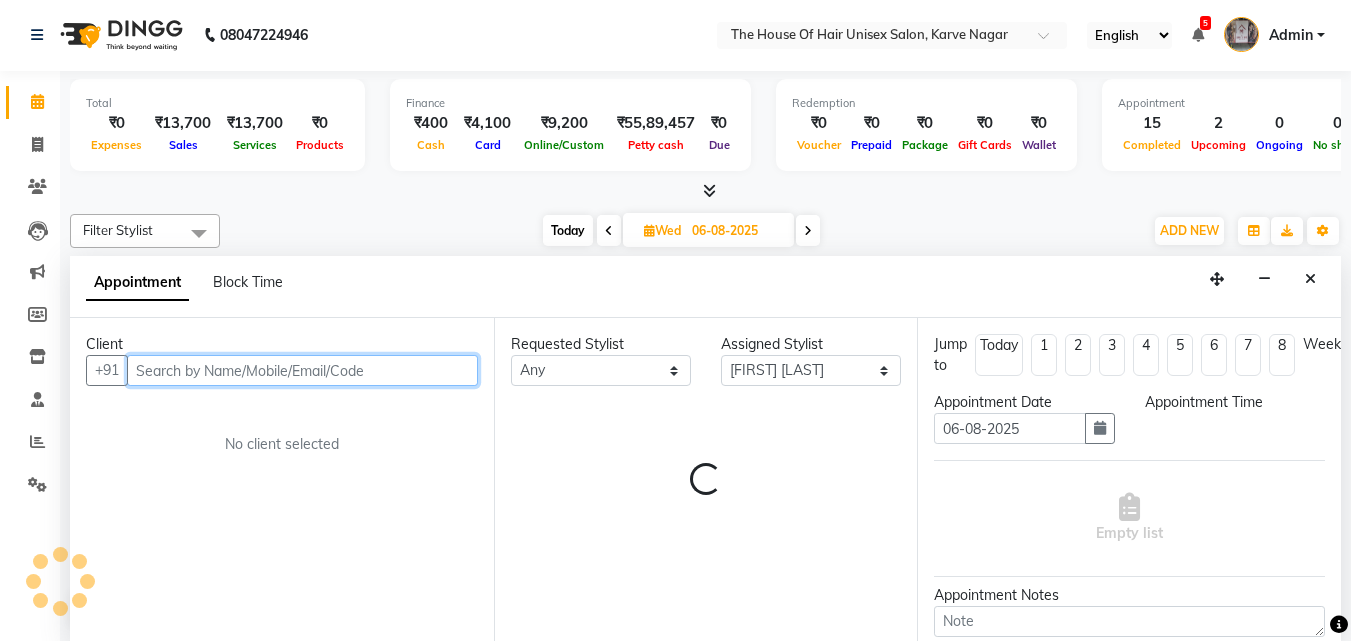 select on "660" 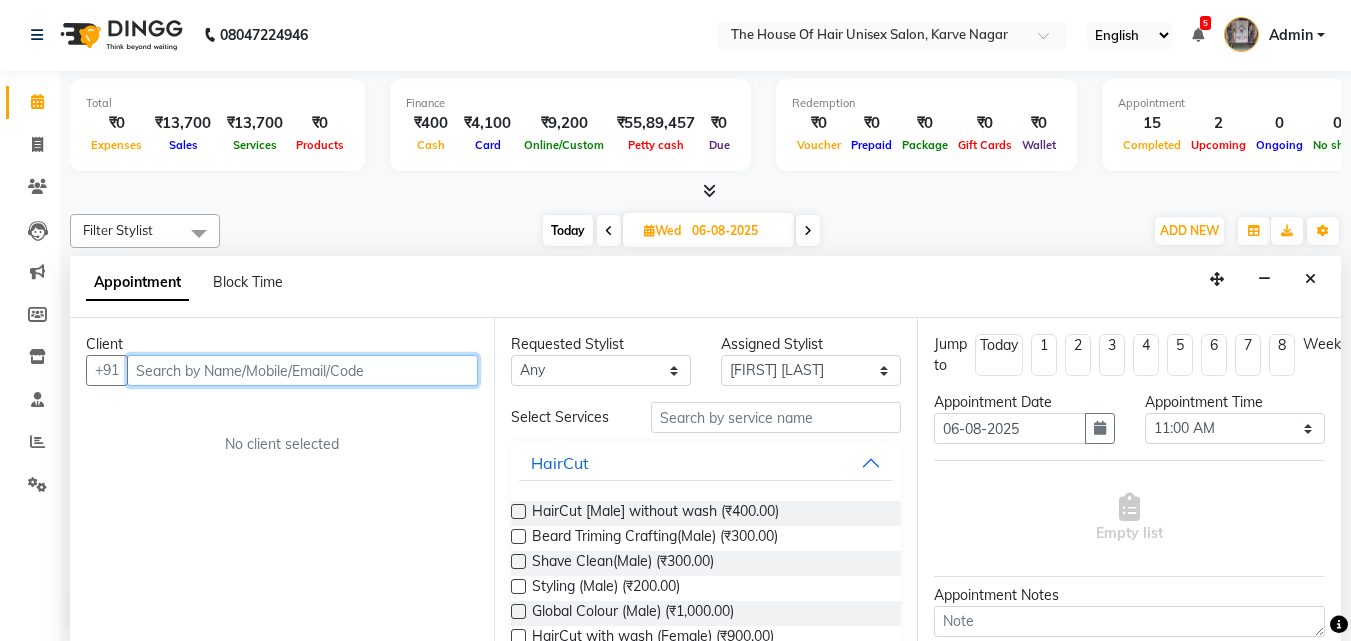 click at bounding box center (302, 370) 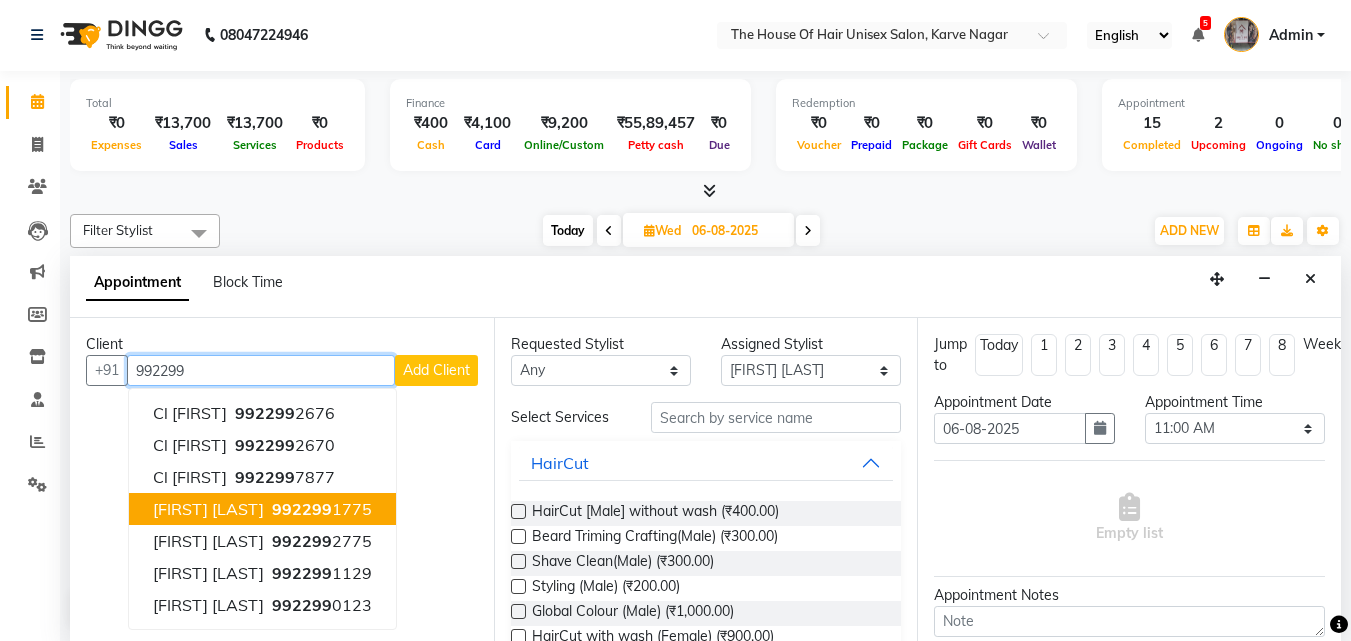 click on "992299 1775" at bounding box center (320, 509) 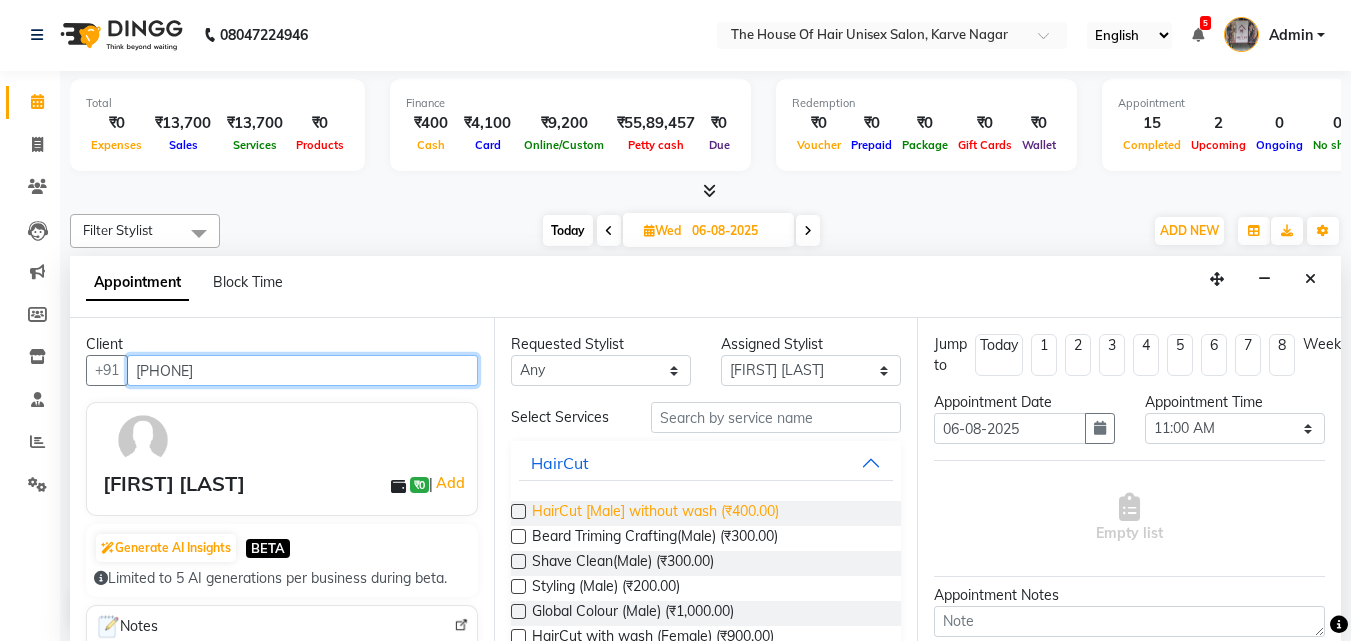 type on "[PHONE]" 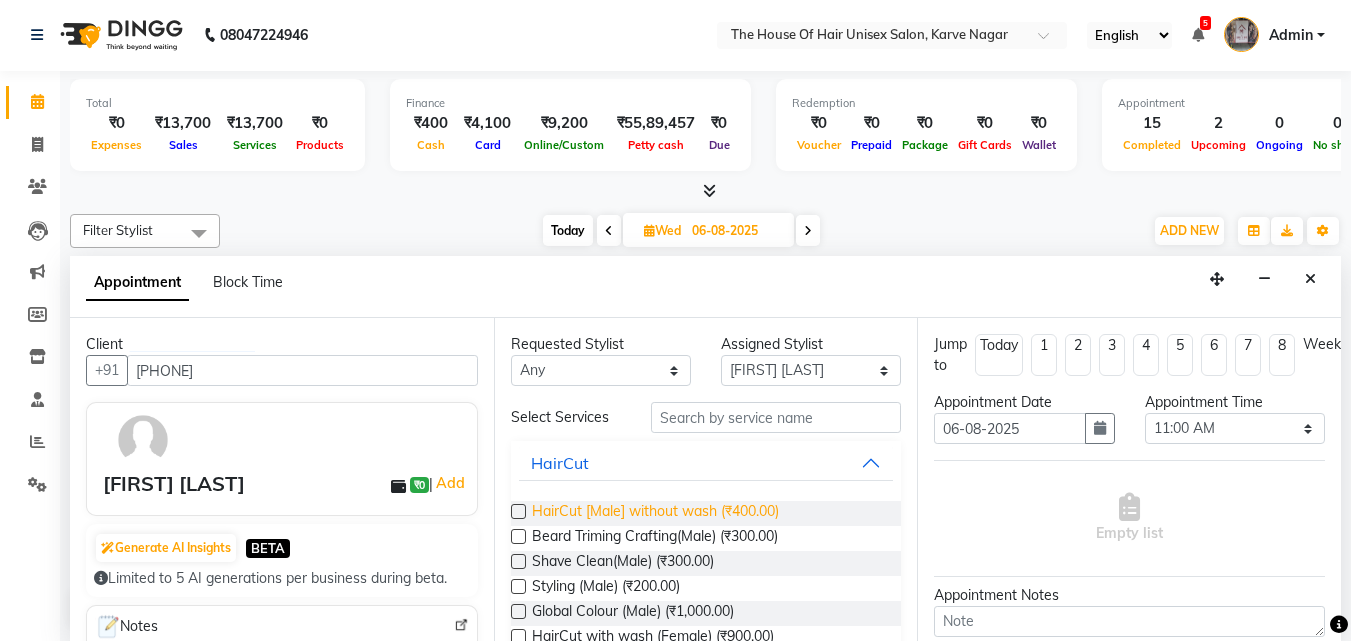 click on "HairCut [Male] without wash (₹400.00)" at bounding box center [655, 513] 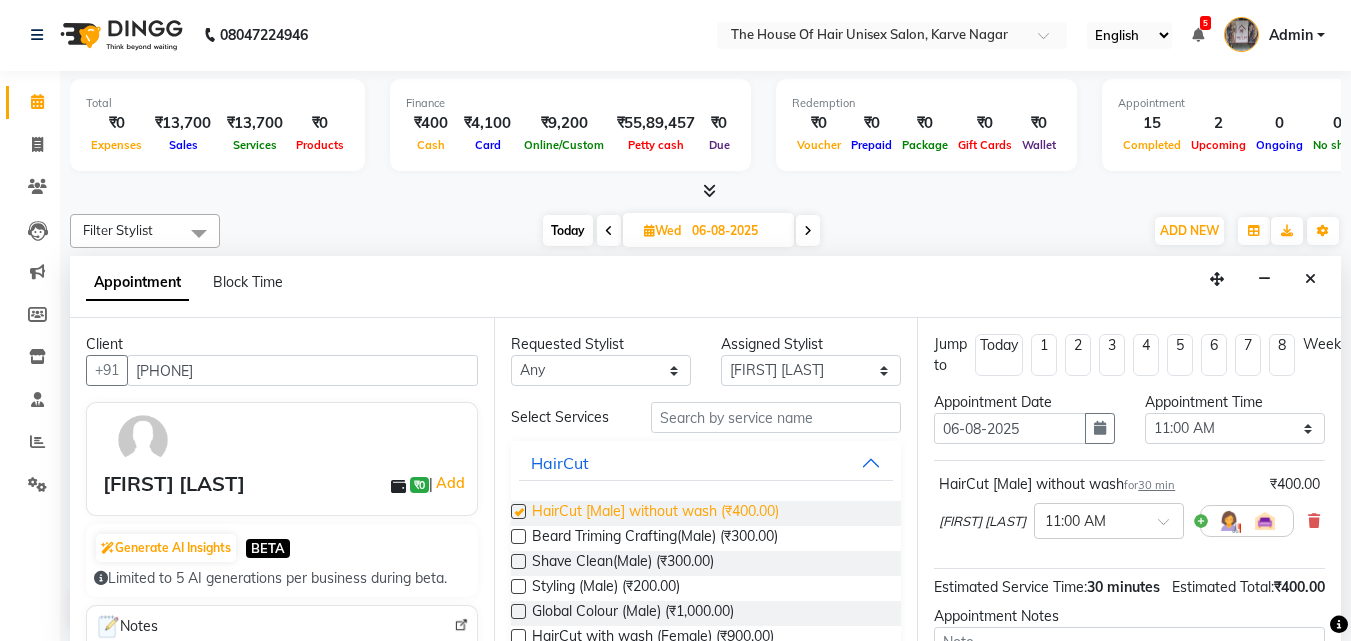 checkbox on "false" 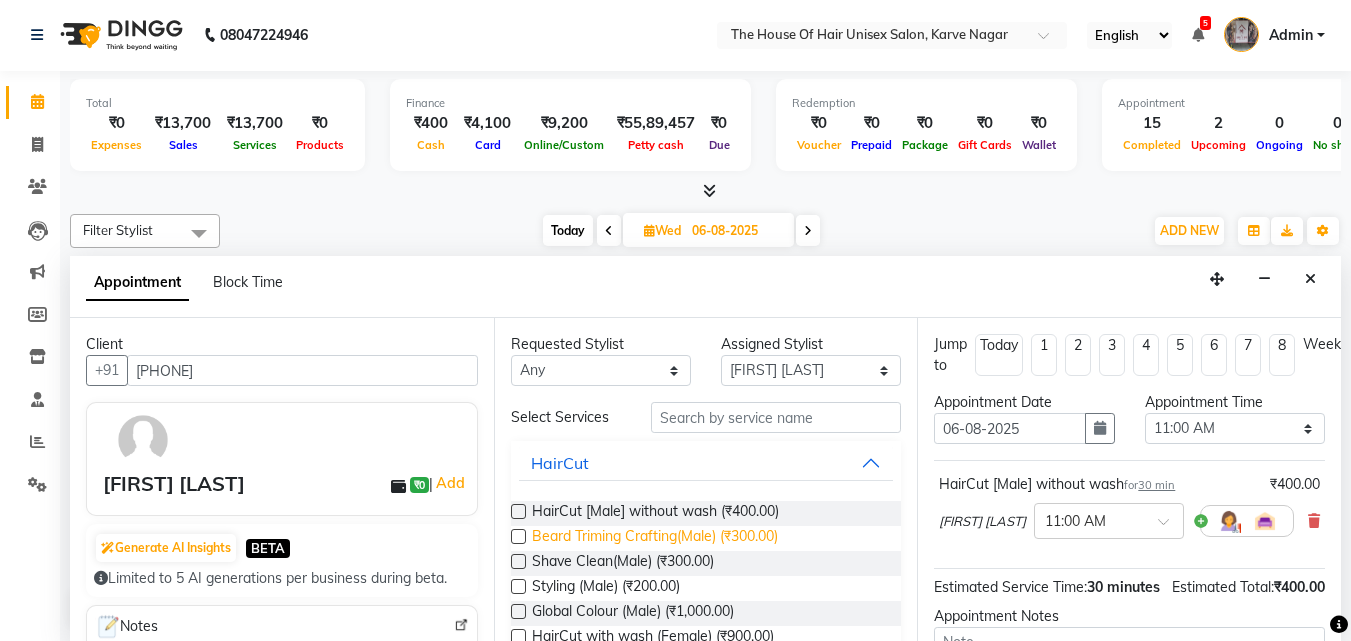 click on "Beard Triming Crafting(Male) (₹300.00)" at bounding box center [655, 538] 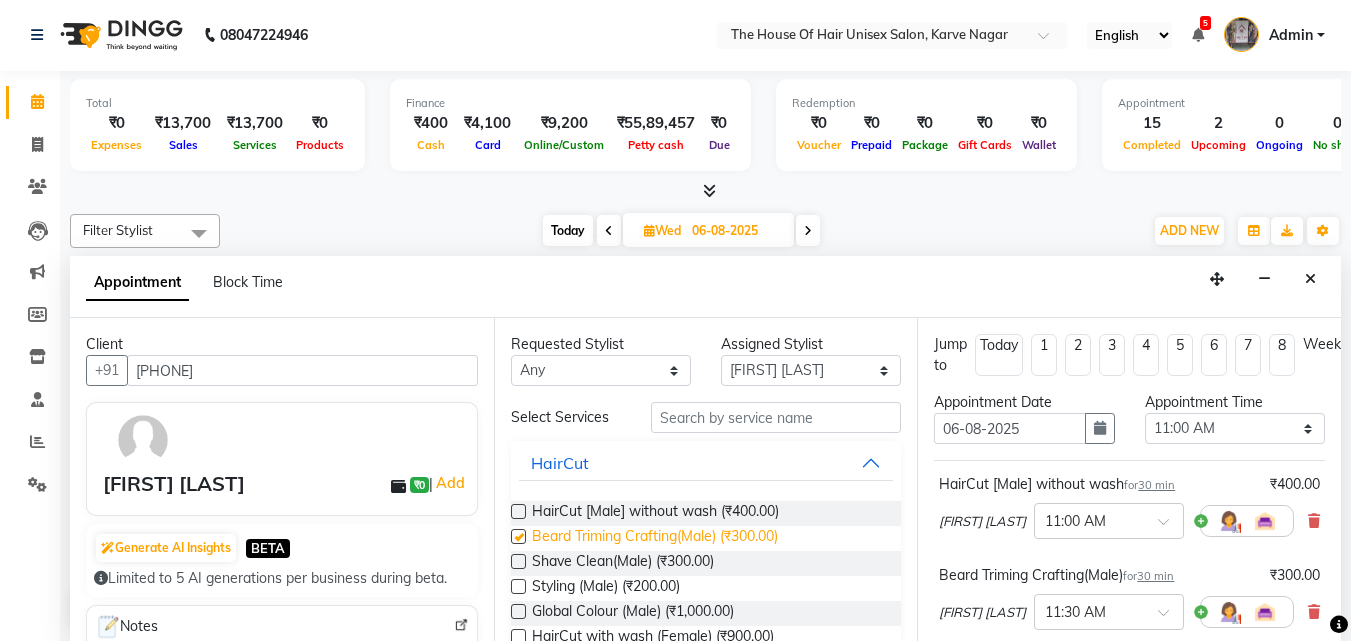 checkbox on "false" 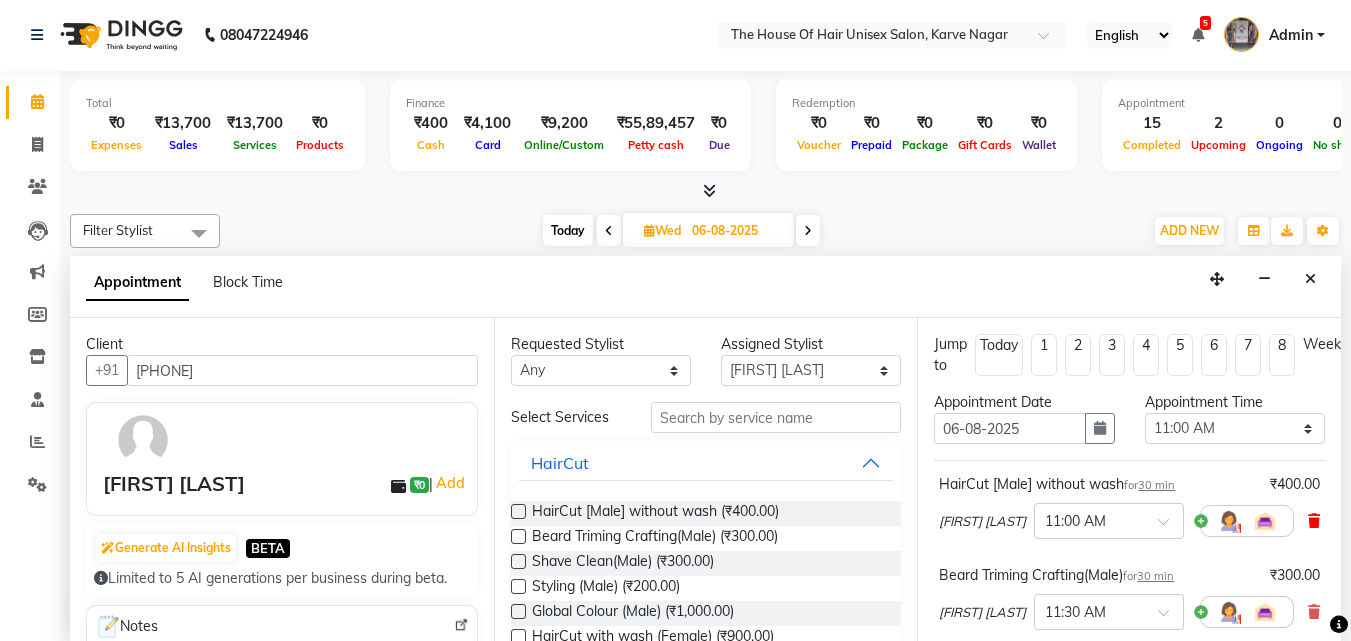 click at bounding box center (1314, 521) 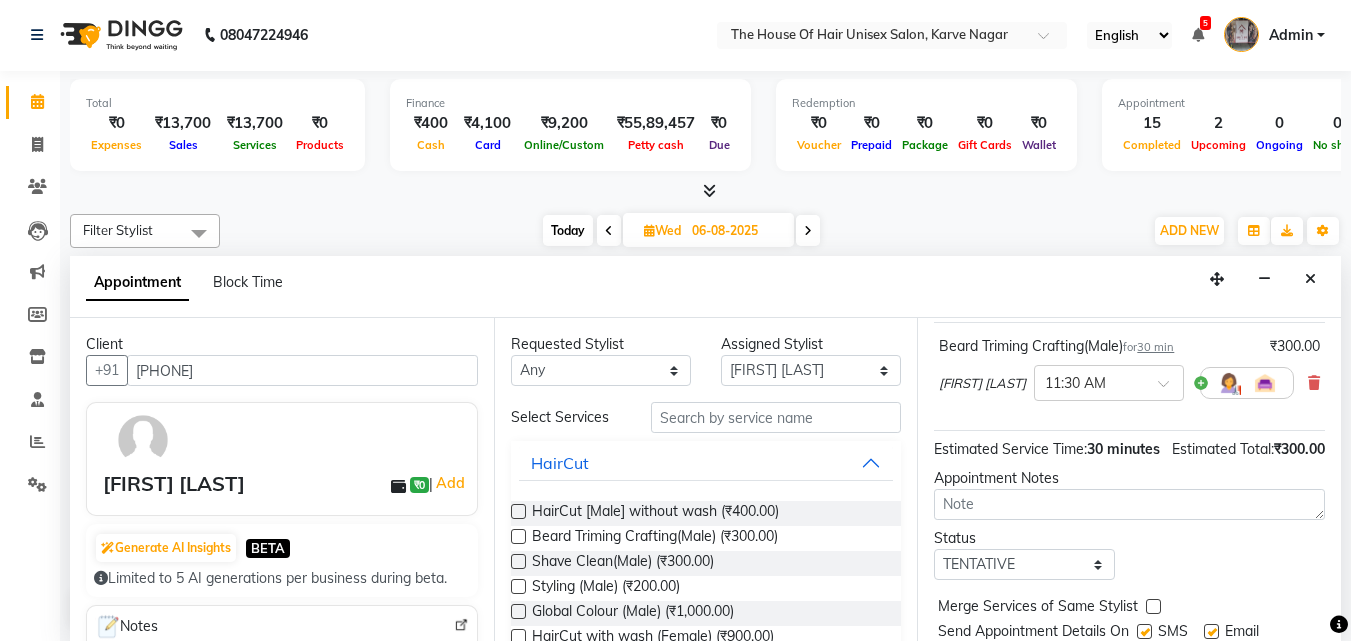 scroll, scrollTop: 239, scrollLeft: 0, axis: vertical 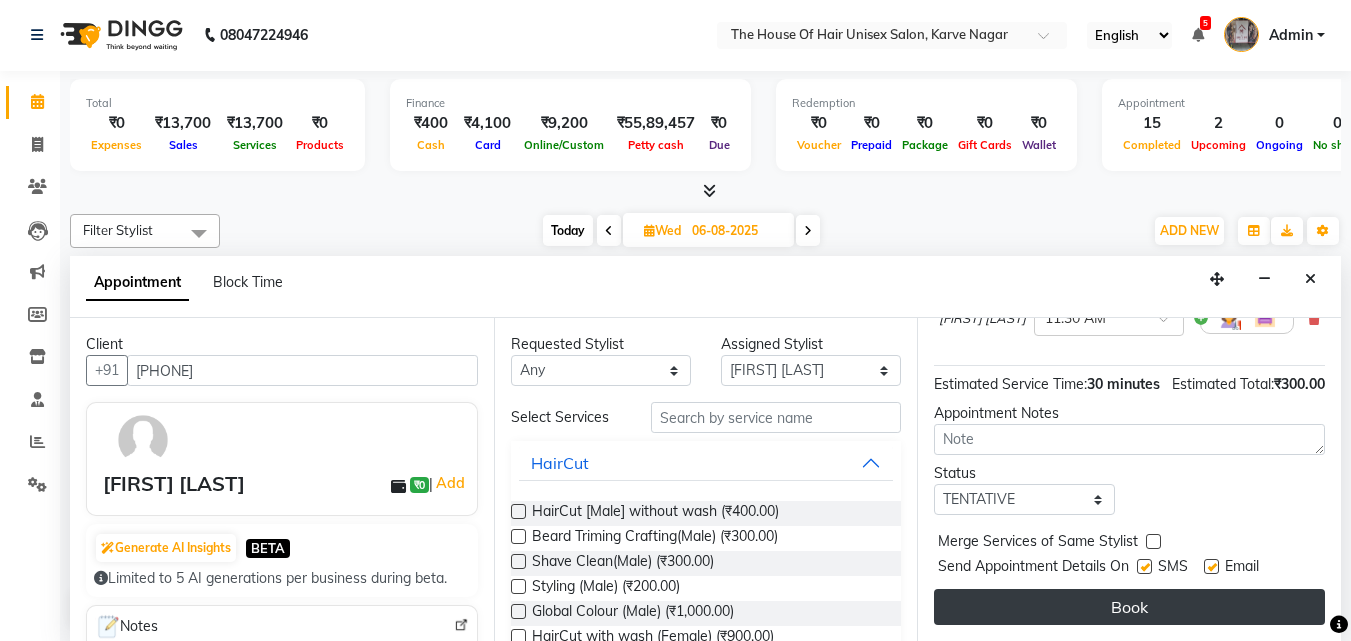 click on "Book" at bounding box center [1129, 607] 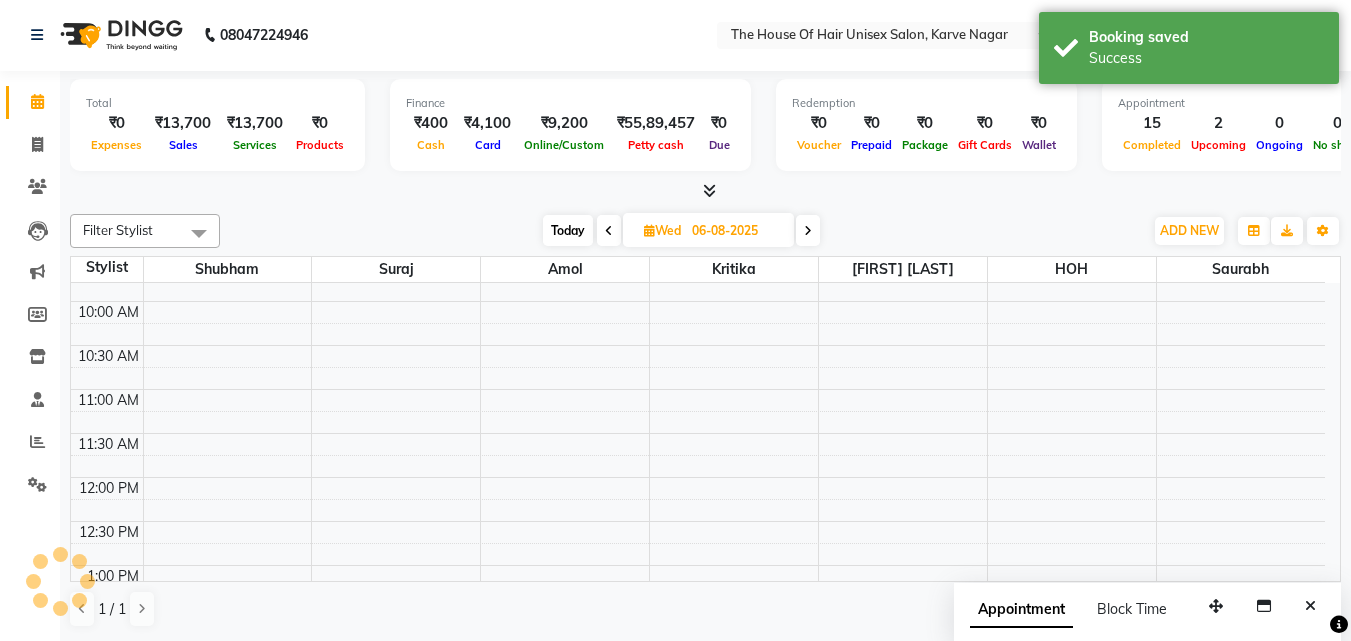 scroll, scrollTop: 0, scrollLeft: 0, axis: both 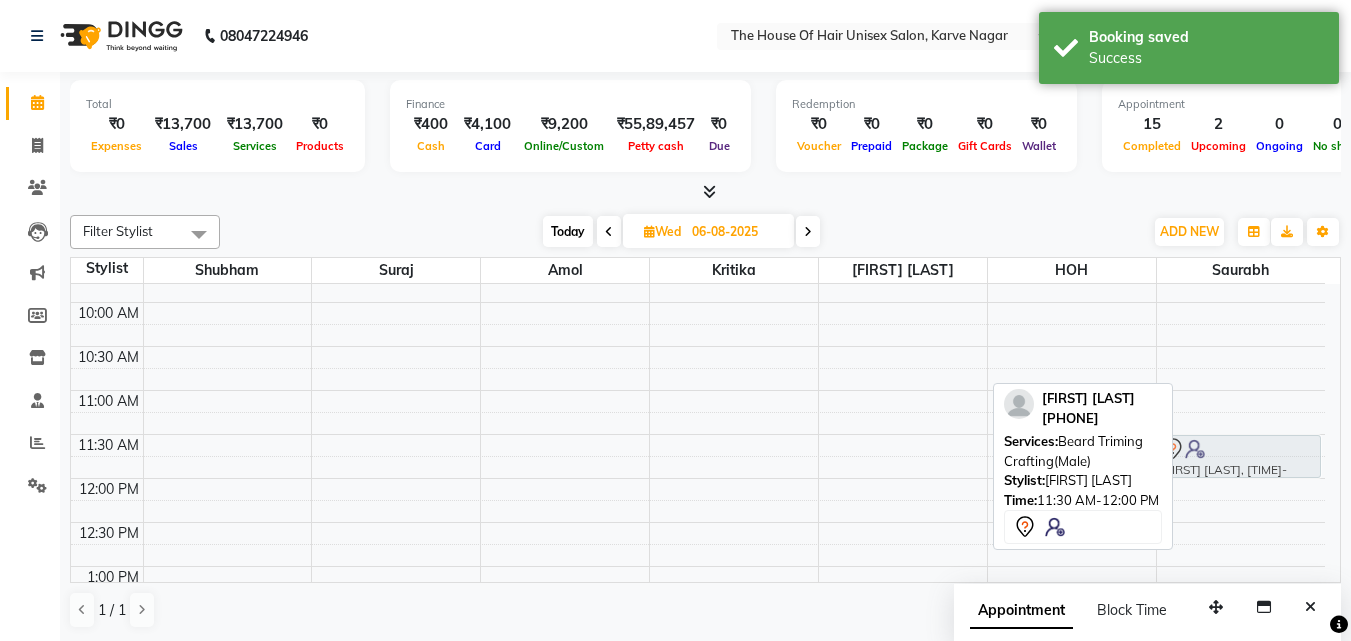 drag, startPoint x: 915, startPoint y: 455, endPoint x: 1225, endPoint y: 456, distance: 310.00162 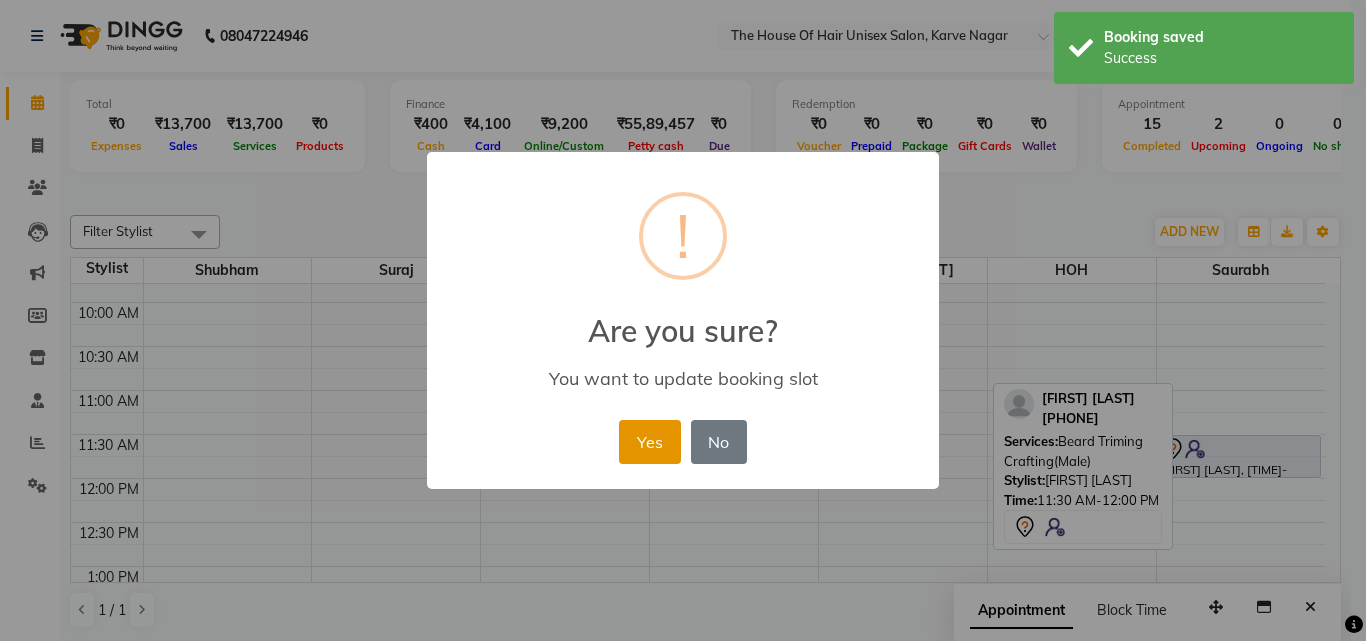 click on "Yes" at bounding box center [649, 442] 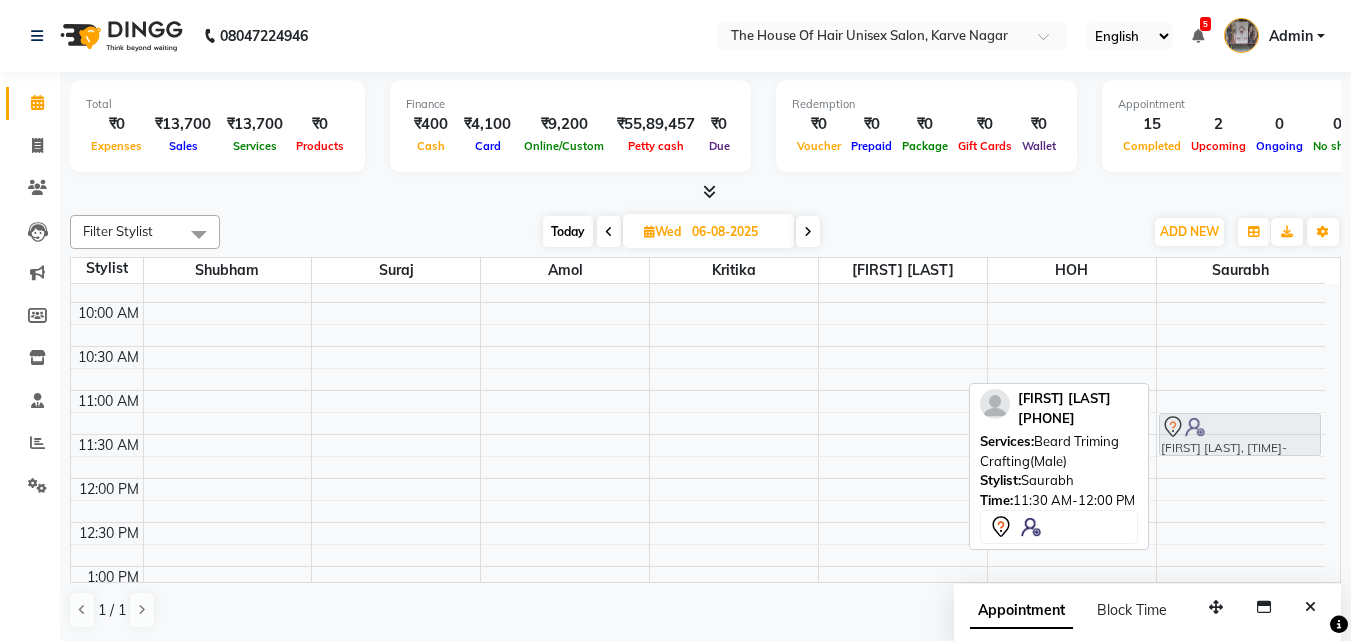 drag, startPoint x: 1227, startPoint y: 449, endPoint x: 1221, endPoint y: 433, distance: 17.088007 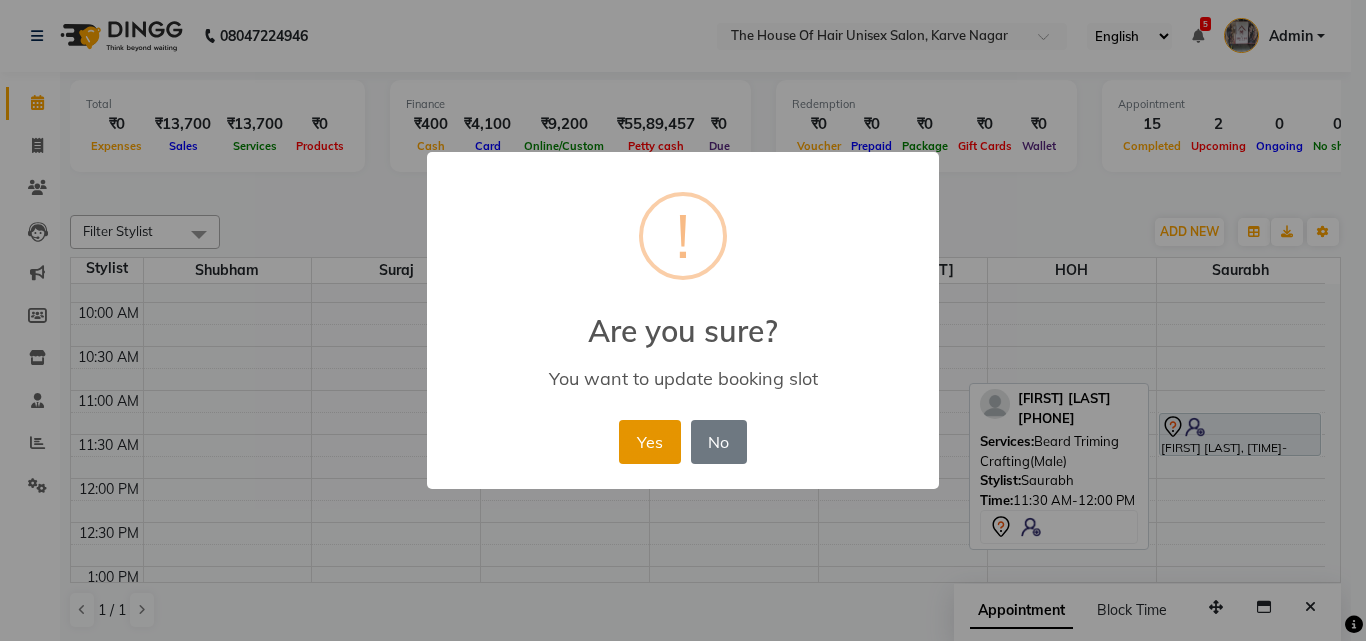 click on "Yes" at bounding box center (649, 442) 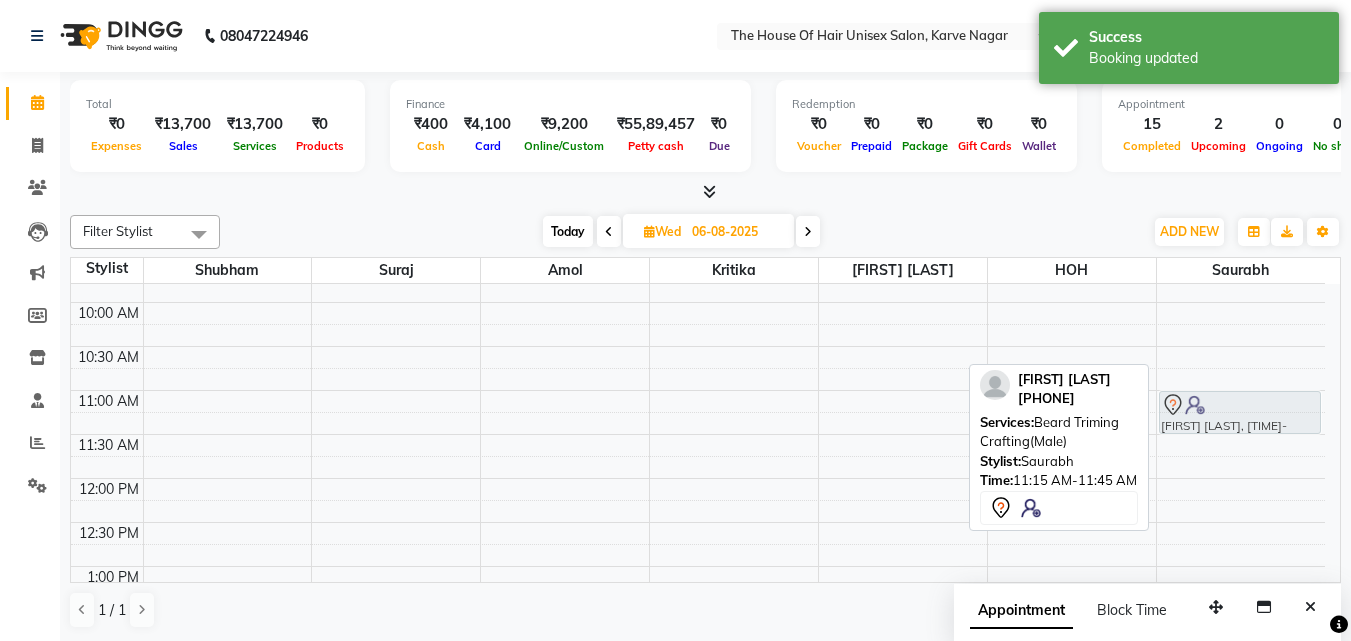 drag, startPoint x: 1240, startPoint y: 432, endPoint x: 1232, endPoint y: 416, distance: 17.888544 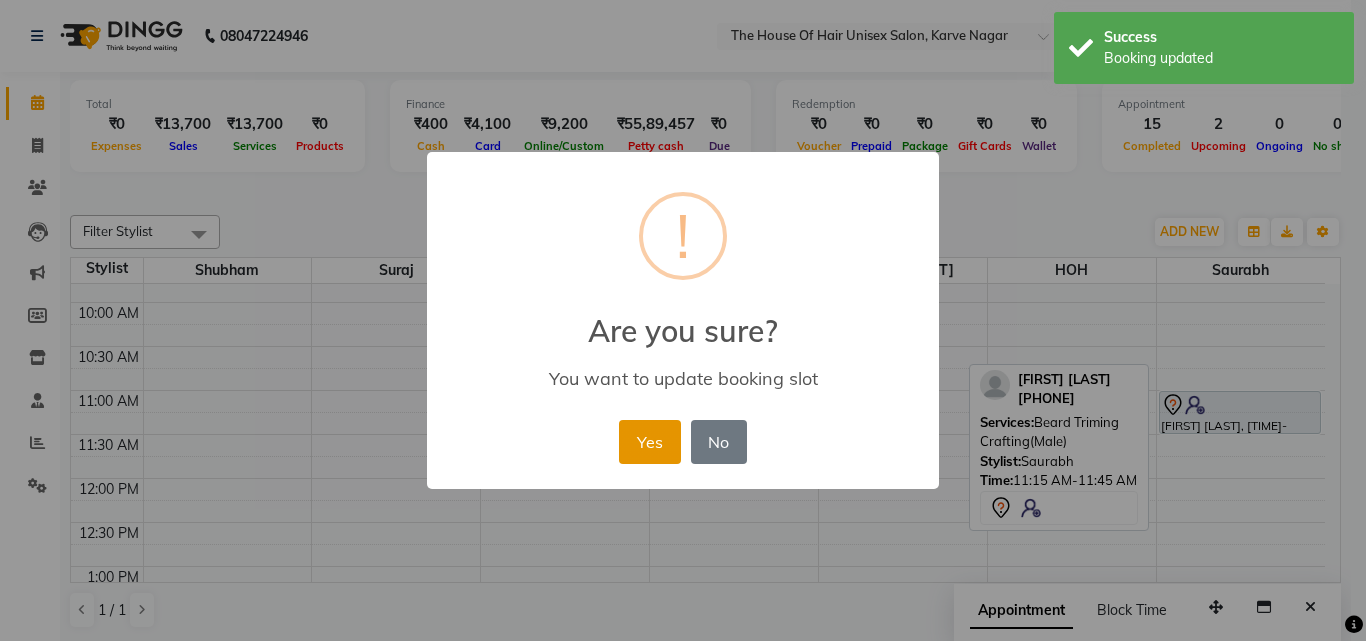 click on "Yes" at bounding box center (649, 442) 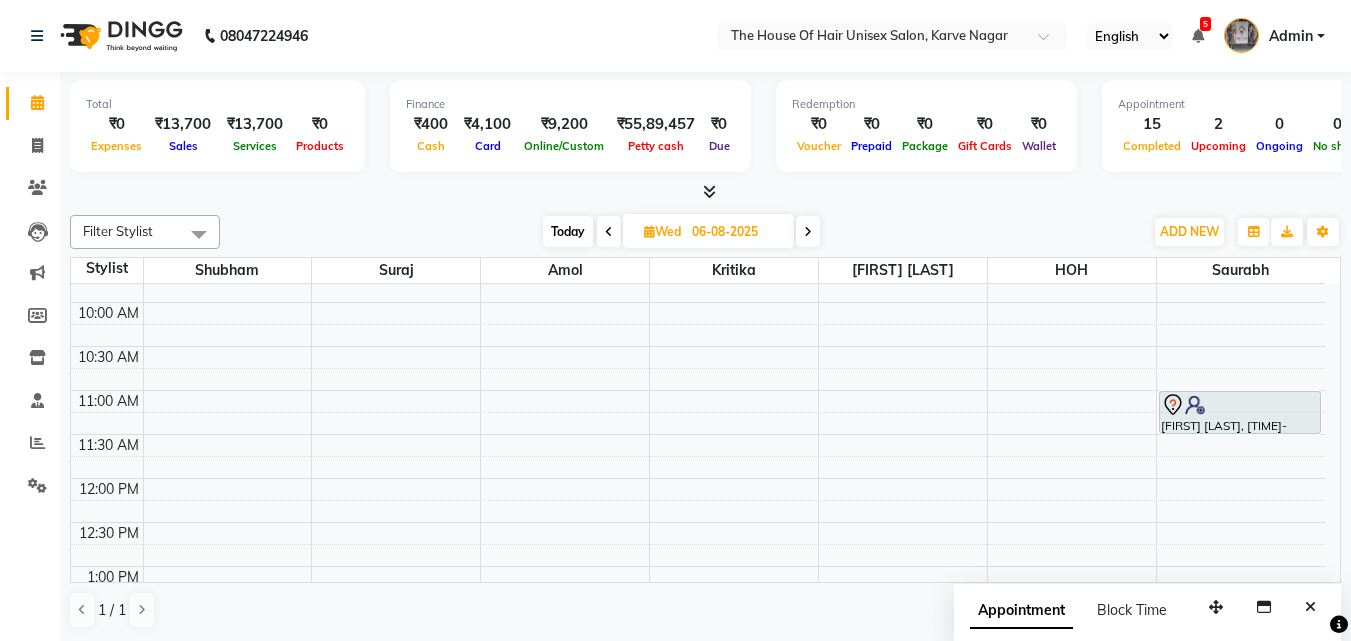 click on "Today" at bounding box center [568, 231] 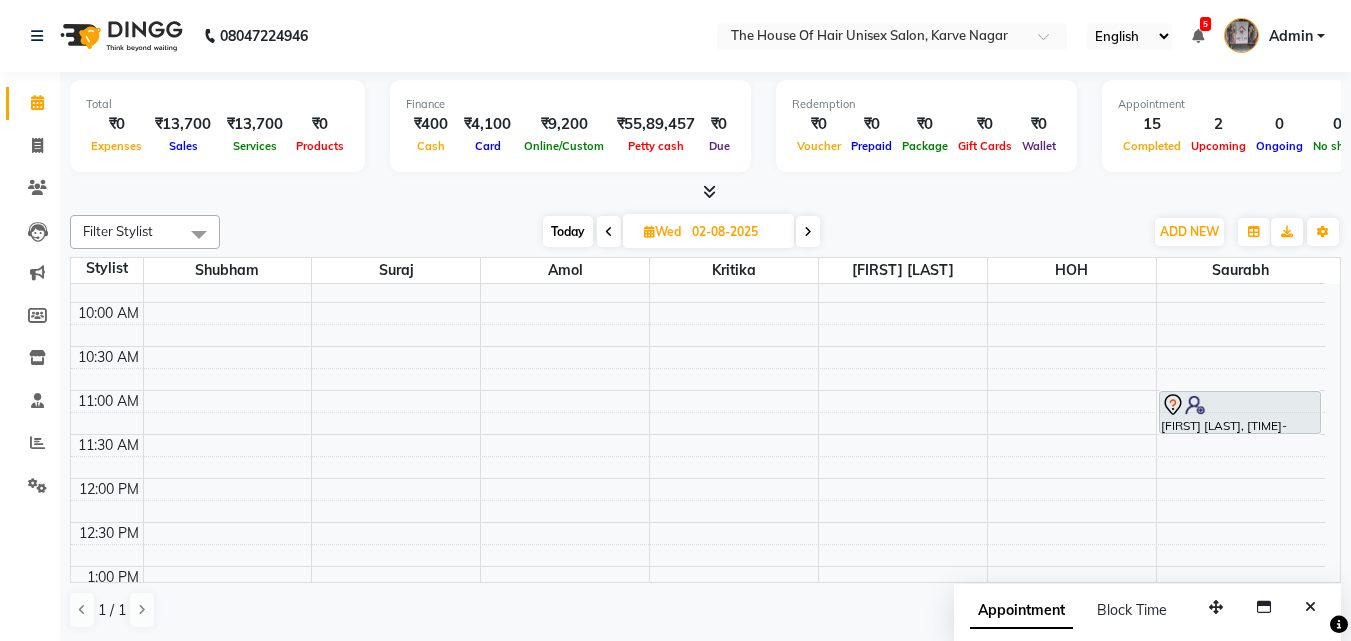 scroll, scrollTop: 969, scrollLeft: 0, axis: vertical 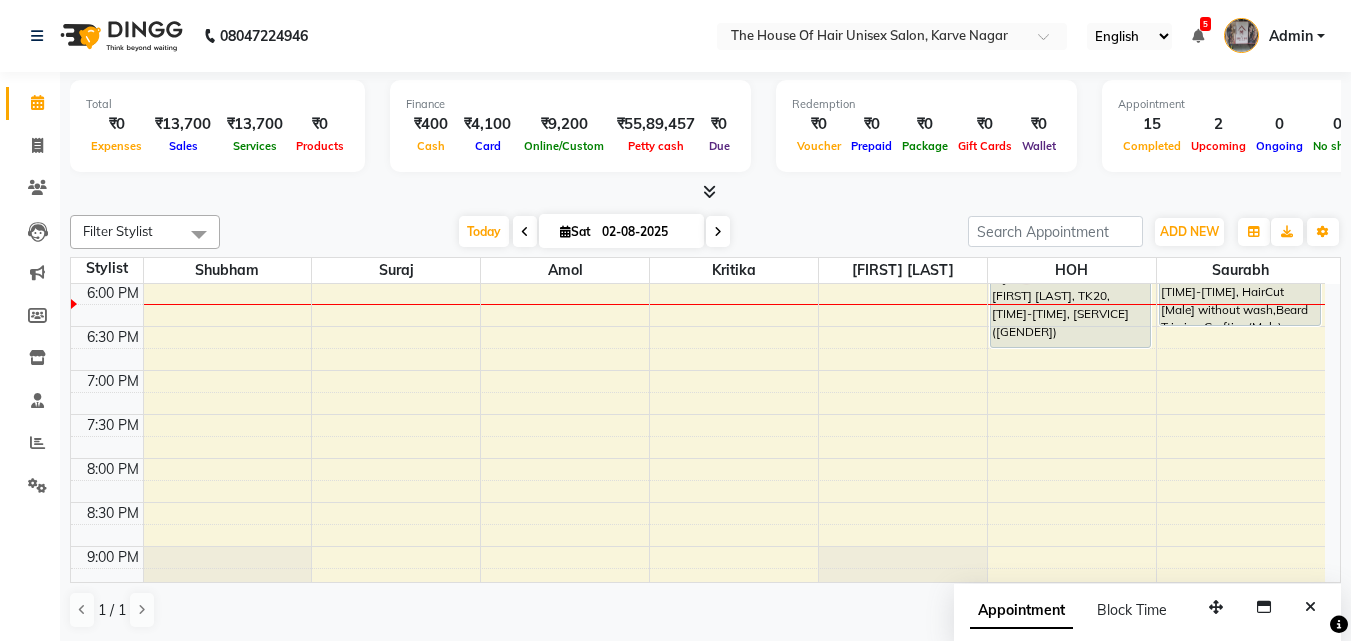 click at bounding box center [718, 232] 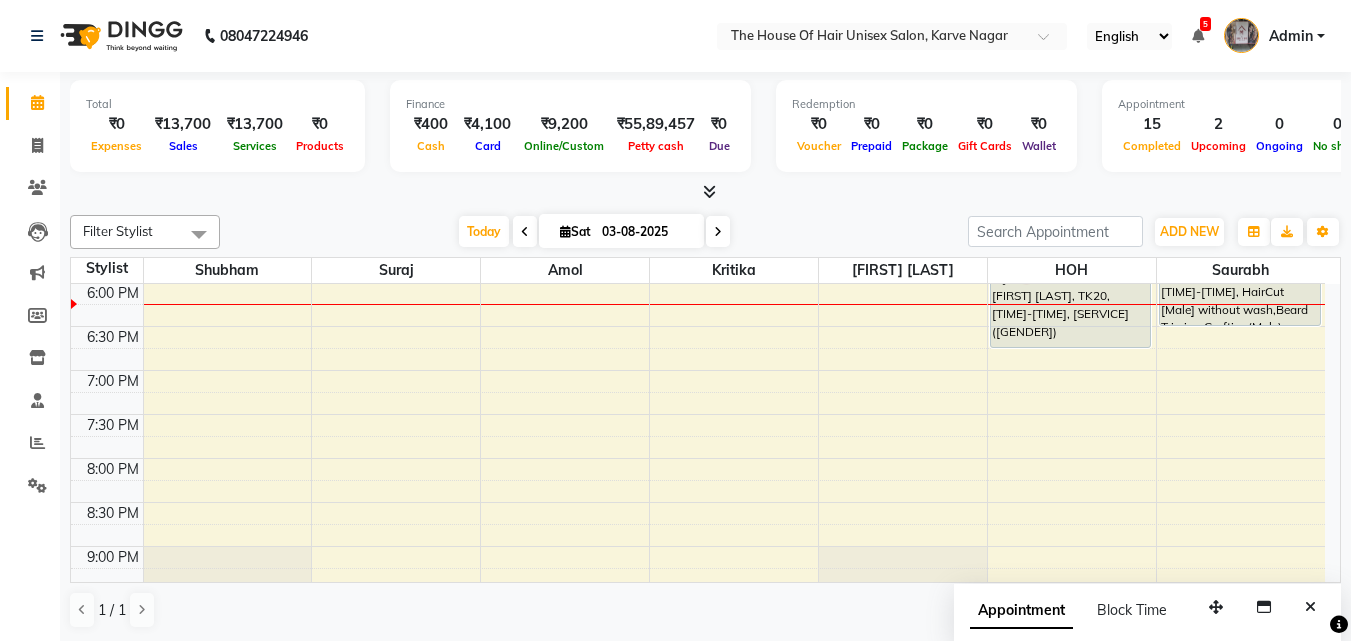 scroll, scrollTop: 969, scrollLeft: 0, axis: vertical 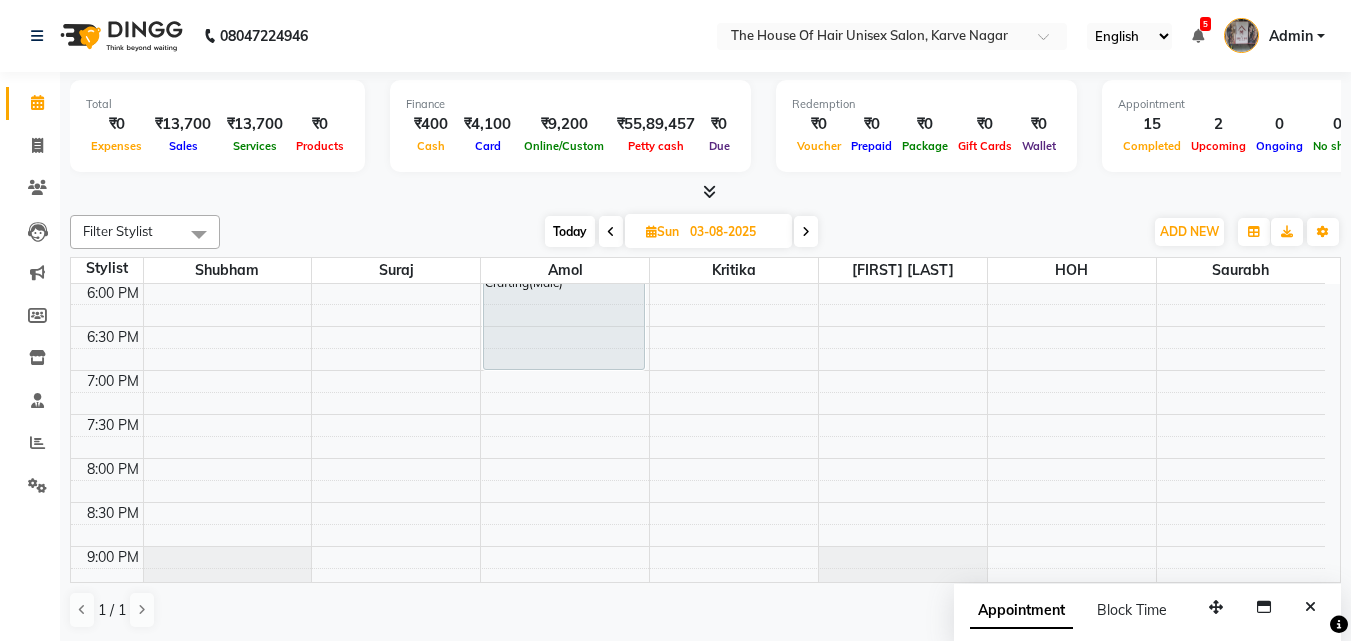 click at bounding box center [651, 231] 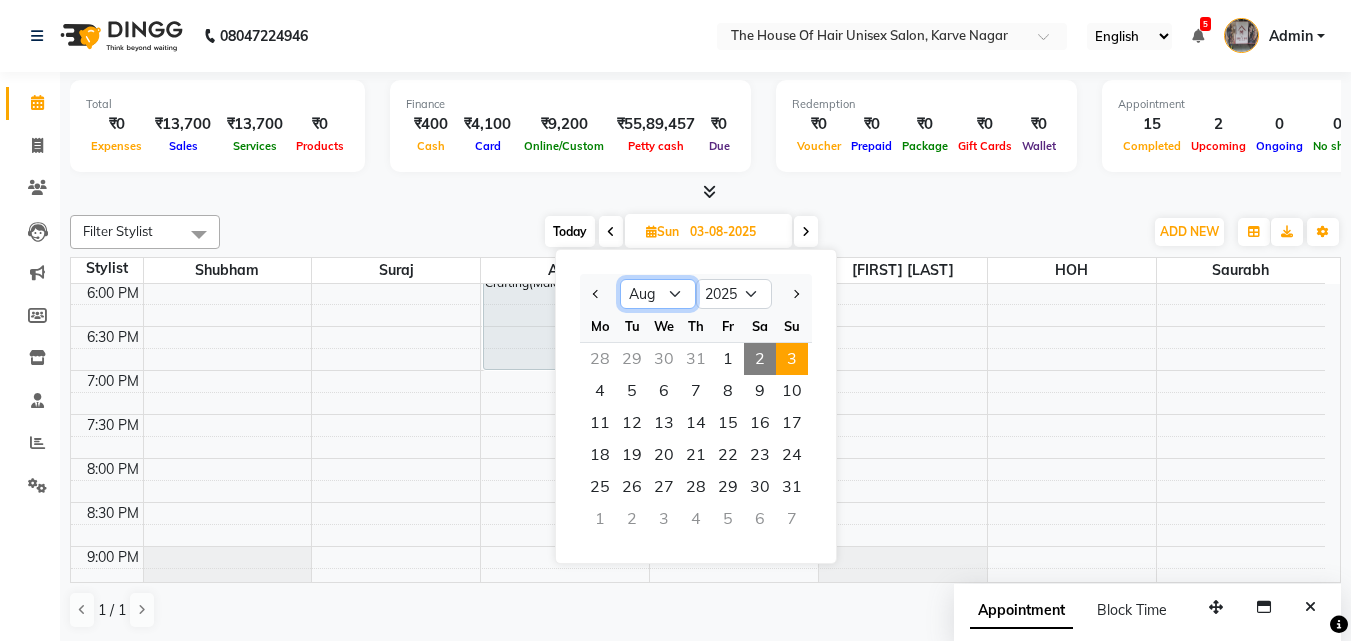 click on "Jan Feb Mar Apr May Jun Jul Aug Sep Oct Nov Dec" at bounding box center (658, 294) 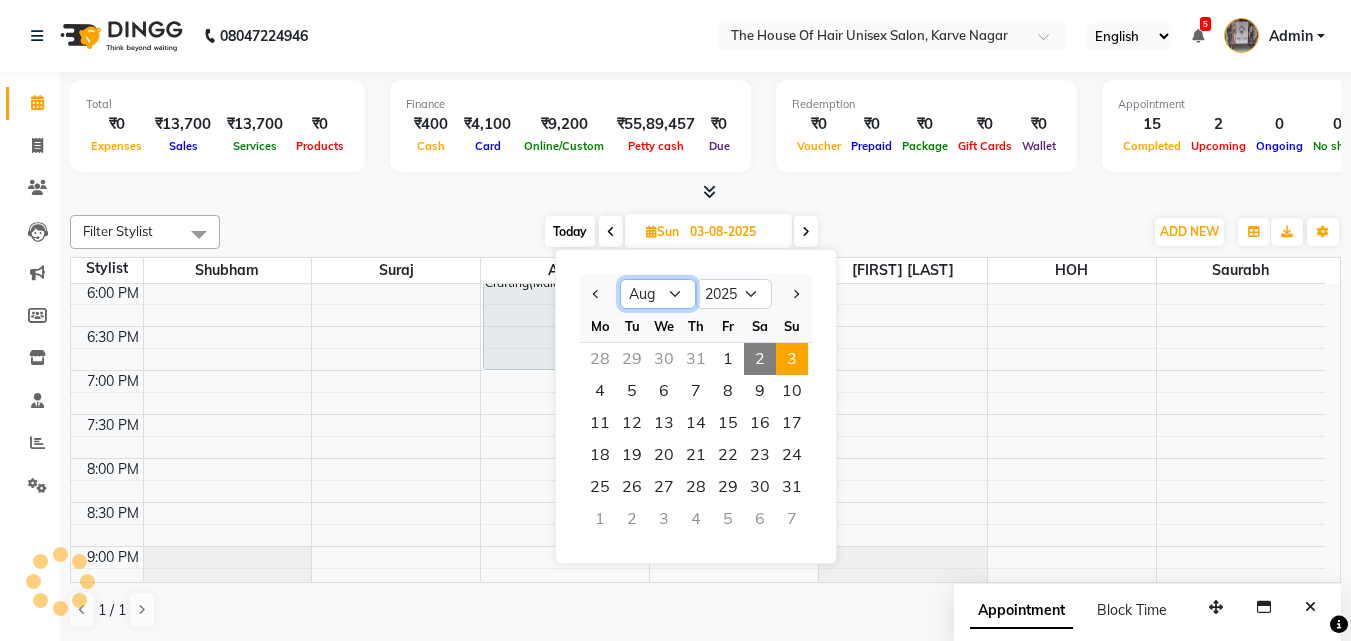 select on "9" 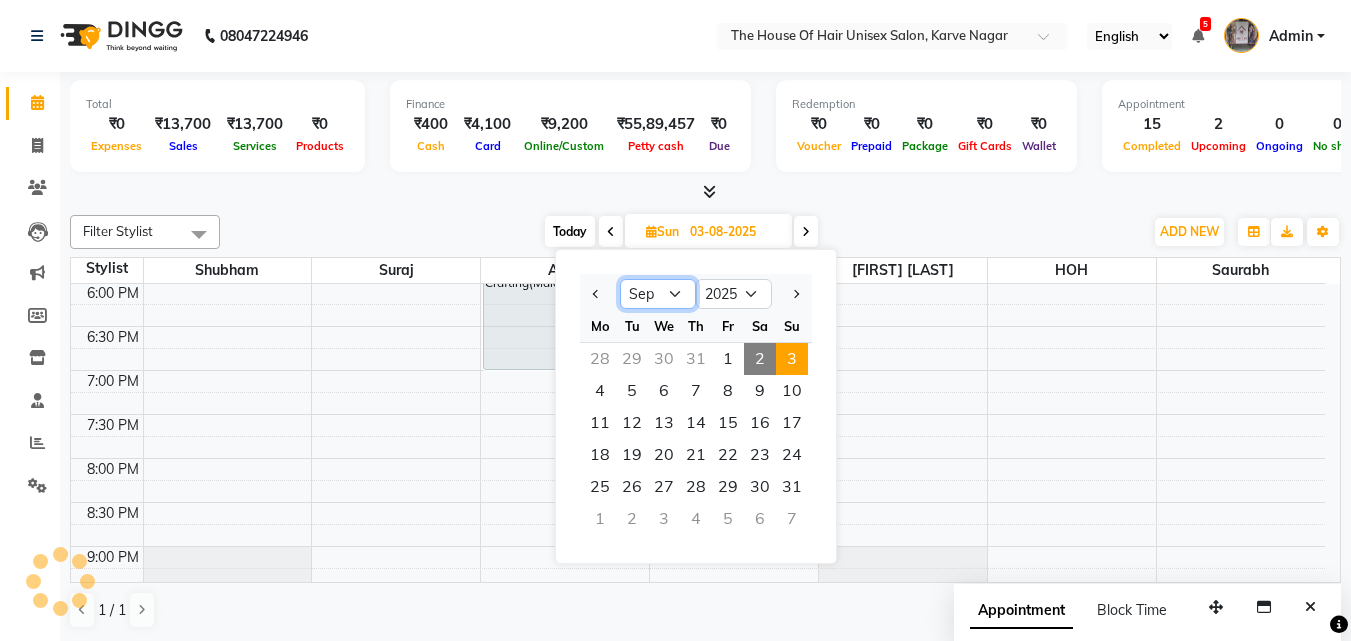 click on "Jan Feb Mar Apr May Jun Jul Aug Sep Oct Nov Dec" at bounding box center (658, 294) 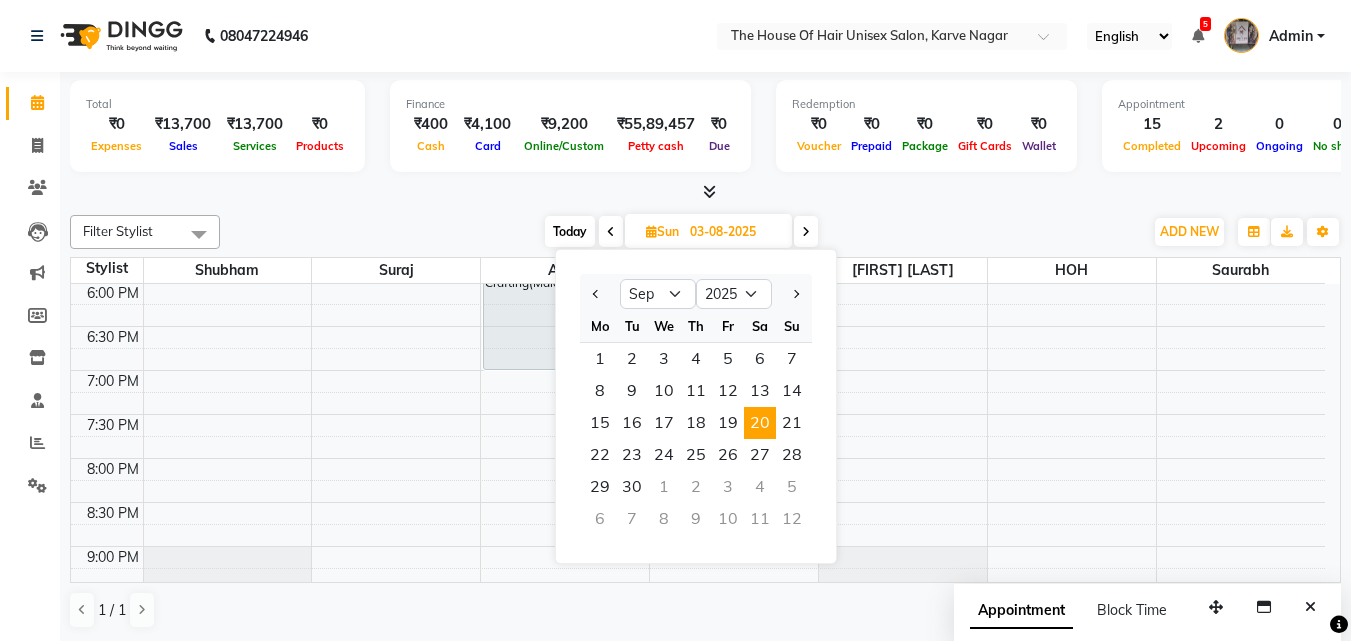 click on "20" at bounding box center [760, 423] 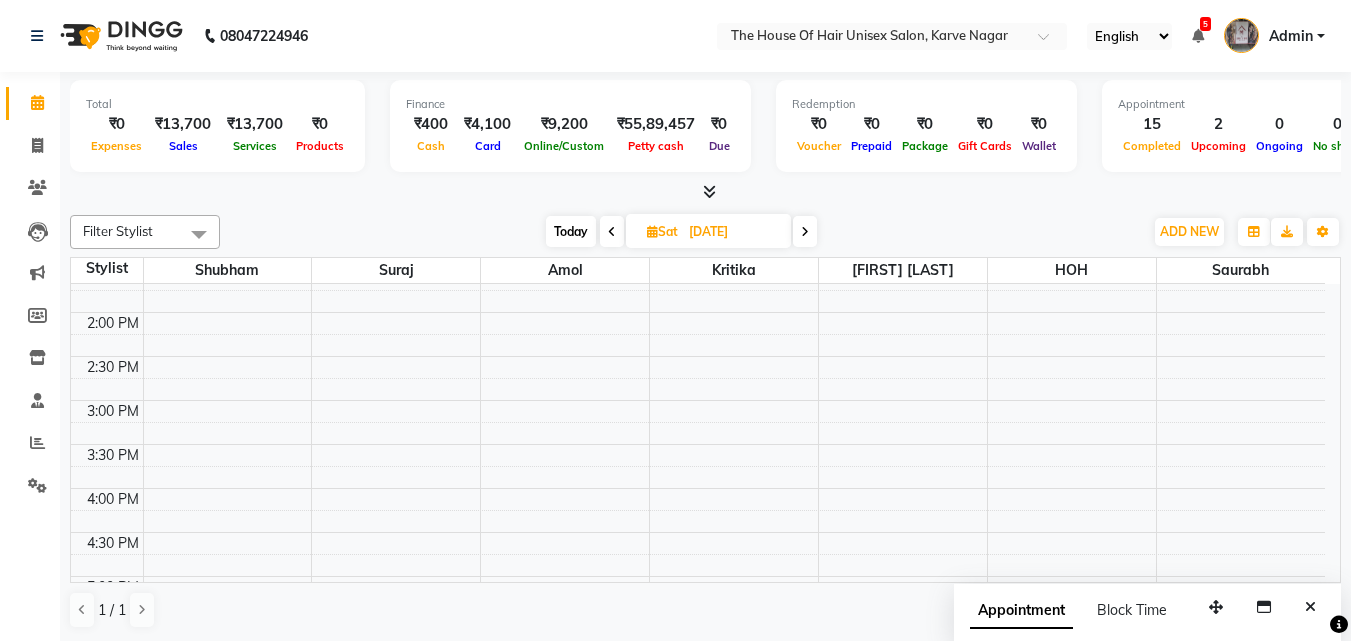 scroll, scrollTop: 589, scrollLeft: 0, axis: vertical 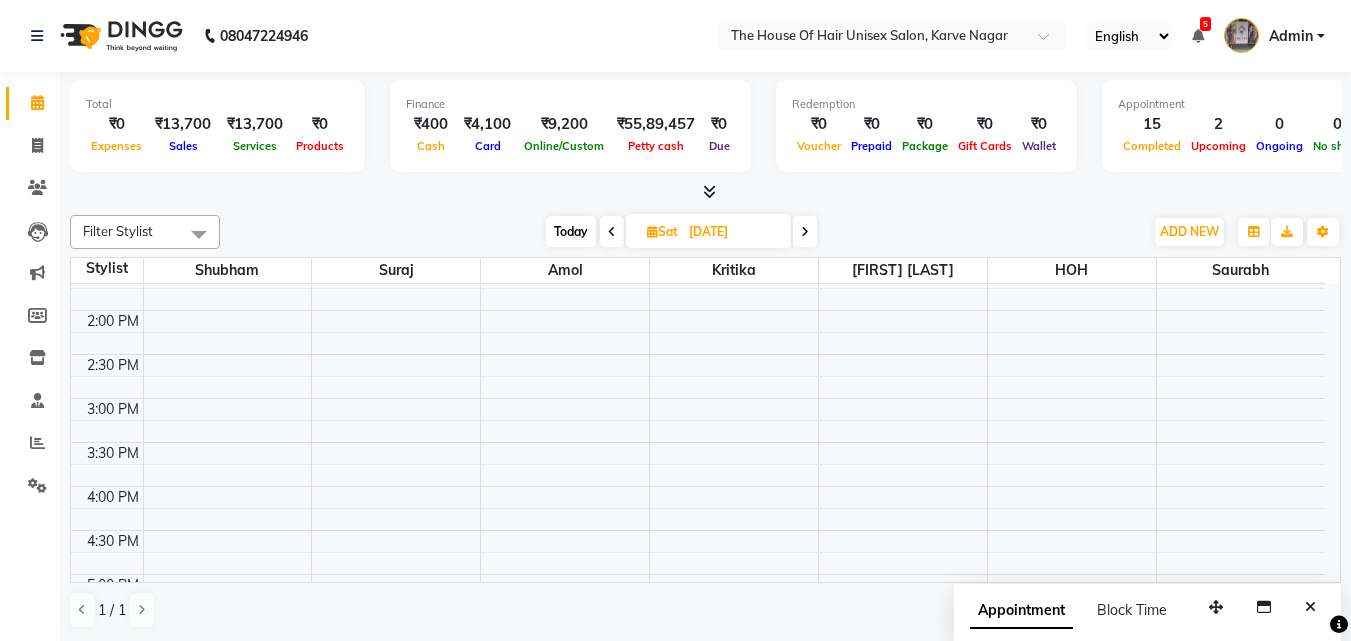 click on "7:00 AM 7:30 AM 8:00 AM 8:30 AM 9:00 AM 9:30 AM 10:00 AM 10:30 AM 11:00 AM 11:30 AM 12:00 PM 12:30 PM 1:00 PM 1:30 PM 2:00 PM 2:30 PM 3:00 PM 3:30 PM 4:00 PM 4:30 PM 5:00 PM 5:30 PM 6:00 PM 6:30 PM 7:00 PM 7:30 PM 8:00 PM 8:30 PM 9:00 PM 9:30 PM" at bounding box center [698, 354] 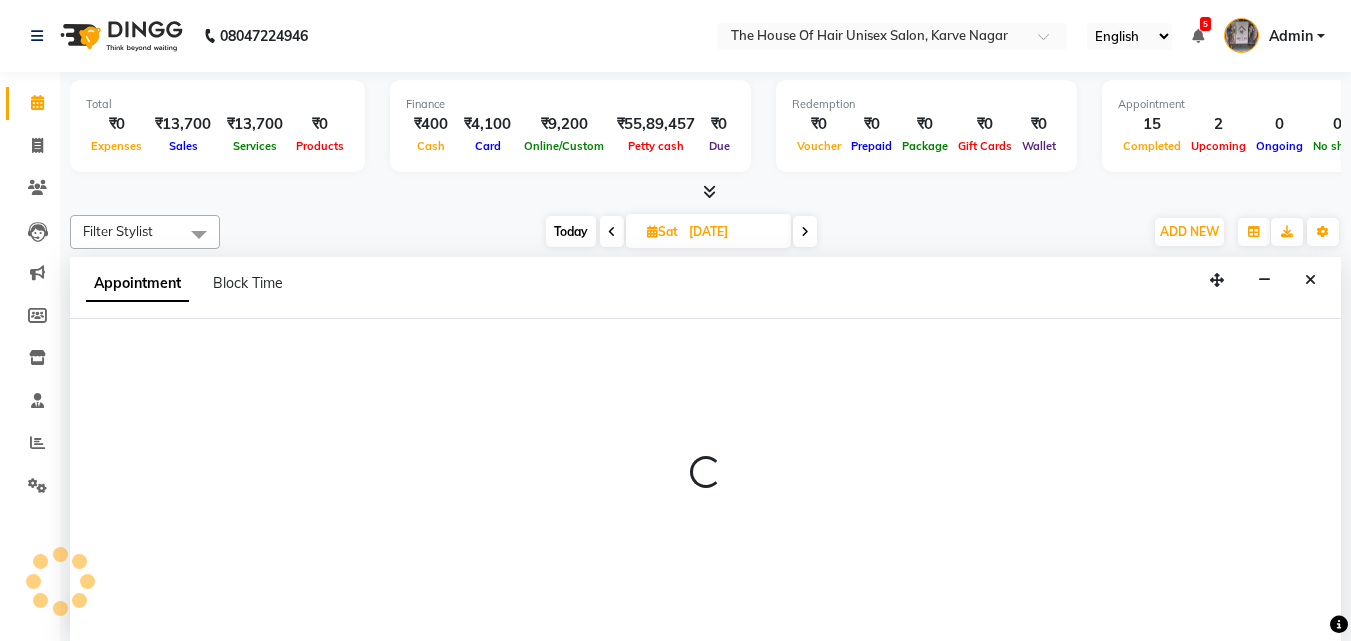 select on "86145" 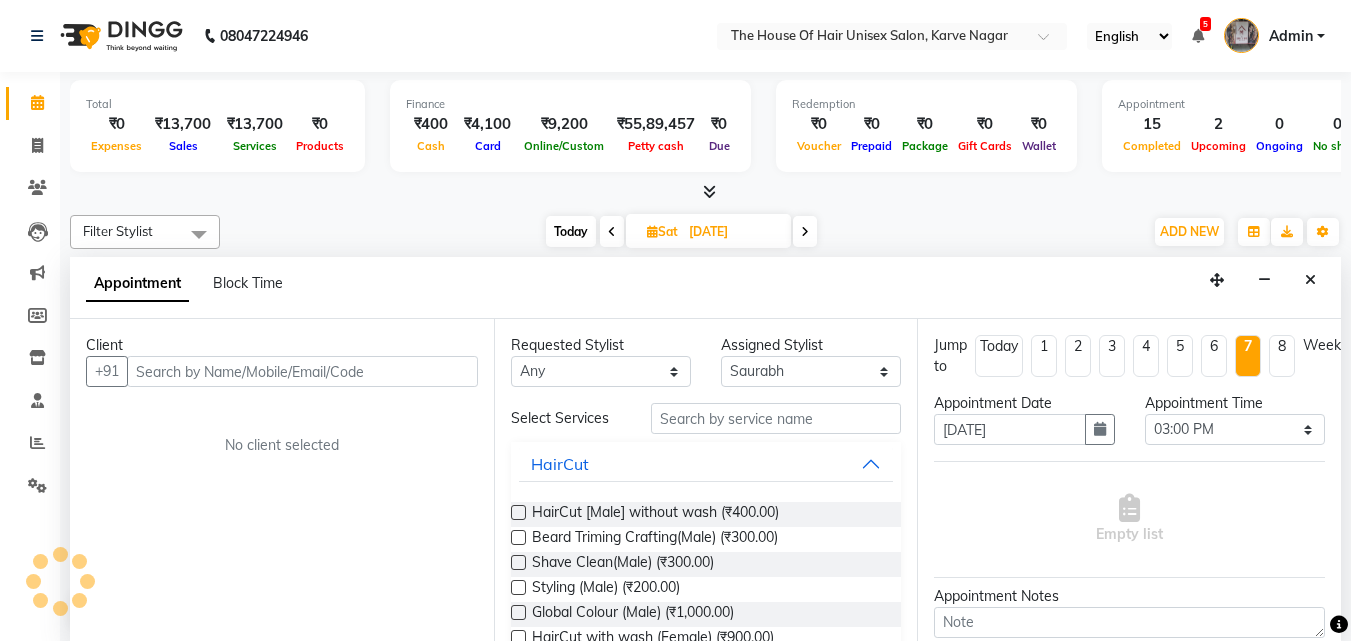 scroll, scrollTop: 1, scrollLeft: 0, axis: vertical 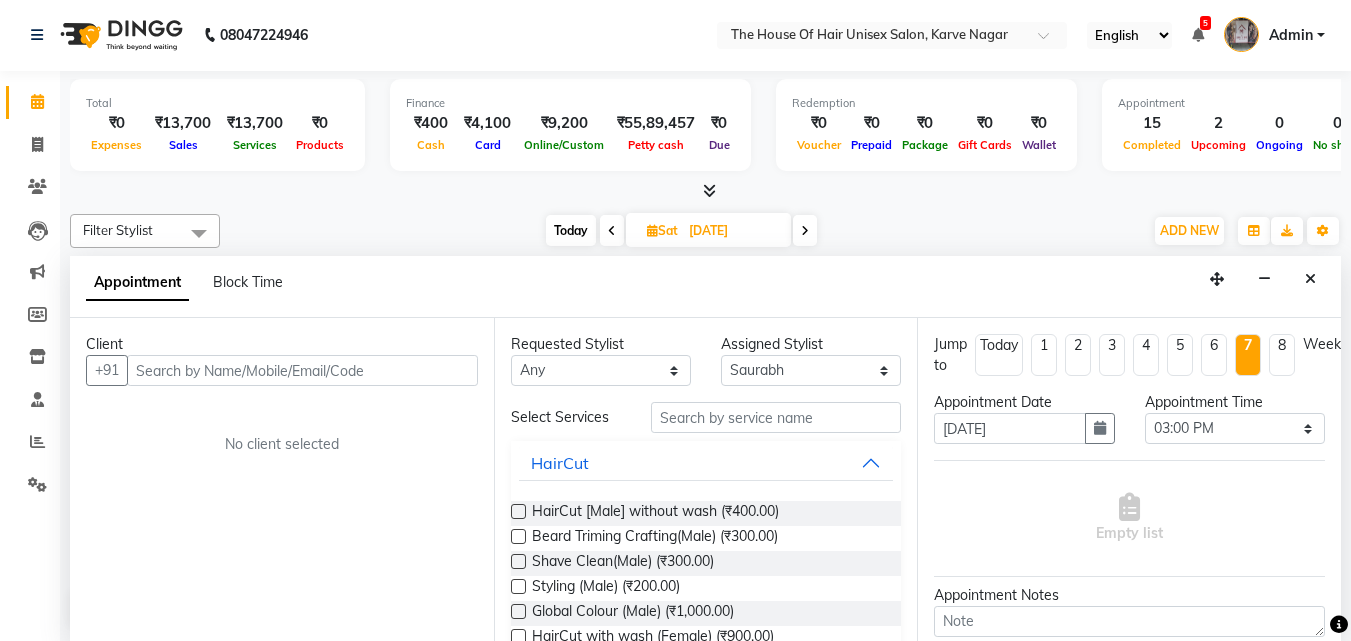 click at bounding box center [302, 370] 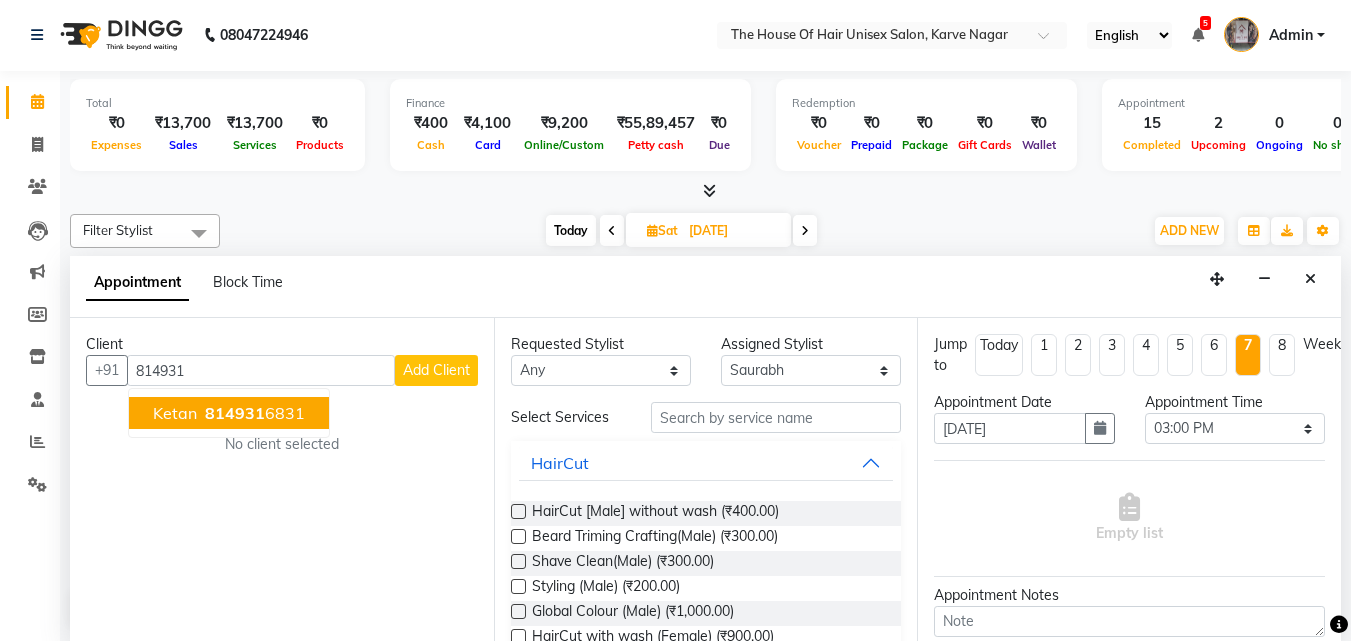 click on "814931" at bounding box center [235, 413] 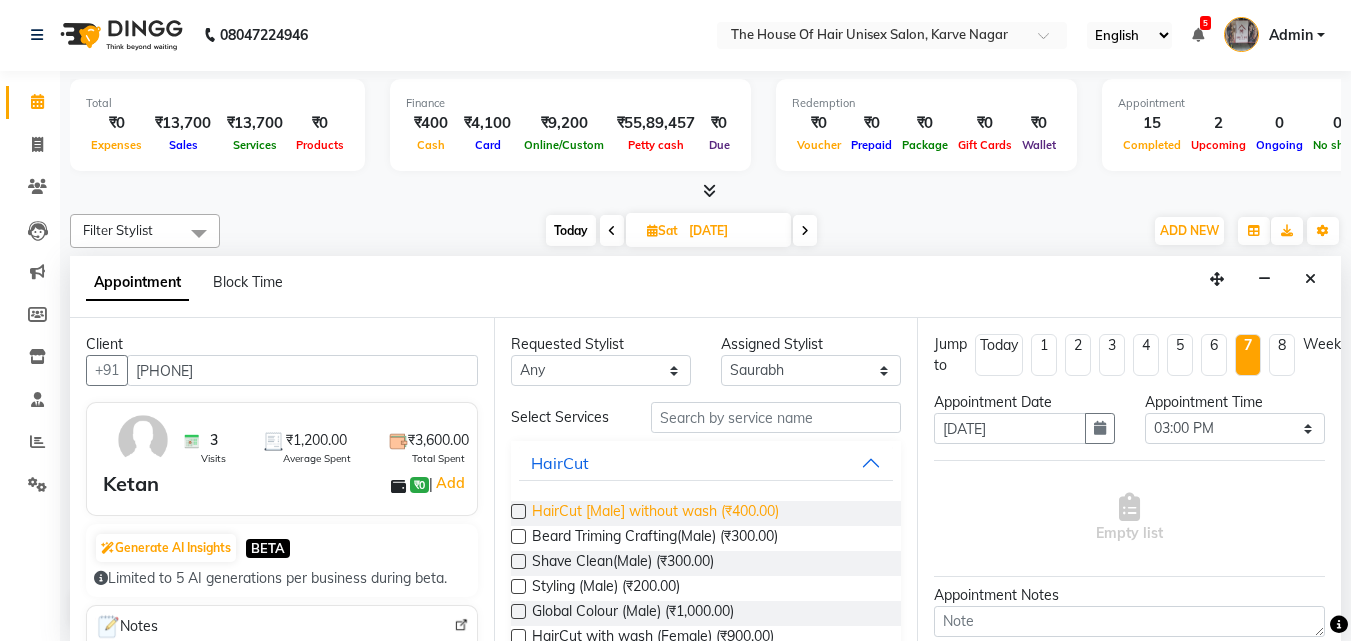 type on "8149316831" 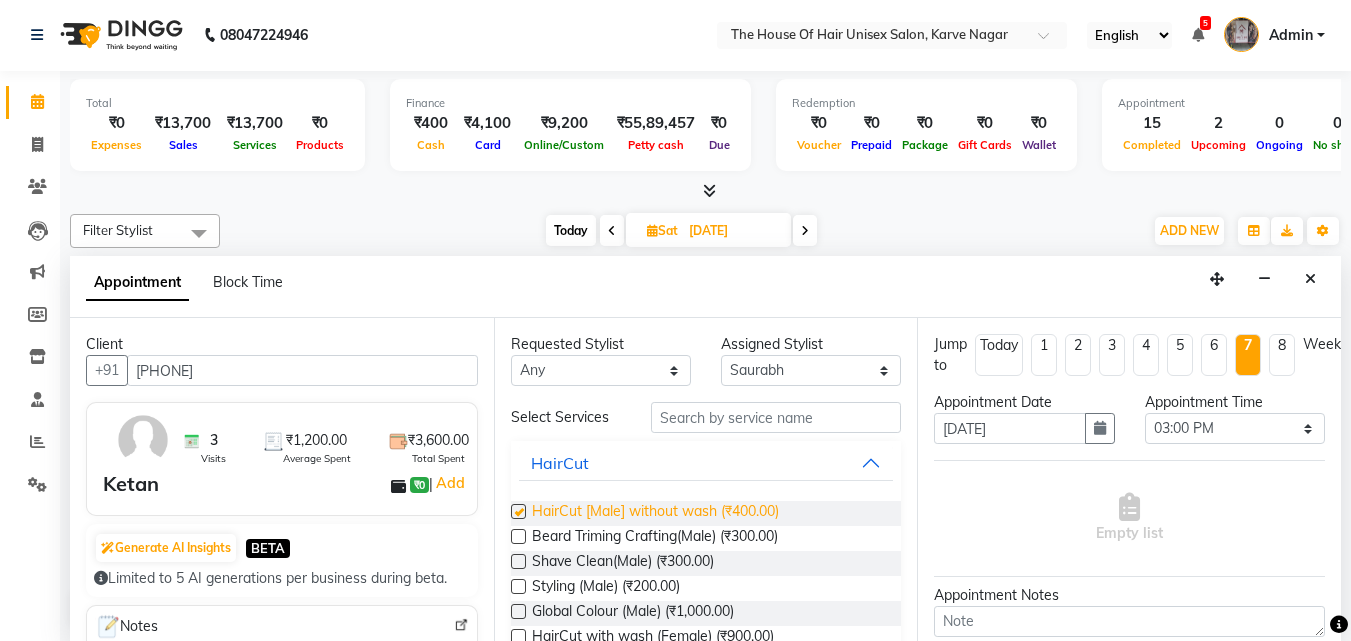checkbox on "false" 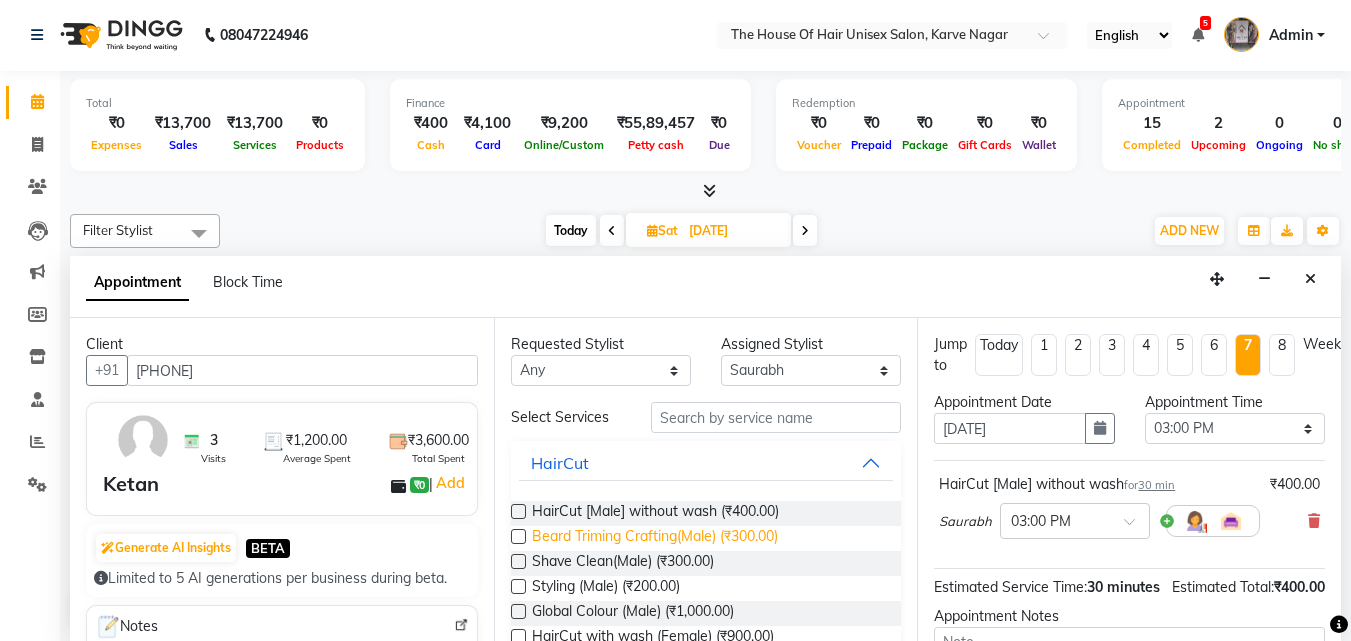 click on "Beard Triming Crafting(Male) (₹300.00)" at bounding box center [655, 538] 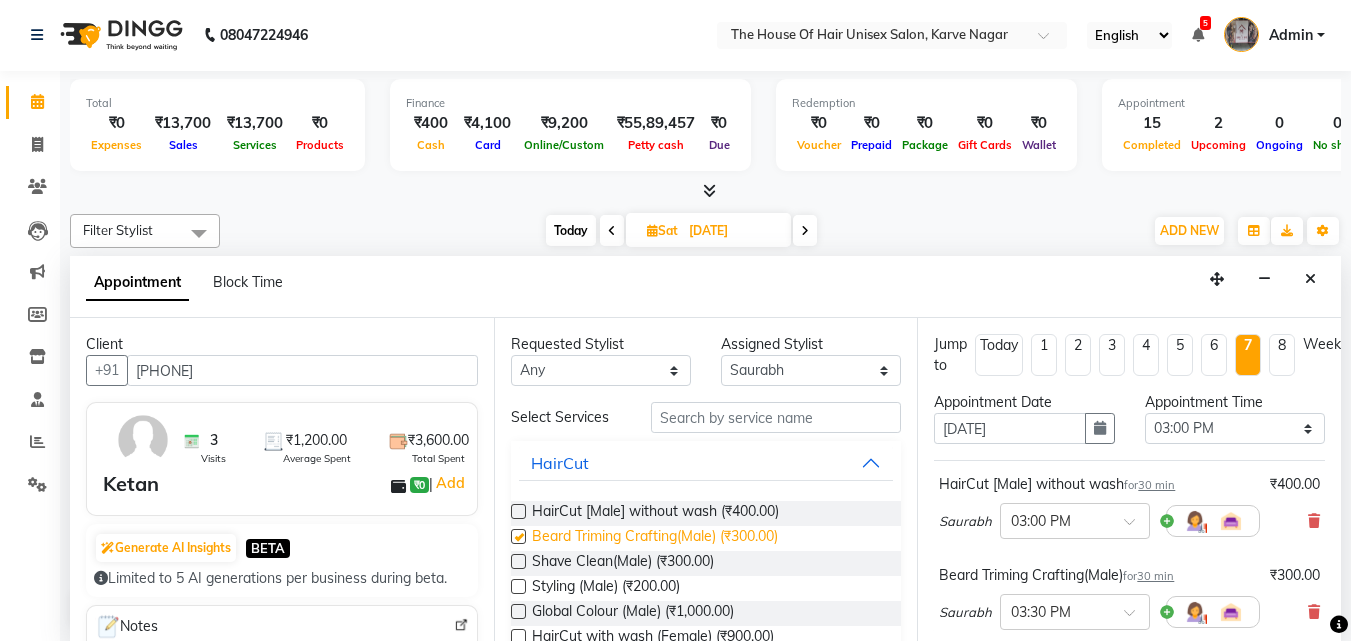 checkbox on "false" 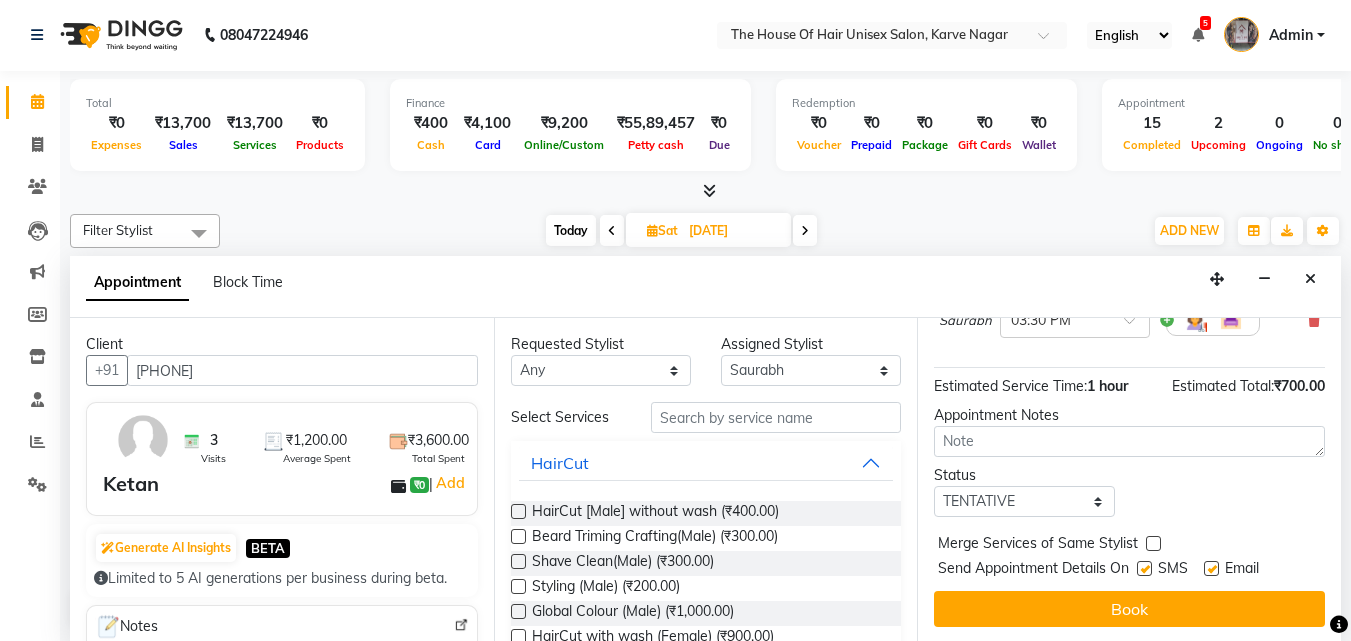 scroll, scrollTop: 309, scrollLeft: 0, axis: vertical 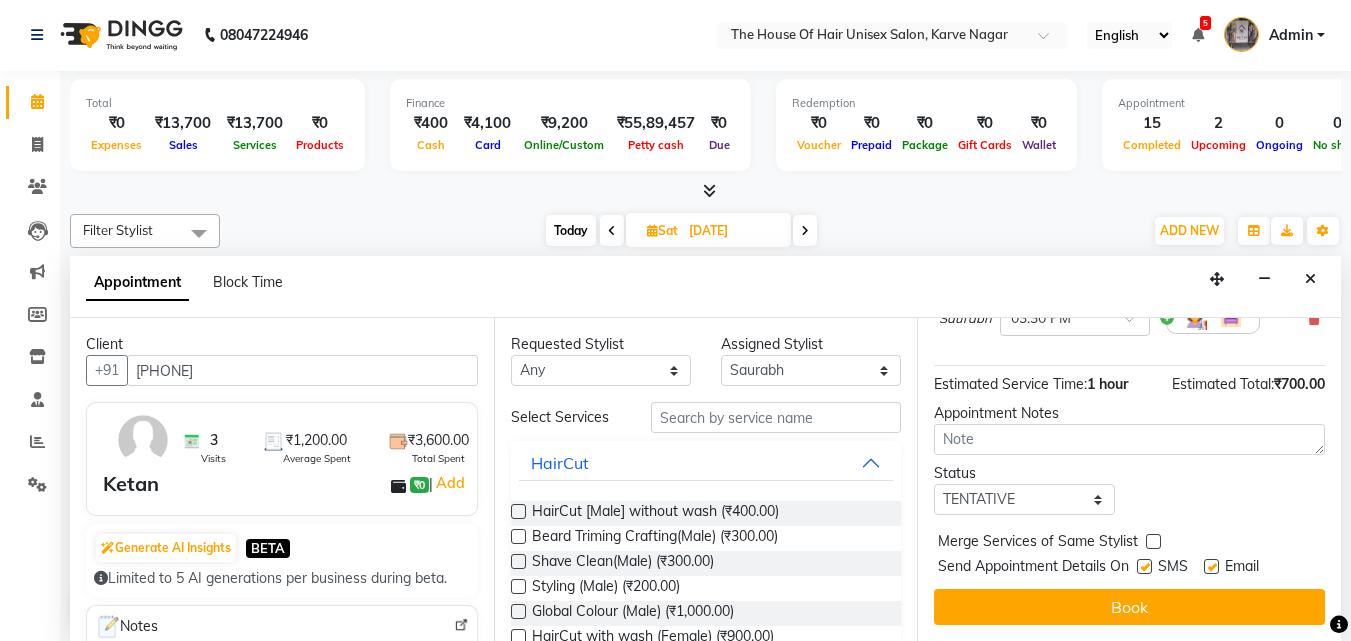 click at bounding box center [1153, 541] 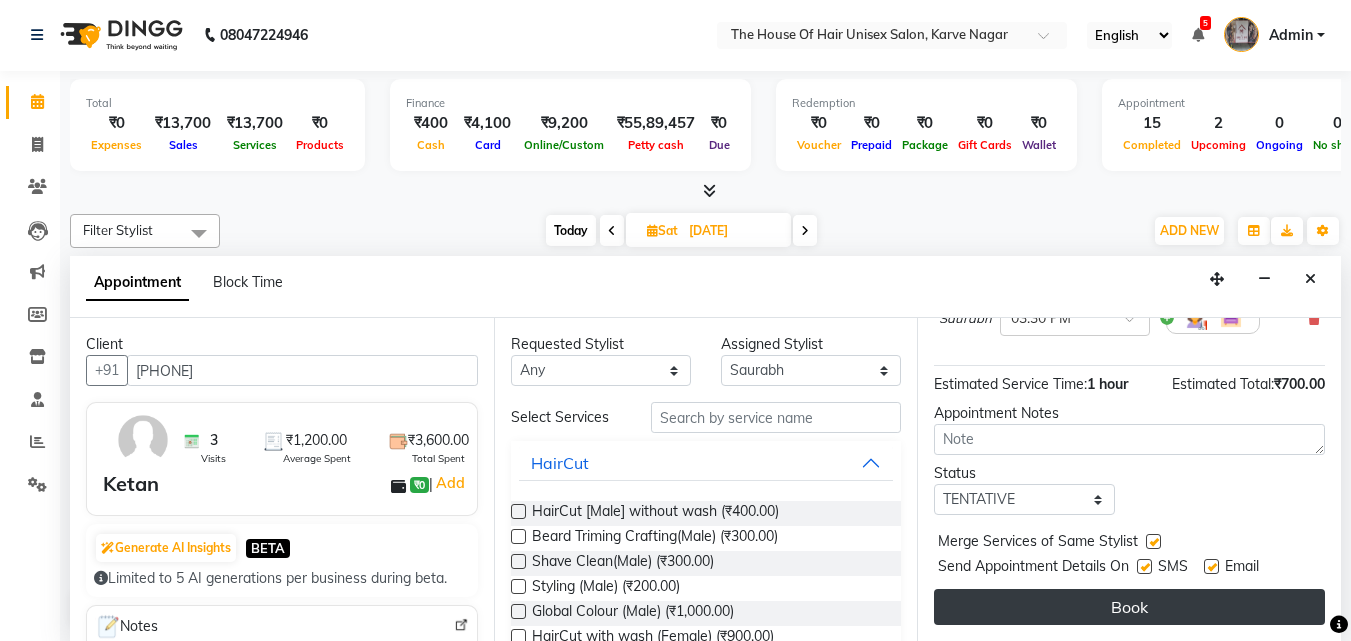 click on "Book" at bounding box center [1129, 607] 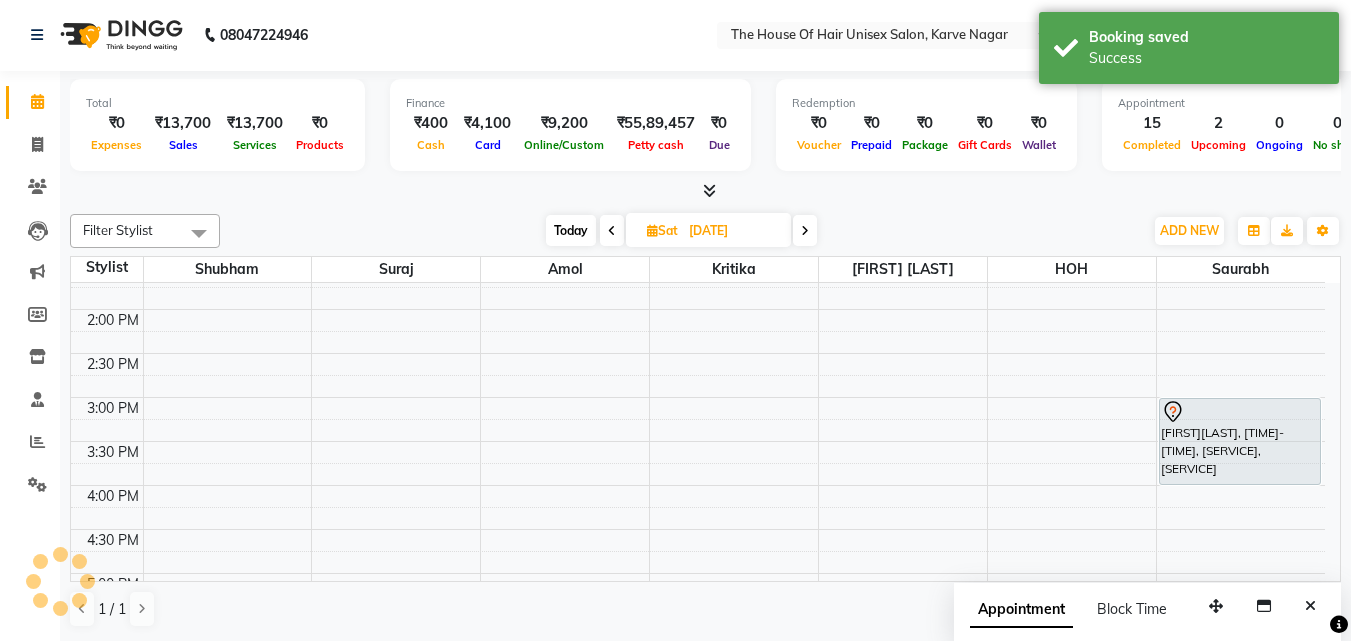 scroll, scrollTop: 0, scrollLeft: 0, axis: both 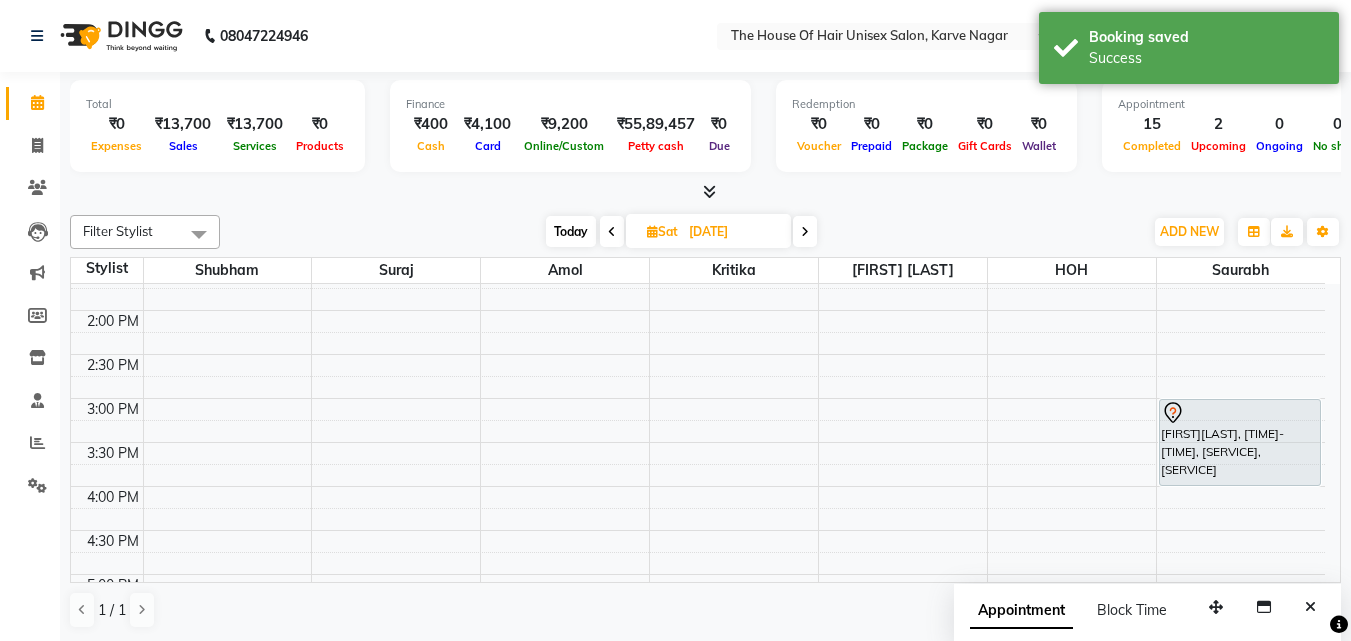 click on "Today" at bounding box center (571, 231) 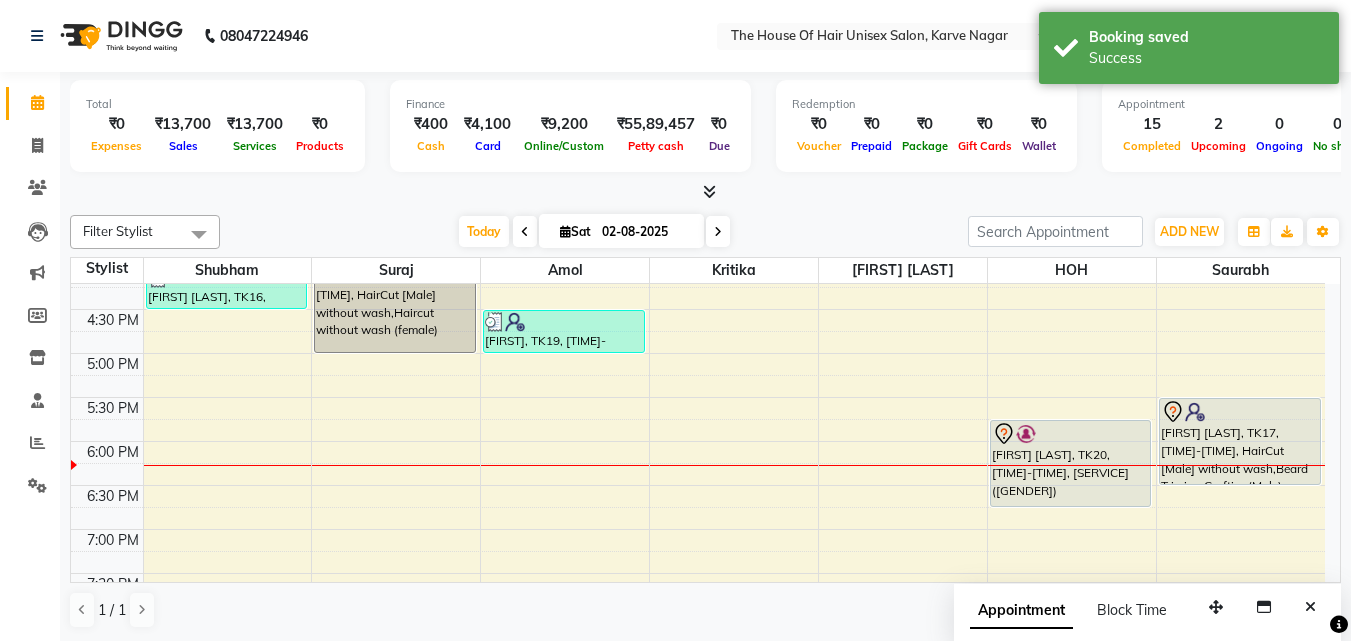 scroll, scrollTop: 804, scrollLeft: 0, axis: vertical 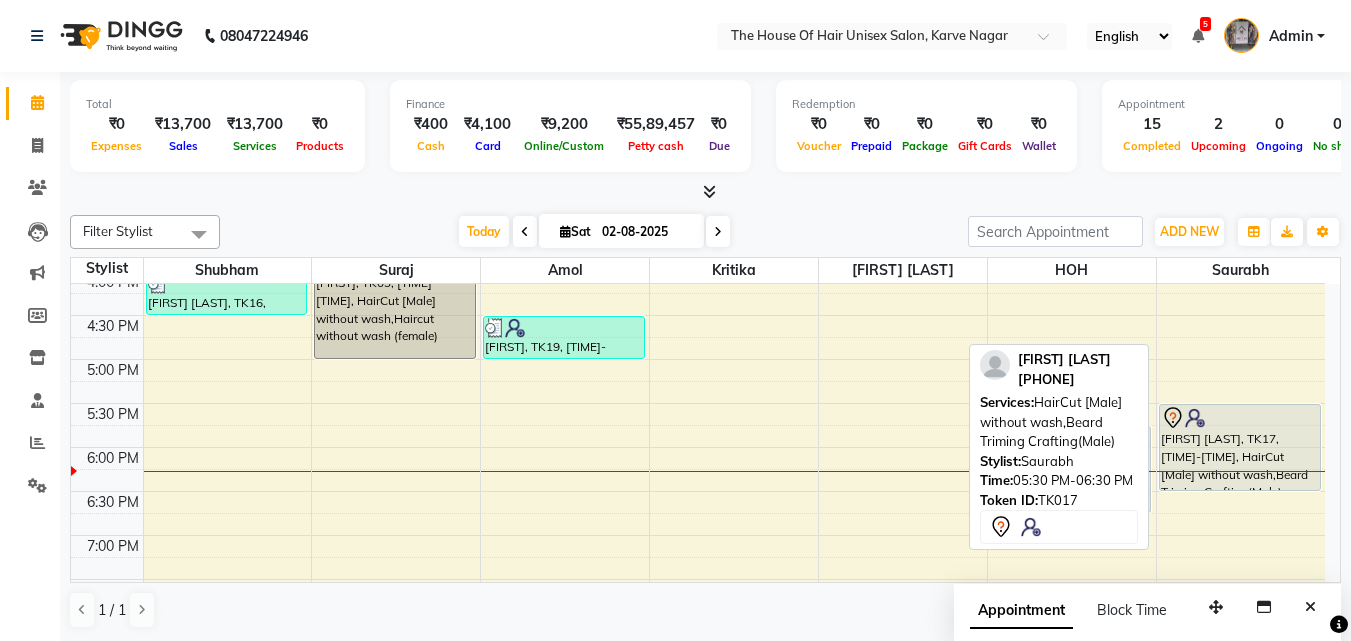 click on "[FIRST] [LAST], TK17, 05:30 PM-06:30 PM, HairCut [Male] without wash,Beard Triming Crafting(Male)" at bounding box center (1240, 447) 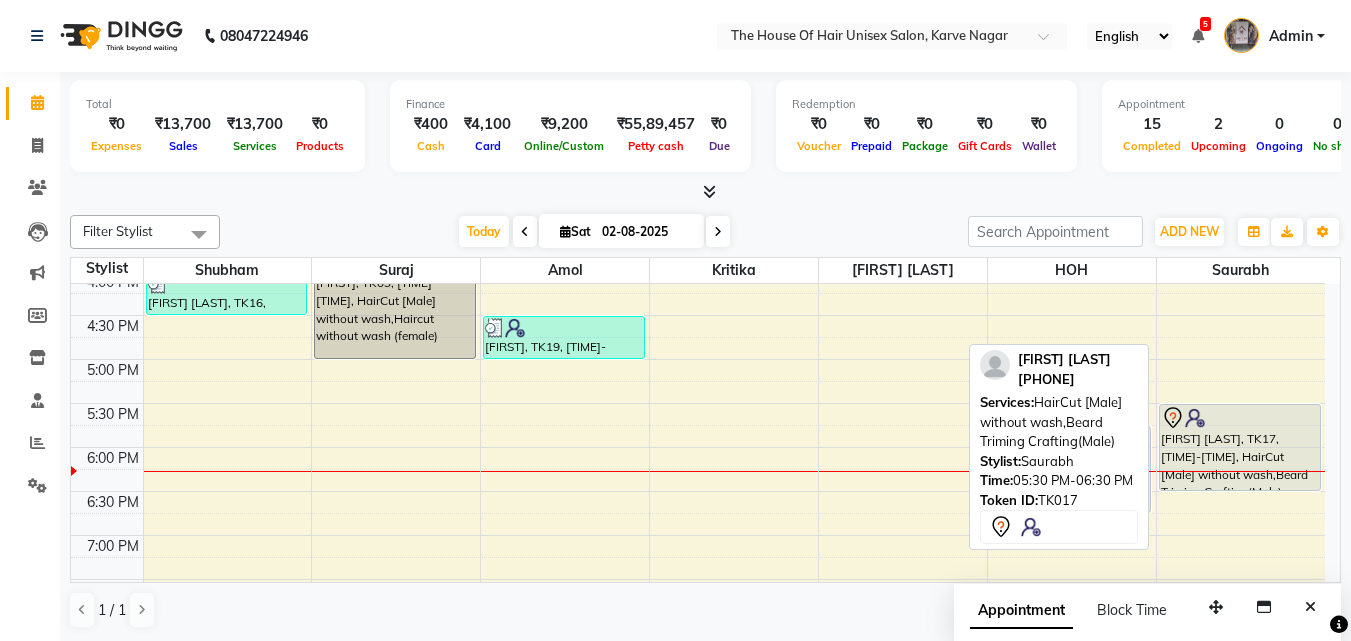 click on "[FIRST] [LAST], TK17, 05:30 PM-06:30 PM, HairCut [Male] without wash,Beard Triming Crafting(Male)" at bounding box center (1240, 447) 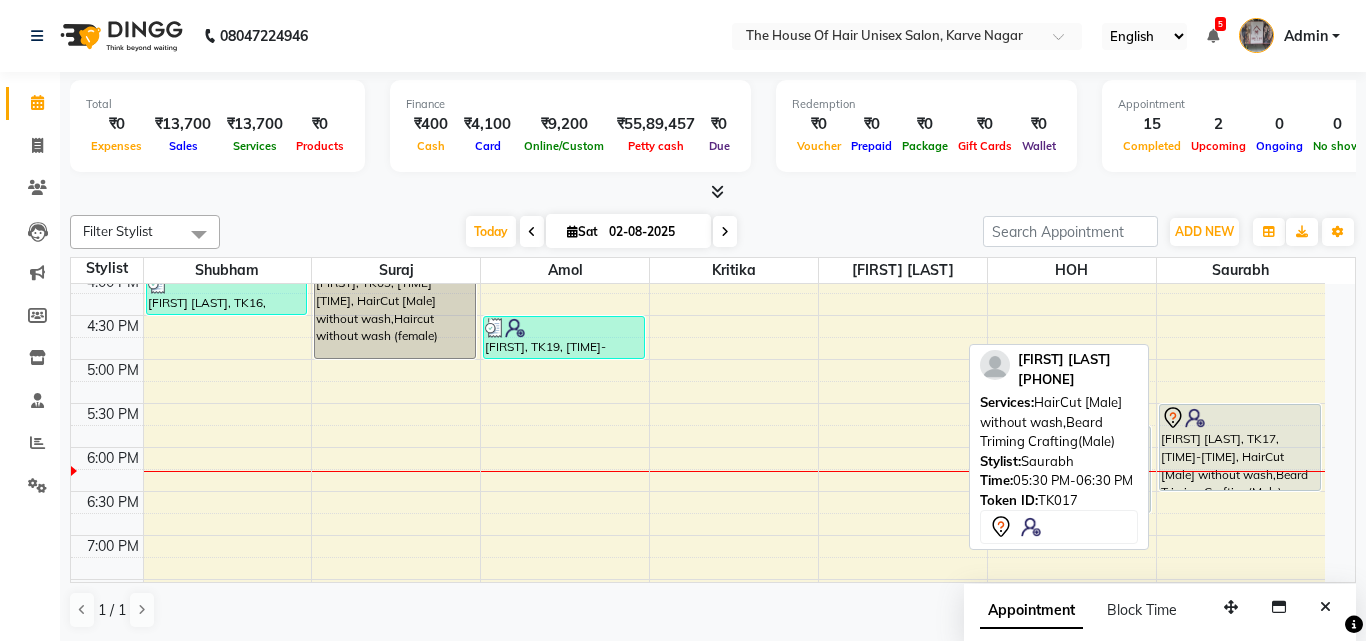 select on "7" 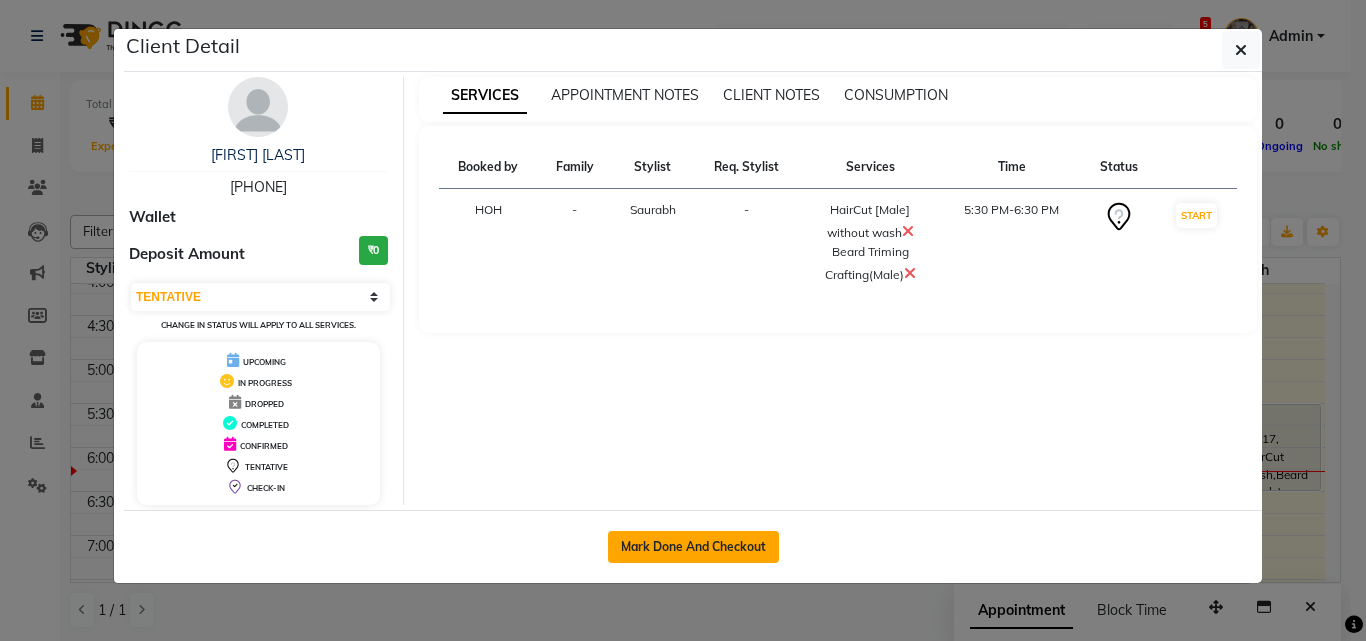 click on "Mark Done And Checkout" 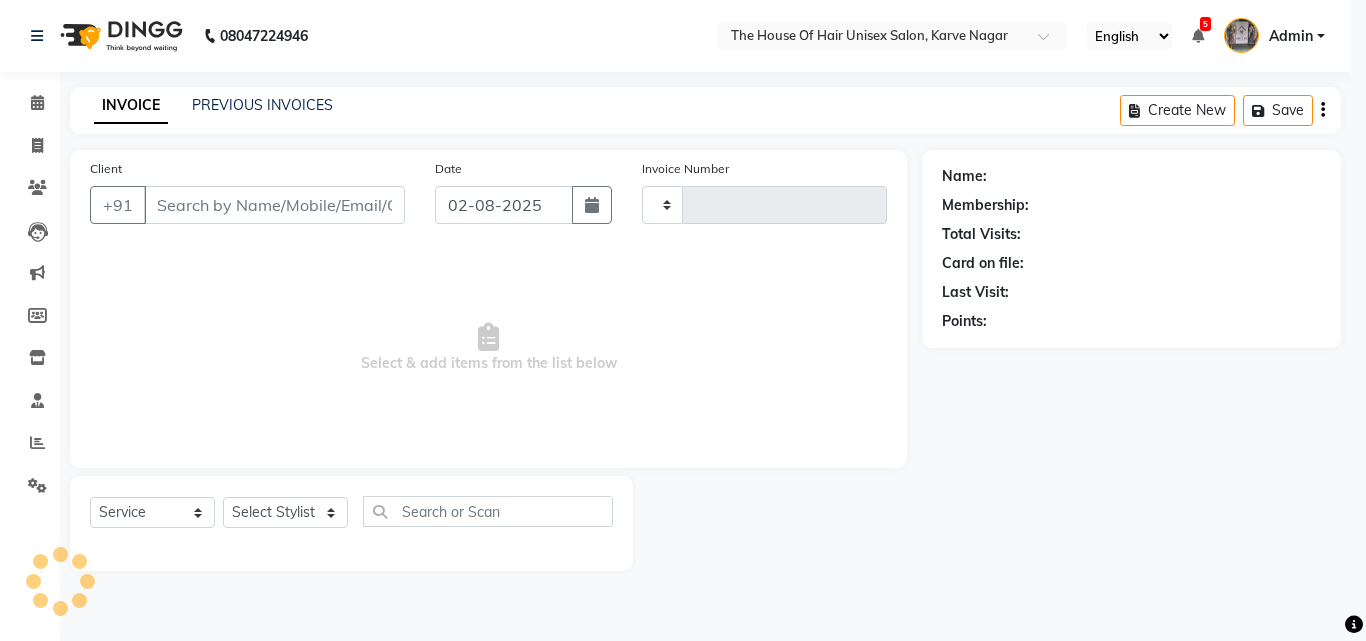 type on "2093" 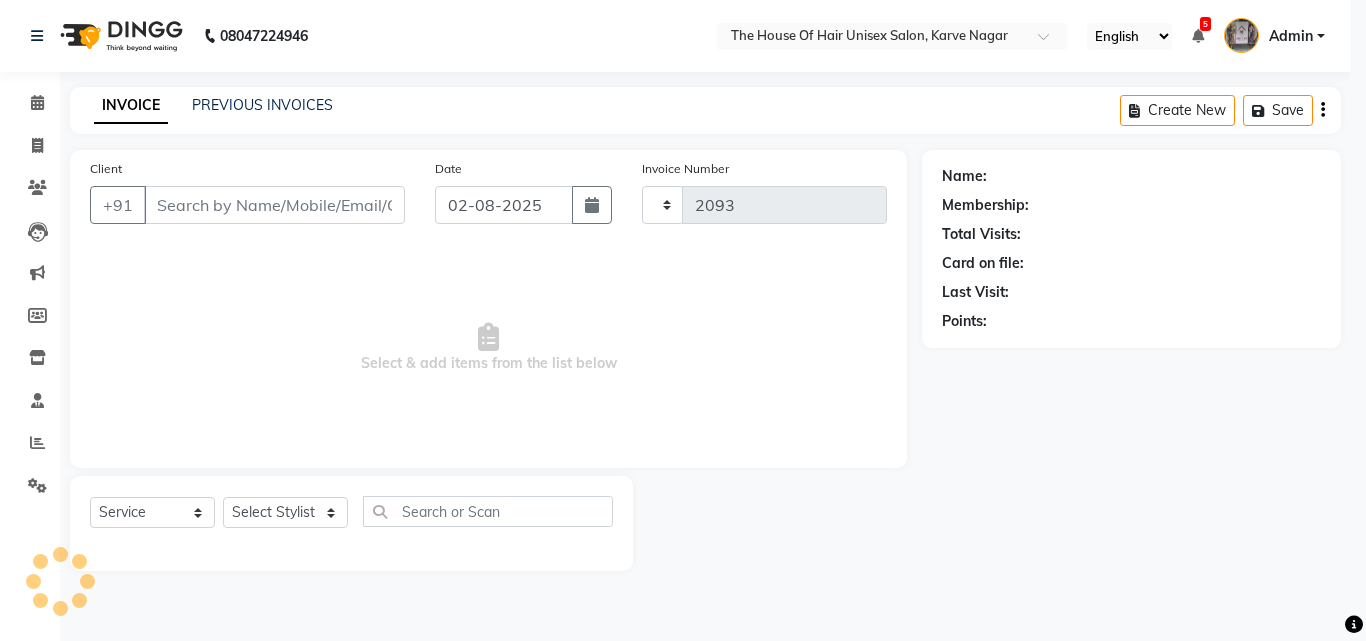 select on "598" 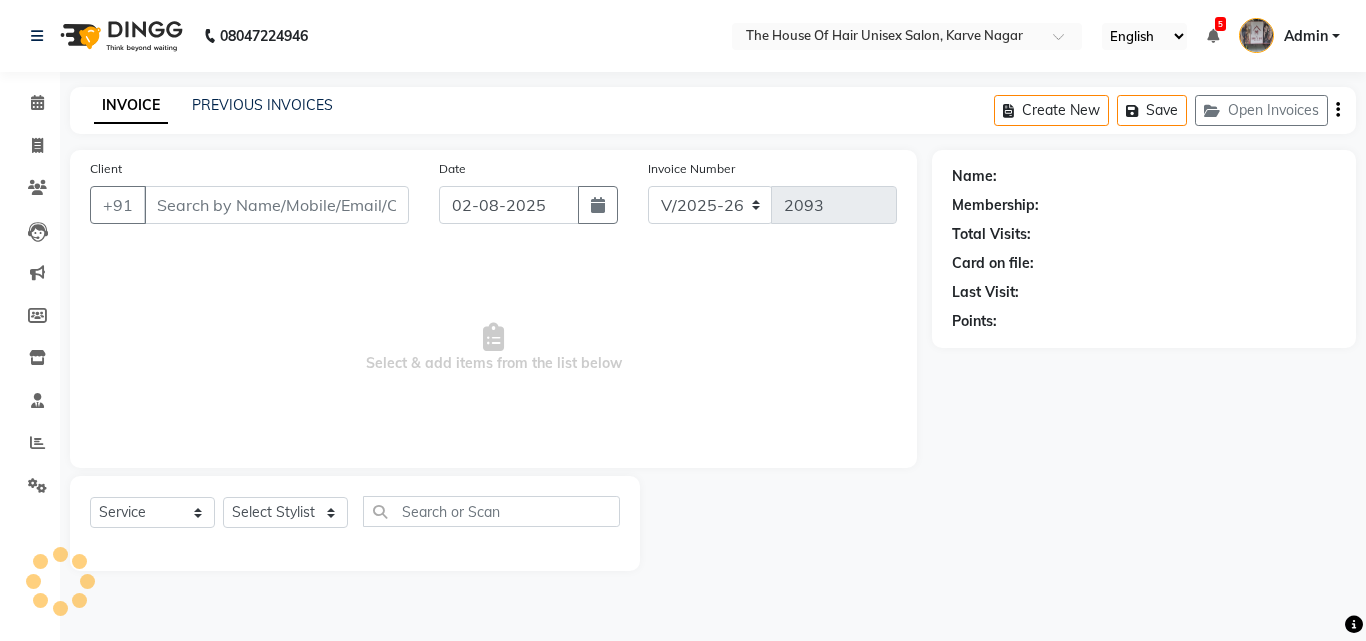 type on "9922991775" 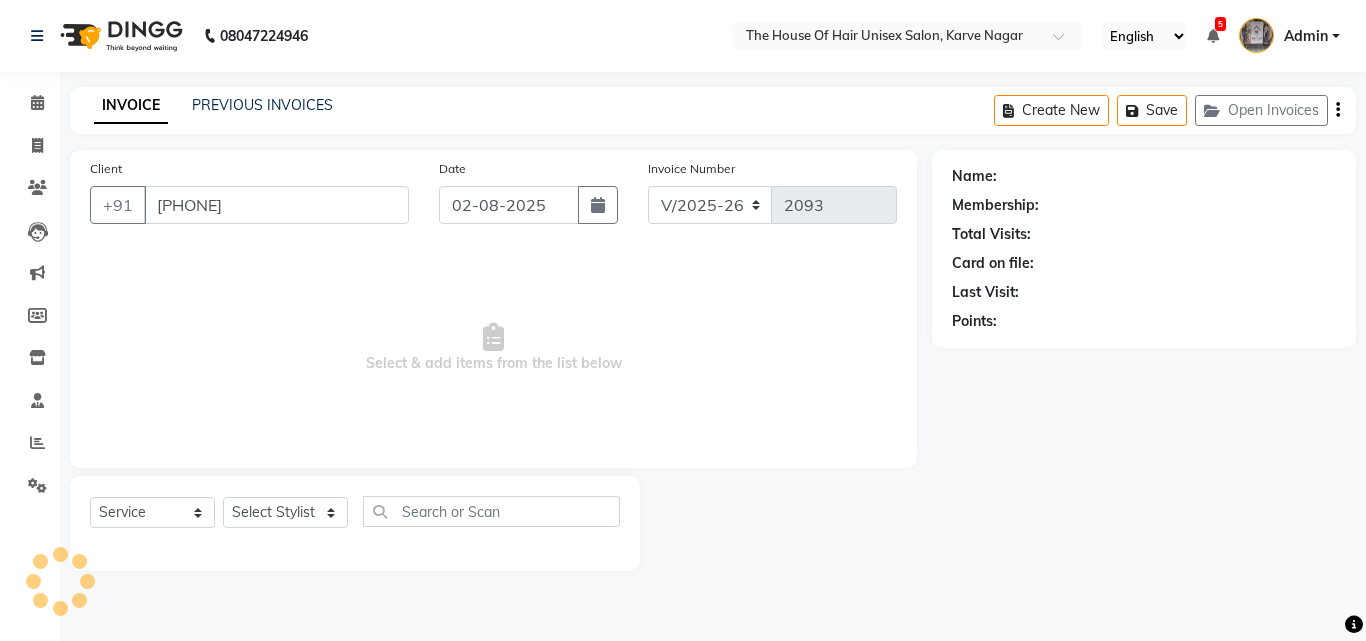 select on "86145" 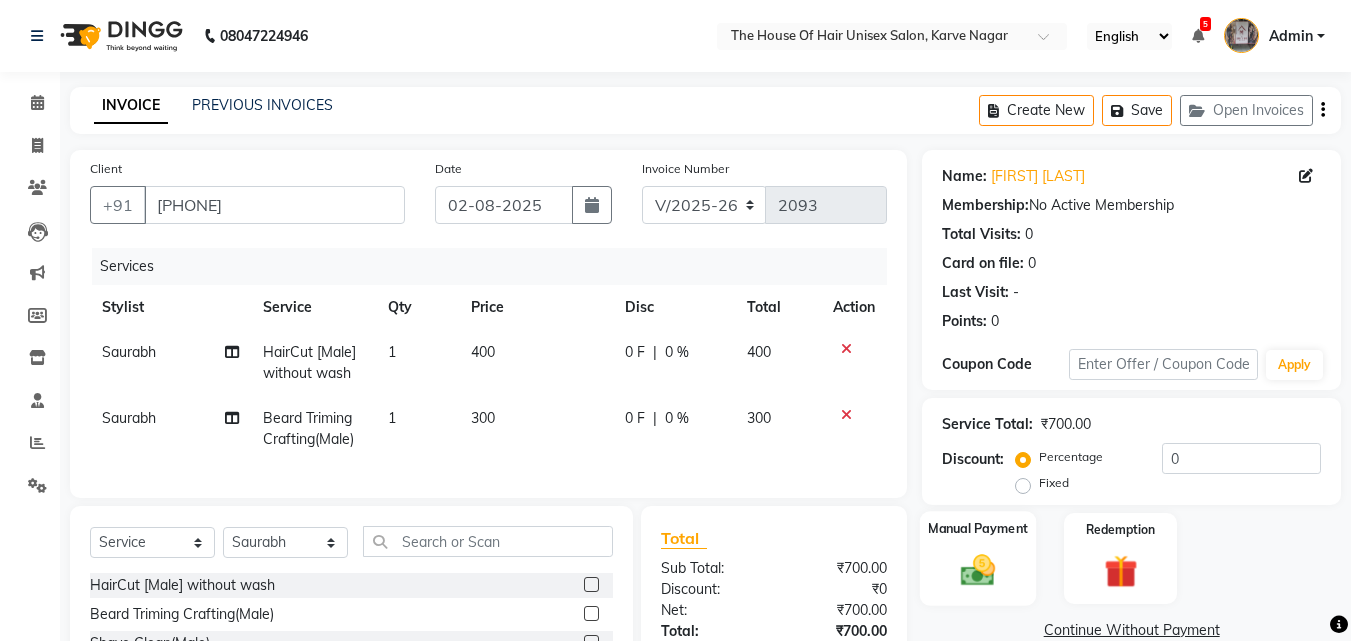 click 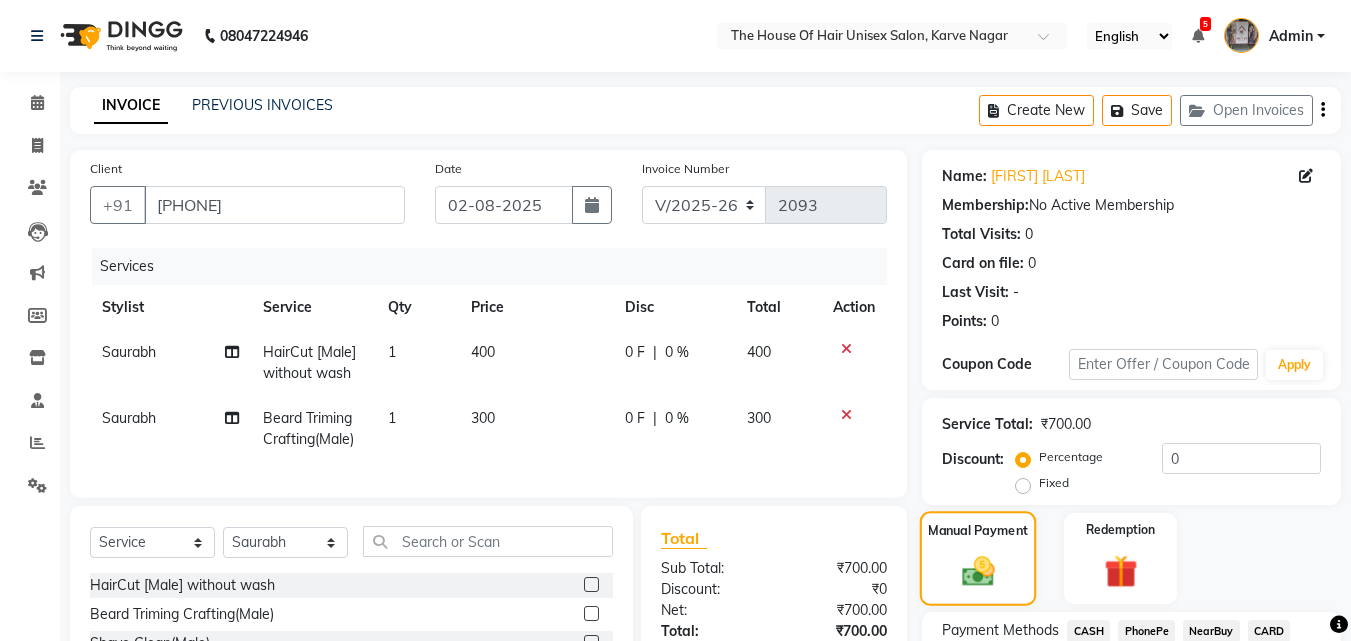 scroll, scrollTop: 205, scrollLeft: 0, axis: vertical 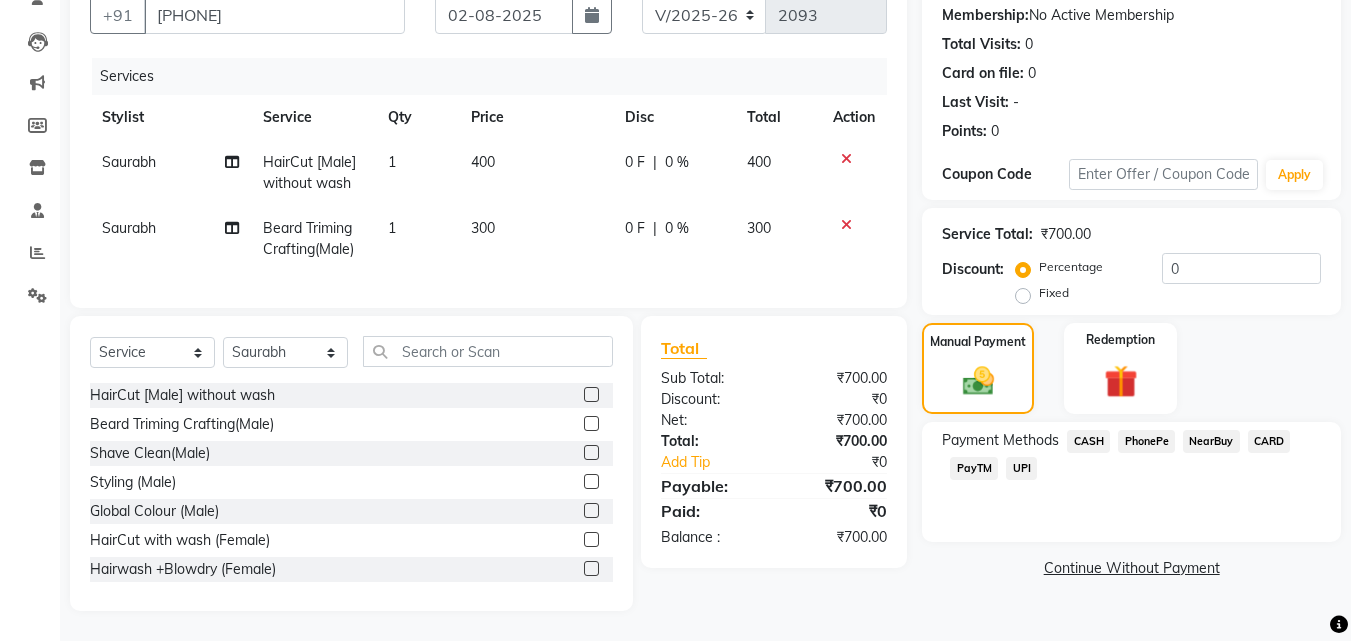 click on "UPI" 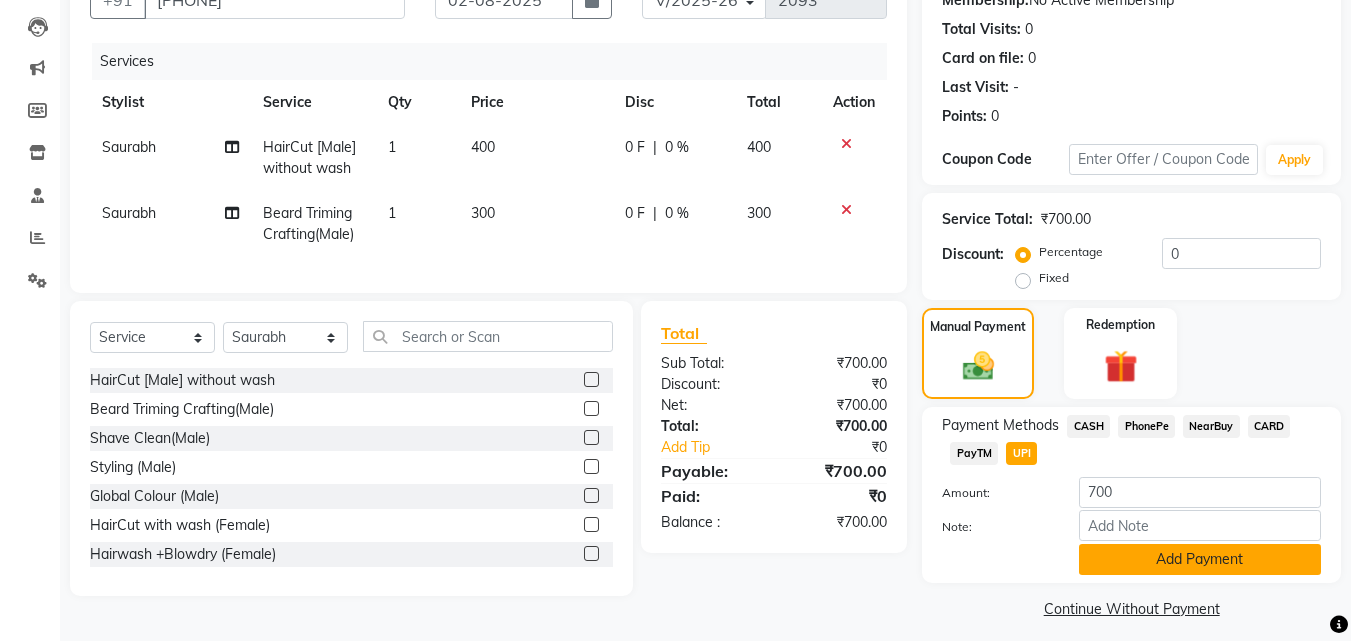 click on "Add Payment" 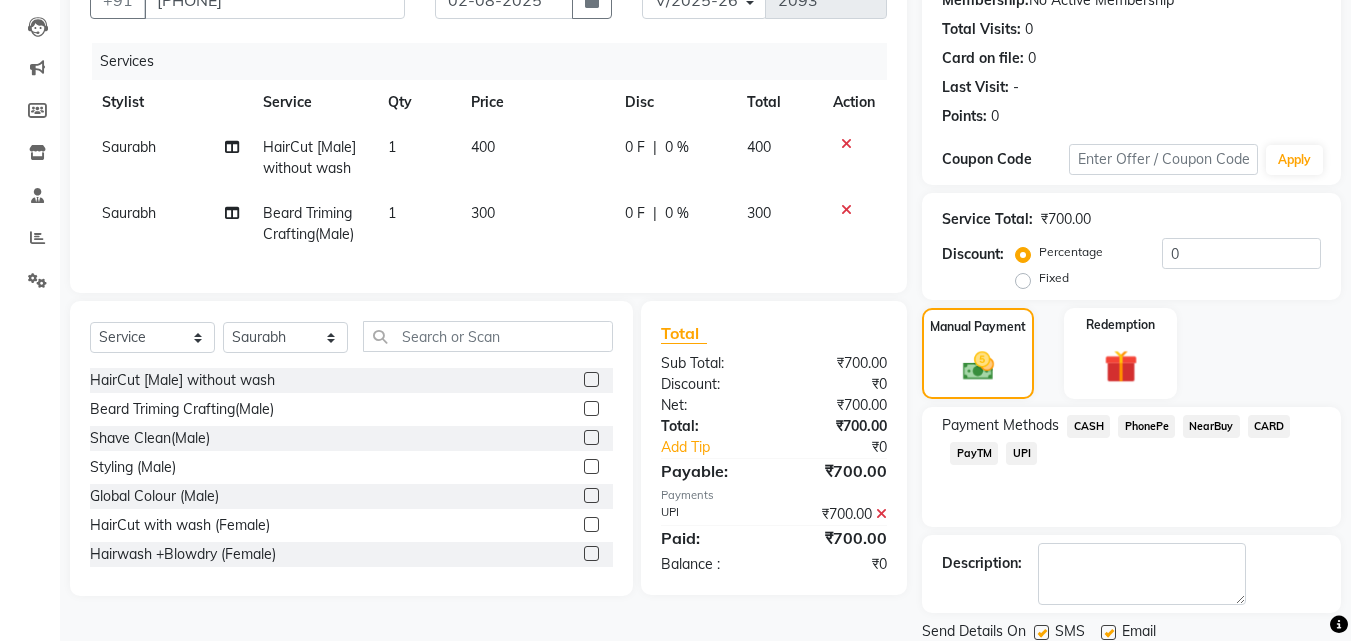 scroll, scrollTop: 268, scrollLeft: 0, axis: vertical 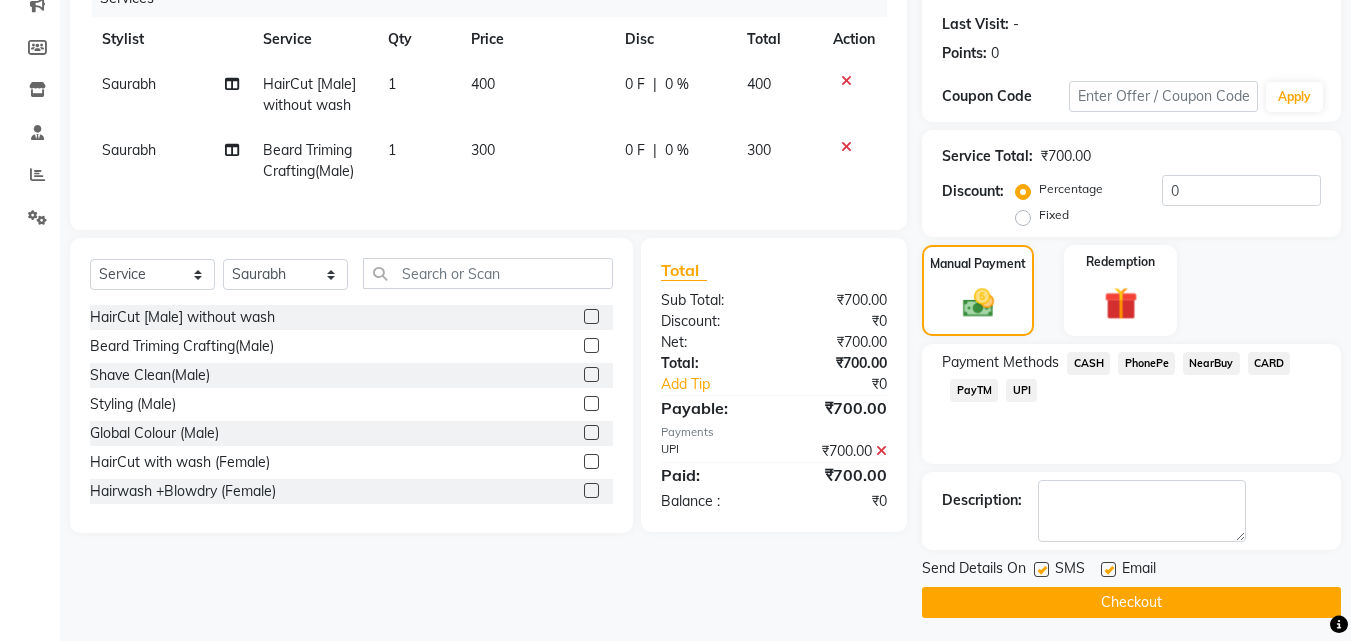click on "Checkout" 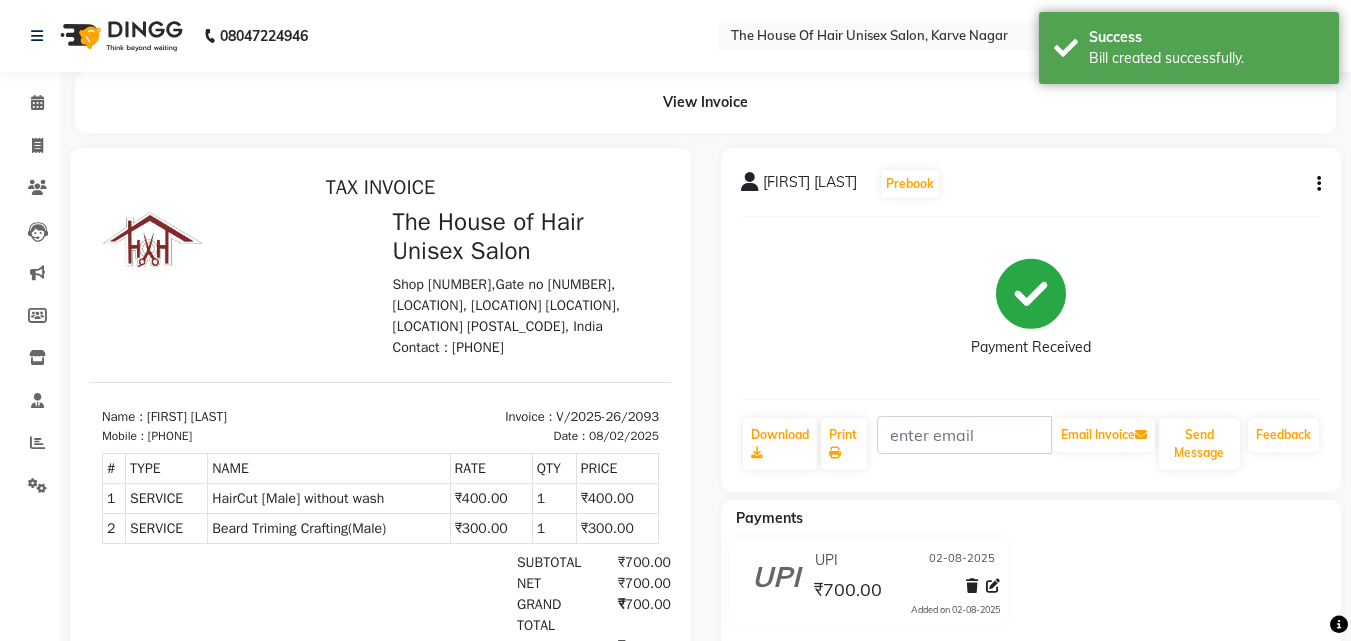 scroll, scrollTop: 0, scrollLeft: 0, axis: both 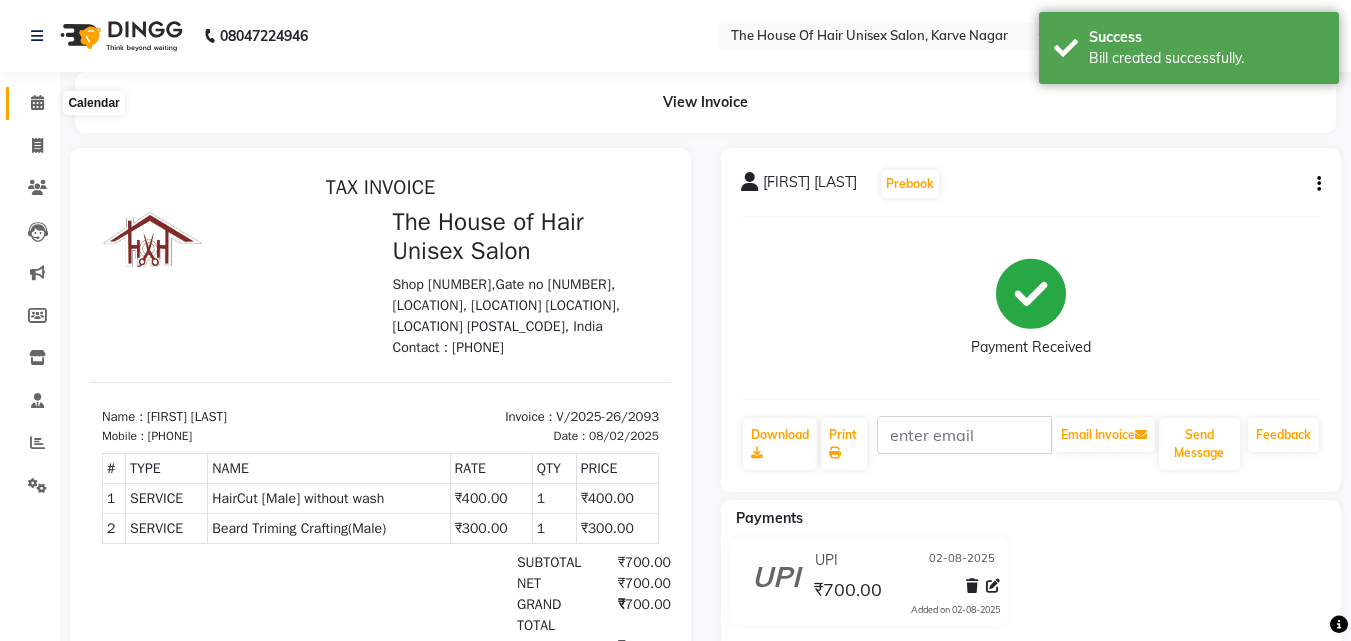 click 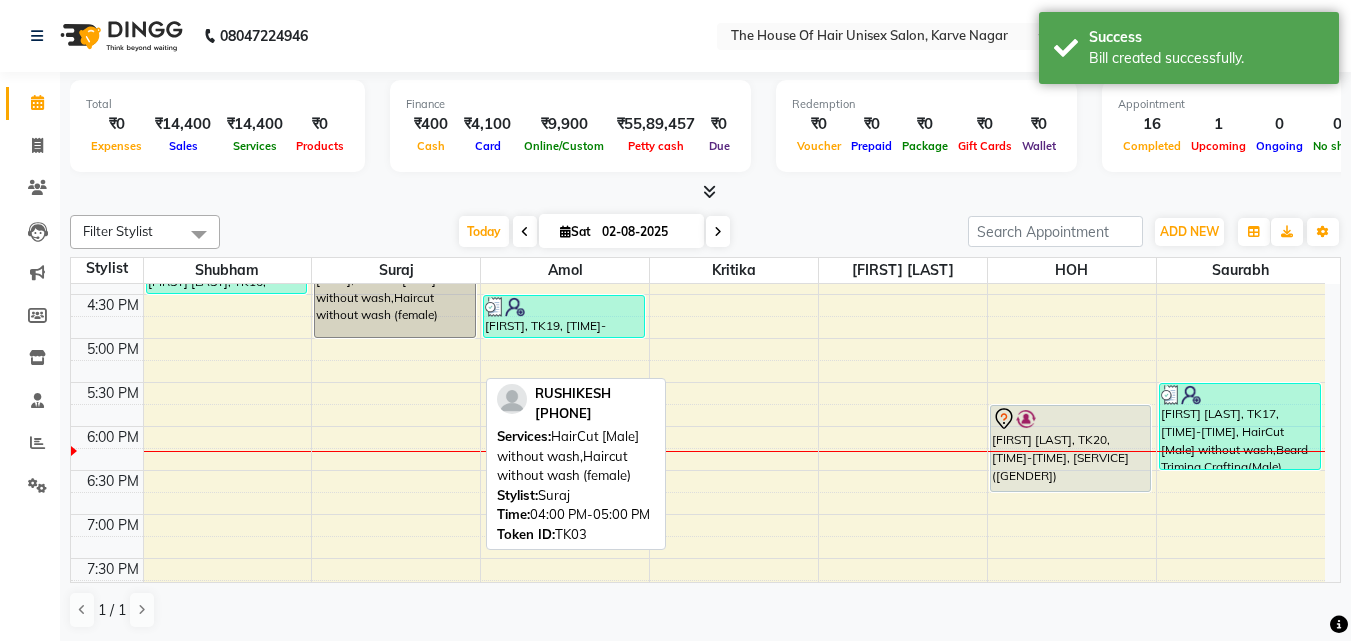 scroll, scrollTop: 889, scrollLeft: 0, axis: vertical 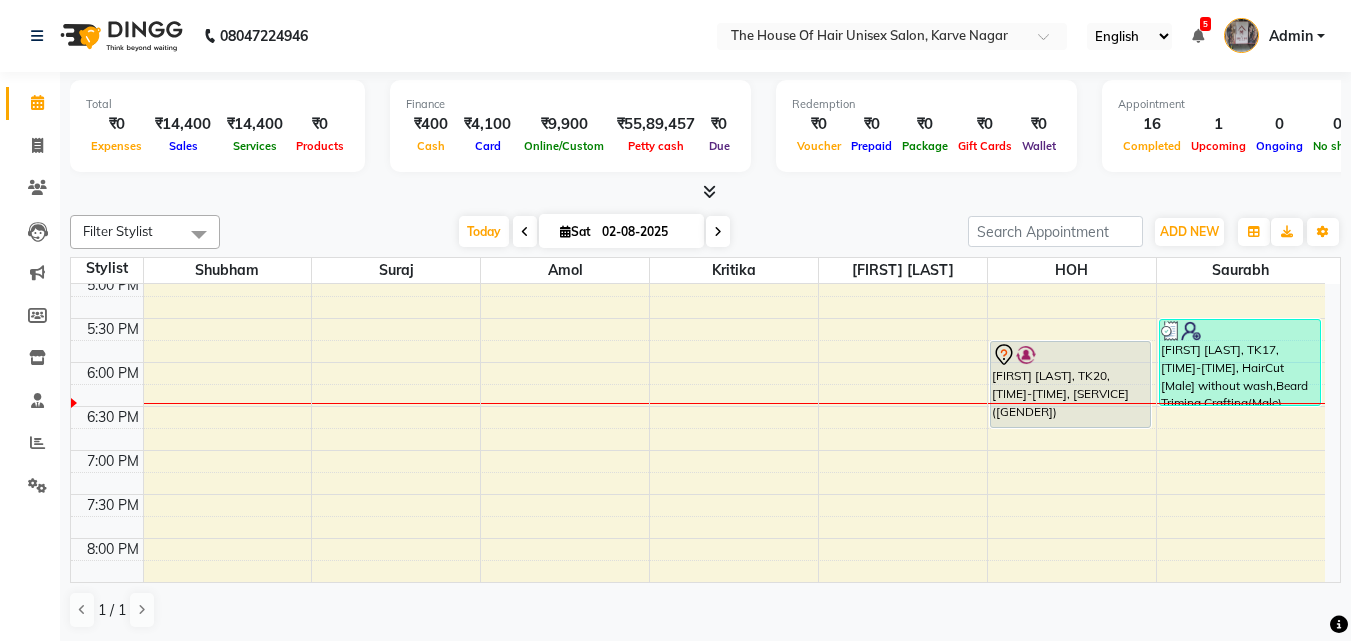 click on "7:00 AM 7:30 AM 8:00 AM 8:30 AM 9:00 AM 9:30 AM 10:00 AM 10:30 AM 11:00 AM 11:30 AM 12:00 PM 12:30 PM 1:00 PM 1:30 PM 2:00 PM 2:30 PM 3:00 PM 3:30 PM 4:00 PM 4:30 PM 5:00 PM 5:30 PM 6:00 PM 6:30 PM 7:00 PM 7:30 PM 8:00 PM 8:30 PM 9:00 PM 9:30 PM    Ajinkya, TK01, 01:00 PM-03:30 PM, Global Colour (Male),Haircut by Shubham (Male),Beard Triming Crafting(Male),Hair spa (Male)     pratham gokhale, TK07, 03:00 PM-03:30 PM, Haircut by Shubham (Male)     manish joshi, TK16, 04:00 PM-04:30 PM, Haircut by Shubham (Male)     Neha Matkari, TK13, 12:00 PM-12:45 PM, Hairwash +Blowdry (Female)     Anirudha Vispute, TK08, 12:45 PM-02:45 PM, Beard Triming Crafting(Male),HairCut [Male] without wash    RUSHIKESH, TK03, 04:00 PM-05:00 PM, HairCut [Male] without wash,Haircut without wash (female)     swaraj gosavi, TK11, 03:15 PM-03:45 PM, Beard Triming Crafting(Male)     sayali, TK19, 04:30 PM-05:00 PM, Haircut without wash (female)     Vikrant Borate, TK02, 11:30 AM-12:50 PM, Beard Triming Crafting(Male),Beard Color" at bounding box center (698, 54) 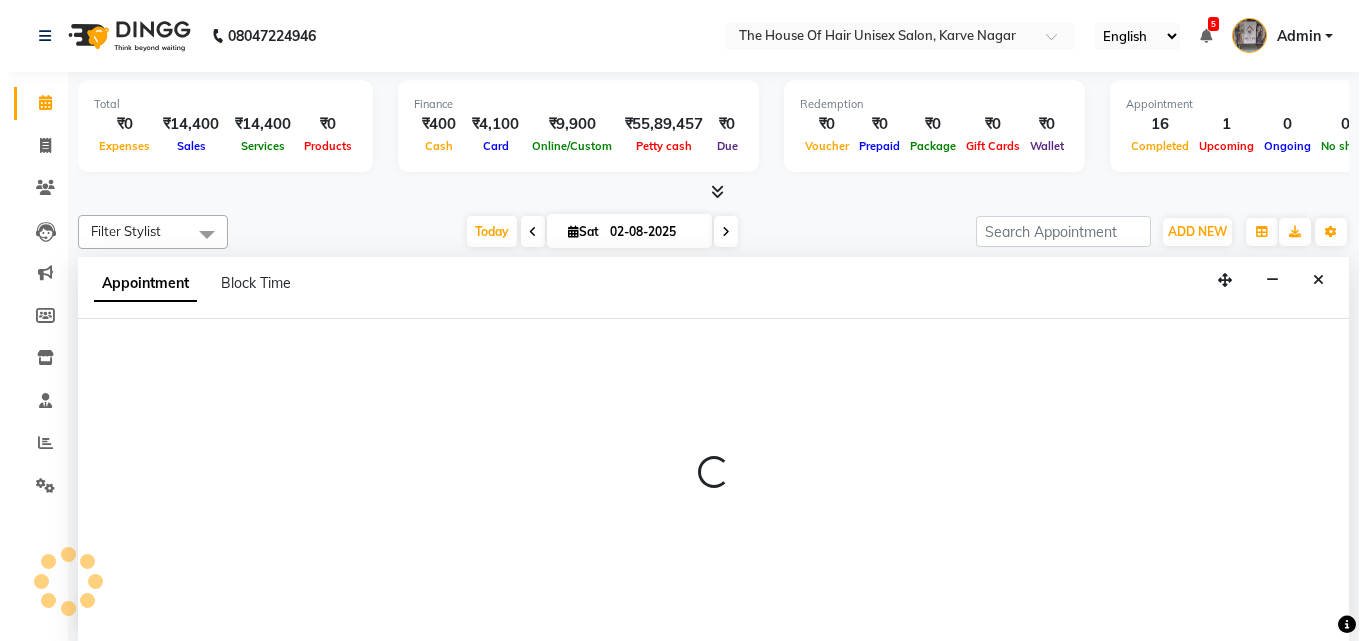 scroll, scrollTop: 1, scrollLeft: 0, axis: vertical 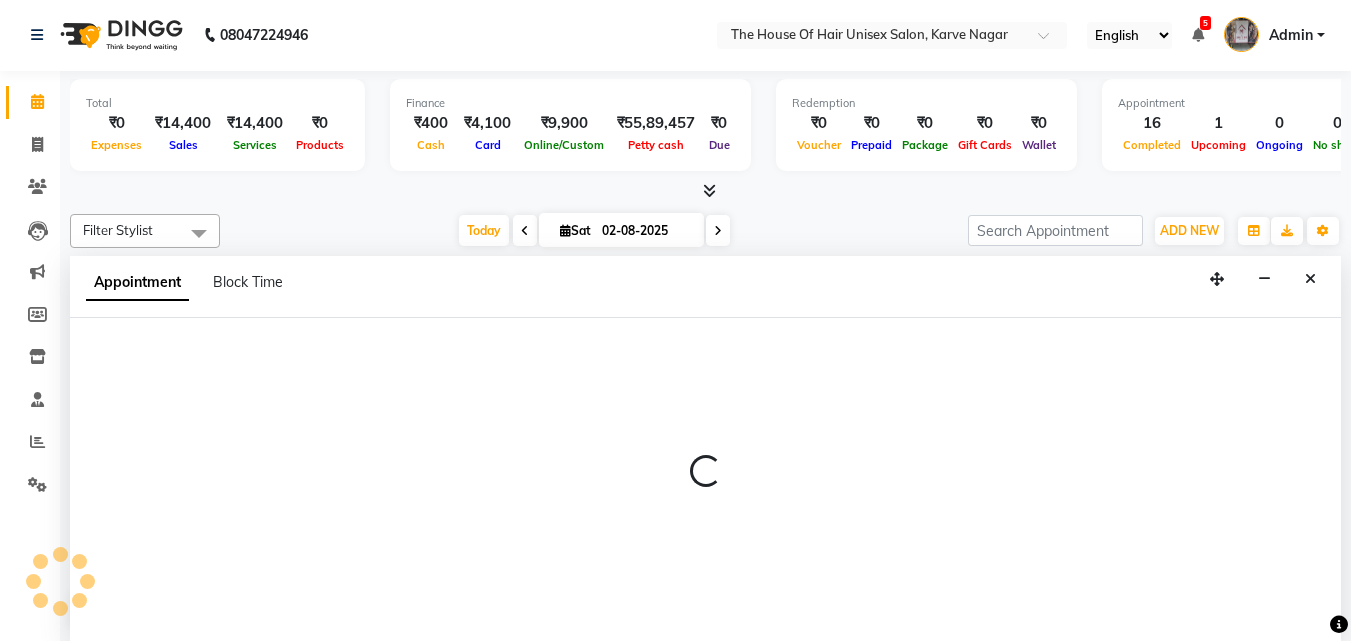 select on "13497" 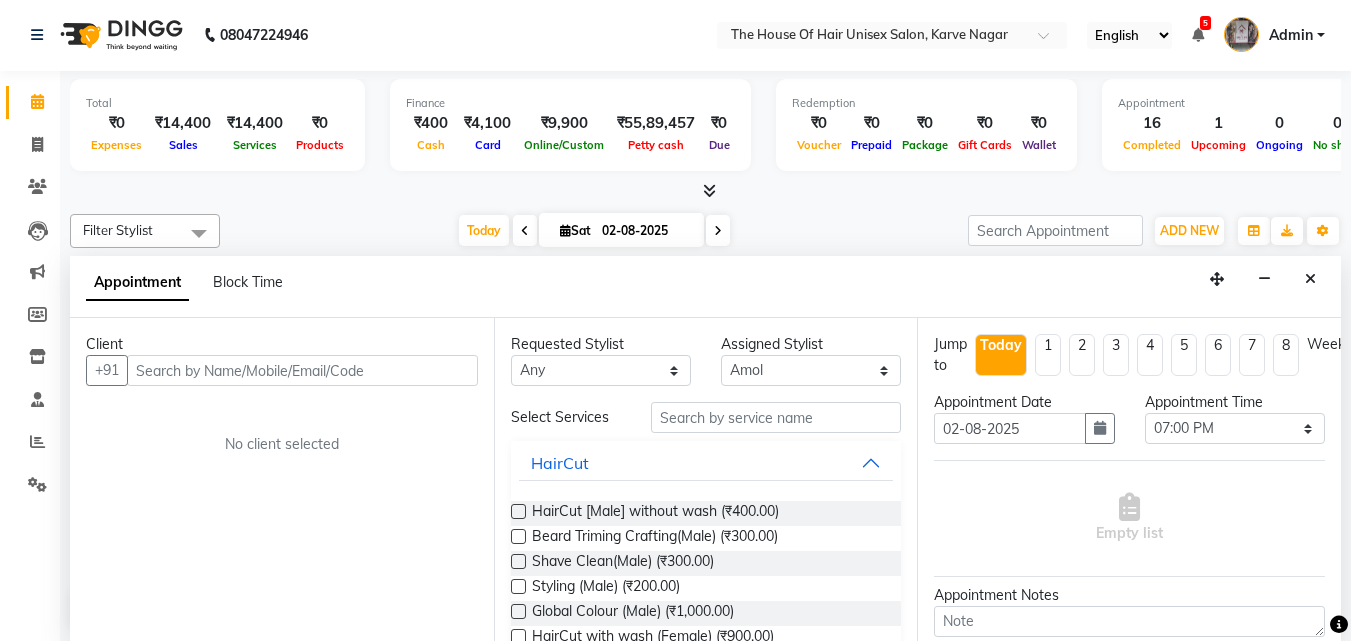 click at bounding box center [302, 370] 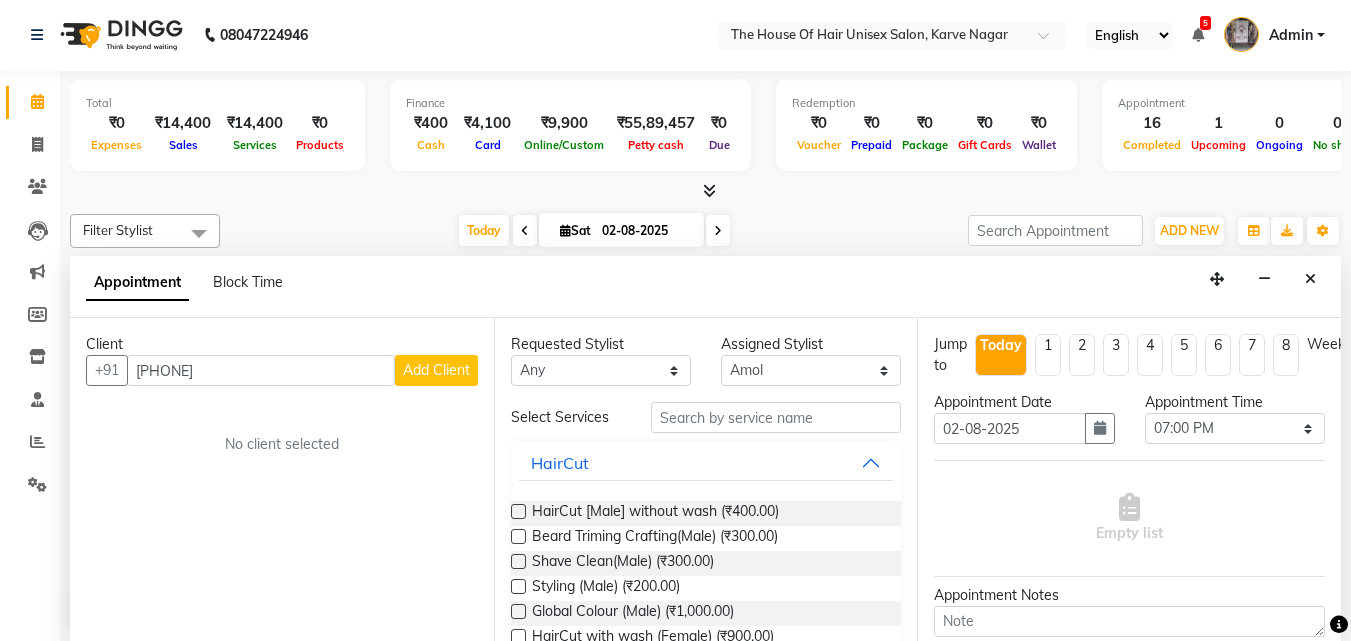 type on "9823733230" 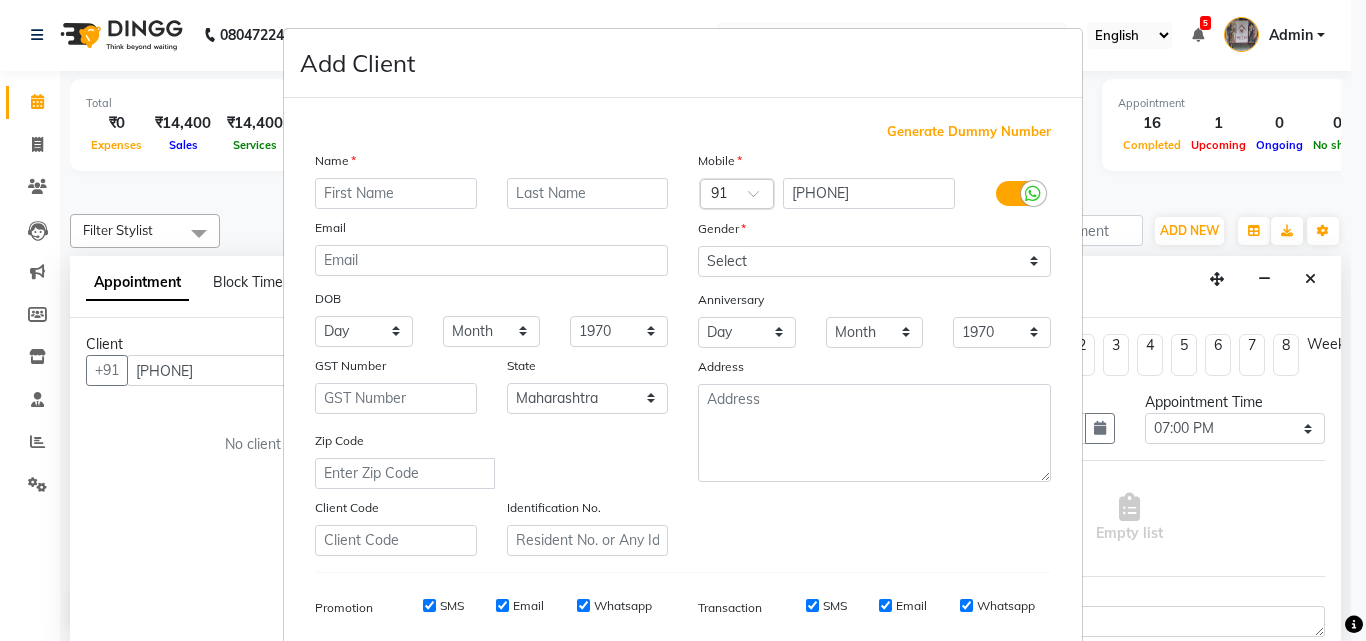 click at bounding box center [396, 193] 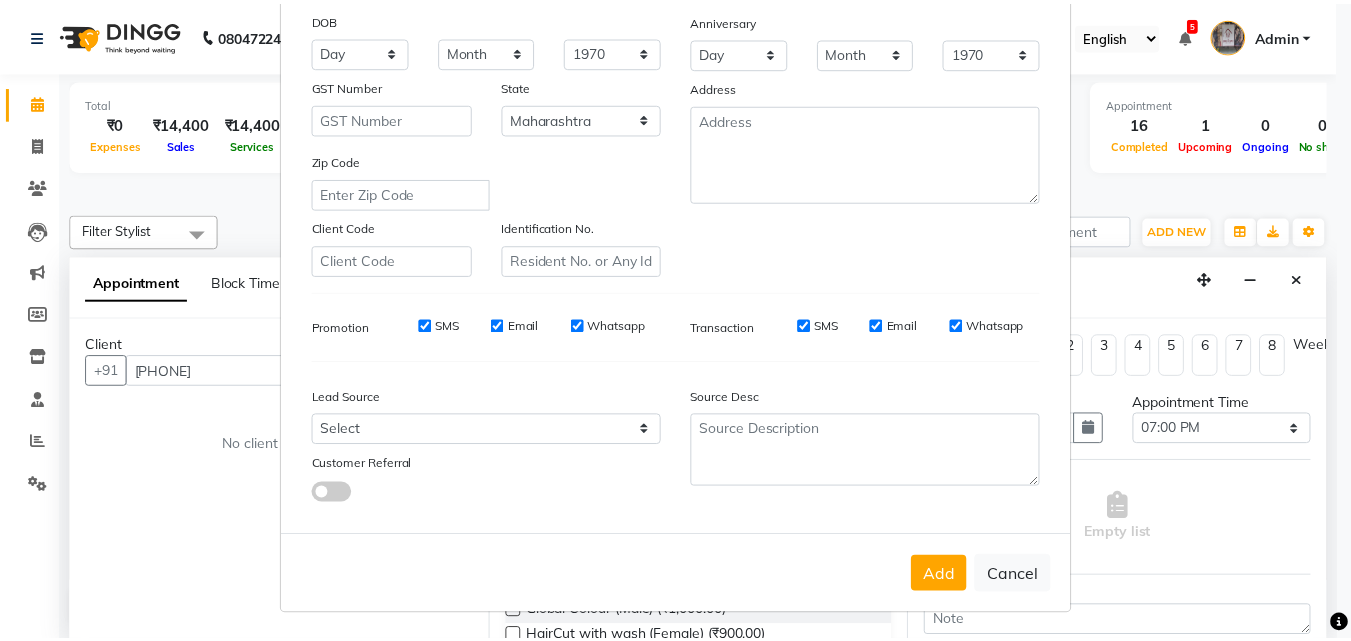 scroll, scrollTop: 282, scrollLeft: 0, axis: vertical 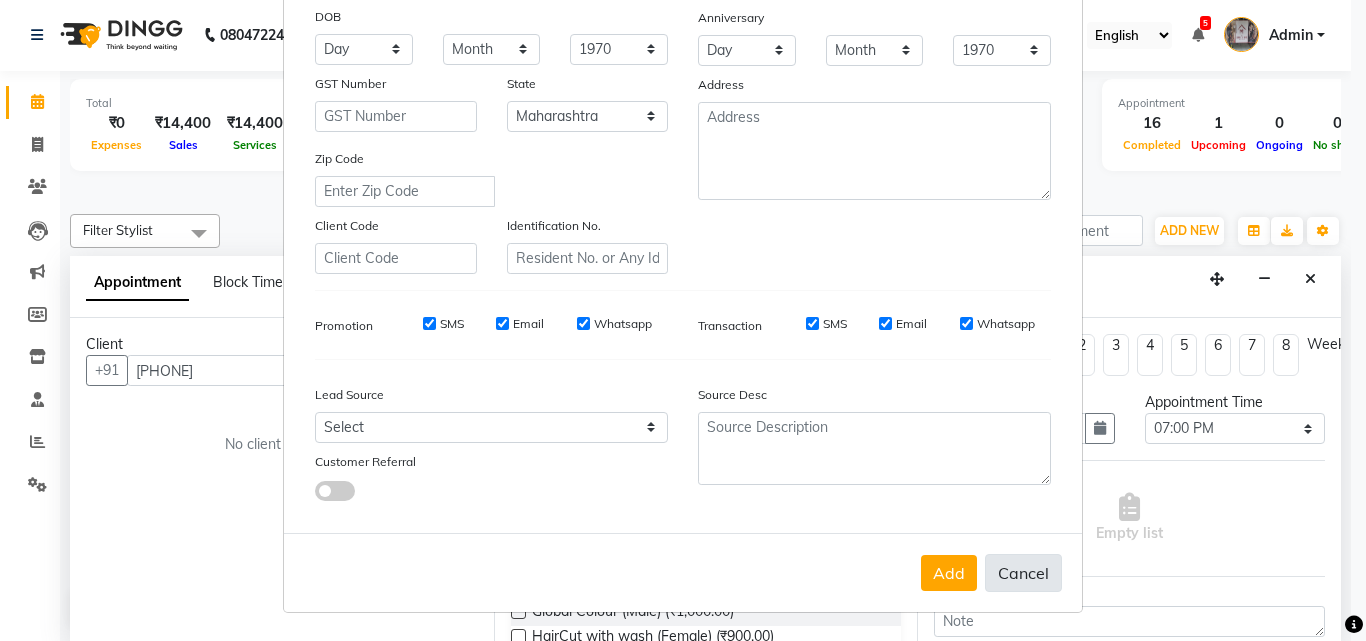 click on "Cancel" at bounding box center [1023, 573] 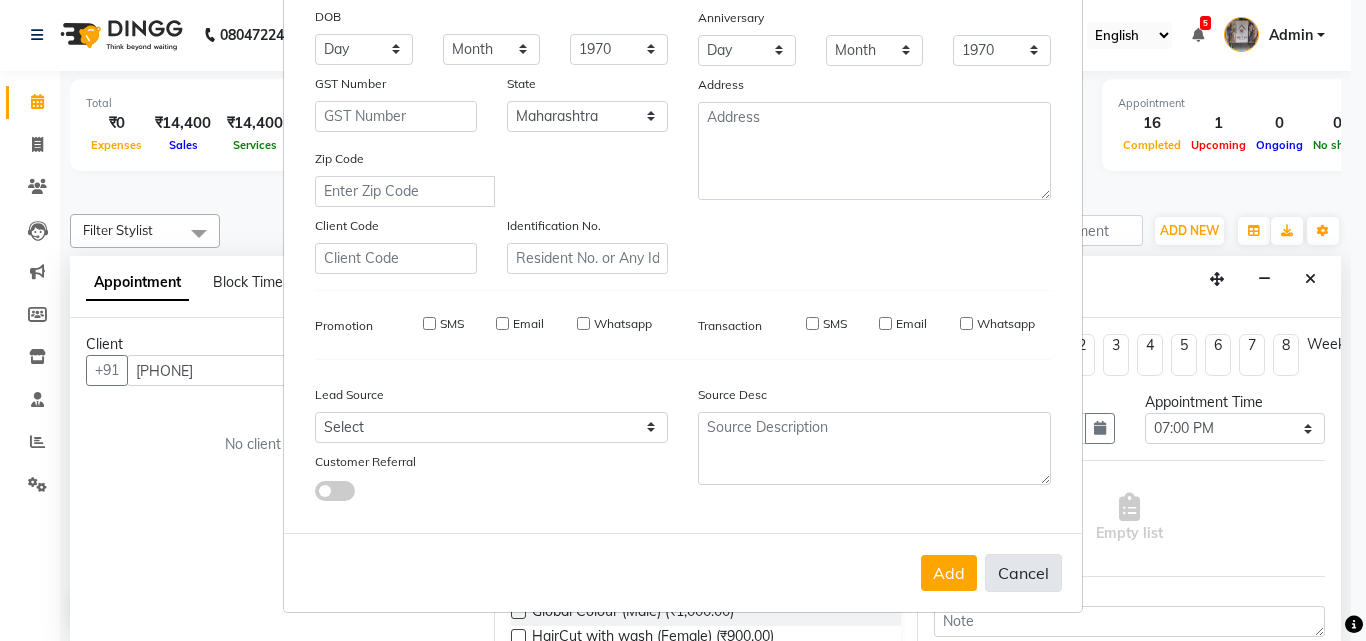 select 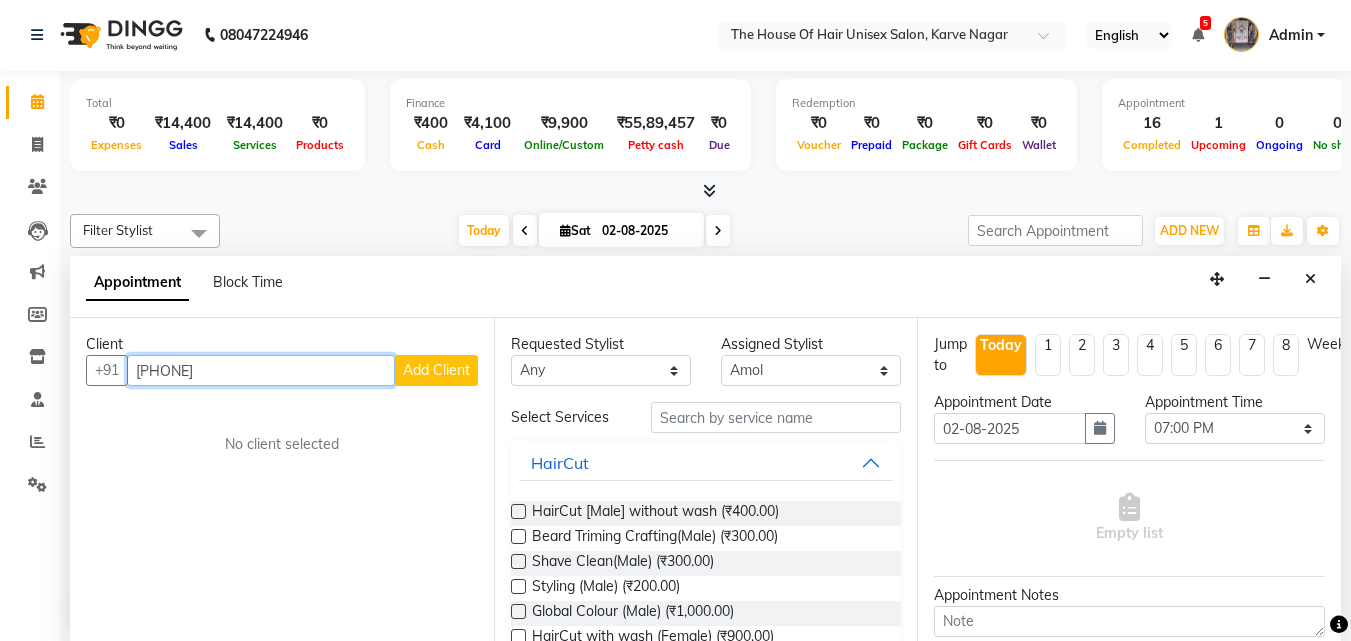 click on "9823733230" at bounding box center (261, 370) 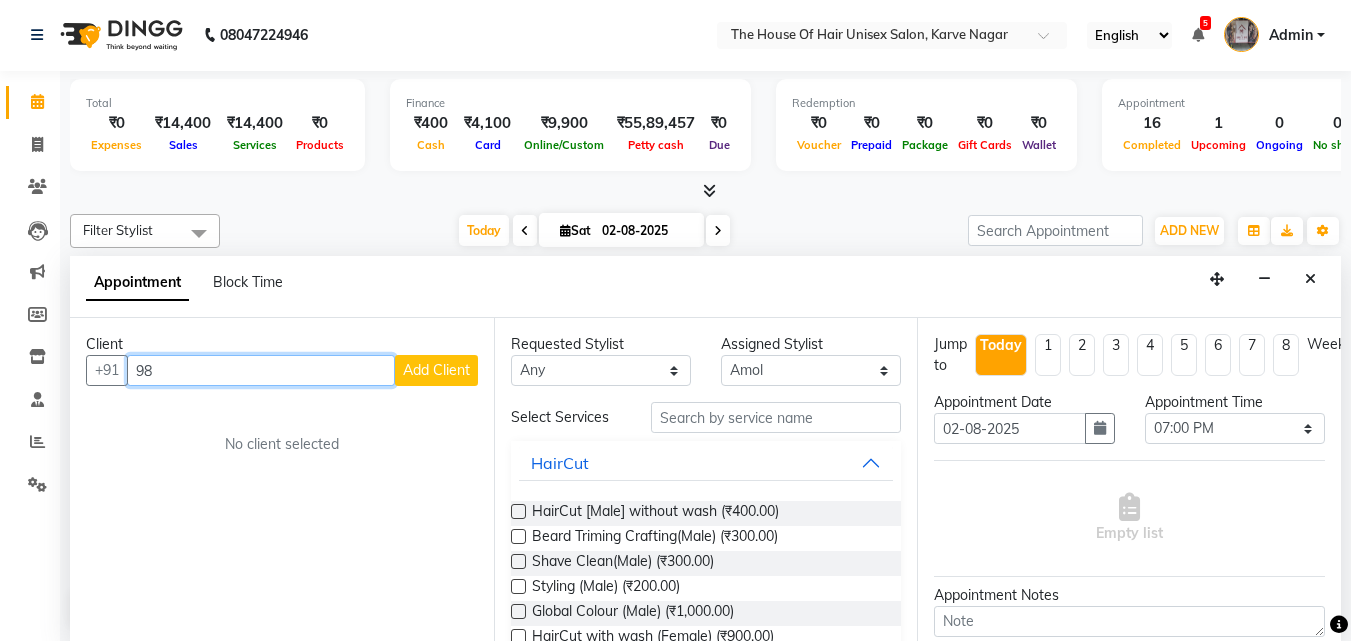 type on "9" 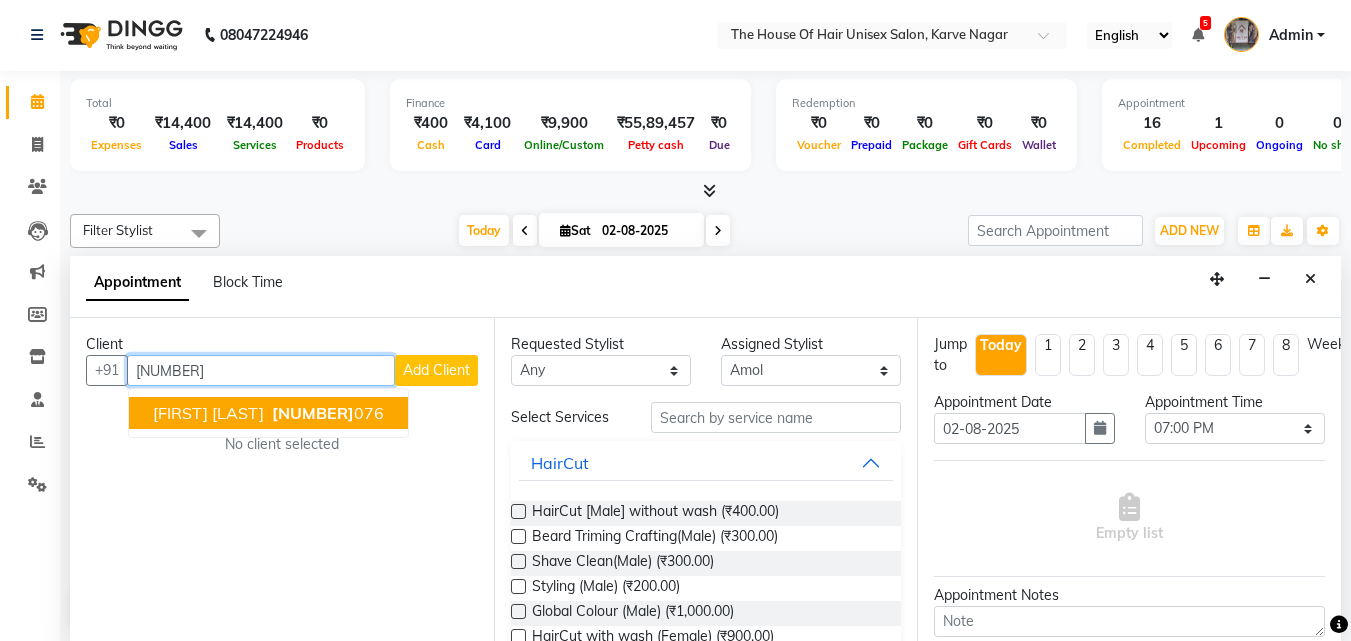 click on "kedar jadhav   9373489 076" at bounding box center [268, 413] 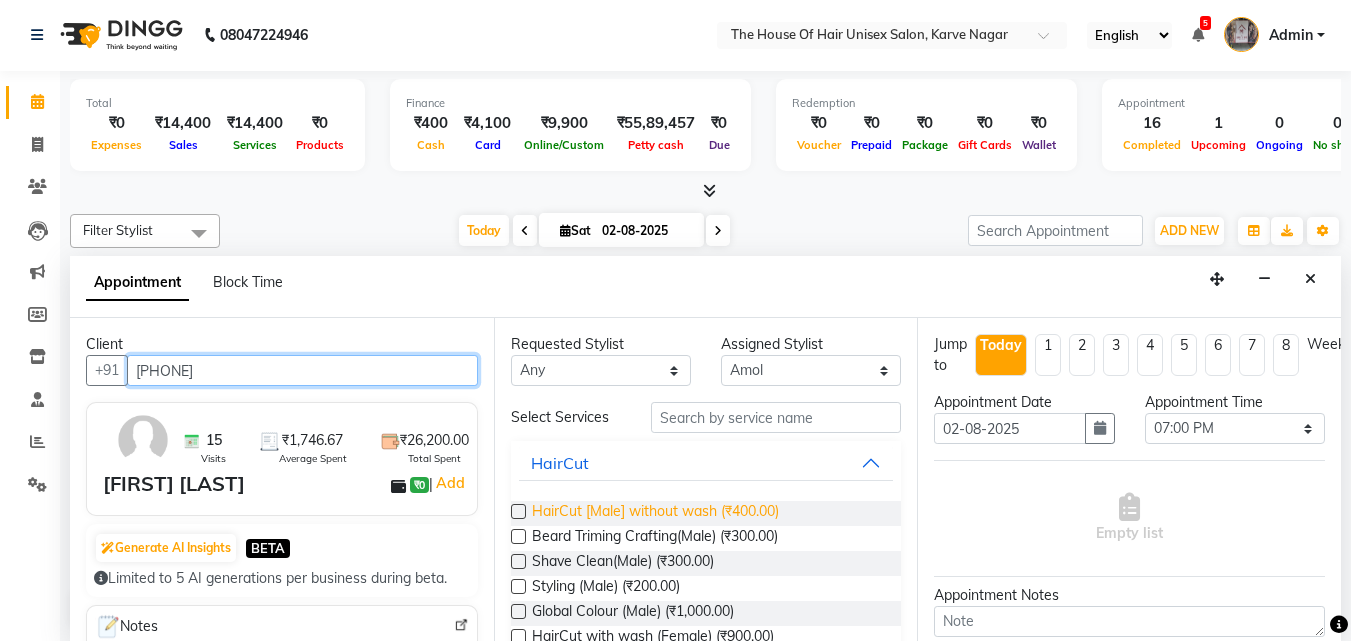 type on "9373489076" 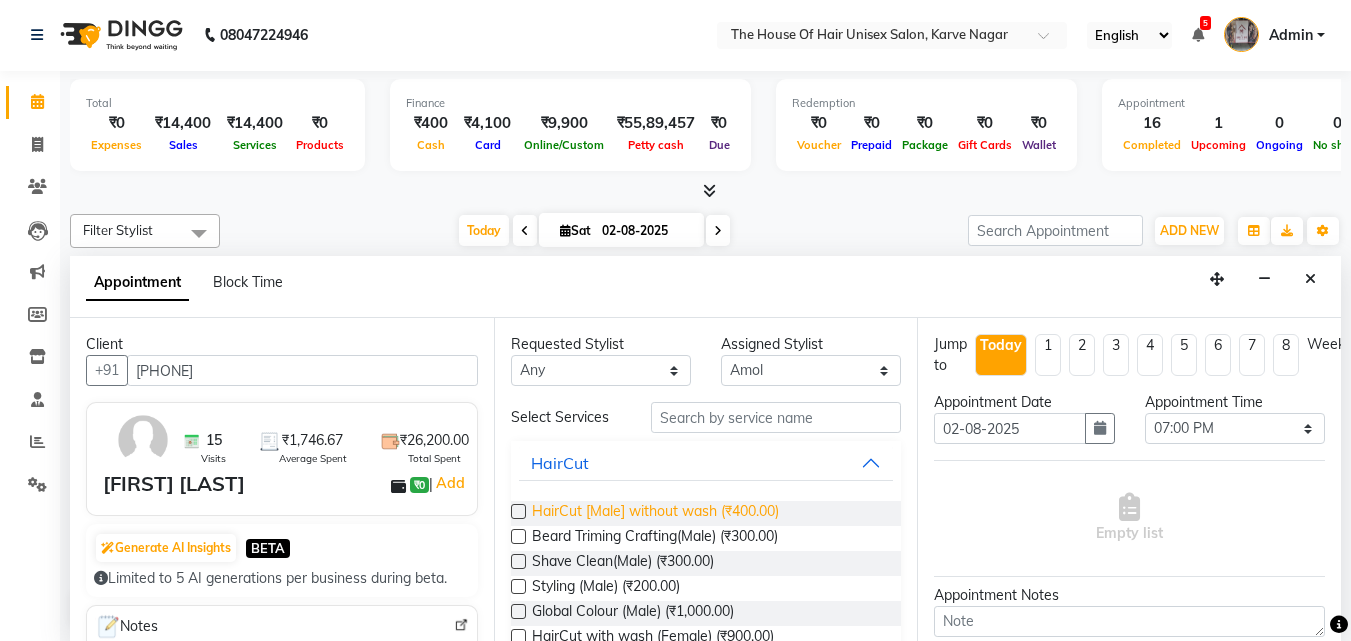 click on "HairCut [Male] without wash (₹400.00)" at bounding box center (655, 513) 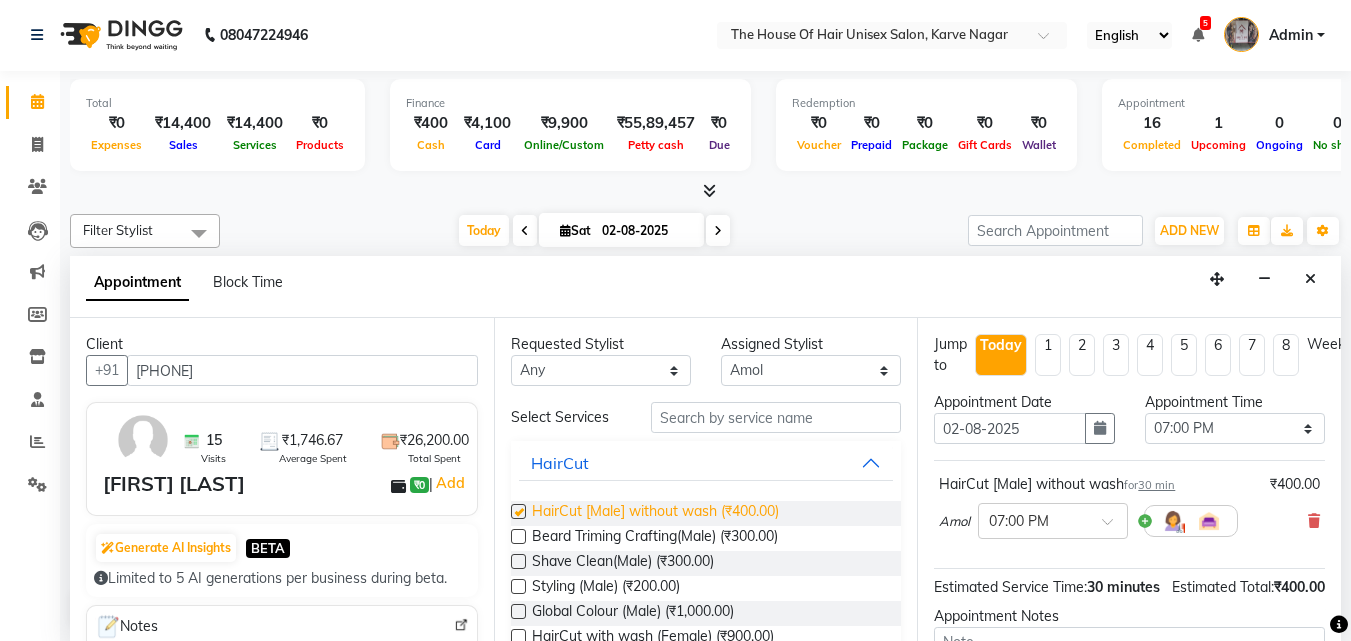 checkbox on "false" 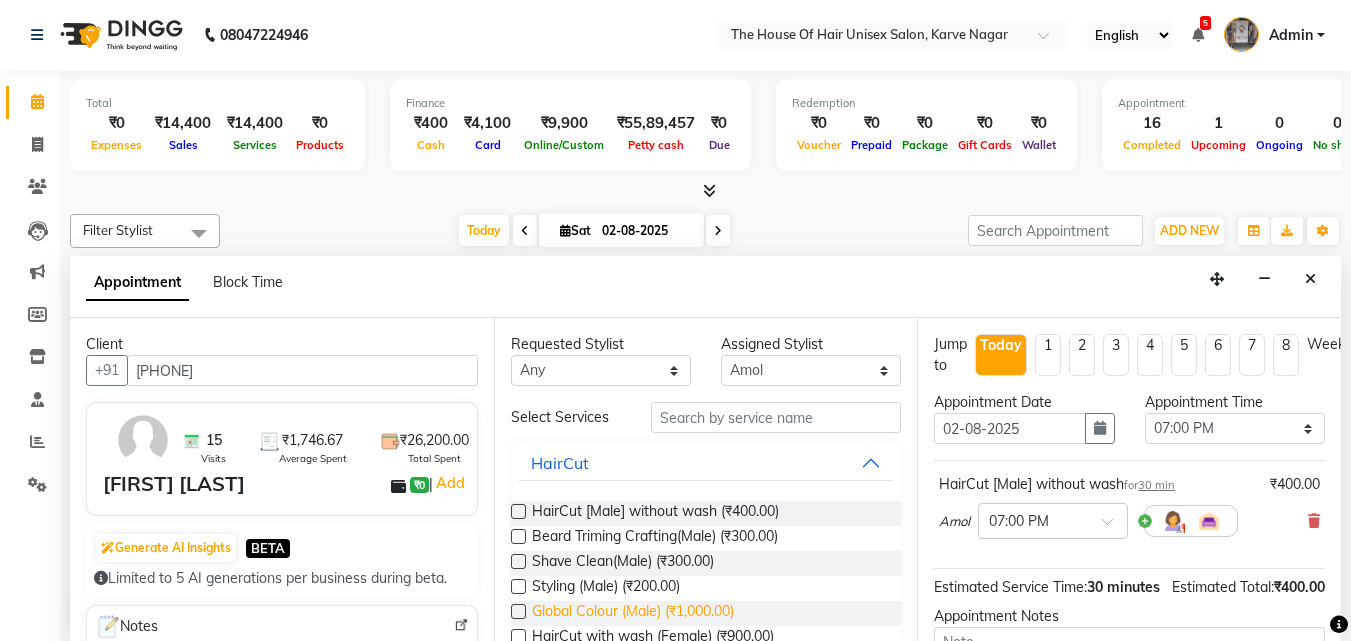 click on "Global Colour (Male) (₹1,000.00)" at bounding box center (633, 613) 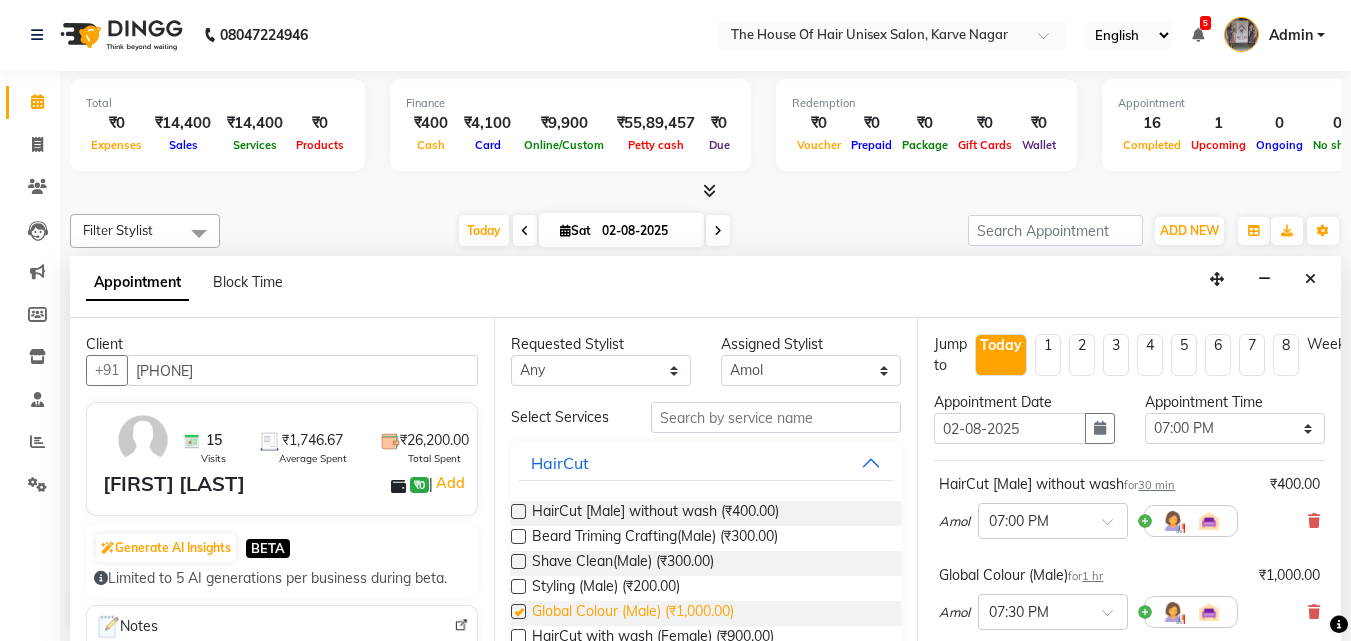 checkbox on "false" 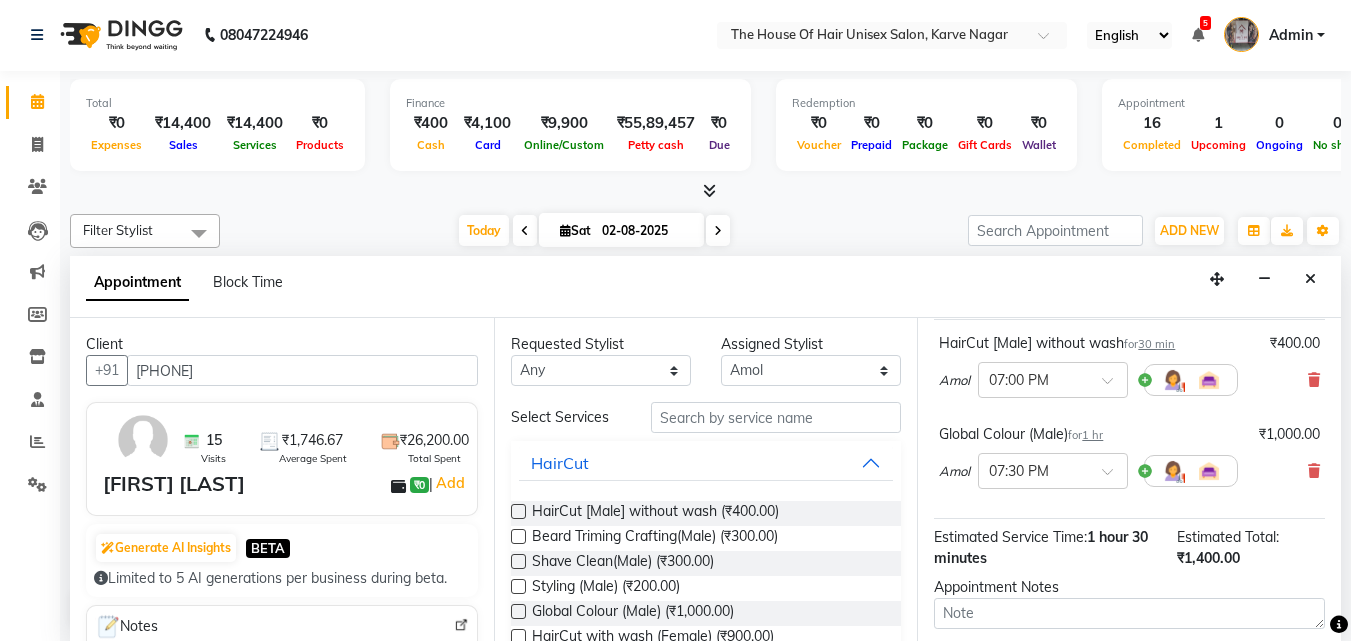 scroll, scrollTop: 250, scrollLeft: 0, axis: vertical 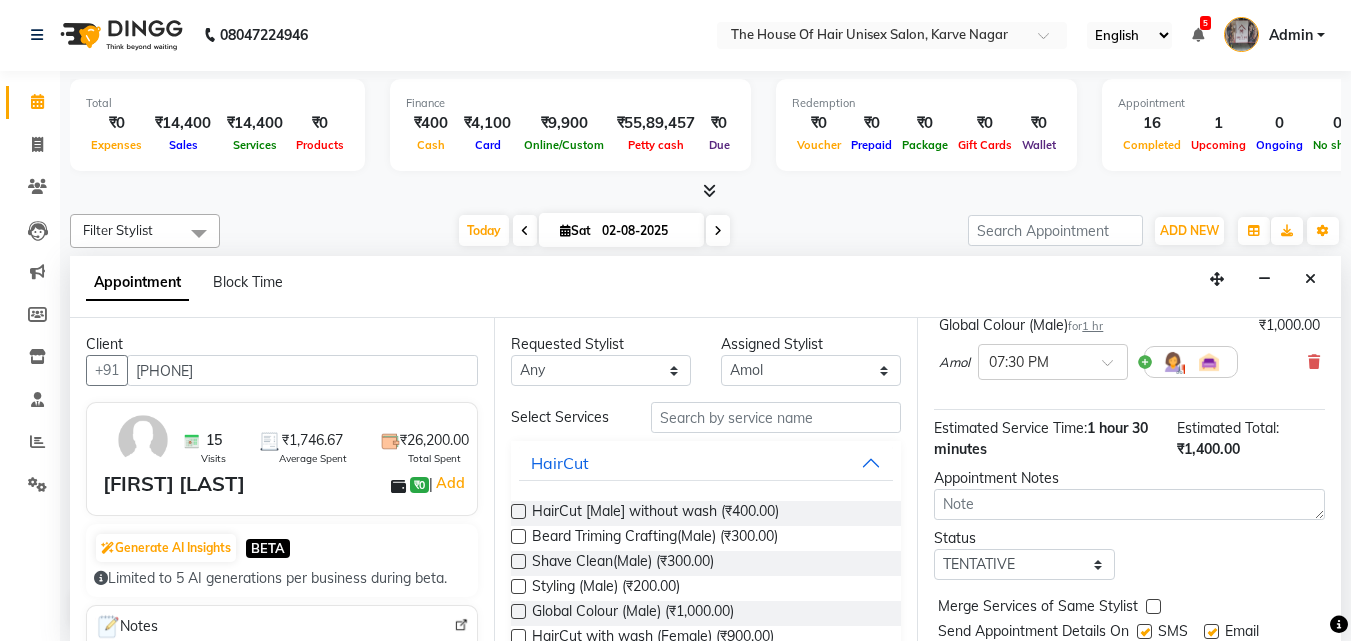 click at bounding box center [1153, 606] 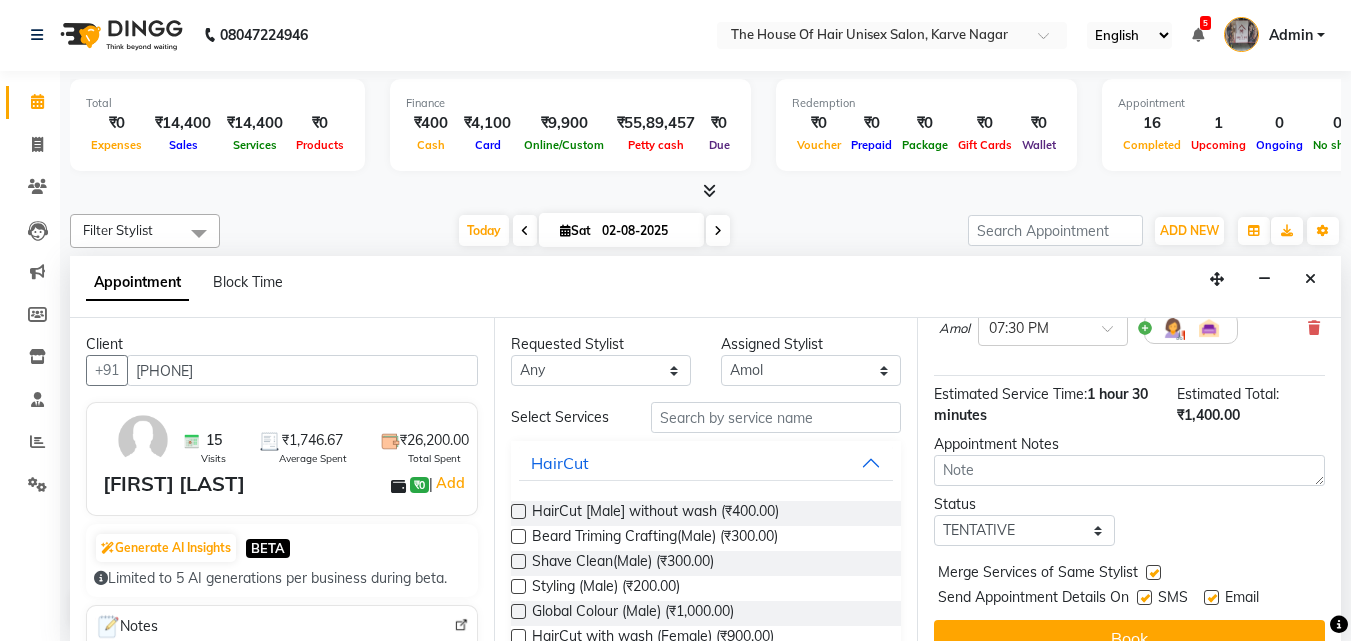 scroll, scrollTop: 330, scrollLeft: 0, axis: vertical 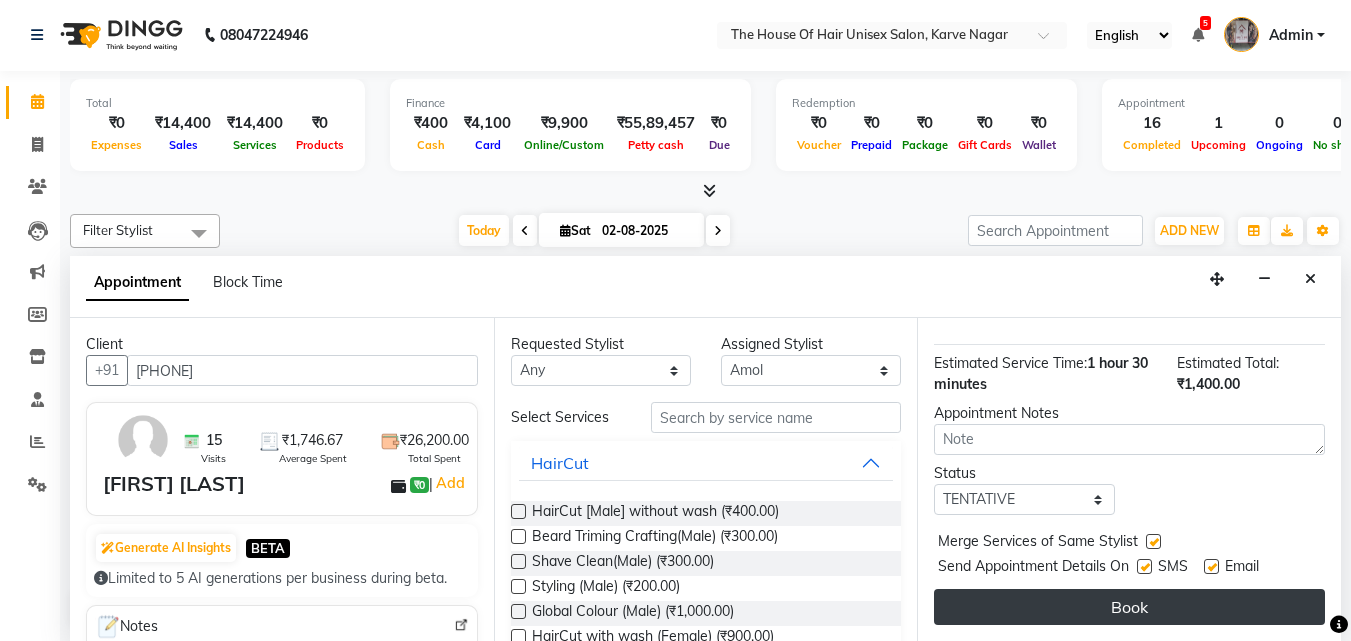 click on "Book" at bounding box center [1129, 607] 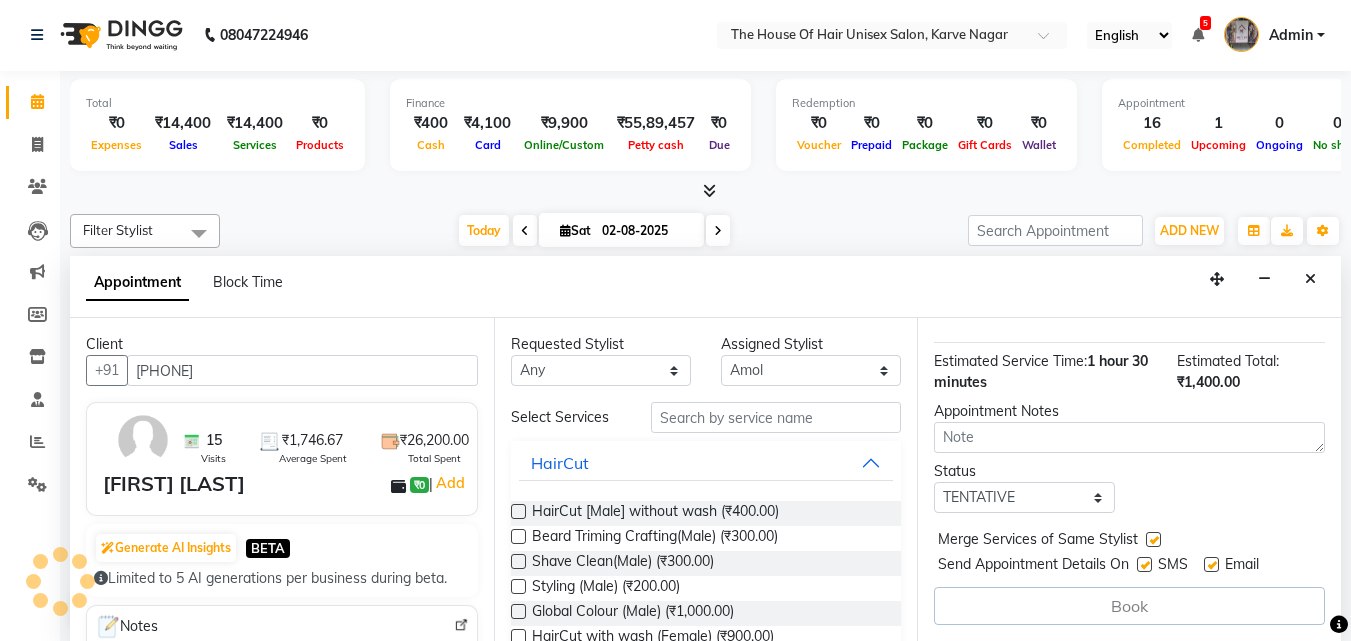 scroll, scrollTop: 332, scrollLeft: 0, axis: vertical 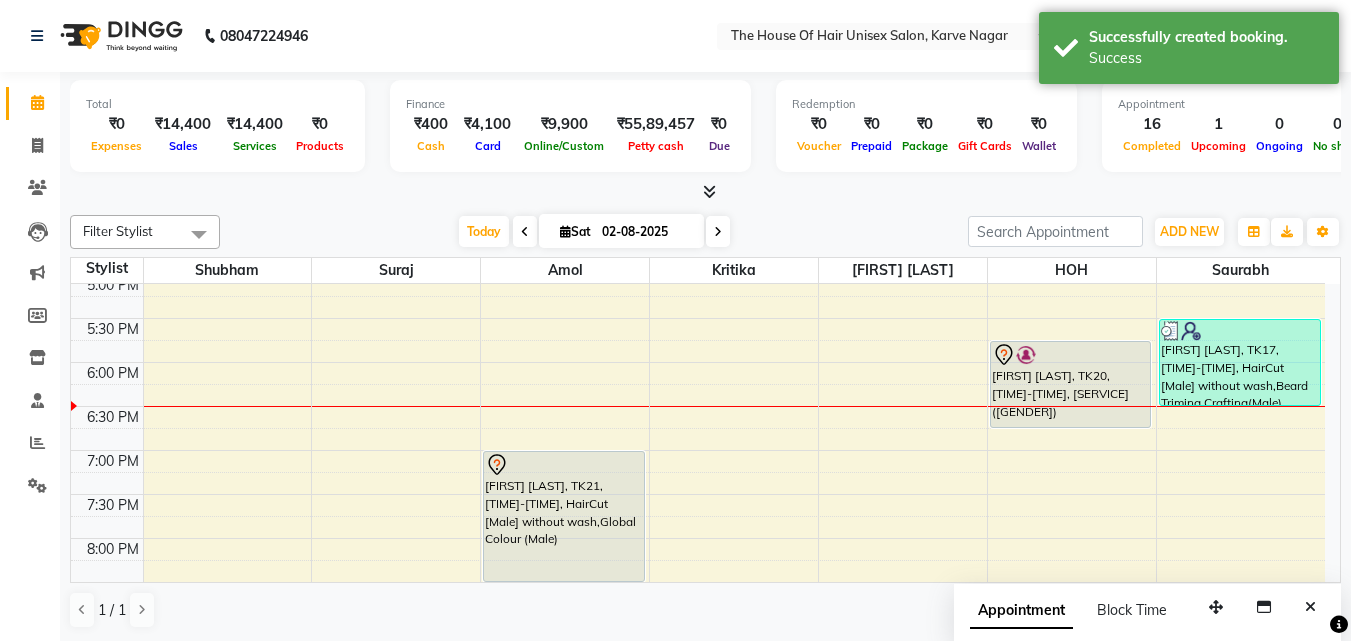 click at bounding box center (718, 232) 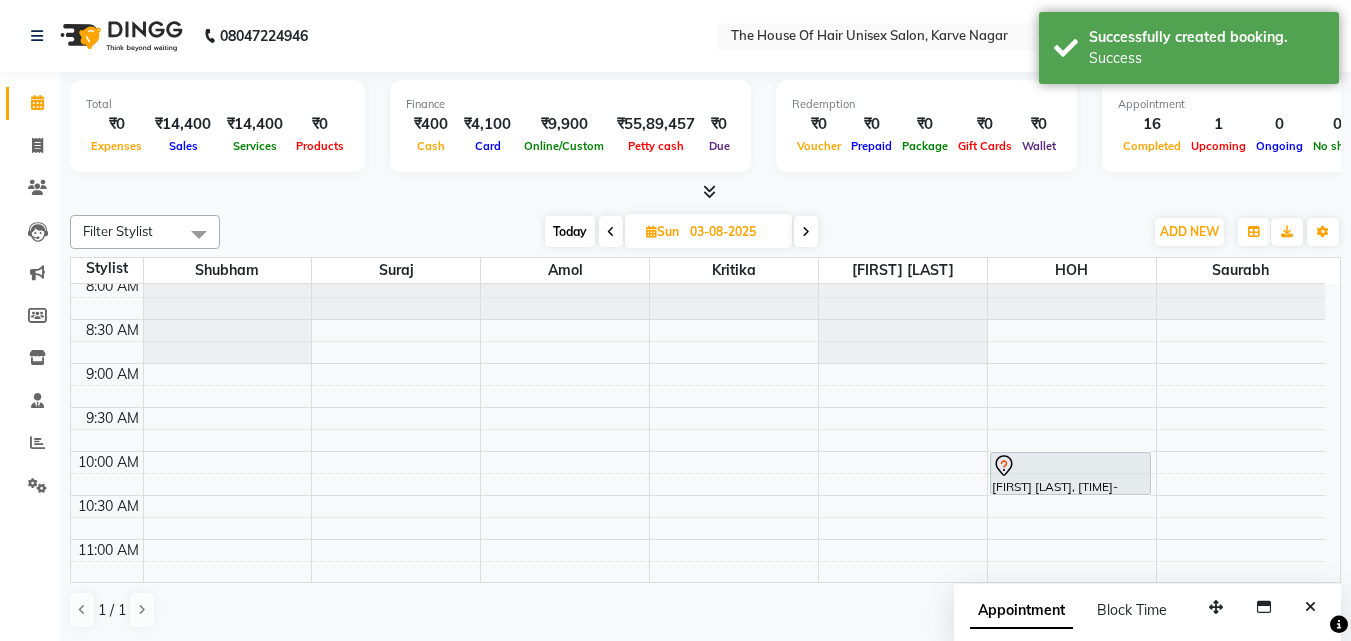 scroll, scrollTop: 187, scrollLeft: 0, axis: vertical 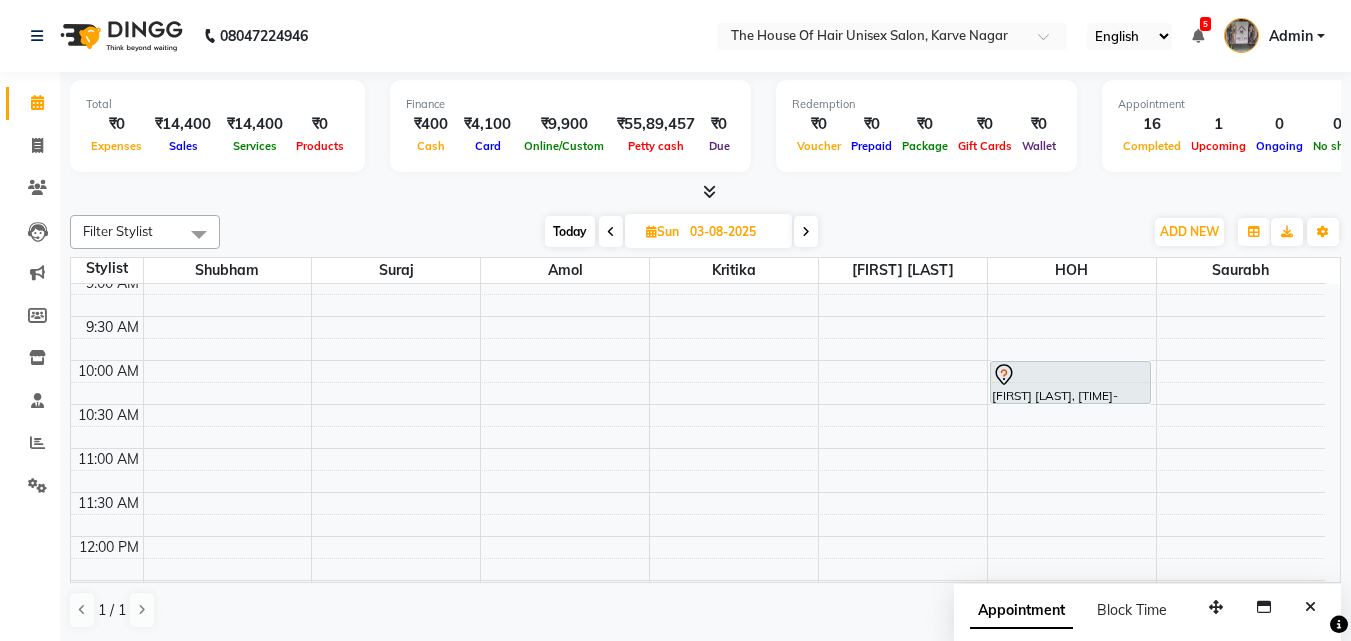 click on "7:00 AM 7:30 AM 8:00 AM 8:30 AM 9:00 AM 9:30 AM 10:00 AM 10:30 AM 11:00 AM 11:30 AM 12:00 PM 12:30 PM 1:00 PM 1:30 PM 2:00 PM 2:30 PM 3:00 PM 3:30 PM 4:00 PM 4:30 PM 5:00 PM 5:30 PM 6:00 PM 6:30 PM 7:00 PM 7:30 PM 8:00 PM 8:30 PM 9:00 PM 9:30 PM             neha mane, 03:30 PM-04:30 PM, Touch up (Female)             abhinav lambe, 05:00 PM-07:00 PM, HairCut [Male] without wash,Beard Triming Crafting(Male)             satish sawant, 10:00 AM-10:30 AM, HairCut [Male] without wash             Saroj Kumar, 02:00 PM-03:00 PM, HairCut [Male] without wash,Beard Triming Crafting(Male)" at bounding box center (698, 756) 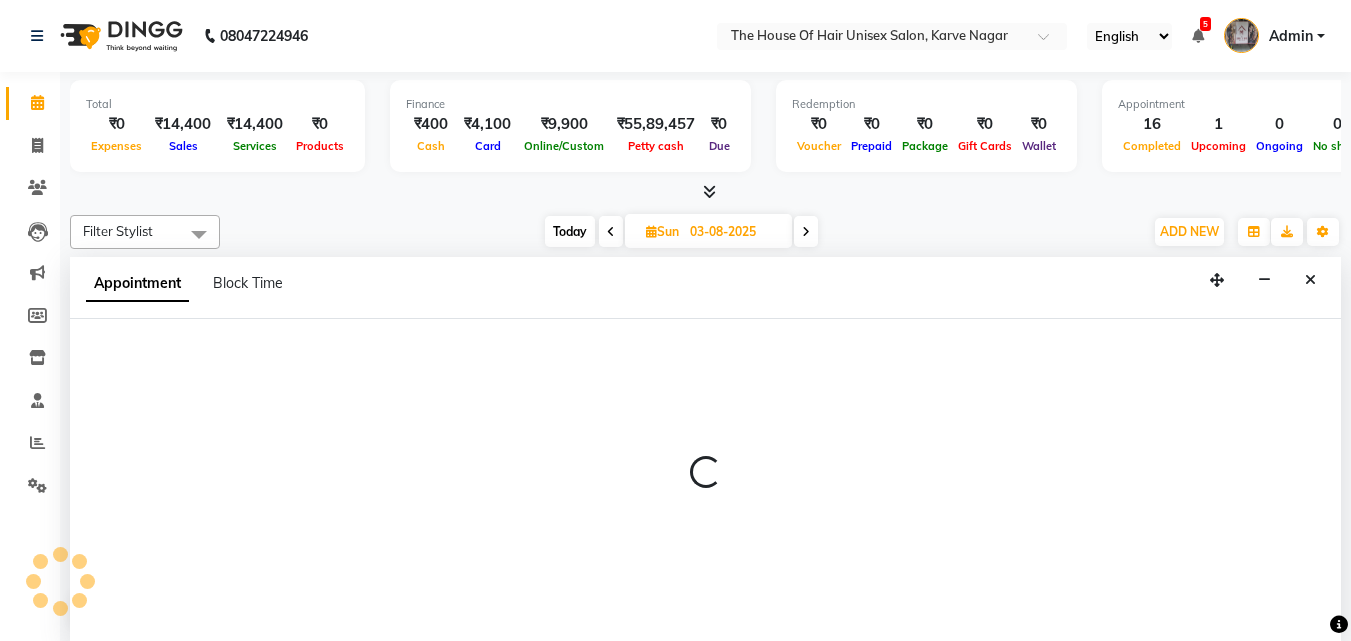 select on "13497" 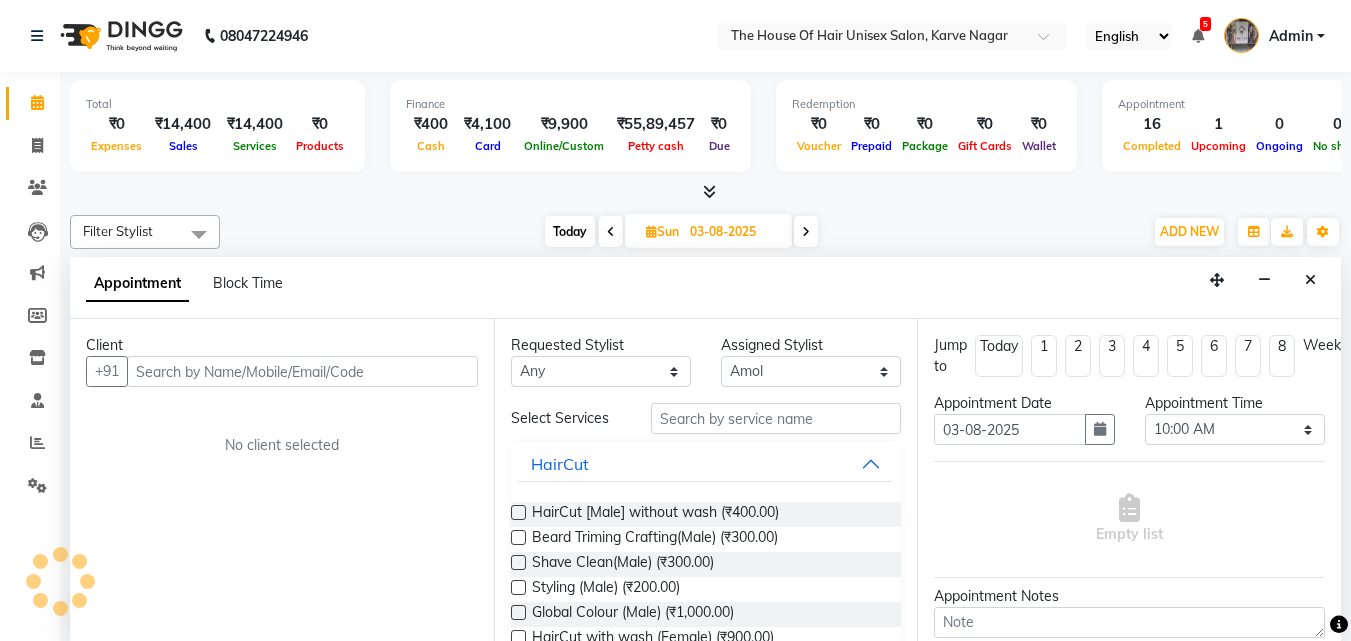 scroll, scrollTop: 1, scrollLeft: 0, axis: vertical 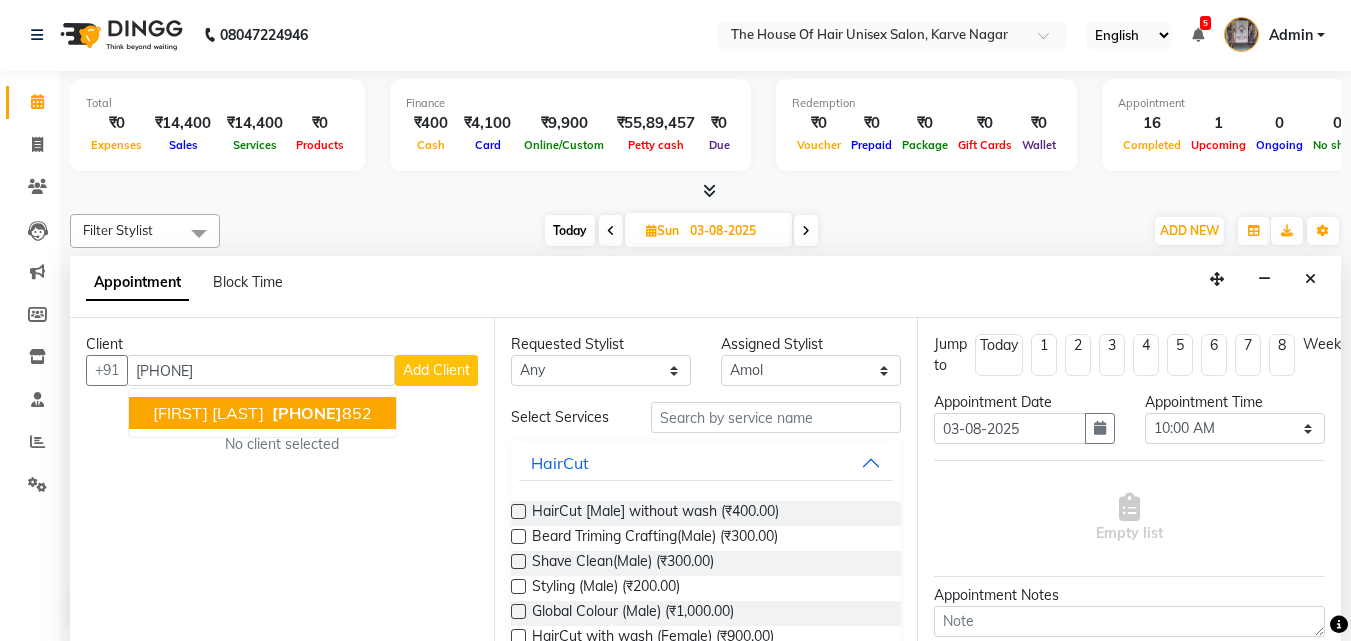 click on "9767130 852" at bounding box center [320, 413] 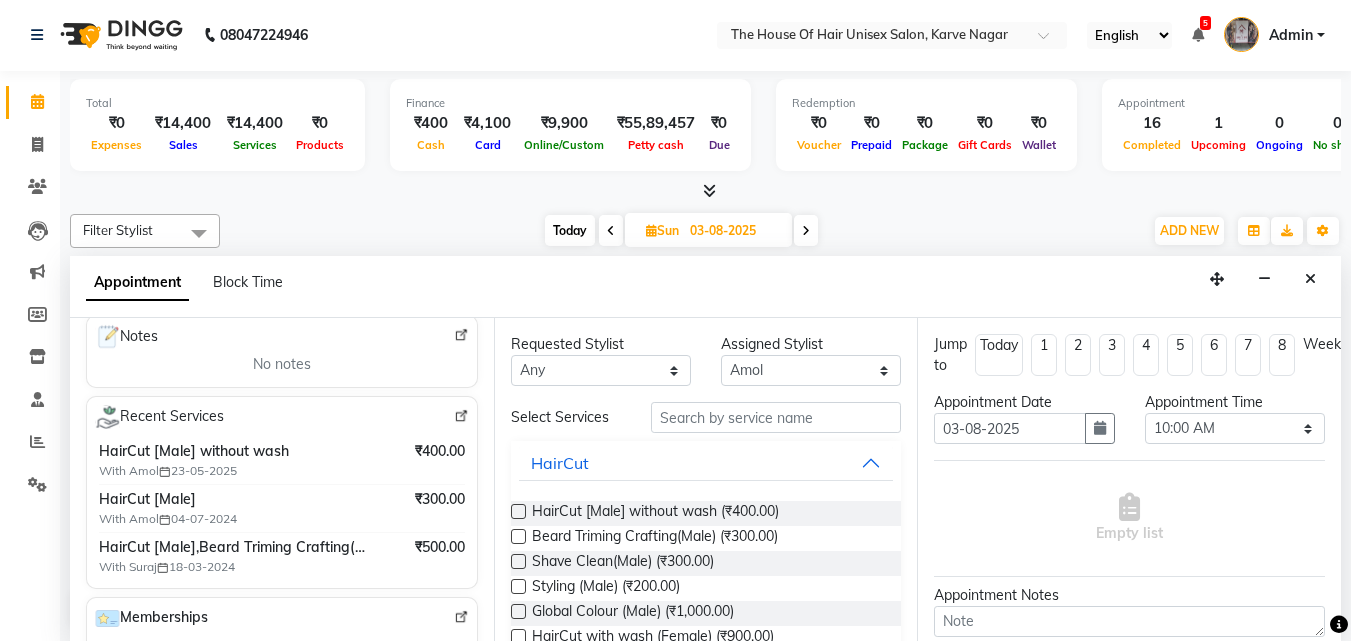 scroll, scrollTop: 266, scrollLeft: 0, axis: vertical 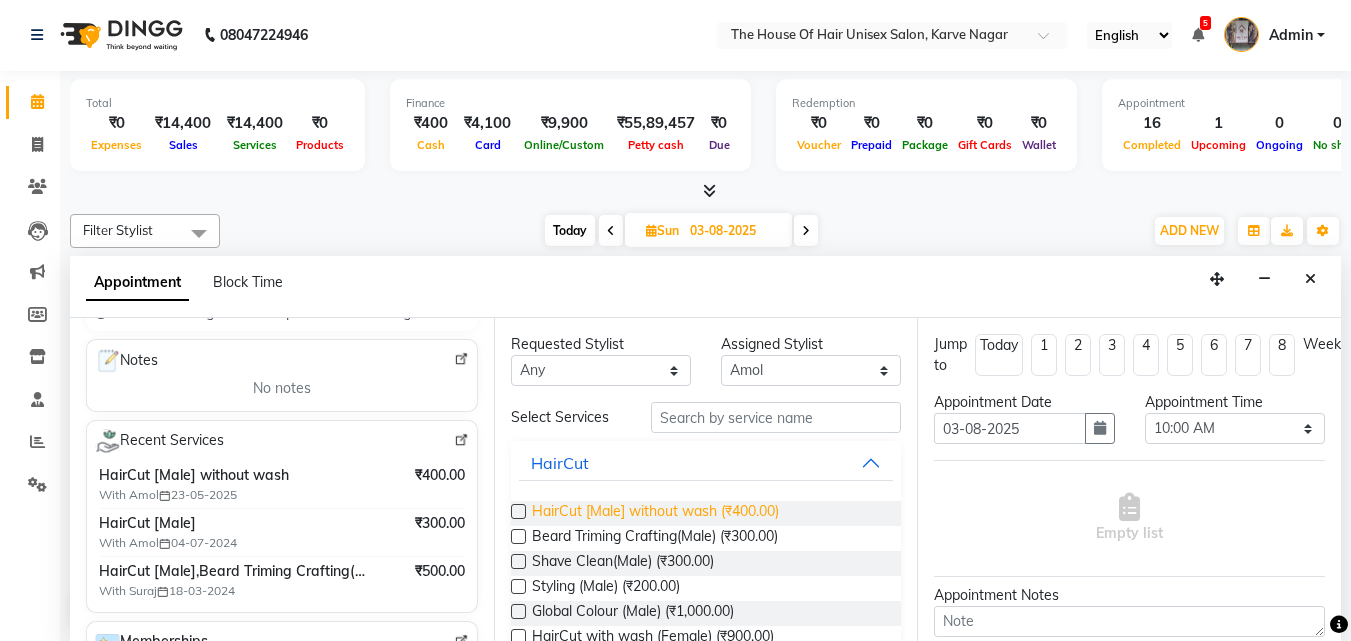 type on "9767130852" 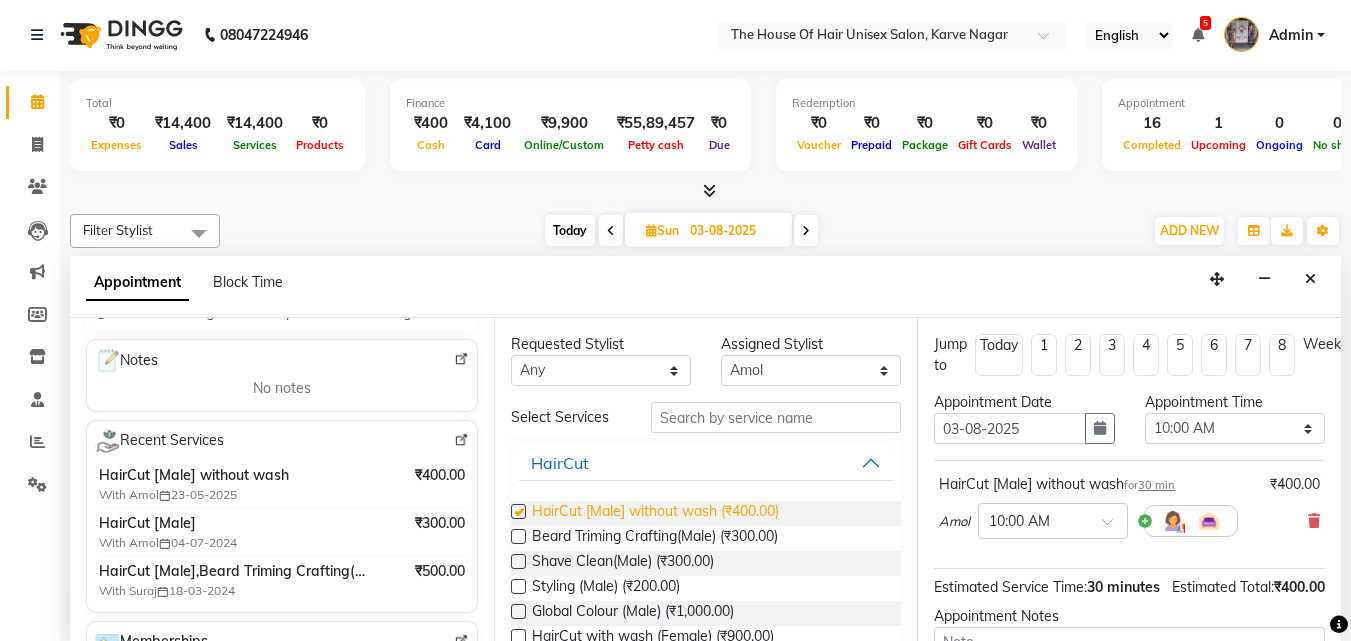 checkbox on "false" 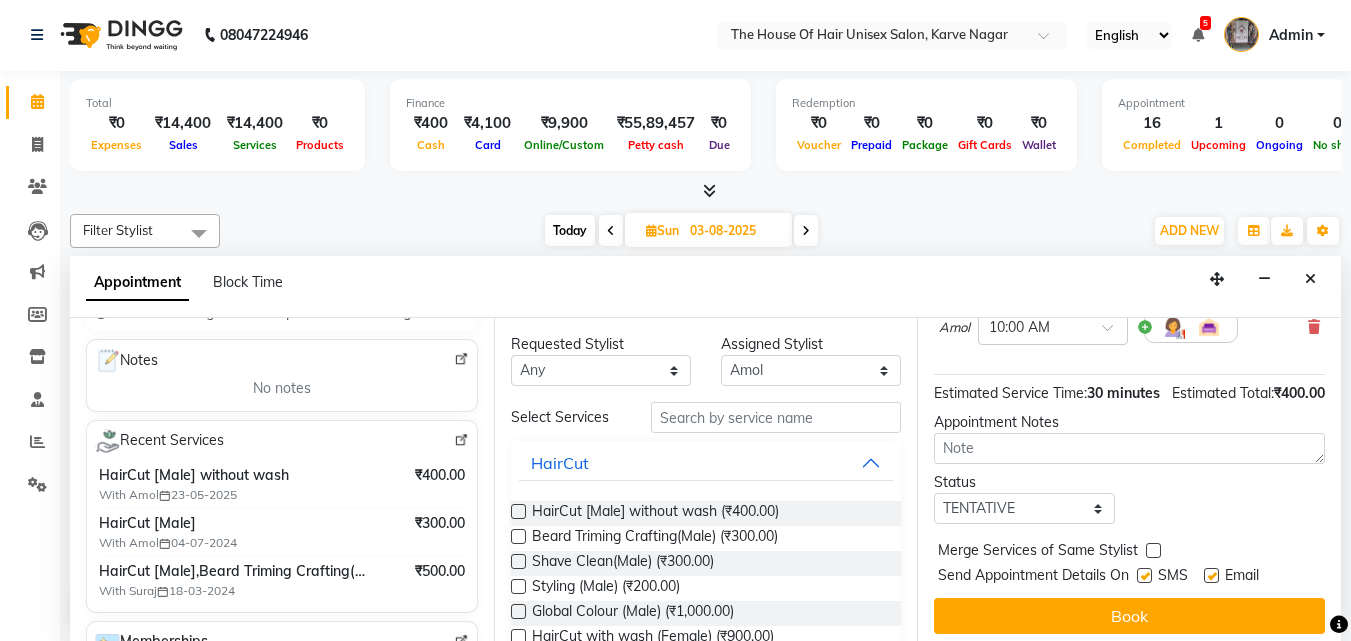 scroll, scrollTop: 239, scrollLeft: 0, axis: vertical 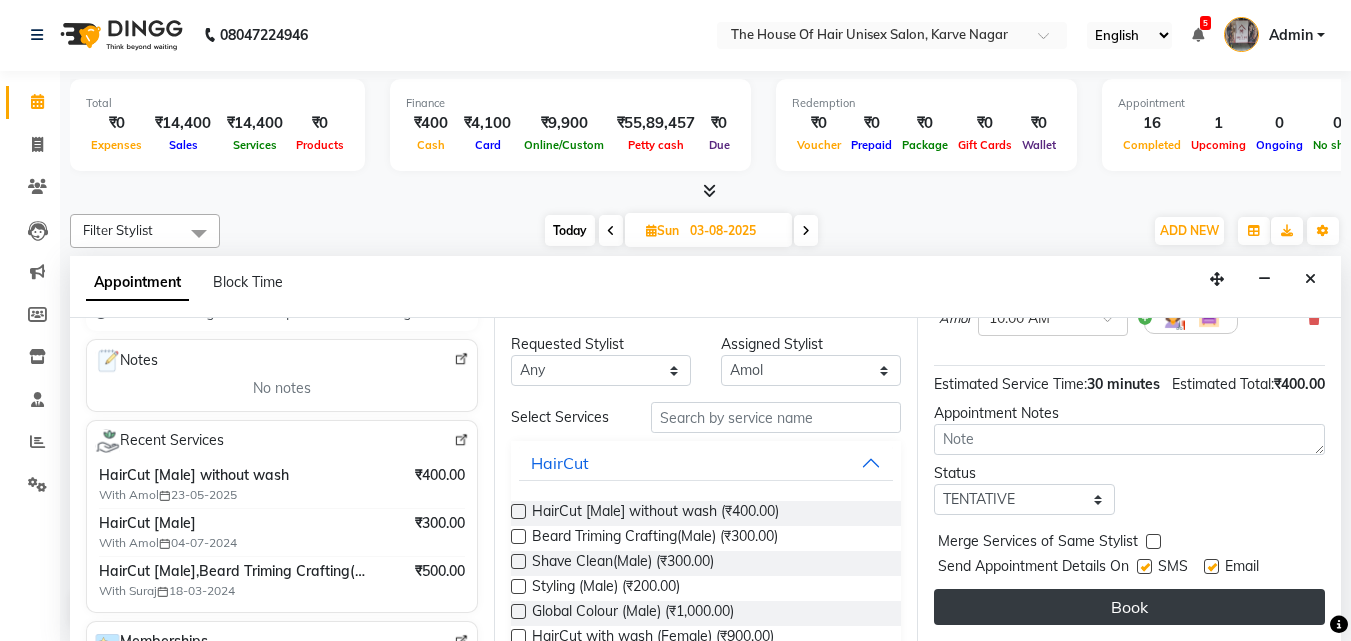 click on "Book" at bounding box center [1129, 607] 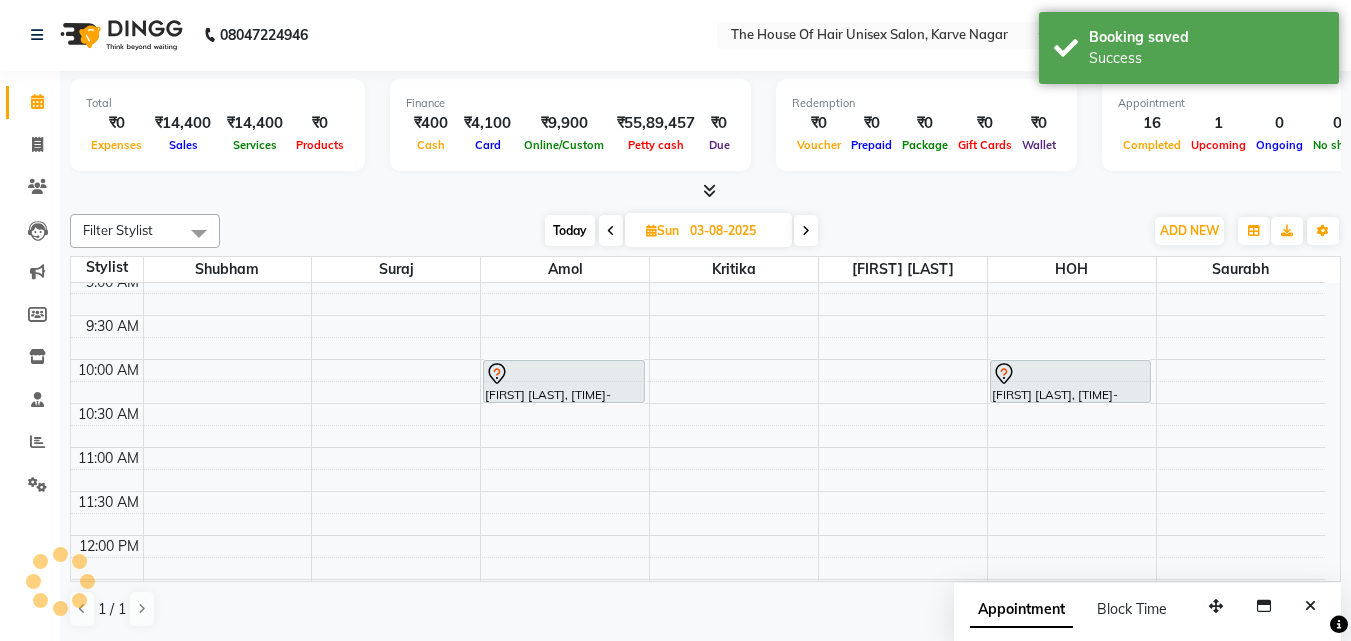 scroll, scrollTop: 0, scrollLeft: 0, axis: both 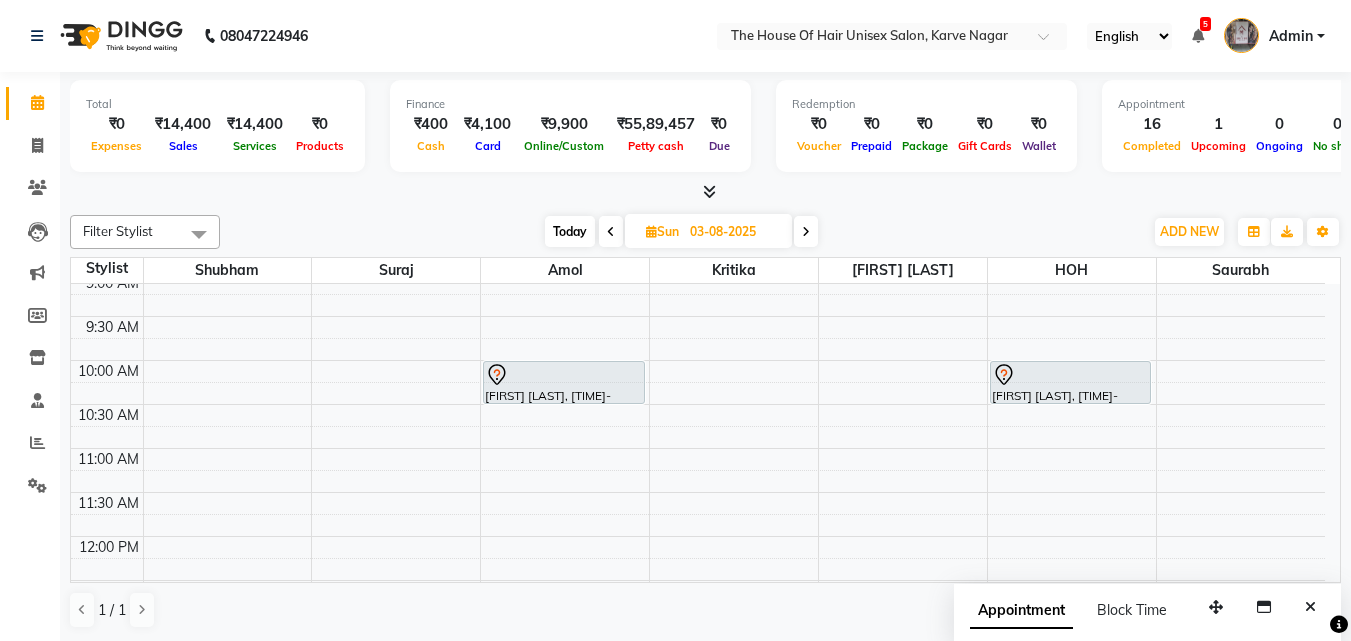 click on "Today" at bounding box center [570, 231] 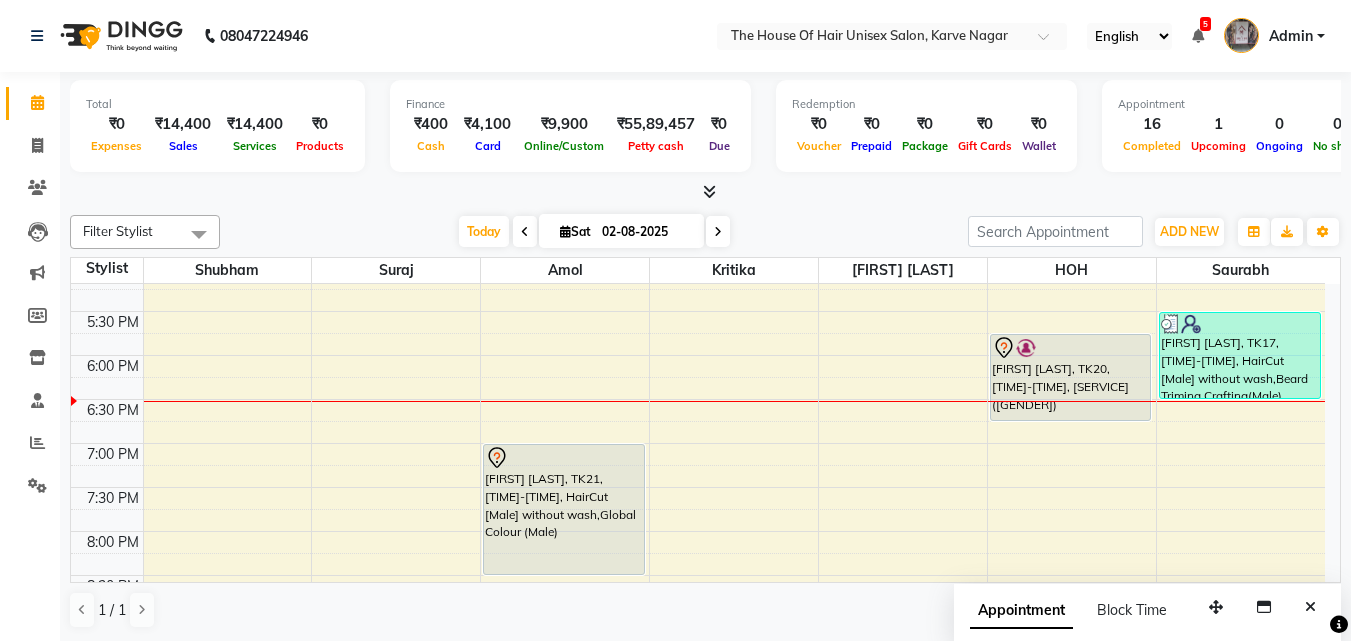 scroll, scrollTop: 872, scrollLeft: 0, axis: vertical 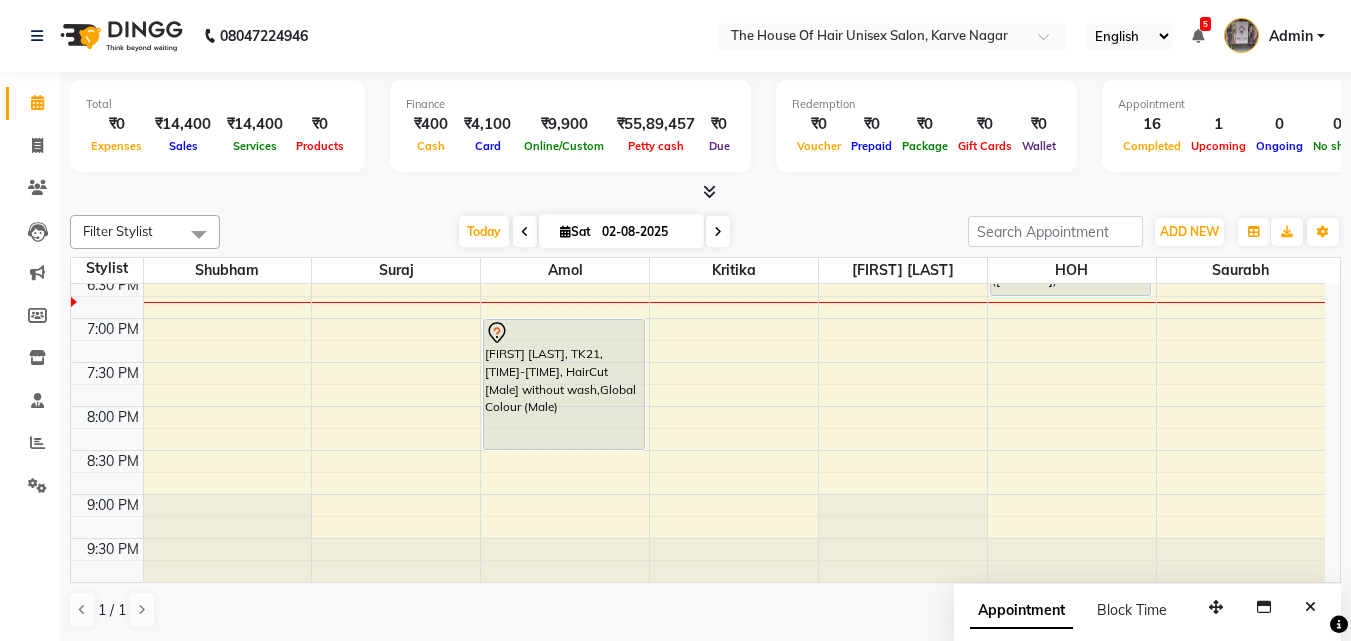 click on "7:00 AM 7:30 AM 8:00 AM 8:30 AM 9:00 AM 9:30 AM 10:00 AM 10:30 AM 11:00 AM 11:30 AM 12:00 PM 12:30 PM 1:00 PM 1:30 PM 2:00 PM 2:30 PM 3:00 PM 3:30 PM 4:00 PM 4:30 PM 5:00 PM 5:30 PM 6:00 PM 6:30 PM 7:00 PM 7:30 PM 8:00 PM 8:30 PM 9:00 PM 9:30 PM    Ajinkya, TK01, 01:00 PM-03:30 PM, Global Colour (Male),Haircut by Shubham (Male),Beard Triming Crafting(Male),Hair spa (Male)     pratham gokhale, TK07, 03:00 PM-03:30 PM, Haircut by Shubham (Male)     manish joshi, TK16, 04:00 PM-04:30 PM, Haircut by Shubham (Male)     Neha Matkari, TK13, 12:00 PM-12:45 PM, Hairwash +Blowdry (Female)     Anirudha Vispute, TK08, 12:45 PM-02:45 PM, Beard Triming Crafting(Male),HairCut [Male] without wash    RUSHIKESH, TK03, 04:00 PM-05:00 PM, HairCut [Male] without wash,Haircut without wash (female)     swaraj gosavi, TK11, 03:15 PM-03:45 PM, Beard Triming Crafting(Male)     sayali, TK19, 04:30 PM-05:00 PM, Haircut without wash (female)                 Vikrant Borate, TK02, 11:30 AM-12:50 PM, Beard Triming Crafting(Male),Beard Color" at bounding box center [698, -78] 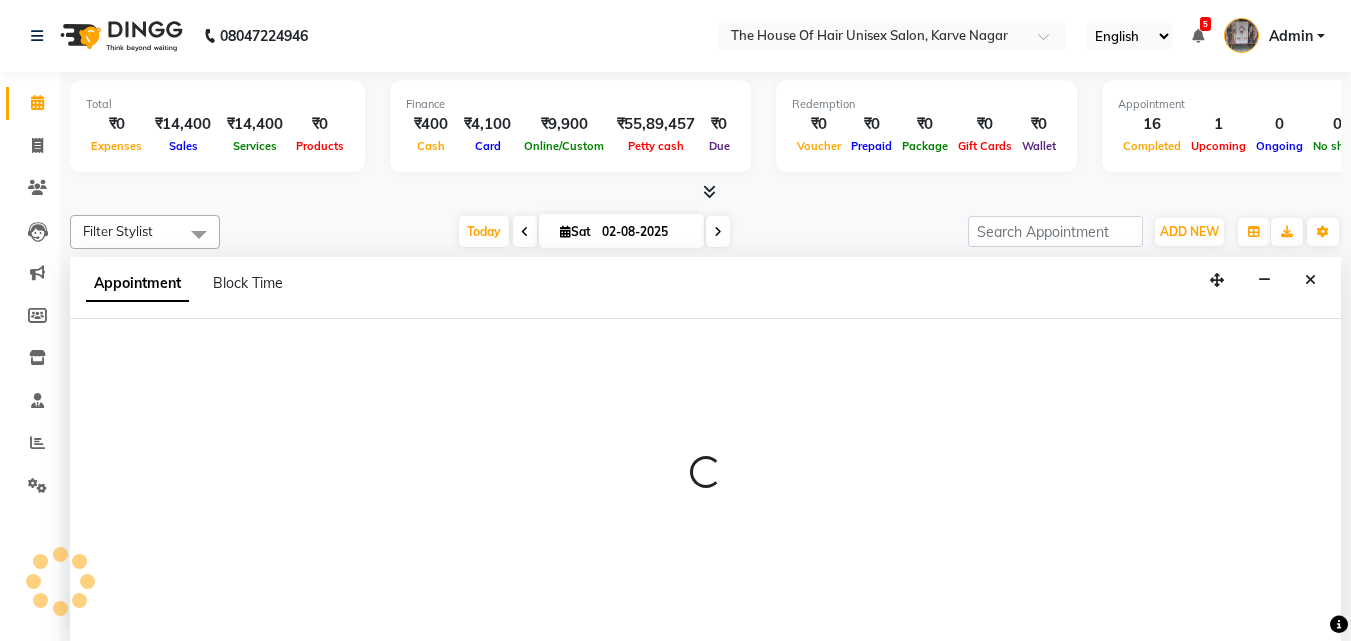 select on "85989" 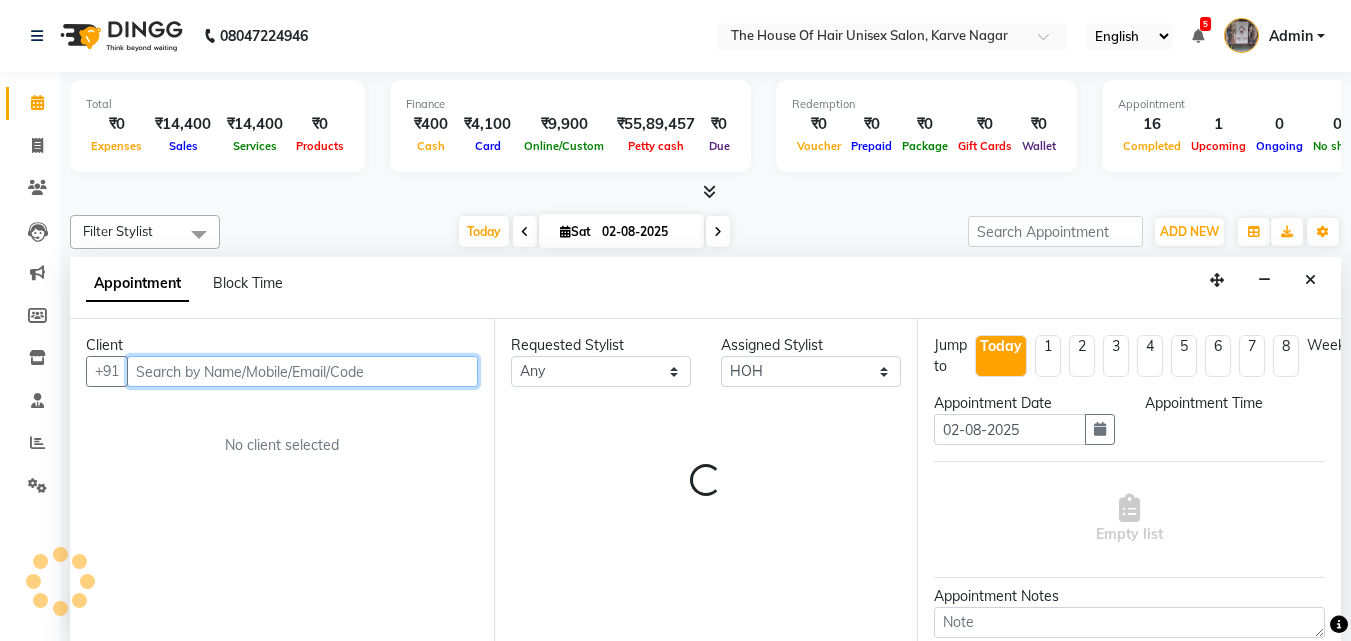 scroll, scrollTop: 1, scrollLeft: 0, axis: vertical 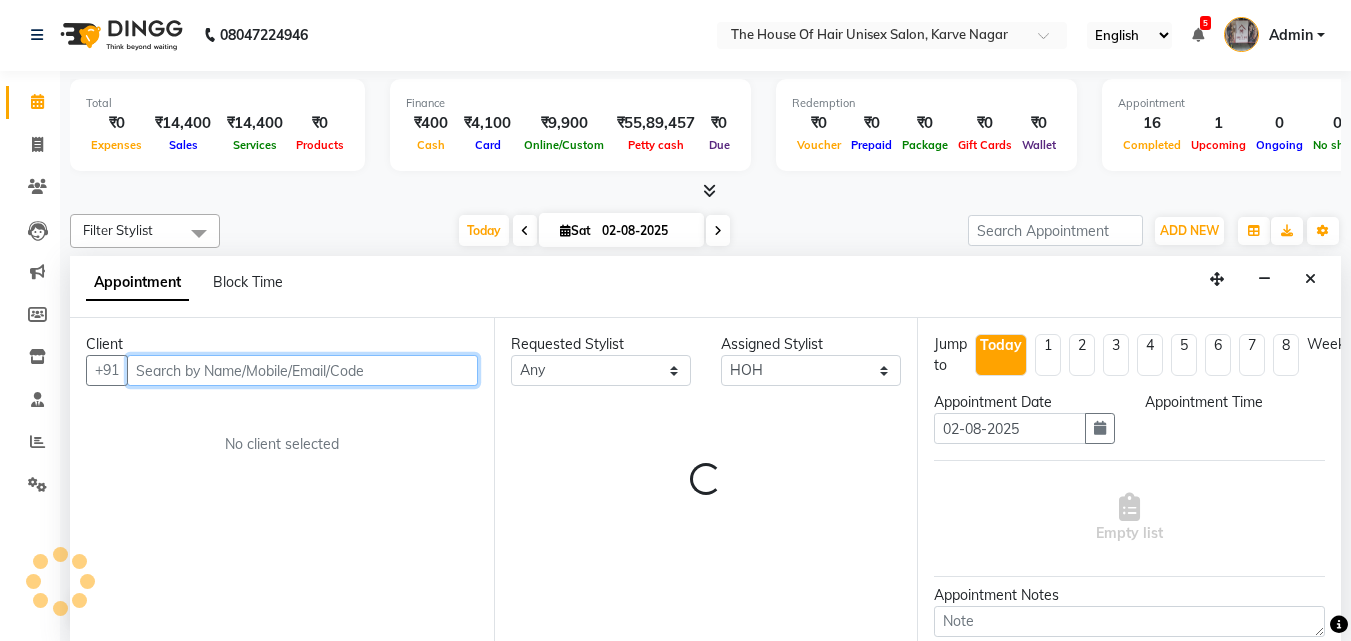 select on "1140" 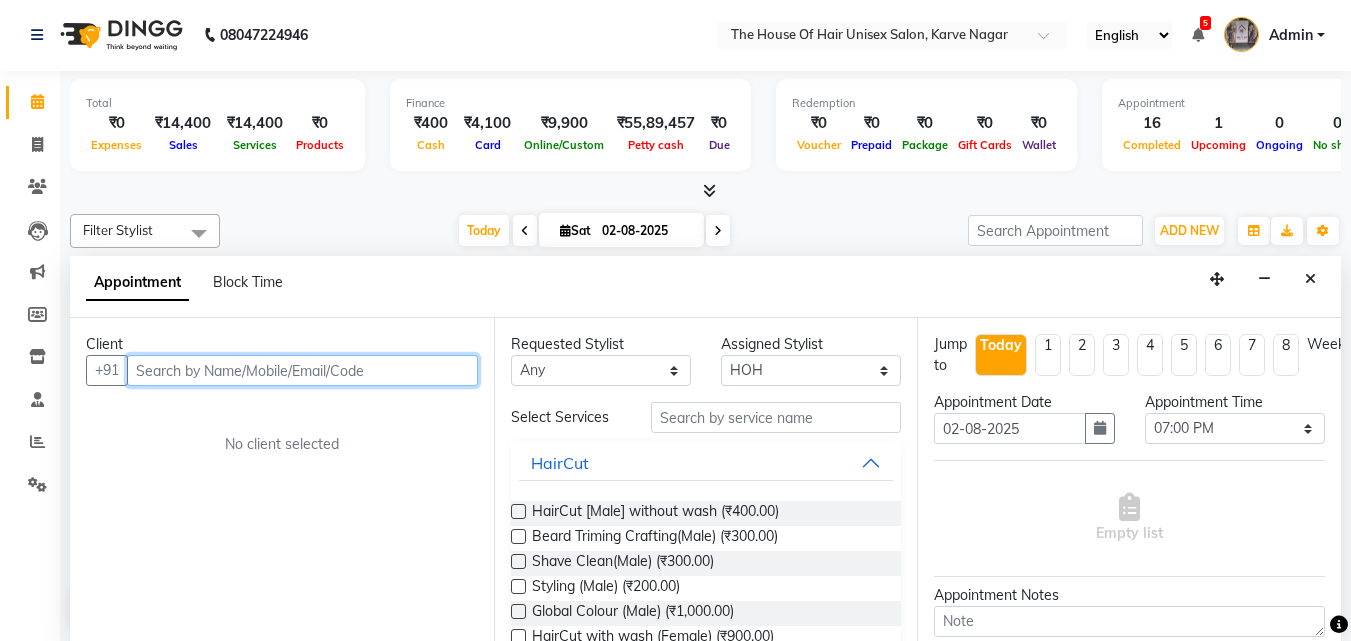 click at bounding box center (302, 370) 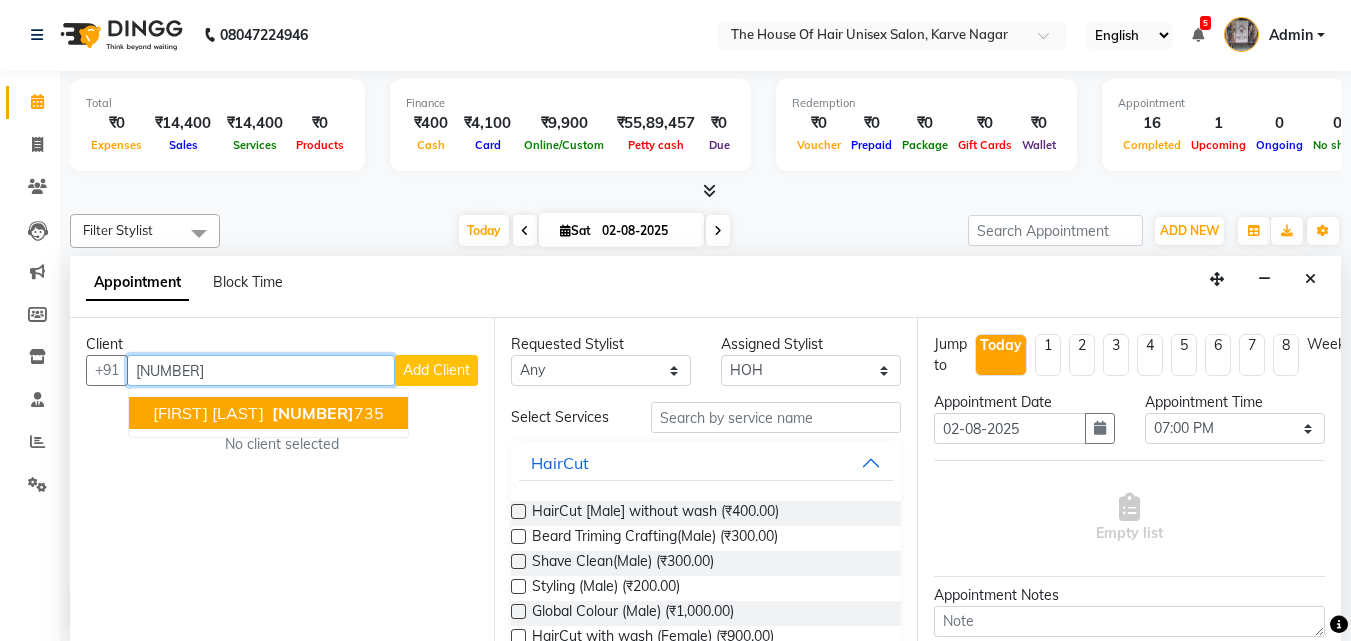 click on "8010066" at bounding box center [313, 413] 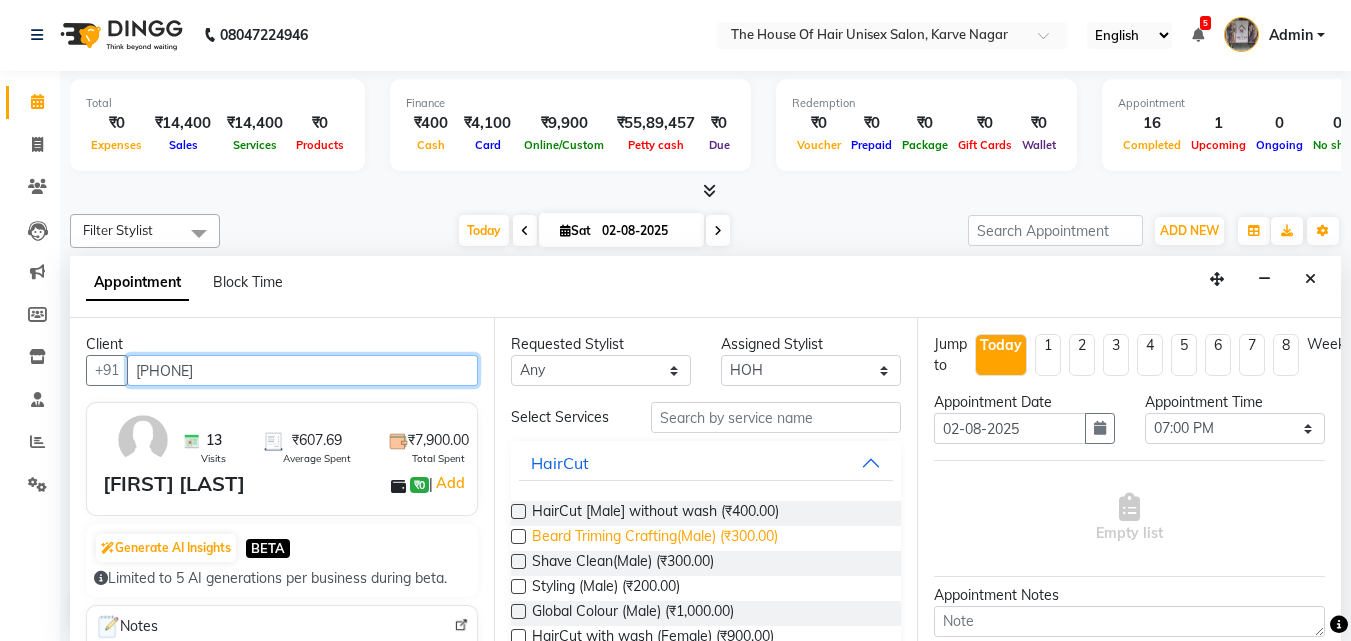 type on "8010066735" 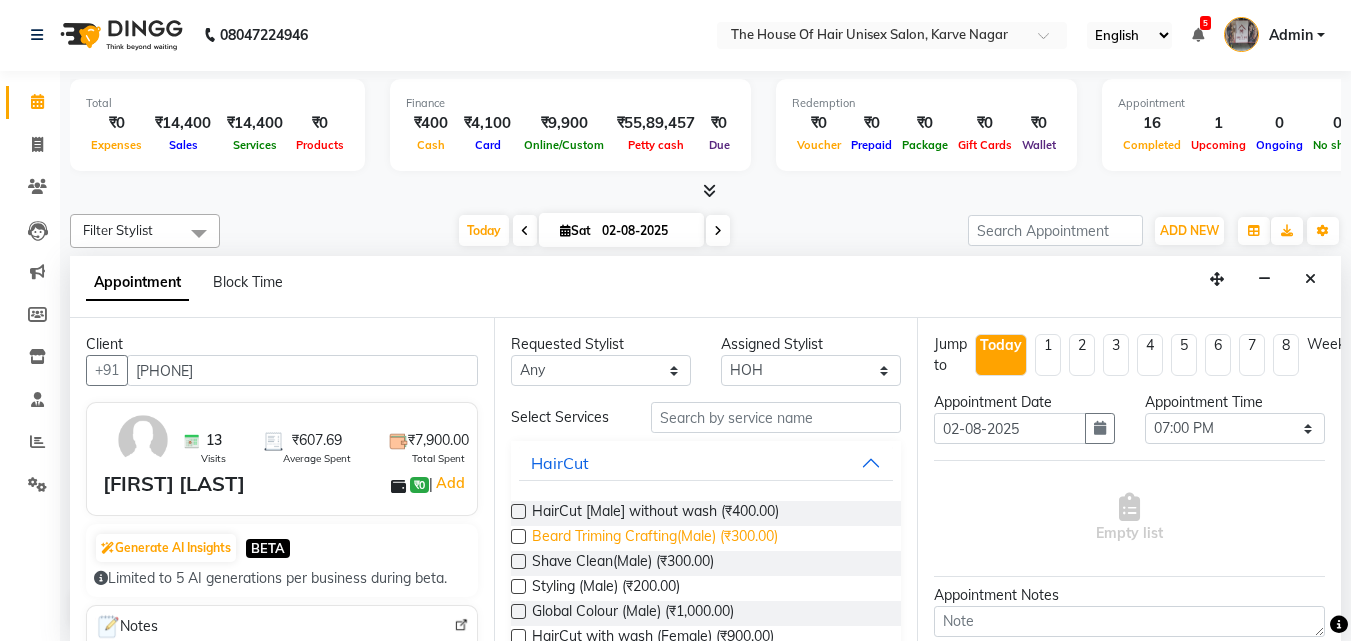 click on "Beard Triming Crafting(Male) (₹300.00)" at bounding box center (655, 538) 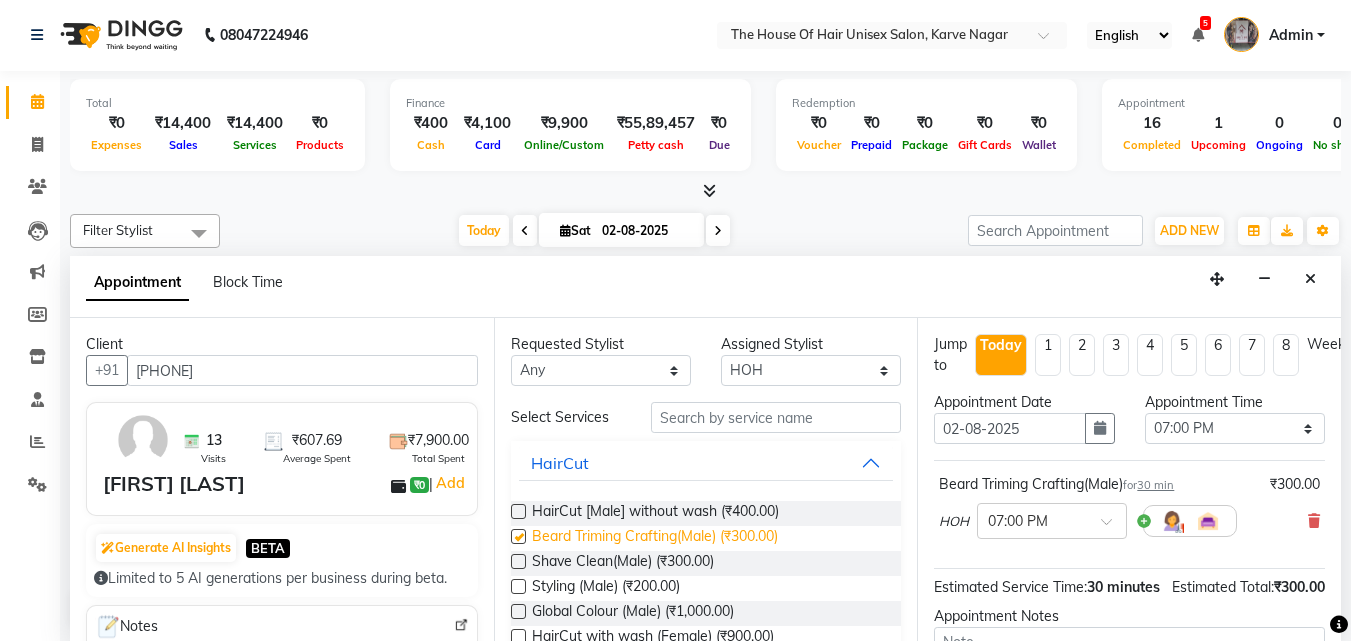 checkbox on "false" 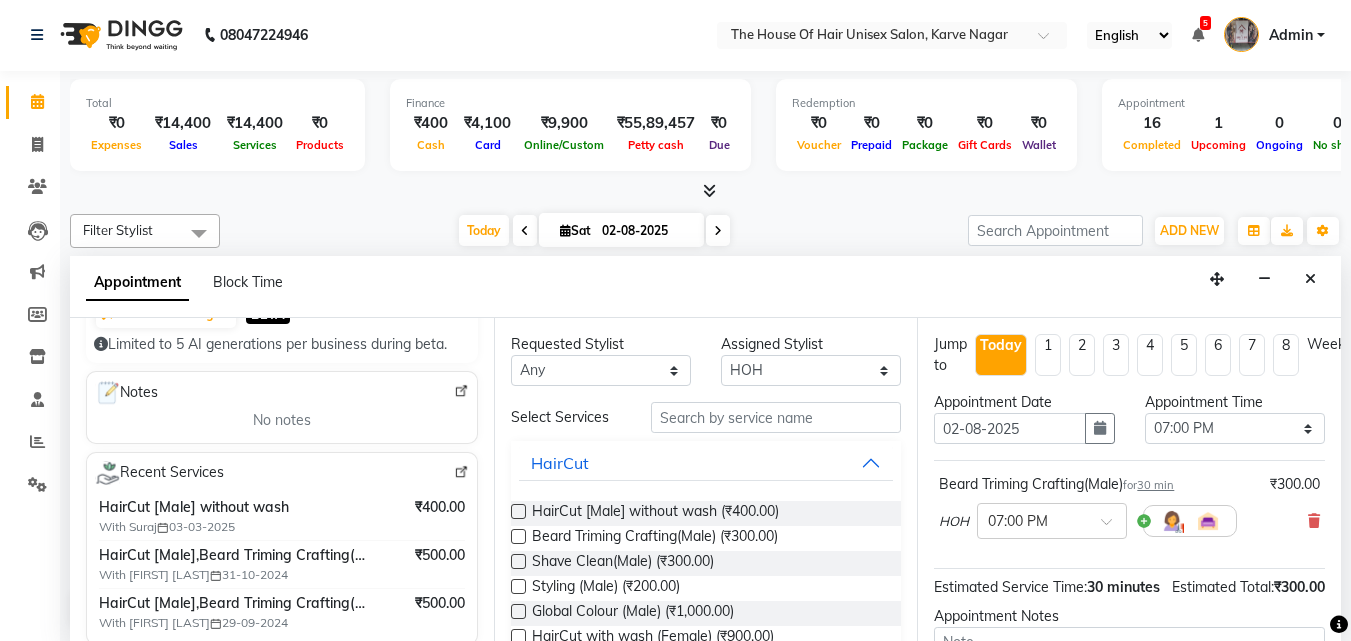 scroll, scrollTop: 289, scrollLeft: 0, axis: vertical 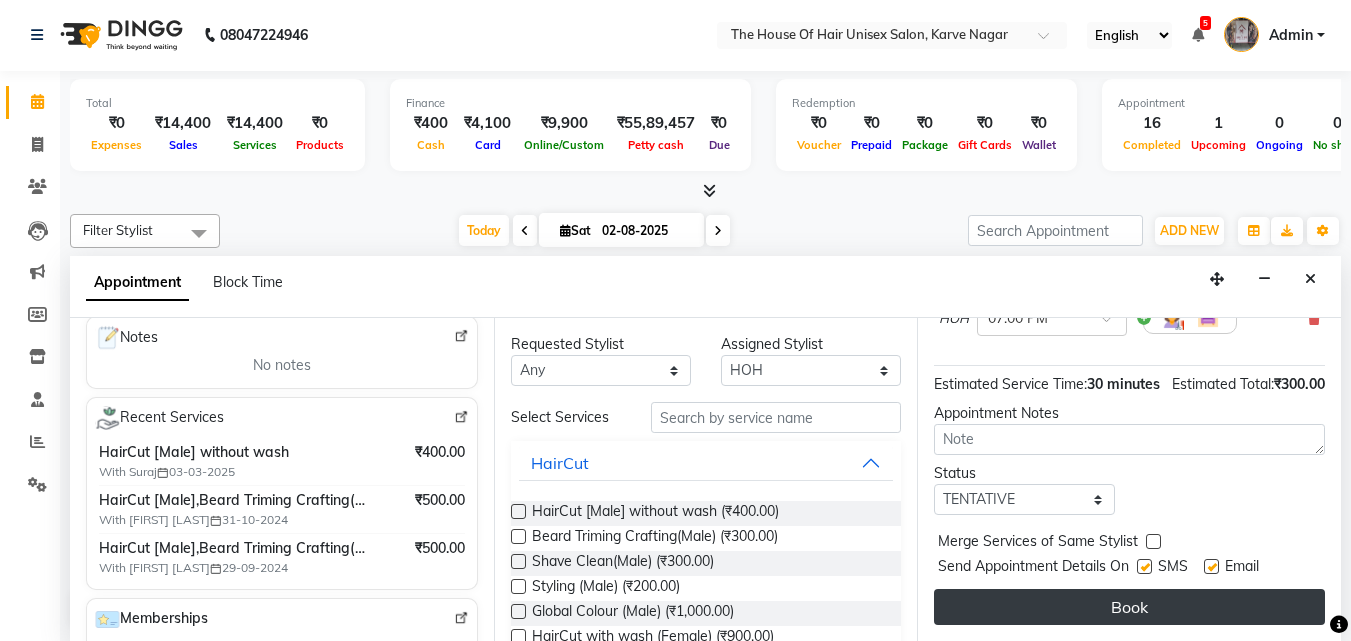 click on "Book" at bounding box center [1129, 607] 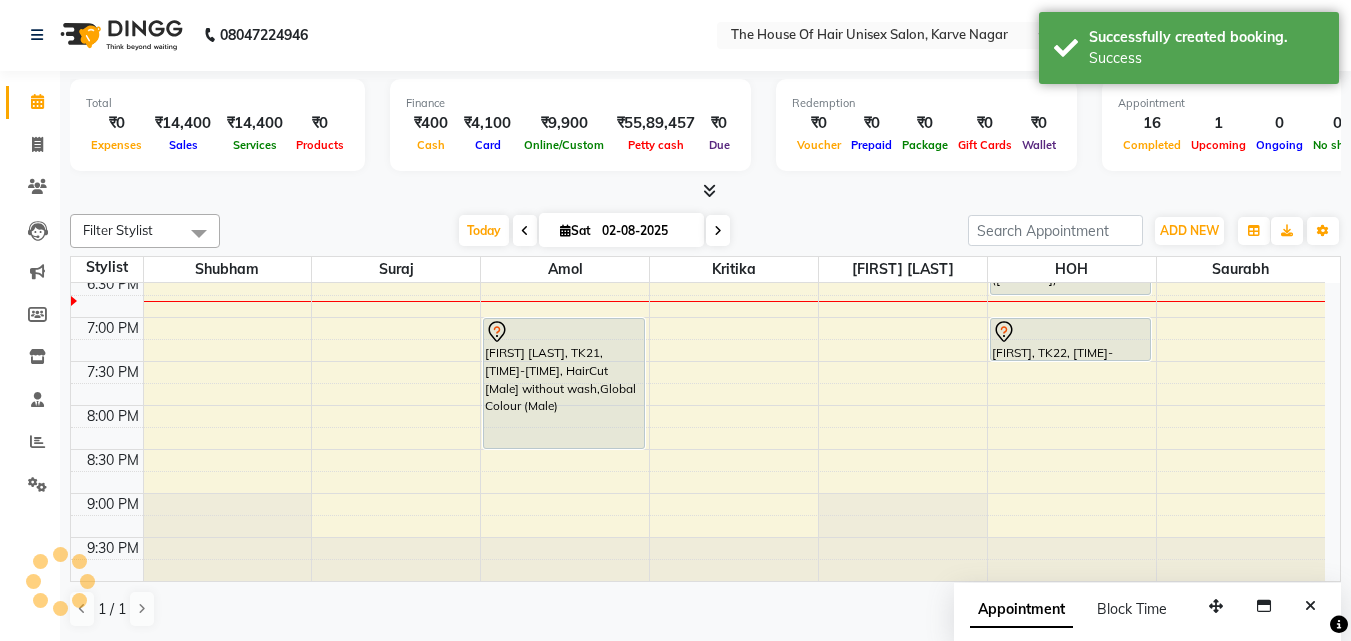 scroll, scrollTop: 0, scrollLeft: 0, axis: both 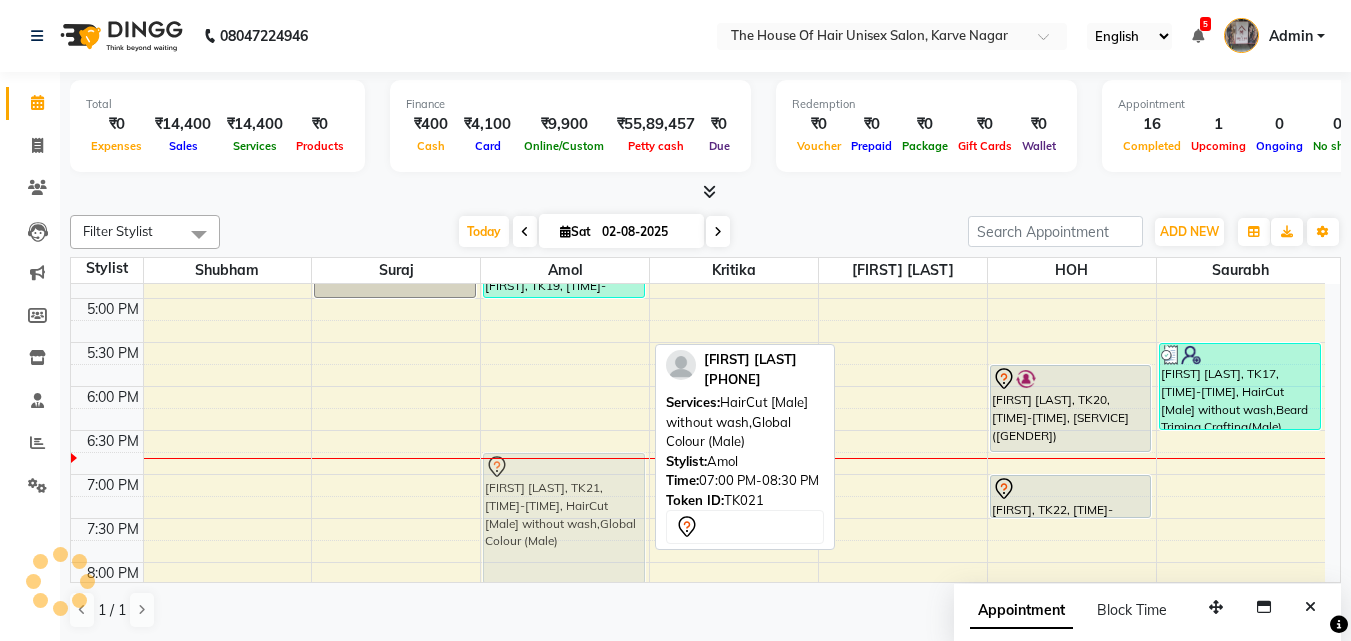 drag, startPoint x: 586, startPoint y: 518, endPoint x: 586, endPoint y: 500, distance: 18 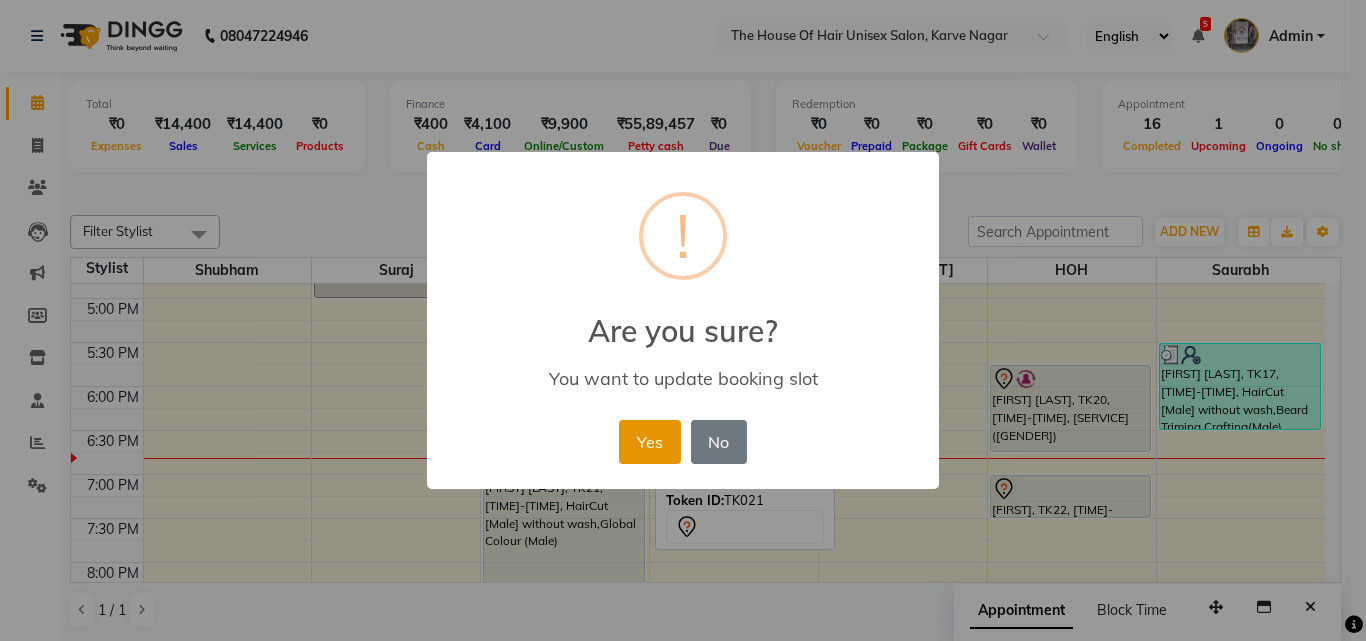 click on "Yes" at bounding box center (649, 442) 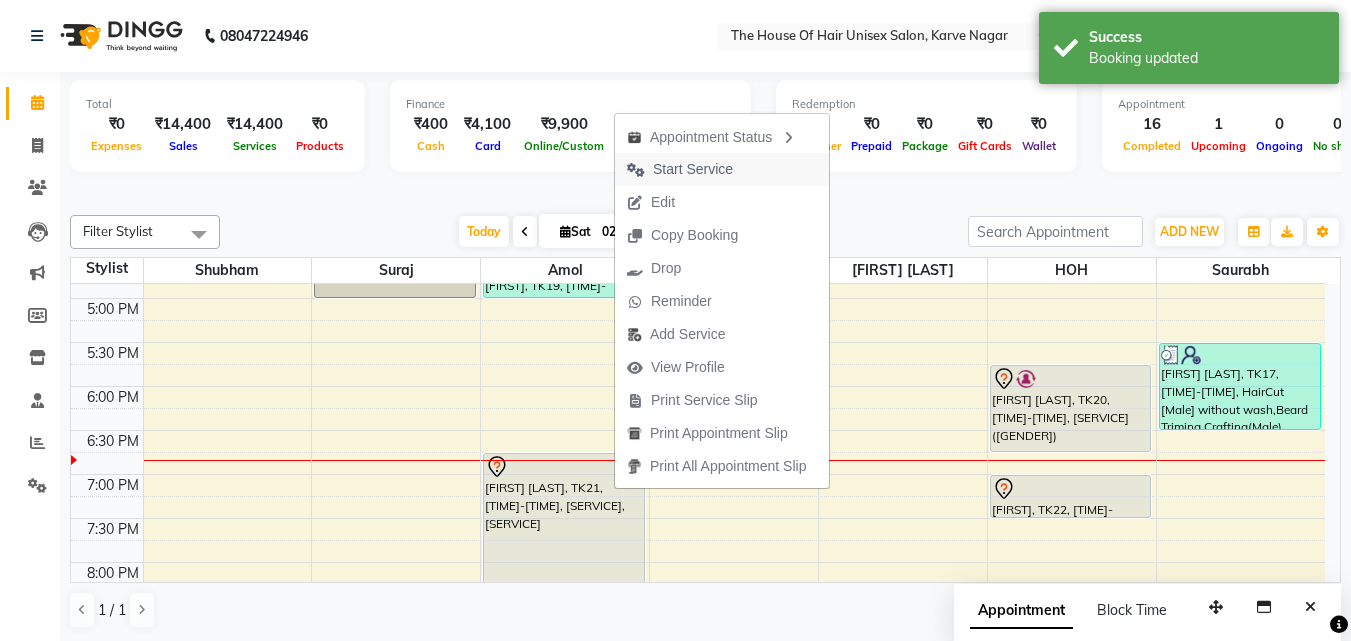click on "Start Service" at bounding box center [693, 169] 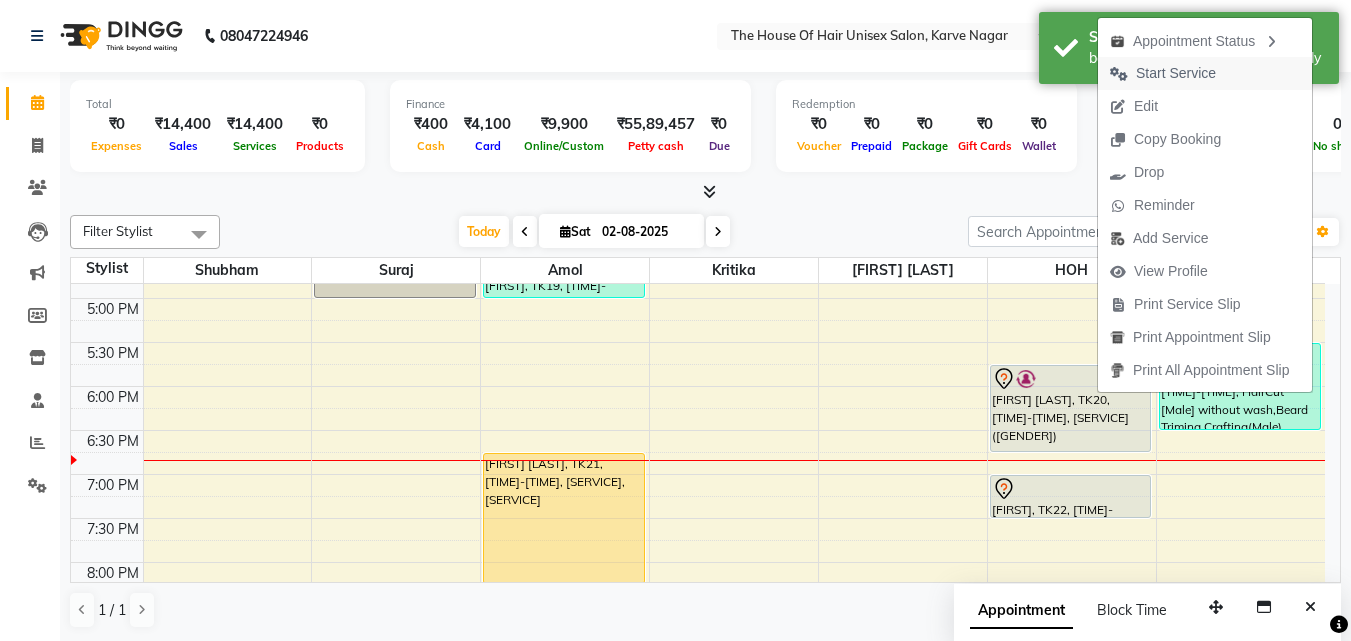 click on "Start Service" at bounding box center [1176, 73] 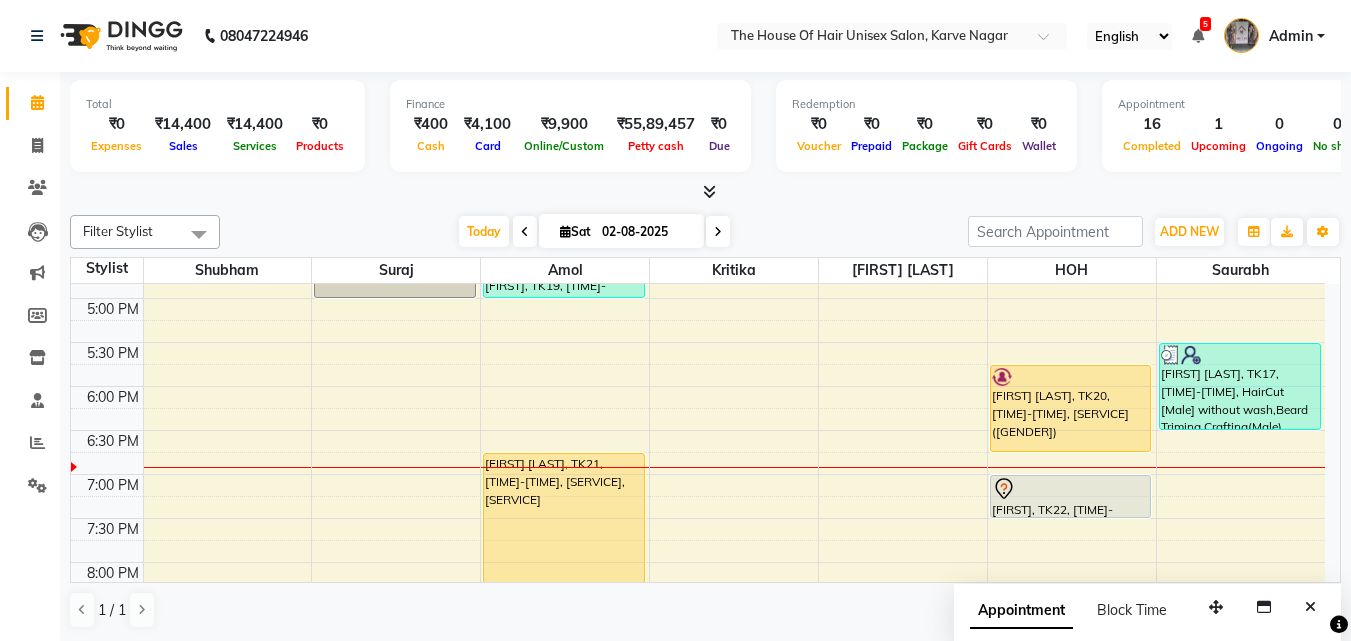 scroll, scrollTop: 1, scrollLeft: 0, axis: vertical 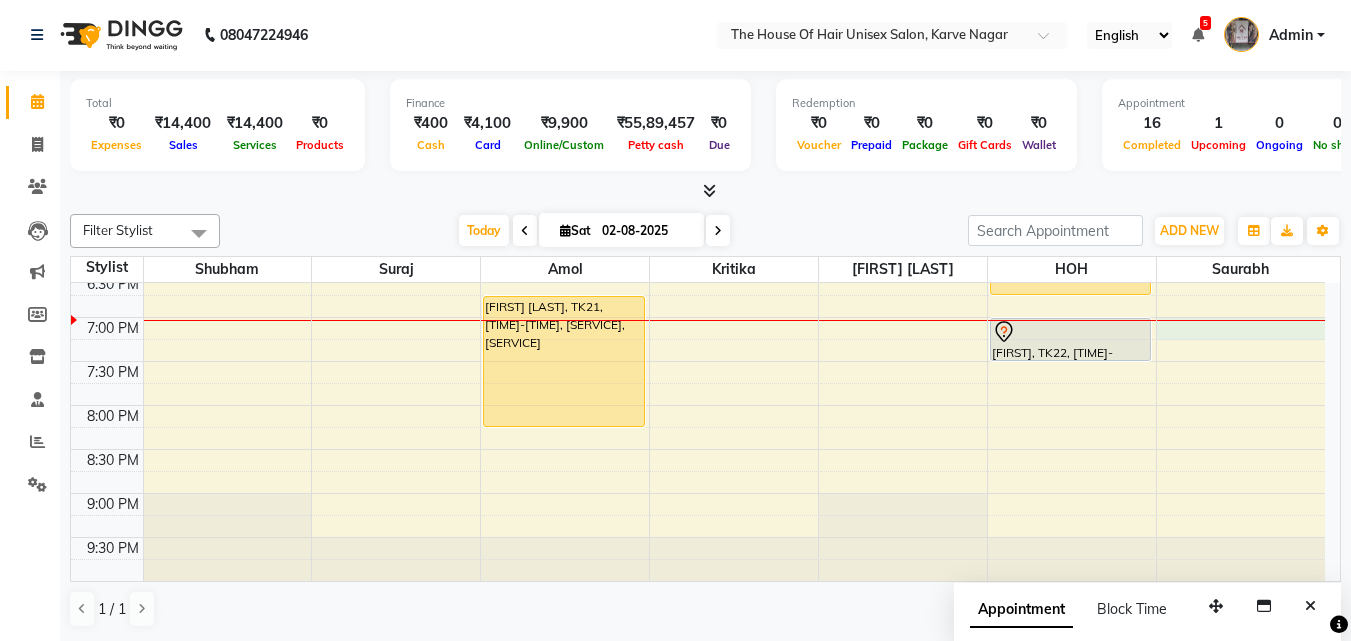 click on "7:00 AM 7:30 AM 8:00 AM 8:30 AM 9:00 AM 9:30 AM 10:00 AM 10:30 AM 11:00 AM 11:30 AM 12:00 PM 12:30 PM 1:00 PM 1:30 PM 2:00 PM 2:30 PM 3:00 PM 3:30 PM 4:00 PM 4:30 PM 5:00 PM 5:30 PM 6:00 PM 6:30 PM 7:00 PM 7:30 PM 8:00 PM 8:30 PM 9:00 PM 9:30 PM    Ajinkya, TK01, 01:00 PM-03:30 PM, Global Colour (Male),Haircut by Shubham (Male),Beard Triming Crafting(Male),Hair spa (Male)     pratham gokhale, TK07, 03:00 PM-03:30 PM, Haircut by Shubham (Male)     manish joshi, TK16, 04:00 PM-04:30 PM, Haircut by Shubham (Male)     Neha Matkari, TK13, 12:00 PM-12:45 PM, Hairwash +Blowdry (Female)     Anirudha Vispute, TK08, 12:45 PM-02:45 PM, Beard Triming Crafting(Male),HairCut [Male] without wash    RUSHIKESH, TK03, 04:00 PM-05:00 PM, HairCut [Male] without wash,Haircut without wash (female)     swaraj gosavi, TK11, 03:15 PM-03:45 PM, Beard Triming Crafting(Male)     sayali, TK19, 04:30 PM-05:00 PM, Haircut without wash (female)    kedar jadhav, TK21, 06:45 PM-08:15 PM, HairCut [Male] without wash,Global Colour (Male)" at bounding box center (698, -79) 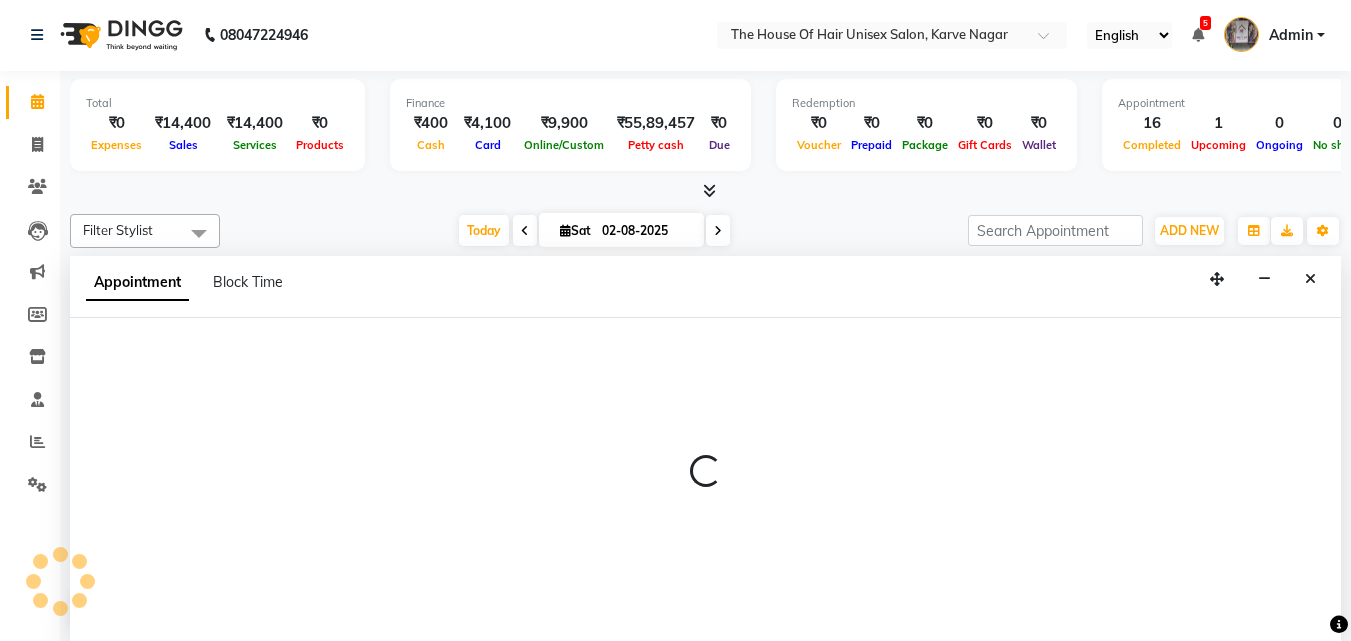 select on "86145" 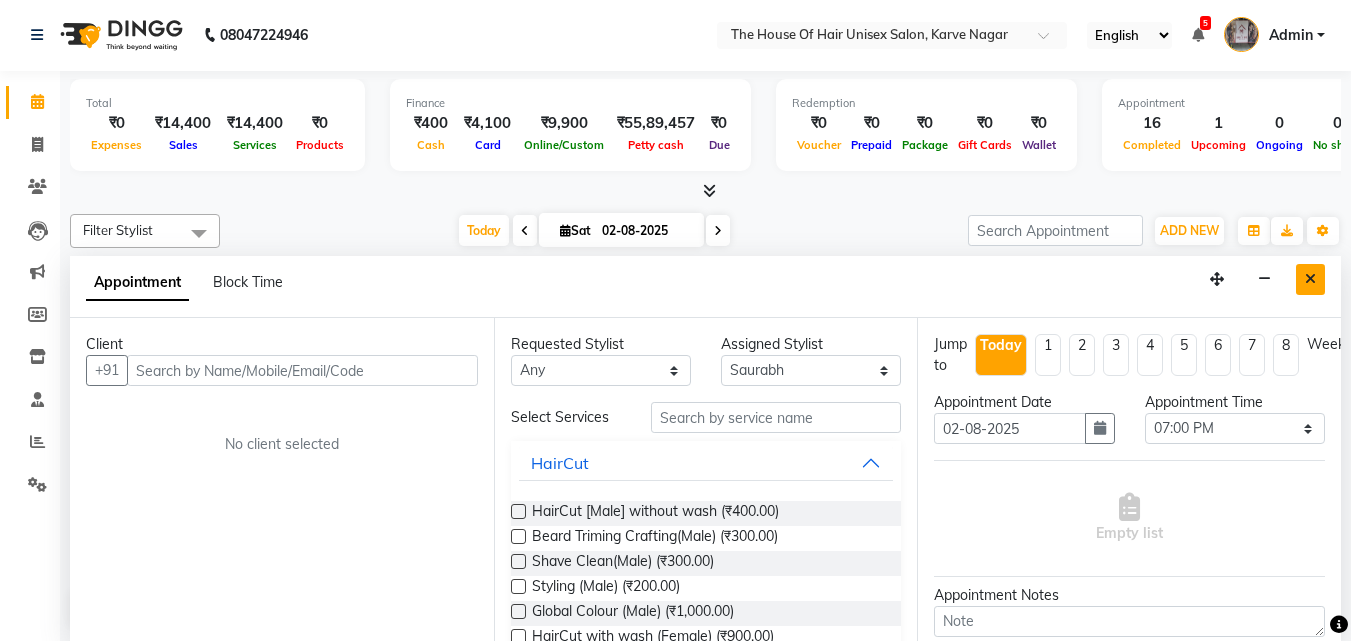click at bounding box center [1310, 279] 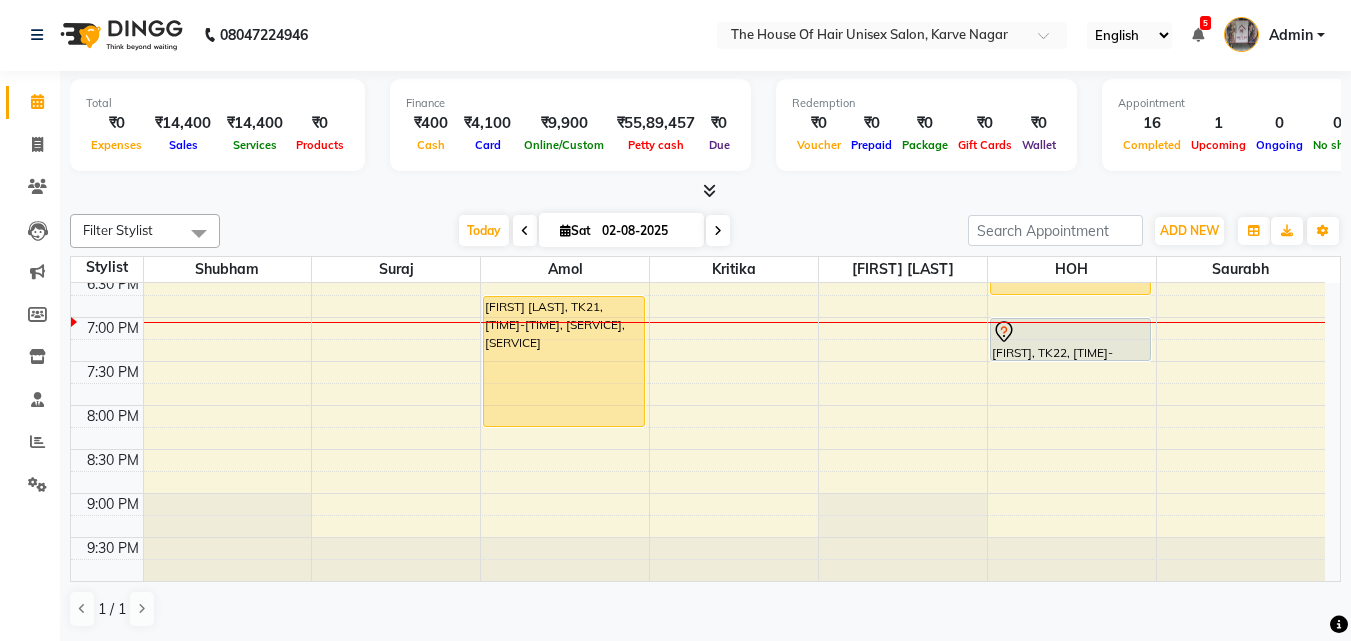 click on "7:00 AM 7:30 AM 8:00 AM 8:30 AM 9:00 AM 9:30 AM 10:00 AM 10:30 AM 11:00 AM 11:30 AM 12:00 PM 12:30 PM 1:00 PM 1:30 PM 2:00 PM 2:30 PM 3:00 PM 3:30 PM 4:00 PM 4:30 PM 5:00 PM 5:30 PM 6:00 PM 6:30 PM 7:00 PM 7:30 PM 8:00 PM 8:30 PM 9:00 PM 9:30 PM    Ajinkya, TK01, 01:00 PM-03:30 PM, Global Colour (Male),Haircut by Shubham (Male),Beard Triming Crafting(Male),Hair spa (Male)     pratham gokhale, TK07, 03:00 PM-03:30 PM, Haircut by Shubham (Male)     manish joshi, TK16, 04:00 PM-04:30 PM, Haircut by Shubham (Male)     Neha Matkari, TK13, 12:00 PM-12:45 PM, Hairwash +Blowdry (Female)     Anirudha Vispute, TK08, 12:45 PM-02:45 PM, Beard Triming Crafting(Male),HairCut [Male] without wash    RUSHIKESH, TK03, 04:00 PM-05:00 PM, HairCut [Male] without wash,Haircut without wash (female)     swaraj gosavi, TK11, 03:15 PM-03:45 PM, Beard Triming Crafting(Male)     sayali, TK19, 04:30 PM-05:00 PM, Haircut without wash (female)    kedar jadhav, TK21, 06:45 PM-08:15 PM, HairCut [Male] without wash,Global Colour (Male)" at bounding box center [698, -79] 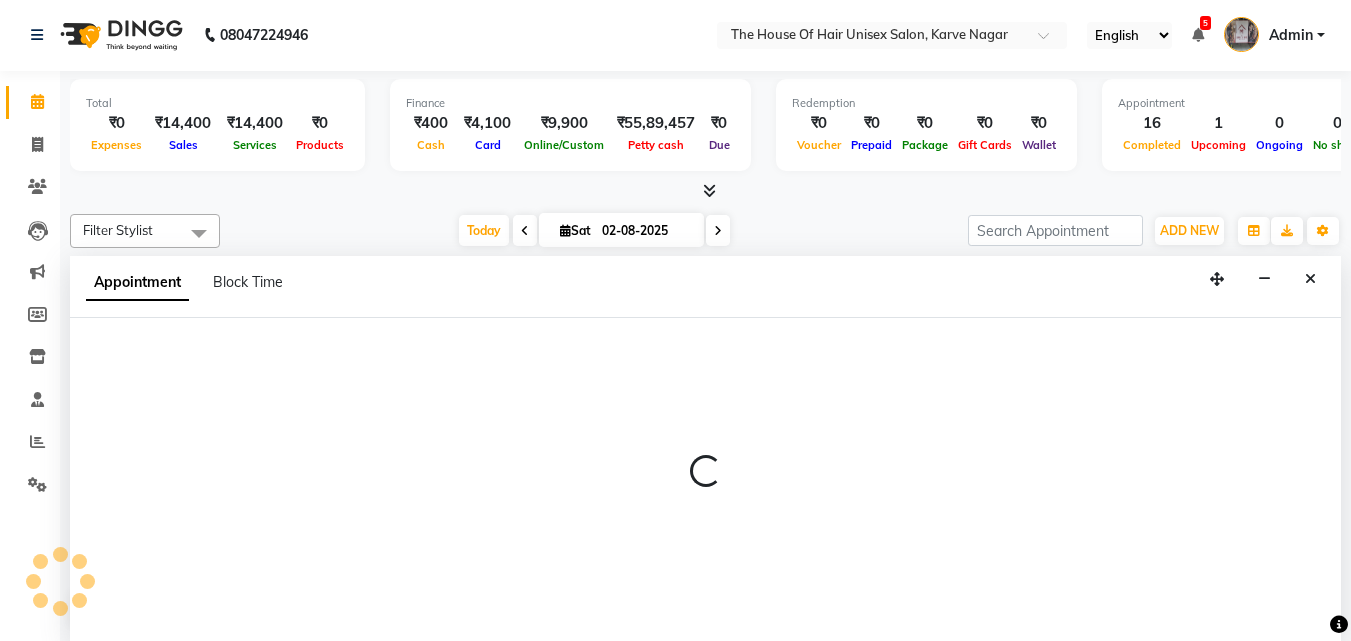 select on "85989" 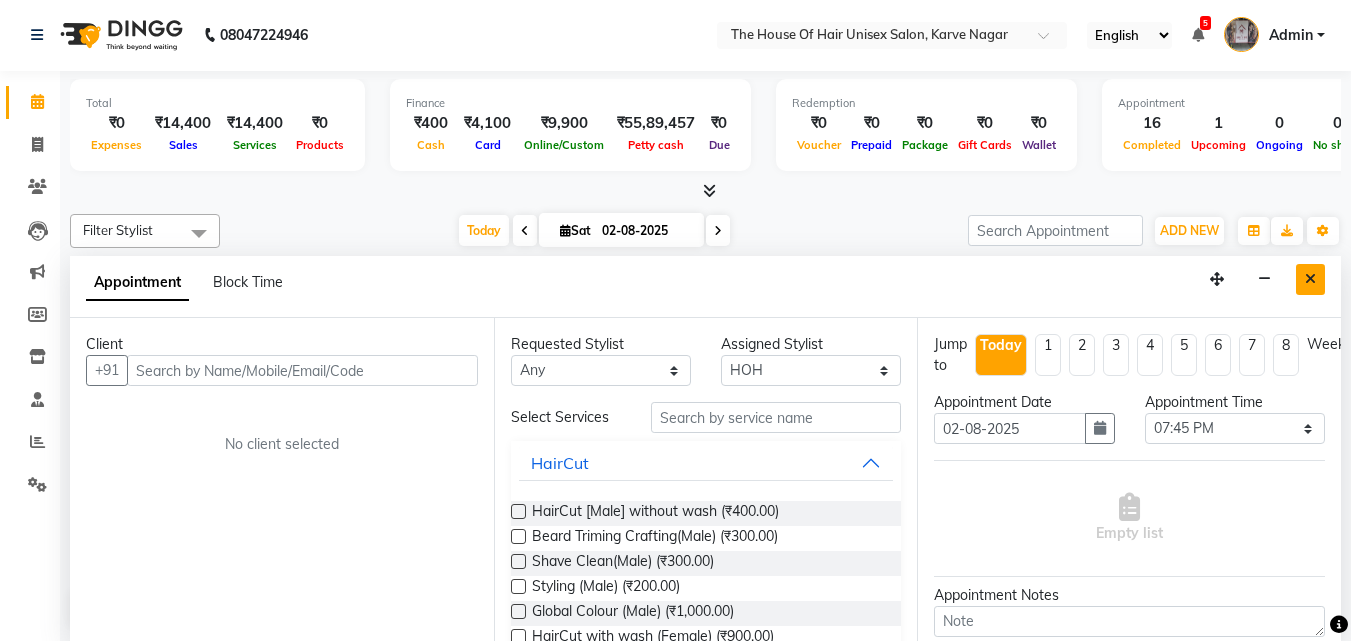 click at bounding box center (1310, 279) 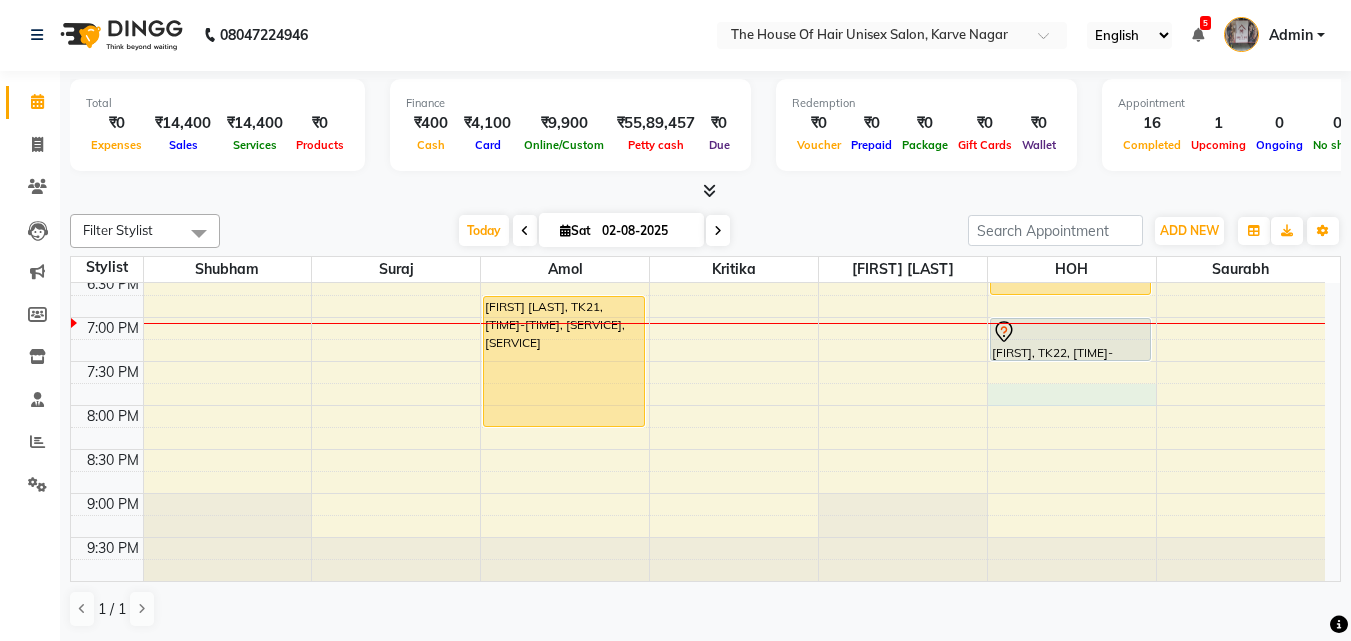 click on "7:00 AM 7:30 AM 8:00 AM 8:30 AM 9:00 AM 9:30 AM 10:00 AM 10:30 AM 11:00 AM 11:30 AM 12:00 PM 12:30 PM 1:00 PM 1:30 PM 2:00 PM 2:30 PM 3:00 PM 3:30 PM 4:00 PM 4:30 PM 5:00 PM 5:30 PM 6:00 PM 6:30 PM 7:00 PM 7:30 PM 8:00 PM 8:30 PM 9:00 PM 9:30 PM    Ajinkya, TK01, 01:00 PM-03:30 PM, Global Colour (Male),Haircut by Shubham (Male),Beard Triming Crafting(Male),Hair spa (Male)     pratham gokhale, TK07, 03:00 PM-03:30 PM, Haircut by Shubham (Male)     manish joshi, TK16, 04:00 PM-04:30 PM, Haircut by Shubham (Male)     Neha Matkari, TK13, 12:00 PM-12:45 PM, Hairwash +Blowdry (Female)     Anirudha Vispute, TK08, 12:45 PM-02:45 PM, Beard Triming Crafting(Male),HairCut [Male] without wash    RUSHIKESH, TK03, 04:00 PM-05:00 PM, HairCut [Male] without wash,Haircut without wash (female)     swaraj gosavi, TK11, 03:15 PM-03:45 PM, Beard Triming Crafting(Male)     sayali, TK19, 04:30 PM-05:00 PM, Haircut without wash (female)    kedar jadhav, TK21, 06:45 PM-08:15 PM, HairCut [Male] without wash,Global Colour (Male)" at bounding box center (698, -79) 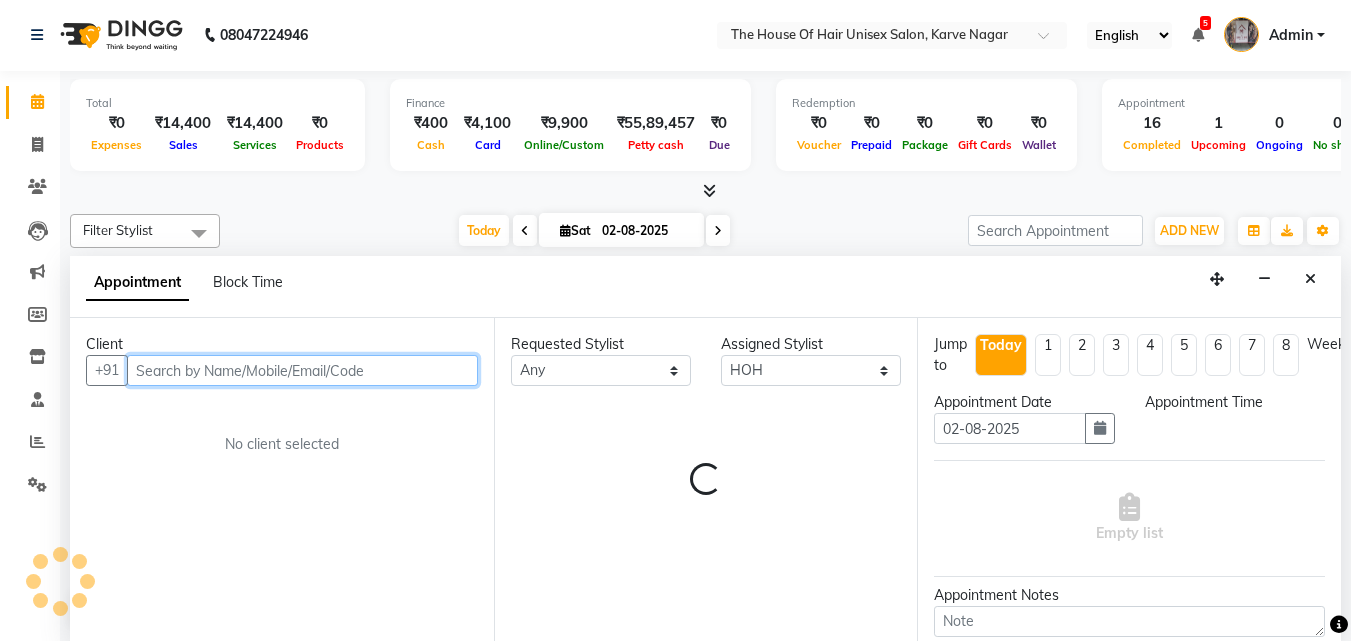 select on "1185" 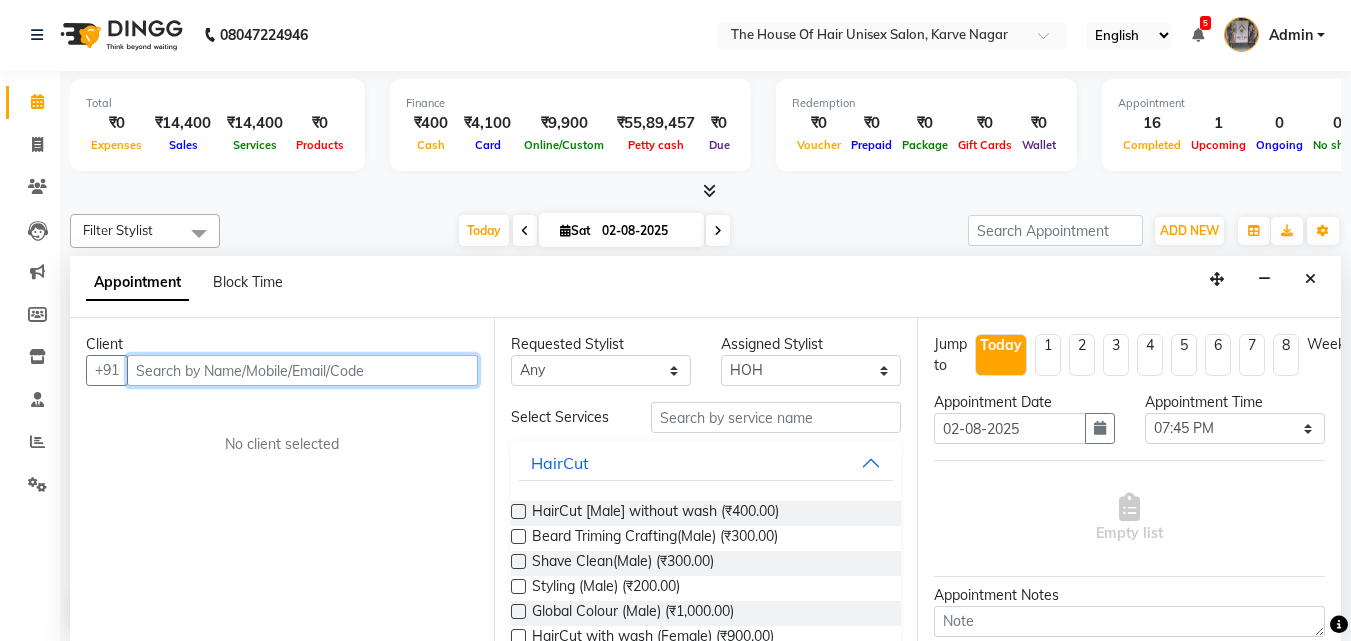 click at bounding box center (302, 370) 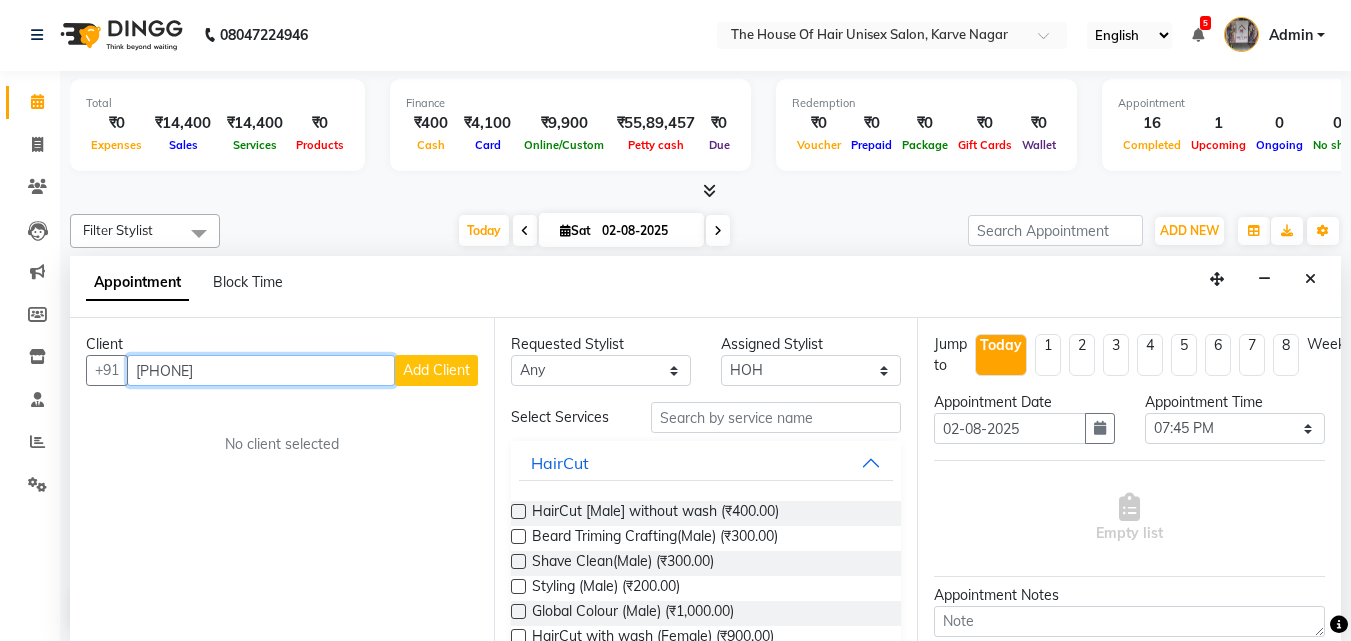 type on "[PHONE]" 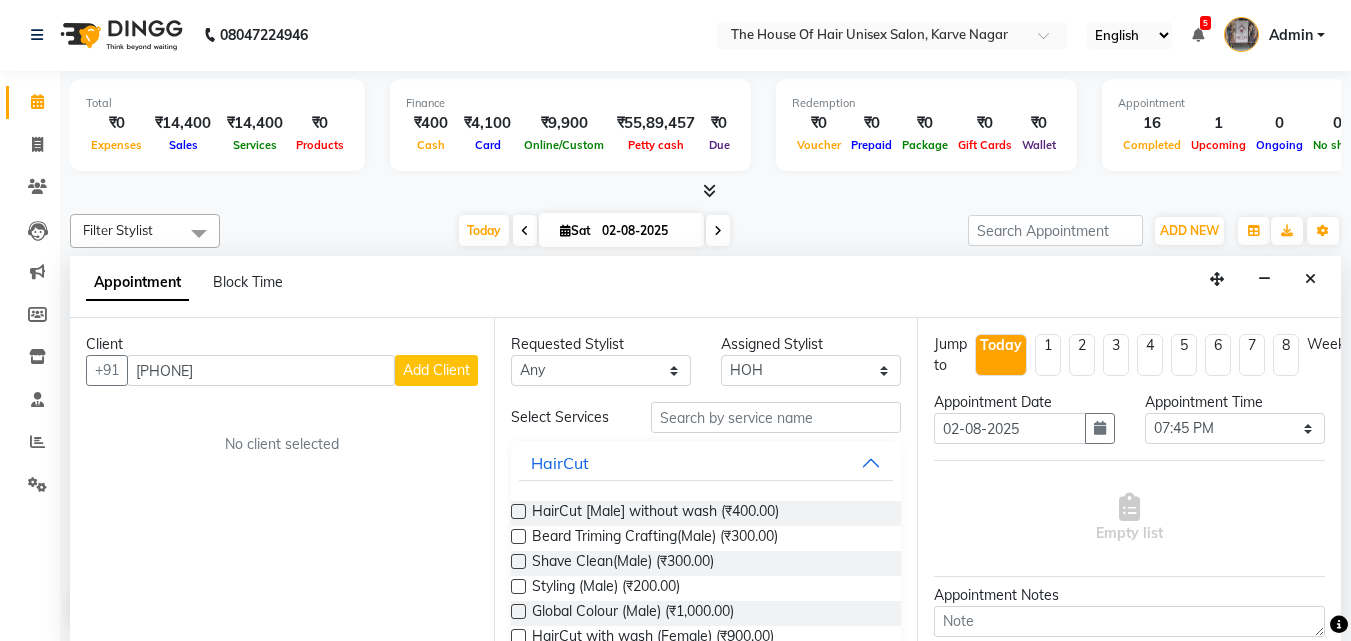 click on "Add Client" at bounding box center [436, 370] 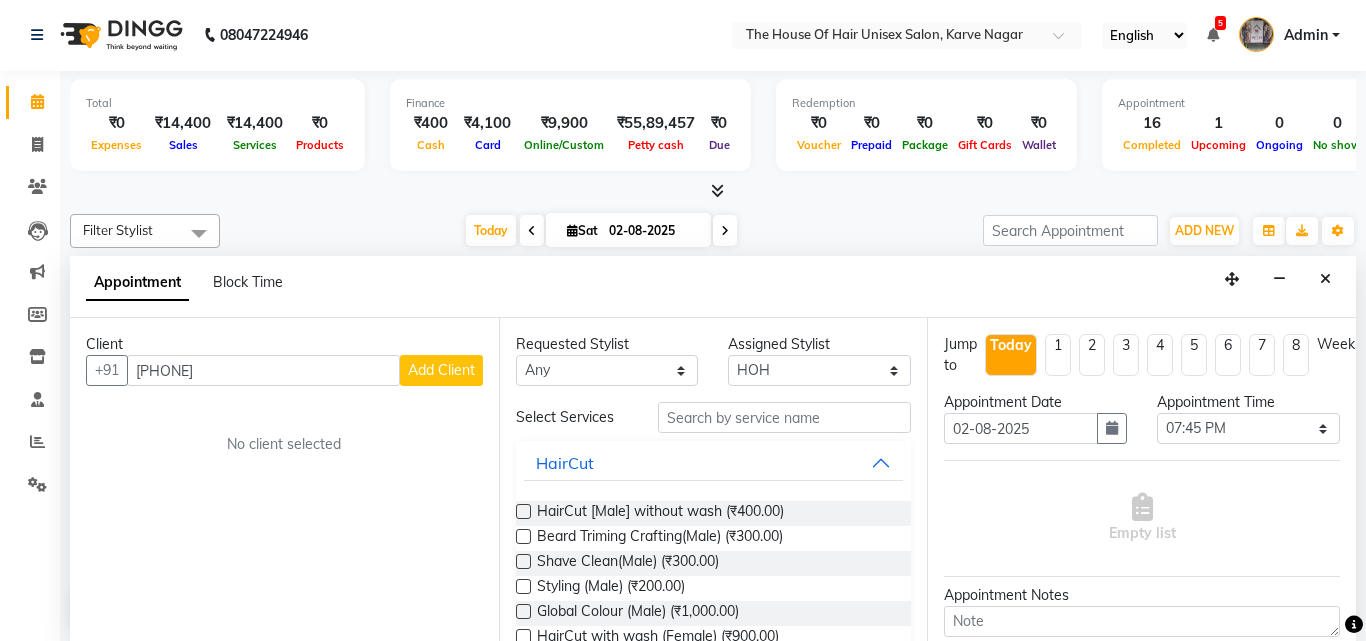 select on "22" 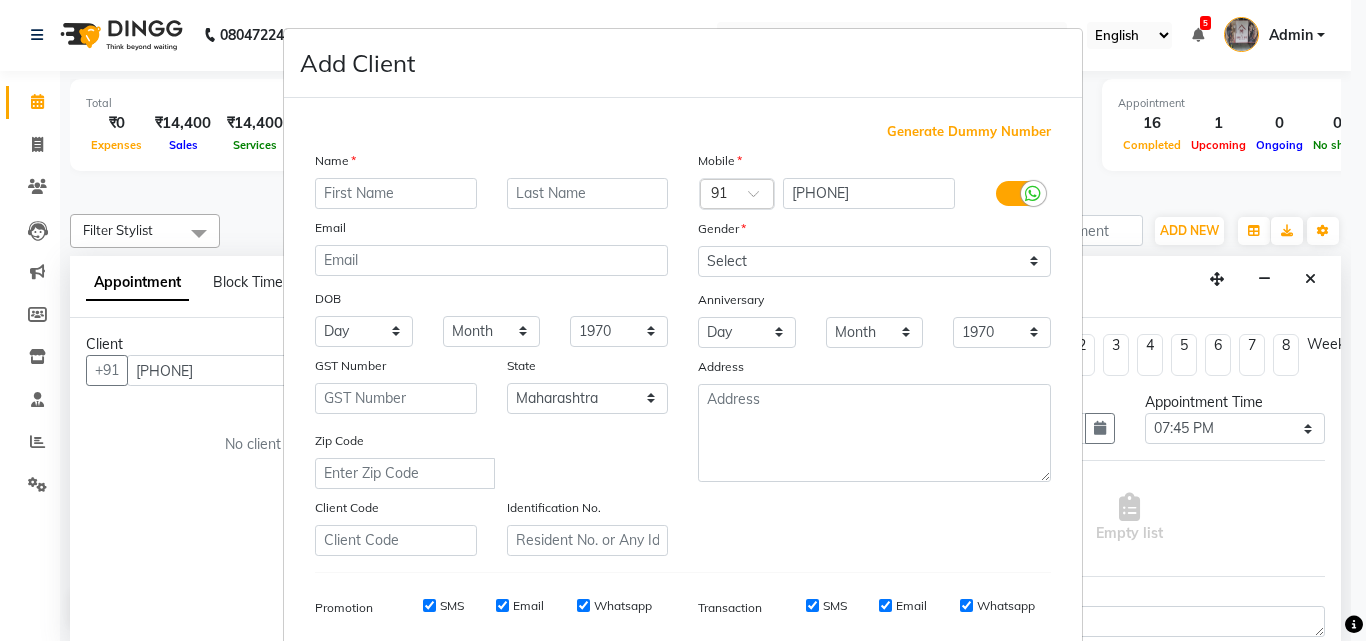 click at bounding box center [396, 193] 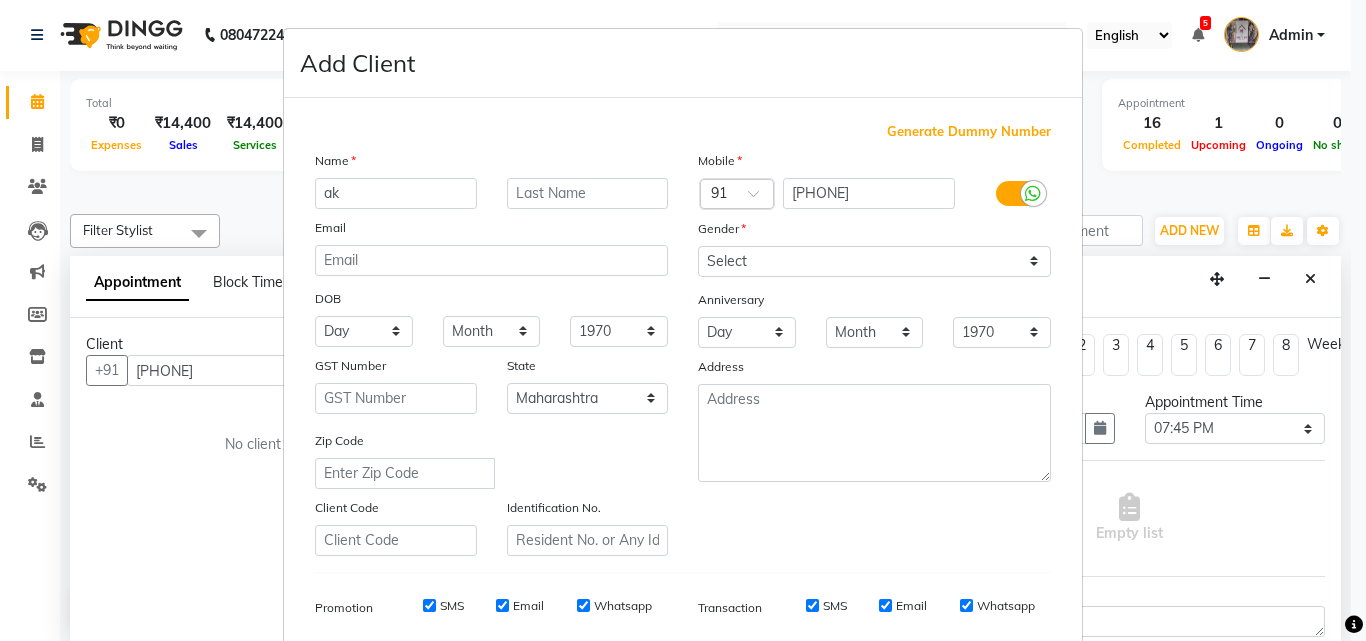 type on "a" 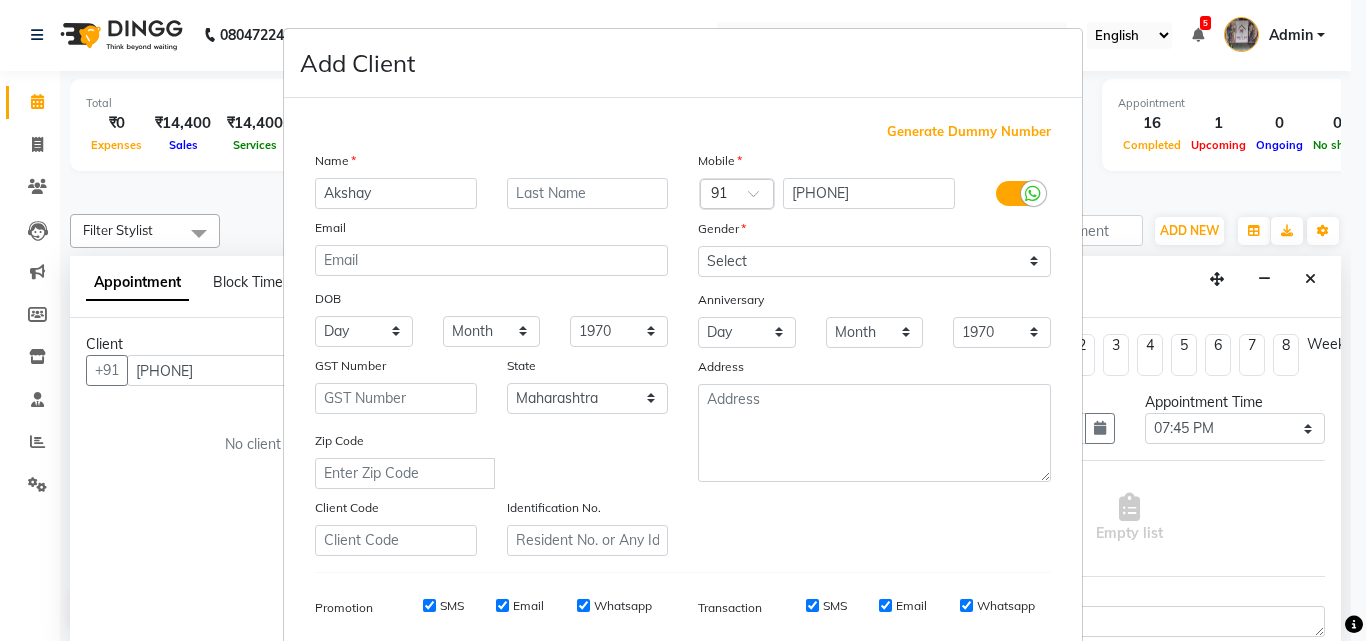type on "Akshay" 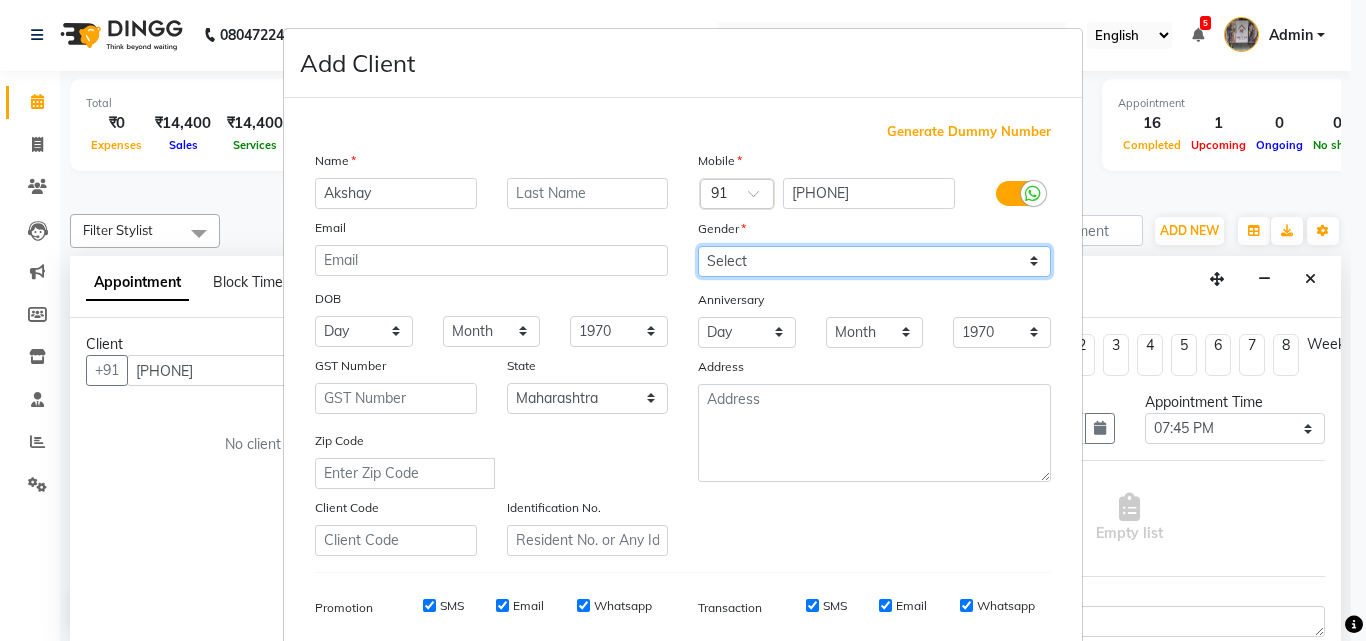click on "Select Male Female Other Prefer Not To Say" at bounding box center (874, 261) 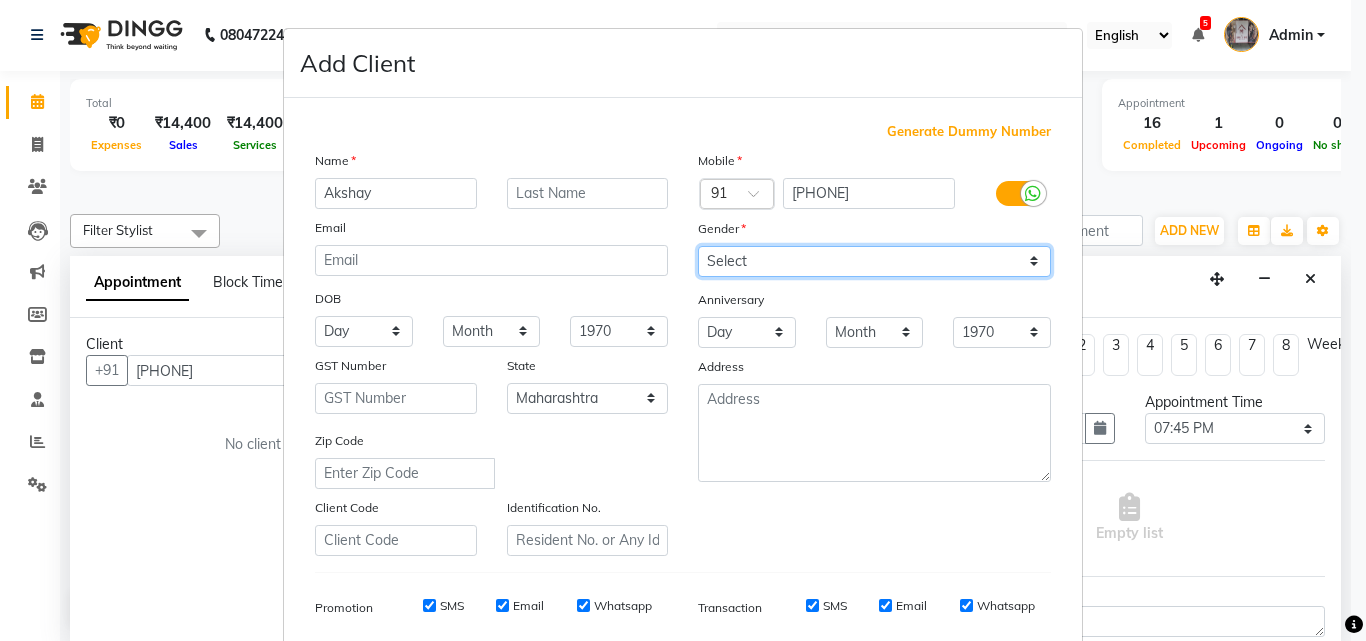 select on "male" 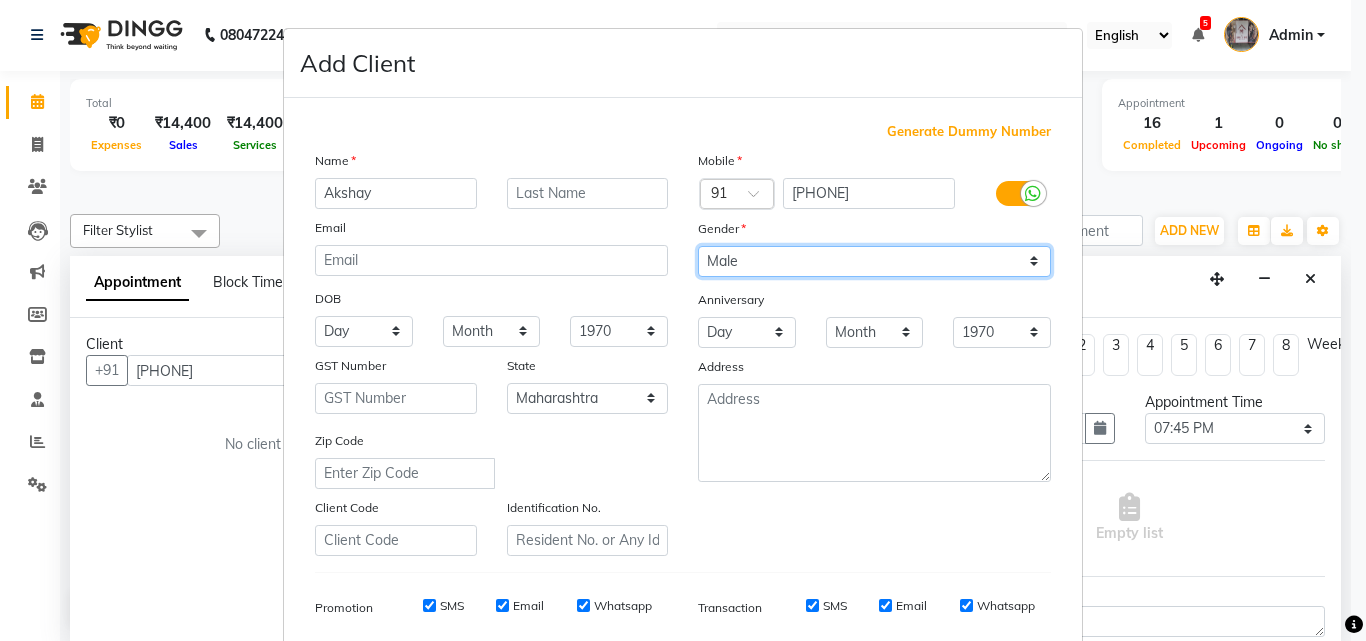 click on "Select Male Female Other Prefer Not To Say" at bounding box center (874, 261) 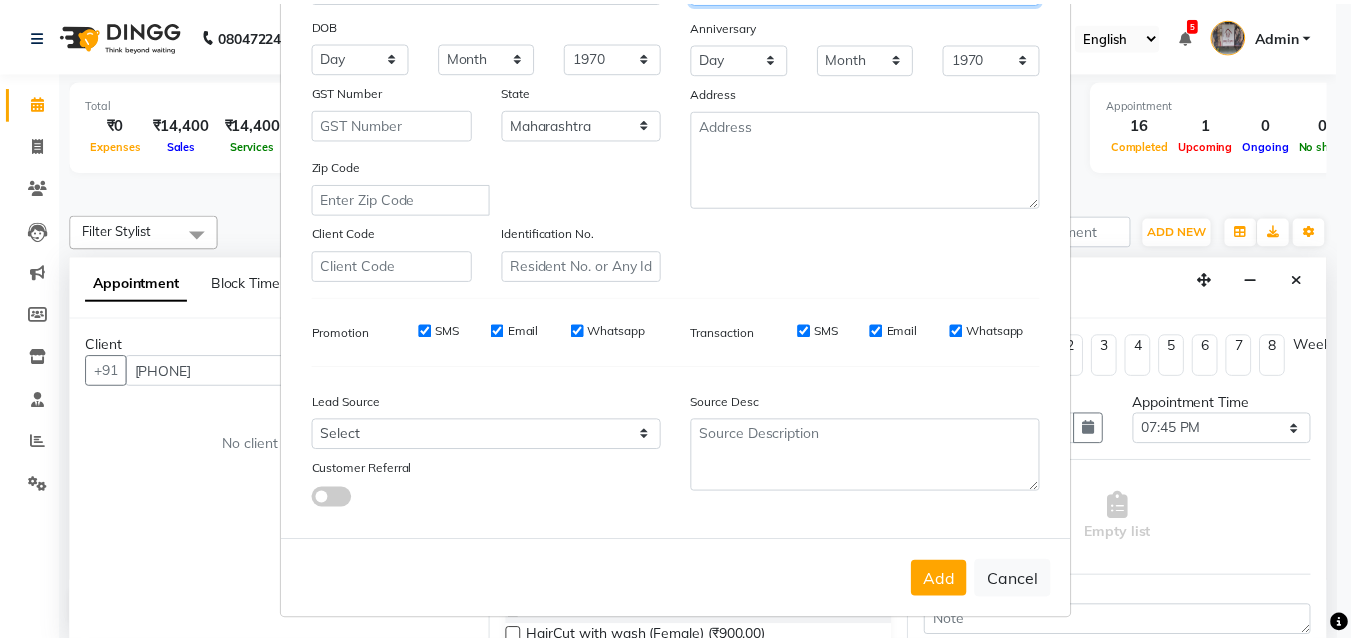 scroll, scrollTop: 282, scrollLeft: 0, axis: vertical 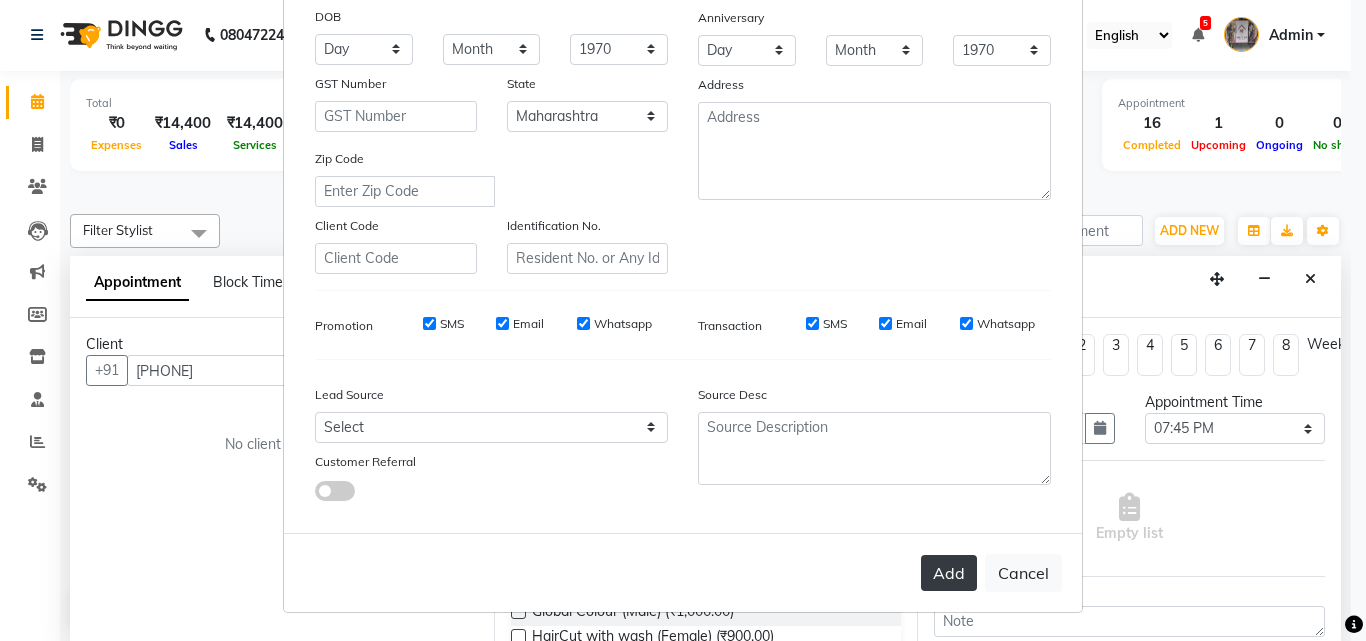click on "Add" at bounding box center (949, 573) 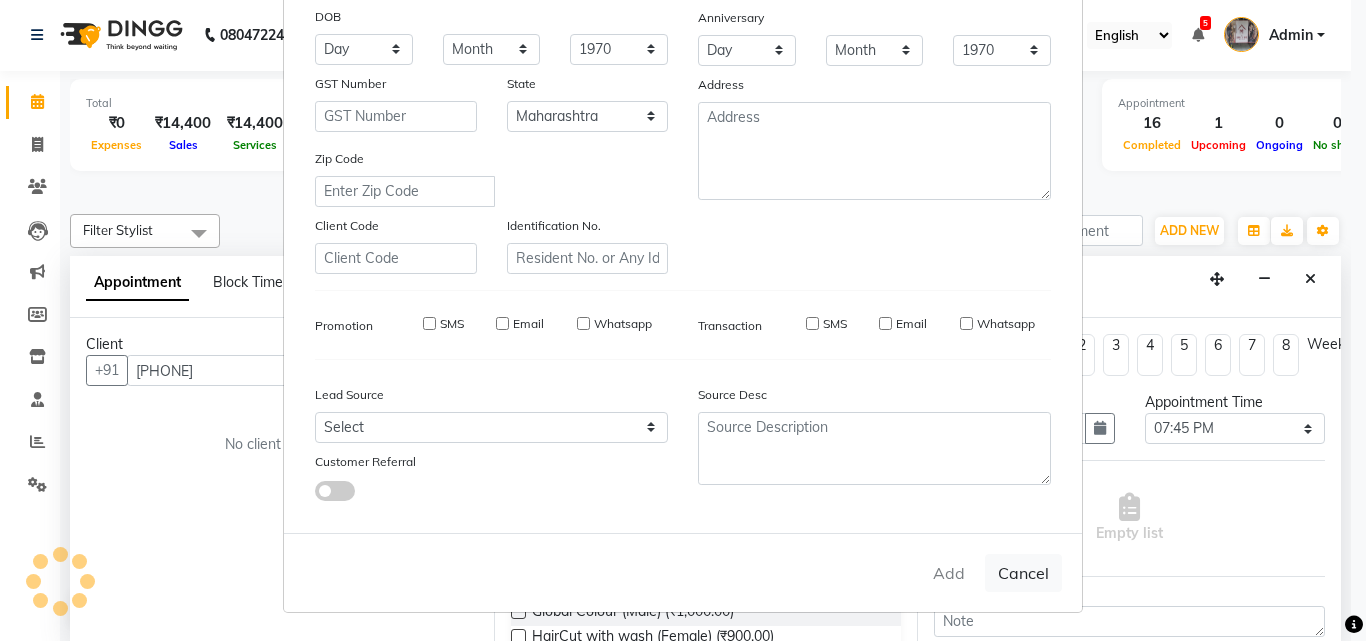 type 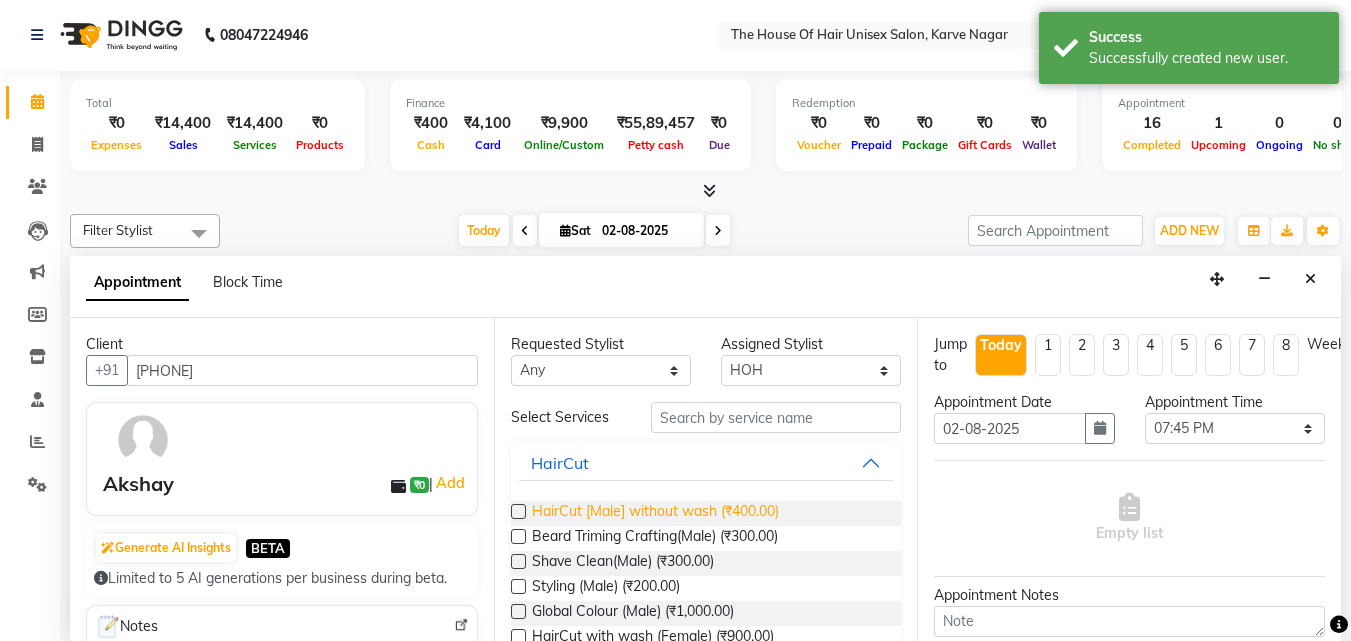 click on "HairCut [Male] without wash (₹400.00)" at bounding box center (655, 513) 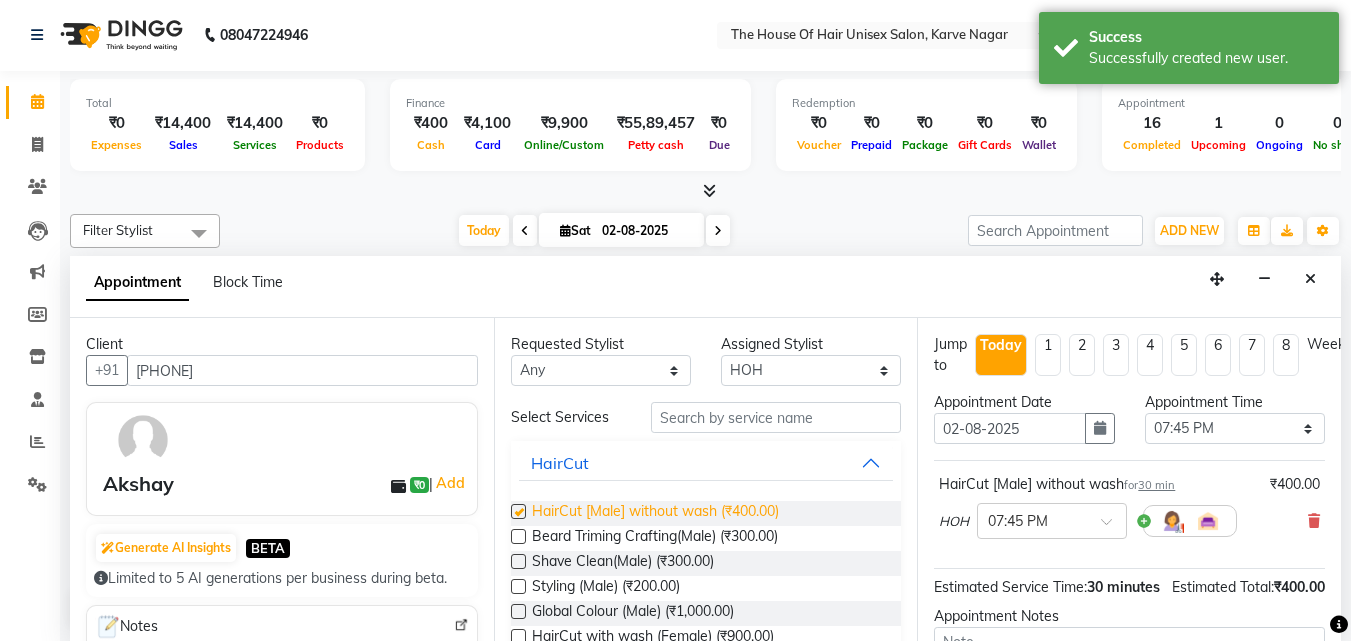 checkbox on "false" 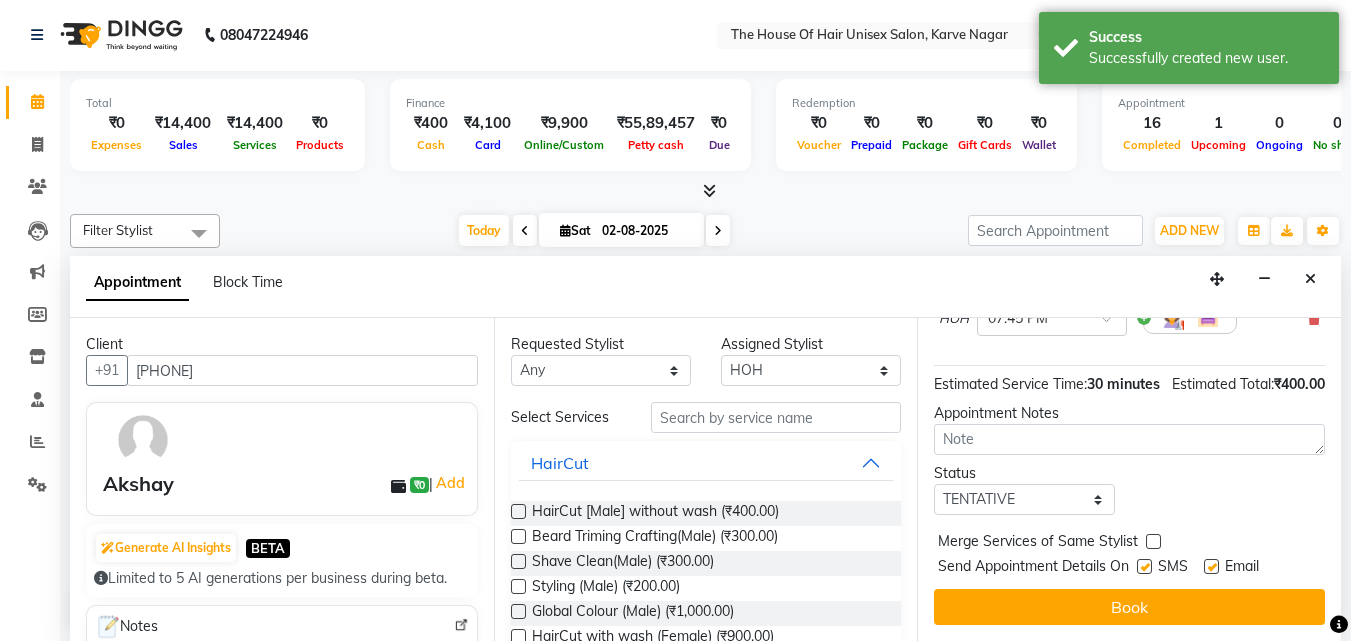 scroll, scrollTop: 239, scrollLeft: 0, axis: vertical 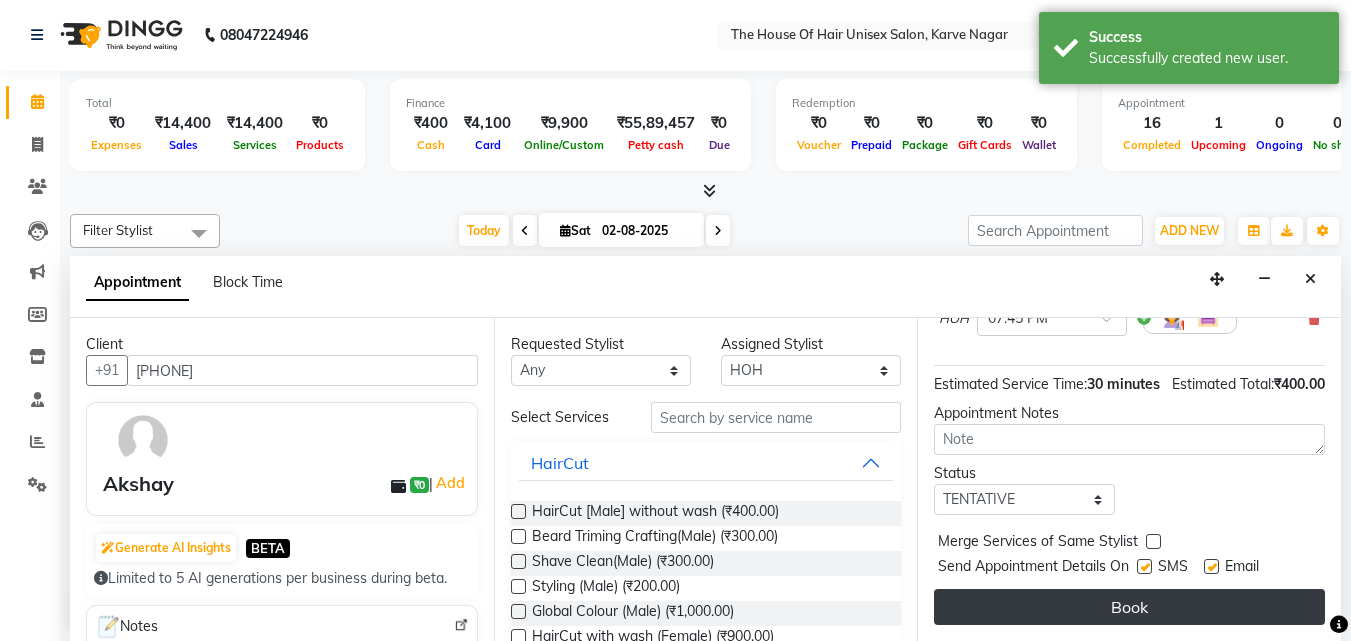 click on "Book" at bounding box center [1129, 607] 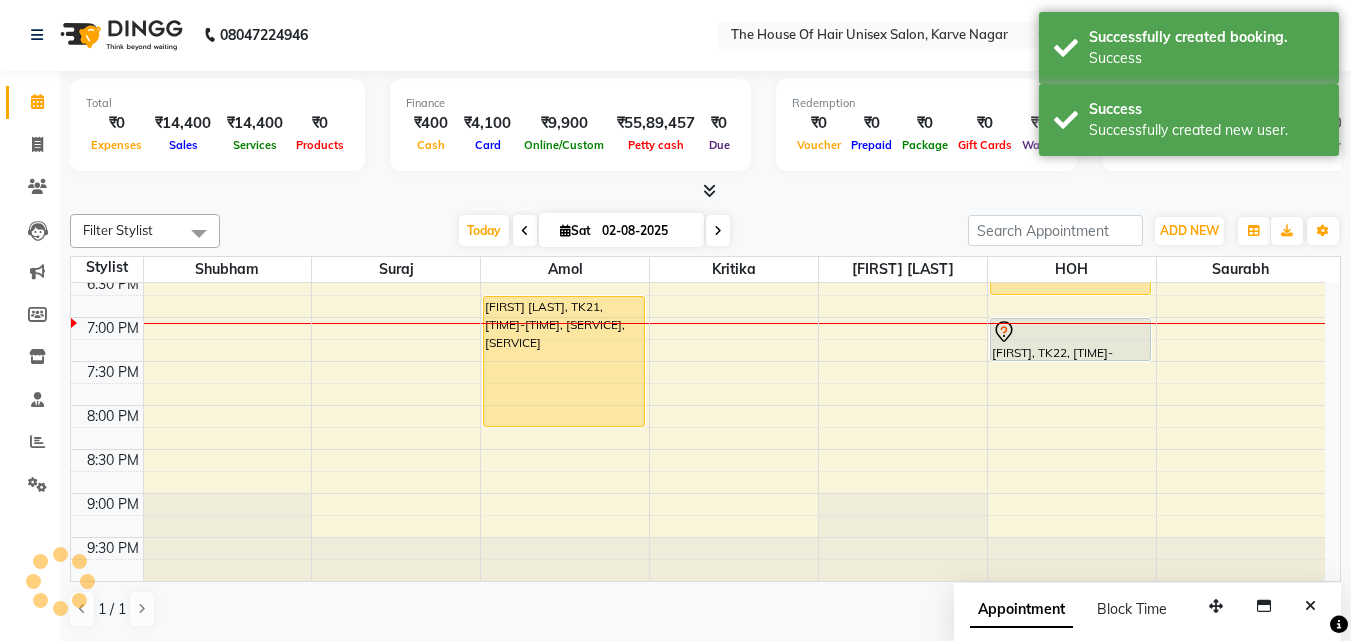 scroll, scrollTop: 0, scrollLeft: 0, axis: both 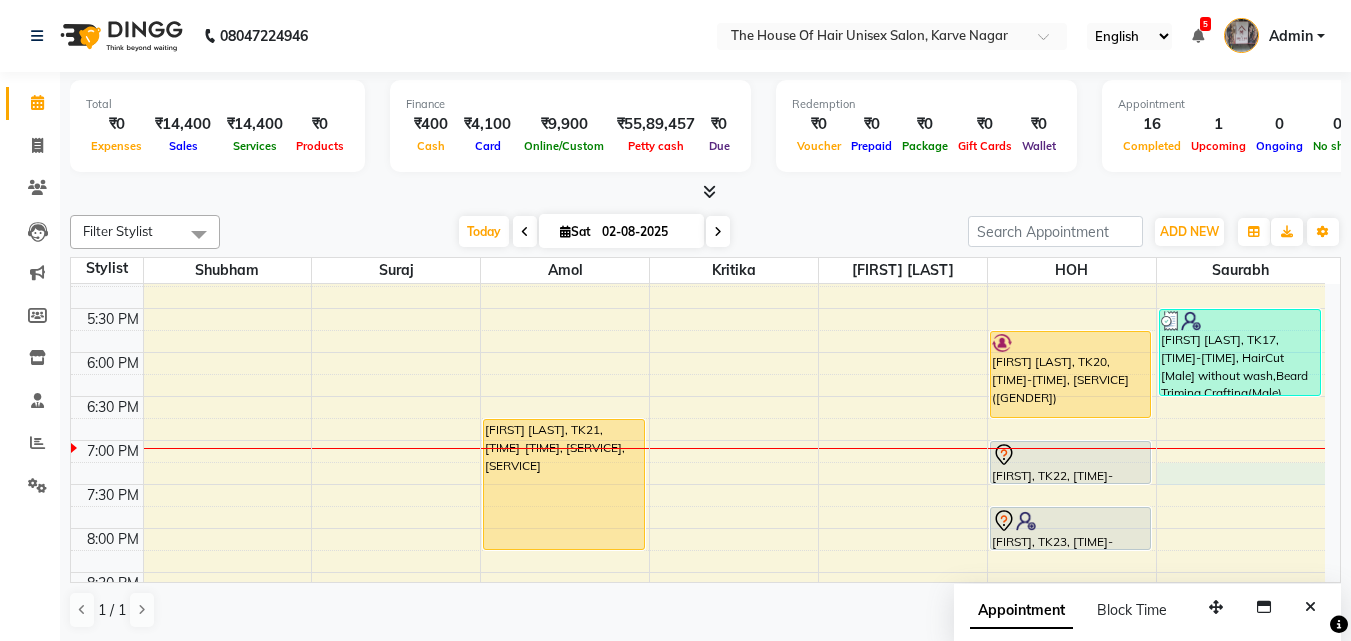 click on "7:00 AM 7:30 AM 8:00 AM 8:30 AM 9:00 AM 9:30 AM 10:00 AM 10:30 AM 11:00 AM 11:30 AM 12:00 PM 12:30 PM 1:00 PM 1:30 PM 2:00 PM 2:30 PM 3:00 PM 3:30 PM 4:00 PM 4:30 PM 5:00 PM 5:30 PM 6:00 PM 6:30 PM 7:00 PM 7:30 PM 8:00 PM 8:30 PM 9:00 PM 9:30 PM    Ajinkya, TK01, 01:00 PM-03:30 PM, Global Colour (Male),Haircut by Shubham (Male),Beard Triming Crafting(Male),Hair spa (Male)     pratham gokhale, TK07, 03:00 PM-03:30 PM, Haircut by Shubham (Male)     manish joshi, TK16, 04:00 PM-04:30 PM, Haircut by Shubham (Male)     Neha Matkari, TK13, 12:00 PM-12:45 PM, Hairwash +Blowdry (Female)     Anirudha Vispute, TK08, 12:45 PM-02:45 PM, Beard Triming Crafting(Male),HairCut [Male] without wash    RUSHIKESH, TK03, 04:00 PM-05:00 PM, HairCut [Male] without wash,Haircut without wash (female)     swaraj gosavi, TK11, 03:15 PM-03:45 PM, Beard Triming Crafting(Male)     sayali, TK19, 04:30 PM-05:00 PM, Haircut without wash (female)    kedar jadhav, TK21, 06:45 PM-08:15 PM, HairCut [Male] without wash,Global Colour (Male)" at bounding box center [698, 44] 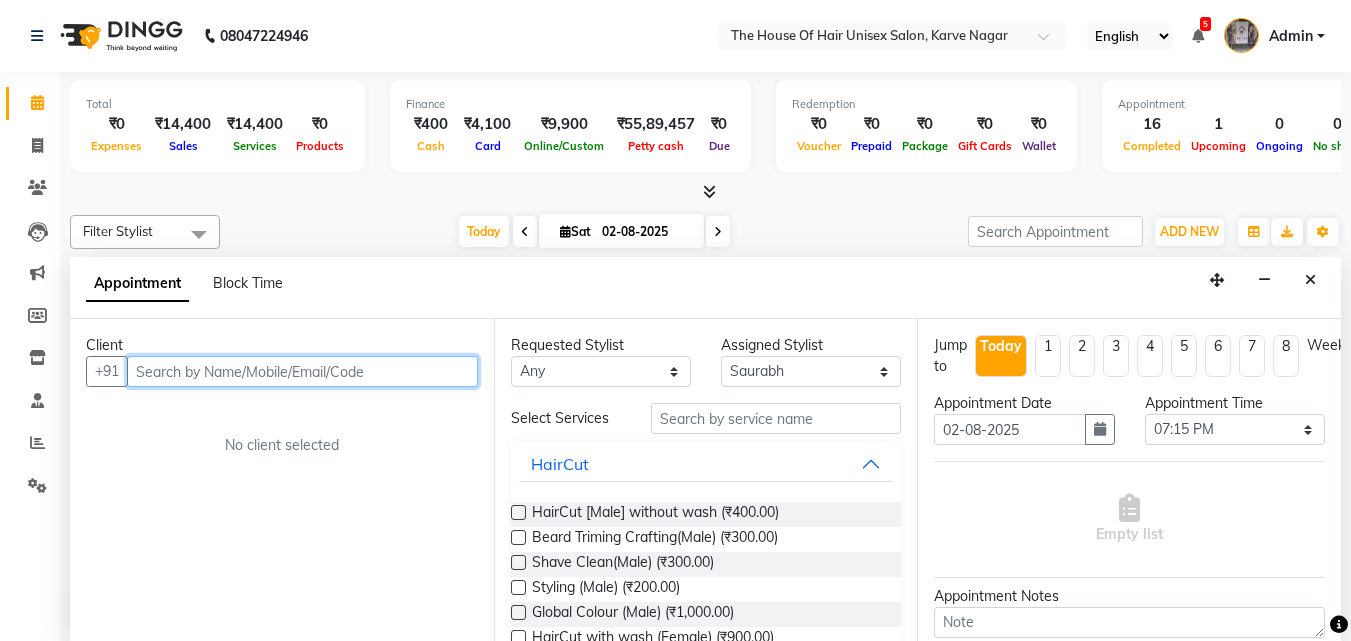 scroll, scrollTop: 1, scrollLeft: 0, axis: vertical 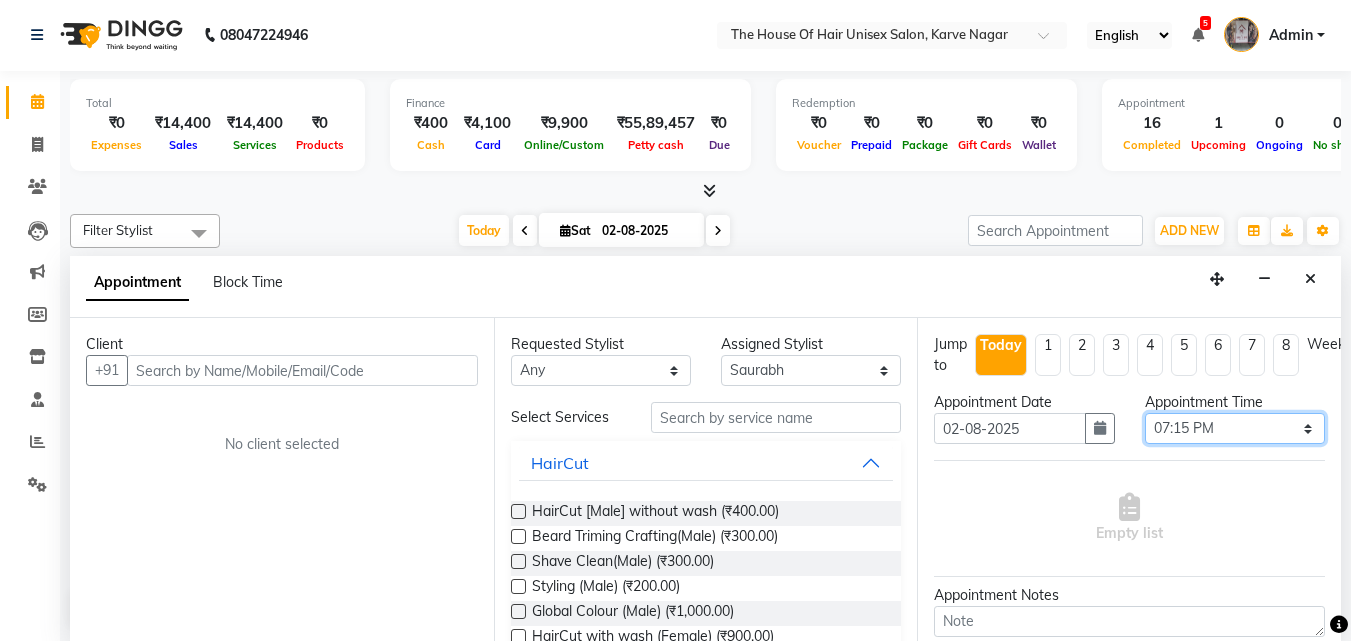 click on "Select 08:00 AM 08:15 AM 08:30 AM 08:45 AM 09:00 AM 09:15 AM 09:30 AM 09:45 AM 10:00 AM 10:15 AM 10:30 AM 10:45 AM 11:00 AM 11:15 AM 11:30 AM 11:45 AM 12:00 PM 12:15 PM 12:30 PM 12:45 PM 01:00 PM 01:15 PM 01:30 PM 01:45 PM 02:00 PM 02:15 PM 02:30 PM 02:45 PM 03:00 PM 03:15 PM 03:30 PM 03:45 PM 04:00 PM 04:15 PM 04:30 PM 04:45 PM 05:00 PM 05:15 PM 05:30 PM 05:45 PM 06:00 PM 06:15 PM 06:30 PM 06:45 PM 07:00 PM 07:15 PM 07:30 PM 07:45 PM 08:00 PM 08:15 PM 08:30 PM 08:45 PM 09:00 PM 09:15 PM 09:30 PM" at bounding box center [1235, 428] 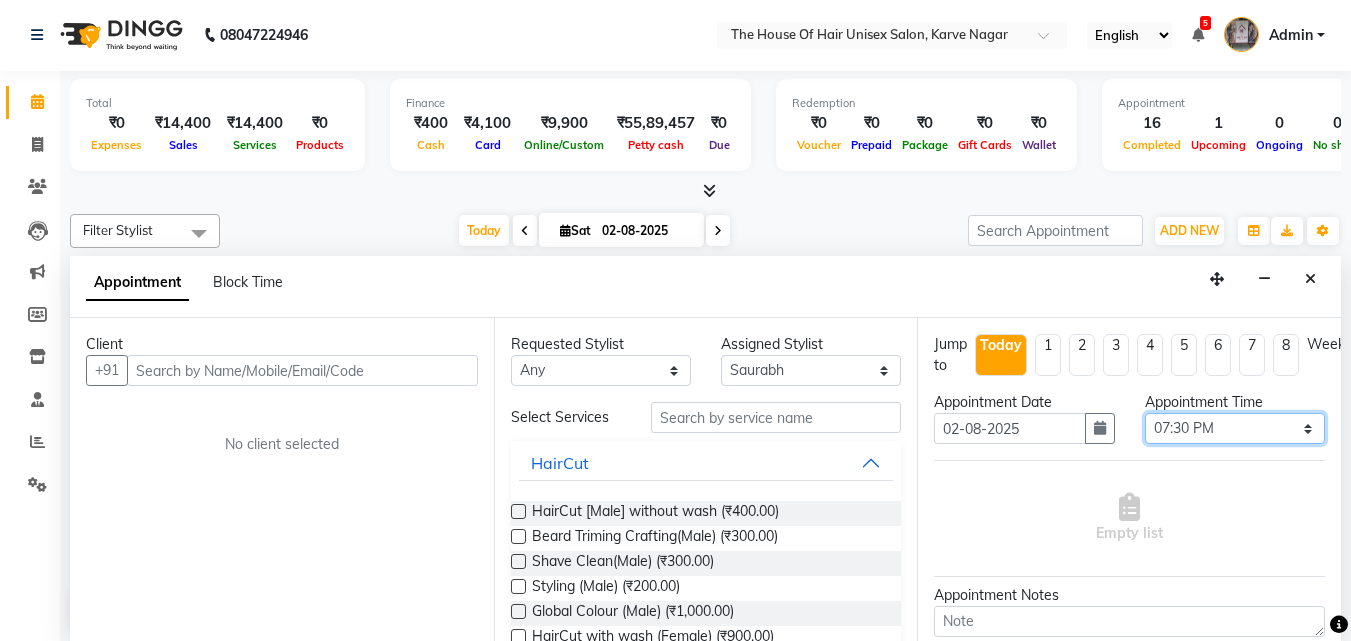 click on "Select 08:00 AM 08:15 AM 08:30 AM 08:45 AM 09:00 AM 09:15 AM 09:30 AM 09:45 AM 10:00 AM 10:15 AM 10:30 AM 10:45 AM 11:00 AM 11:15 AM 11:30 AM 11:45 AM 12:00 PM 12:15 PM 12:30 PM 12:45 PM 01:00 PM 01:15 PM 01:30 PM 01:45 PM 02:00 PM 02:15 PM 02:30 PM 02:45 PM 03:00 PM 03:15 PM 03:30 PM 03:45 PM 04:00 PM 04:15 PM 04:30 PM 04:45 PM 05:00 PM 05:15 PM 05:30 PM 05:45 PM 06:00 PM 06:15 PM 06:30 PM 06:45 PM 07:00 PM 07:15 PM 07:30 PM 07:45 PM 08:00 PM 08:15 PM 08:30 PM 08:45 PM 09:00 PM 09:15 PM 09:30 PM" at bounding box center [1235, 428] 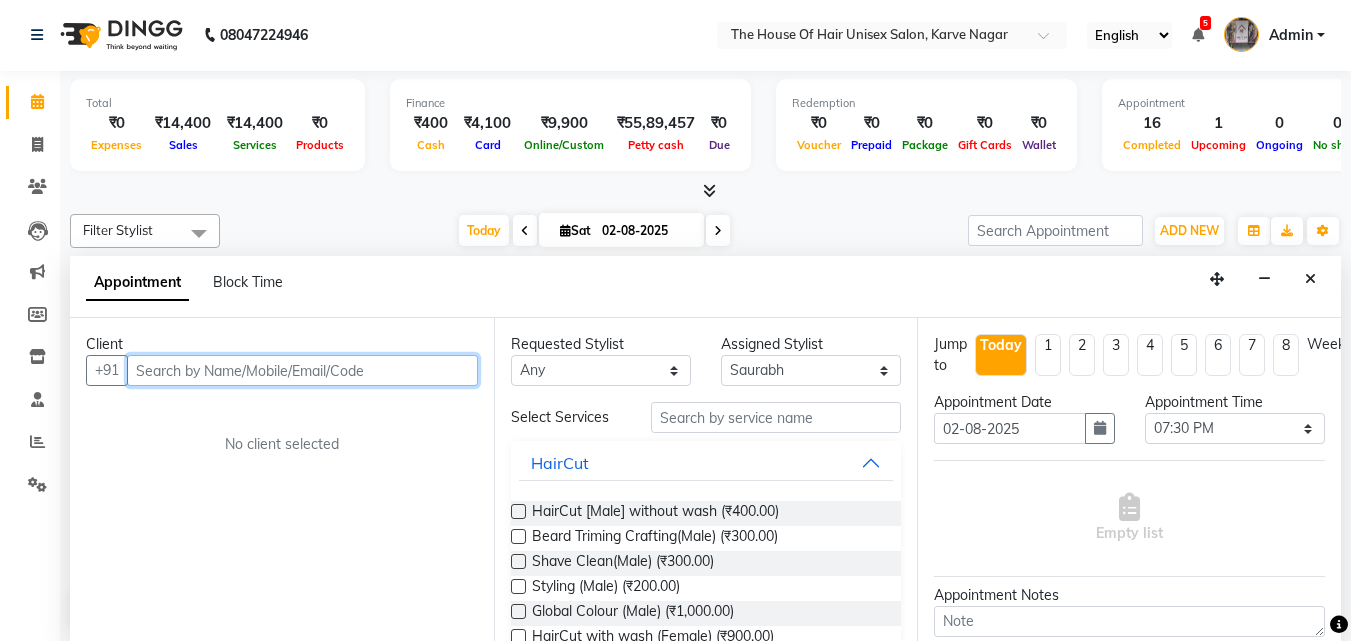 click at bounding box center [302, 370] 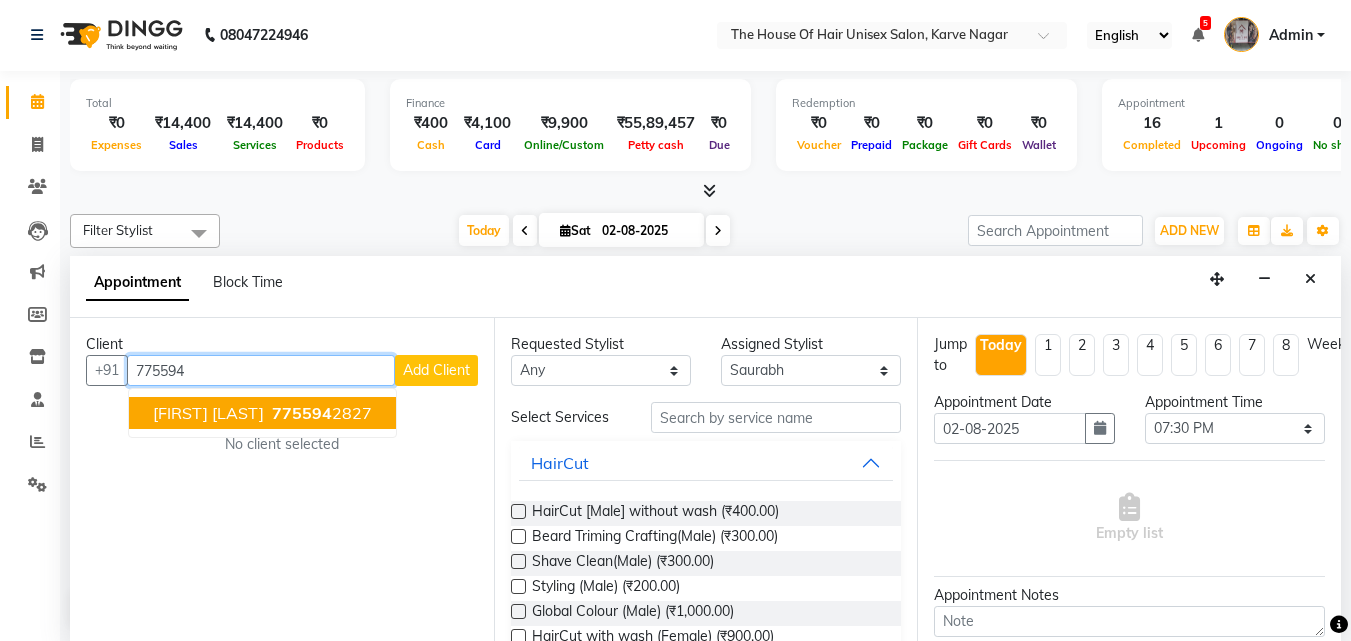 click on "775594" at bounding box center (302, 413) 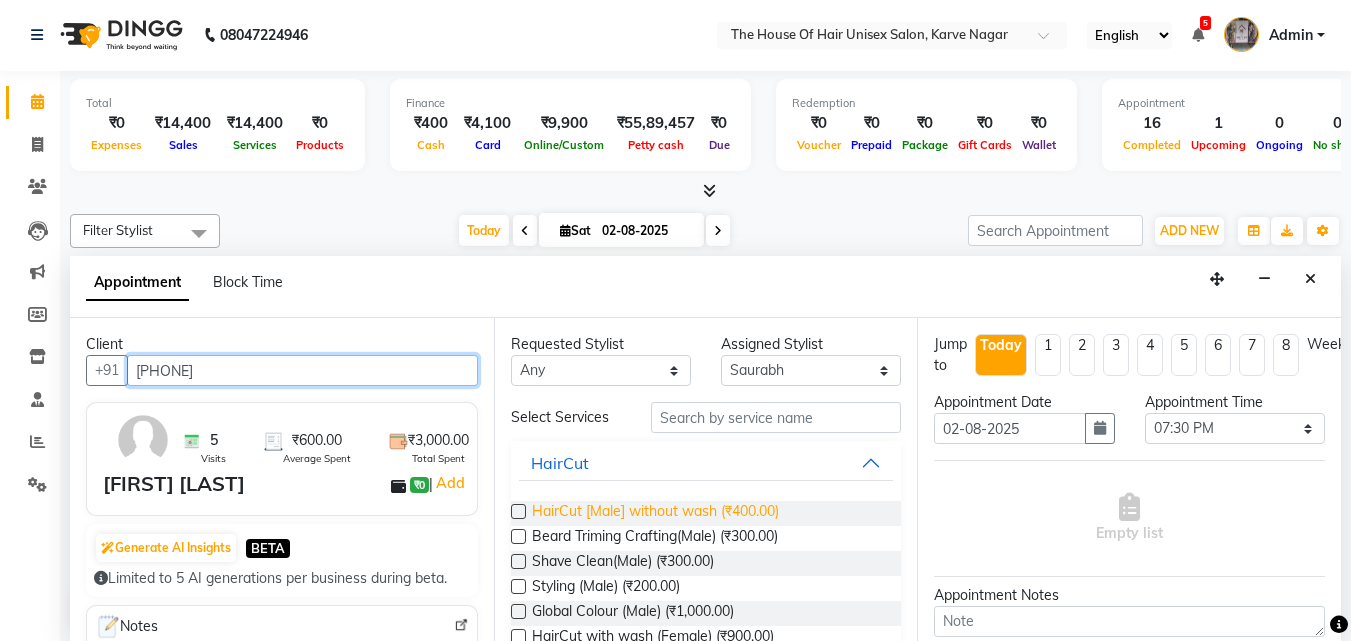 type on "7755942827" 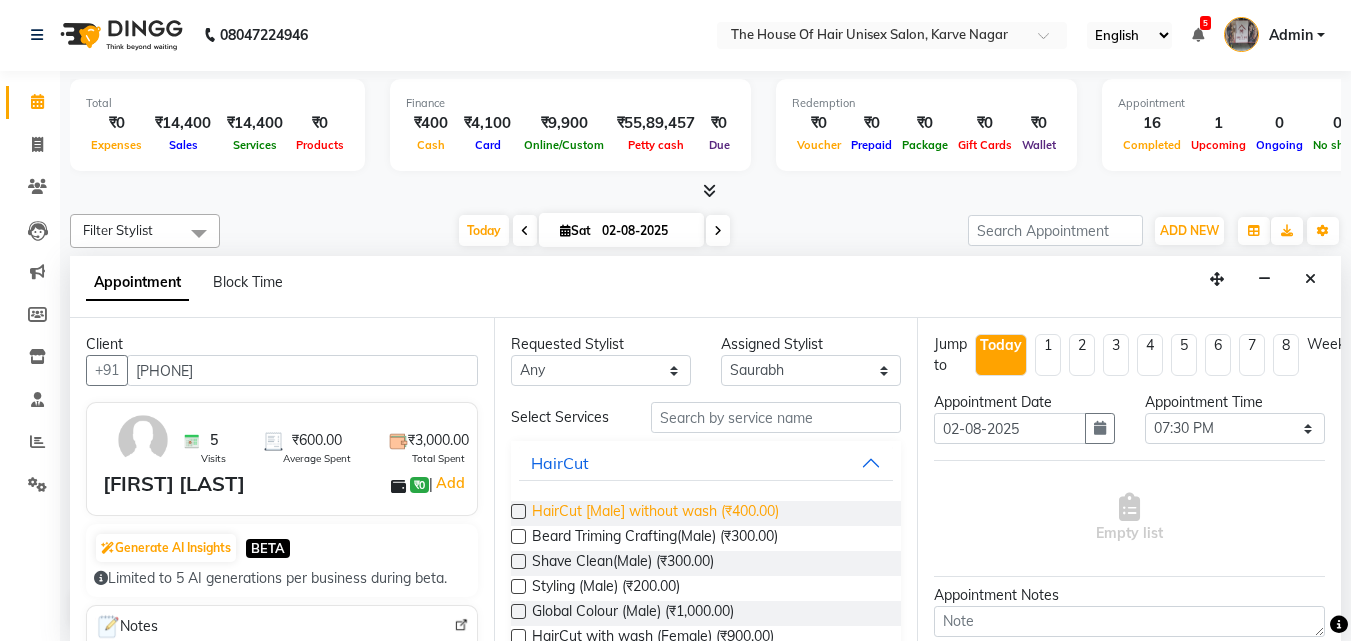 click on "HairCut [Male] without wash (₹400.00)" at bounding box center (655, 513) 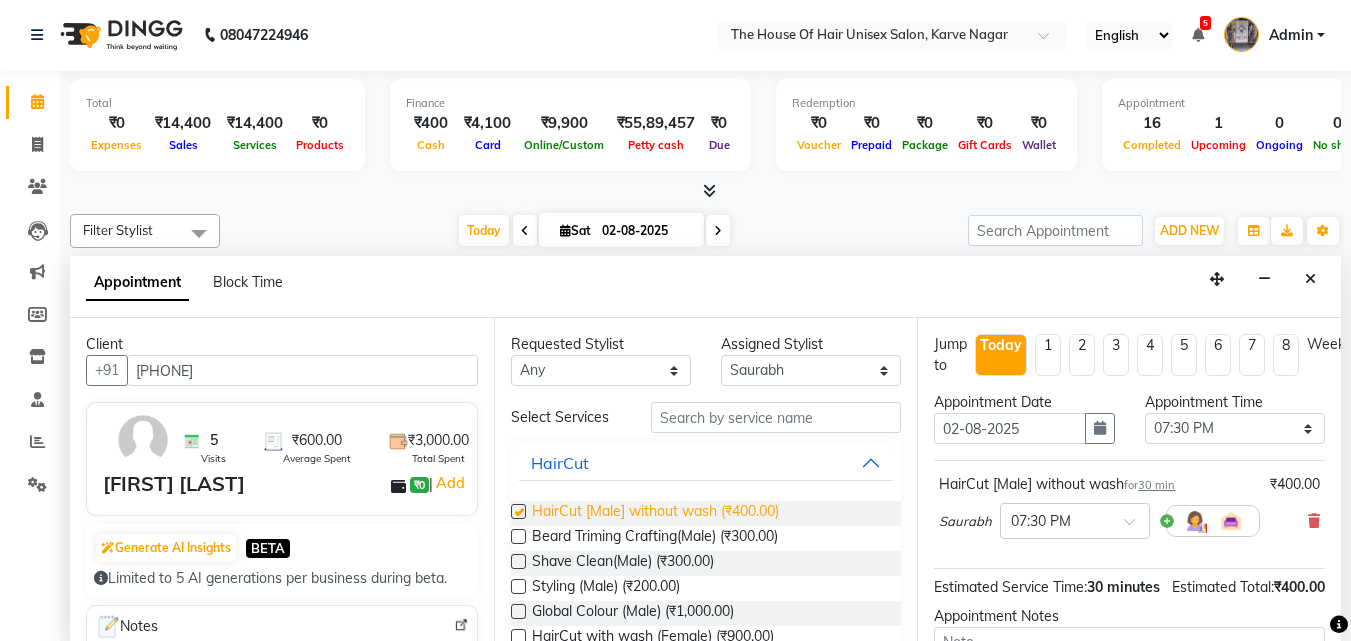 checkbox on "false" 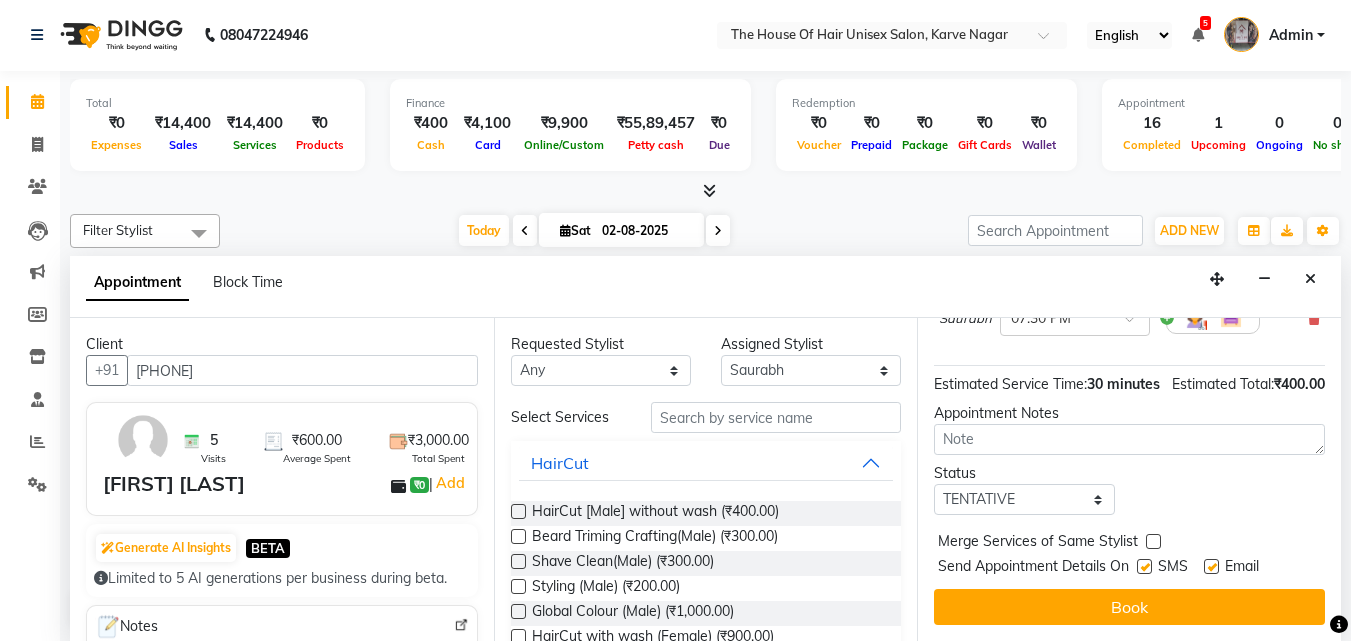 scroll, scrollTop: 229, scrollLeft: 0, axis: vertical 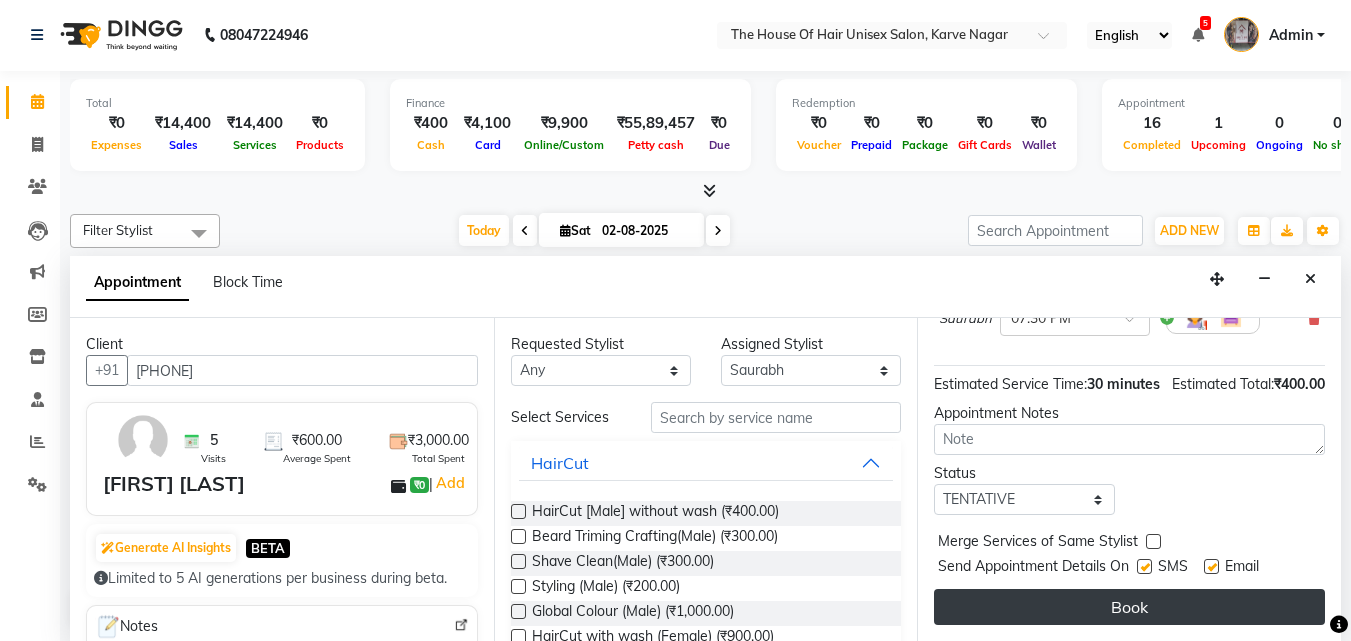 click on "Book" at bounding box center [1129, 607] 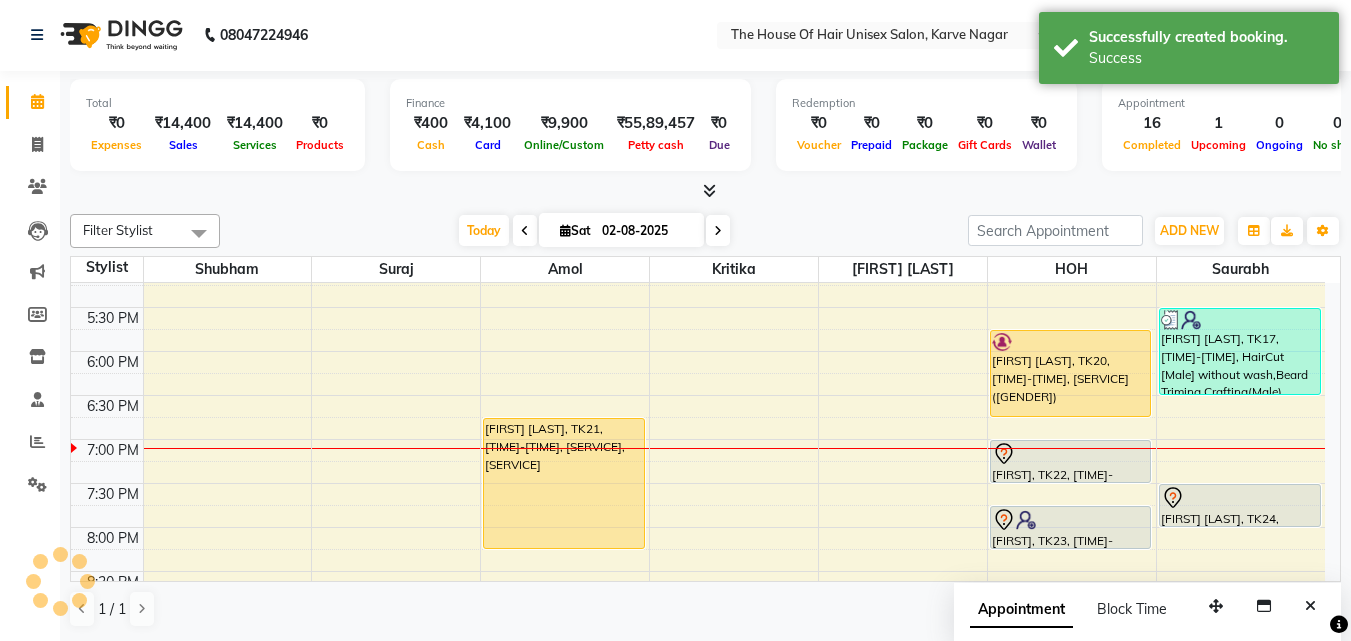 scroll, scrollTop: 0, scrollLeft: 0, axis: both 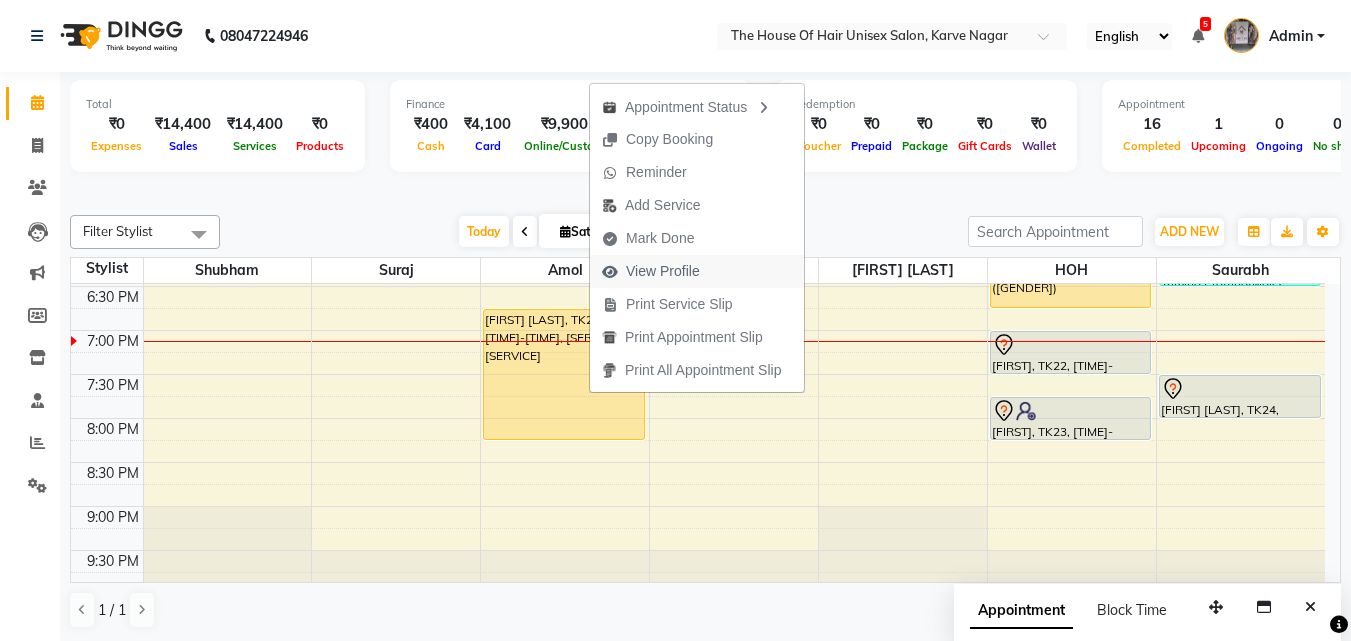click on "View Profile" at bounding box center [663, 271] 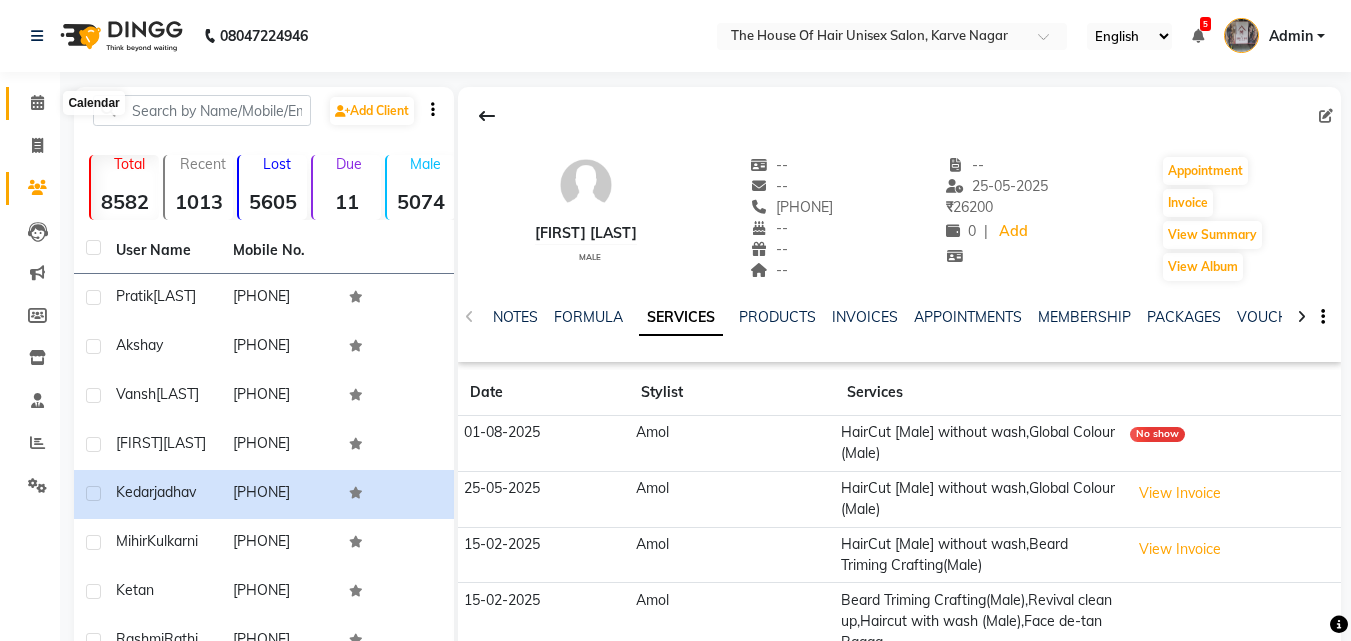 click 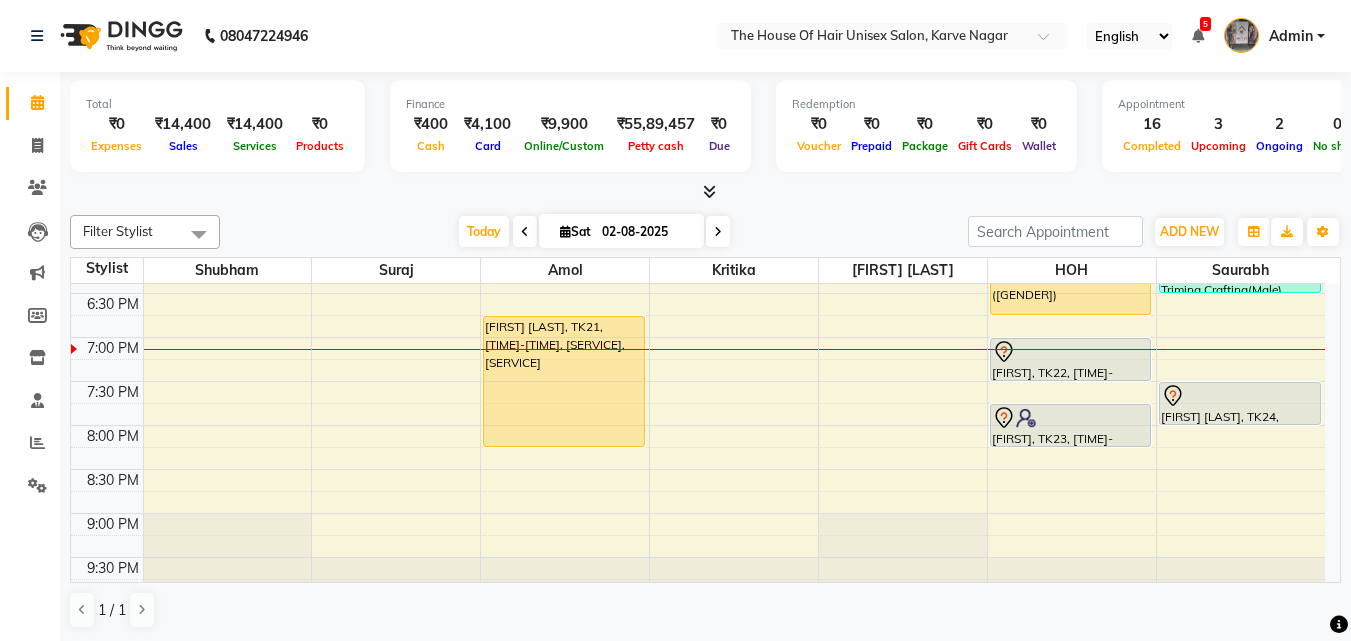 scroll, scrollTop: 1021, scrollLeft: 0, axis: vertical 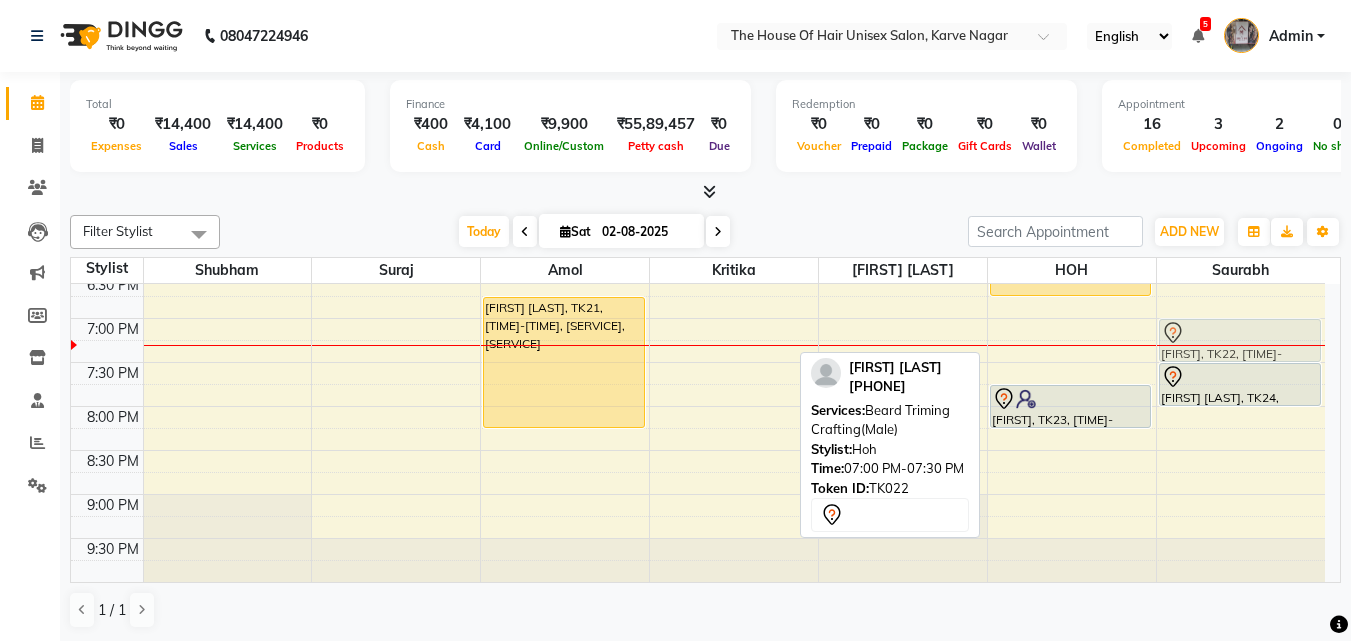 drag, startPoint x: 1077, startPoint y: 339, endPoint x: 1207, endPoint y: 345, distance: 130.13838 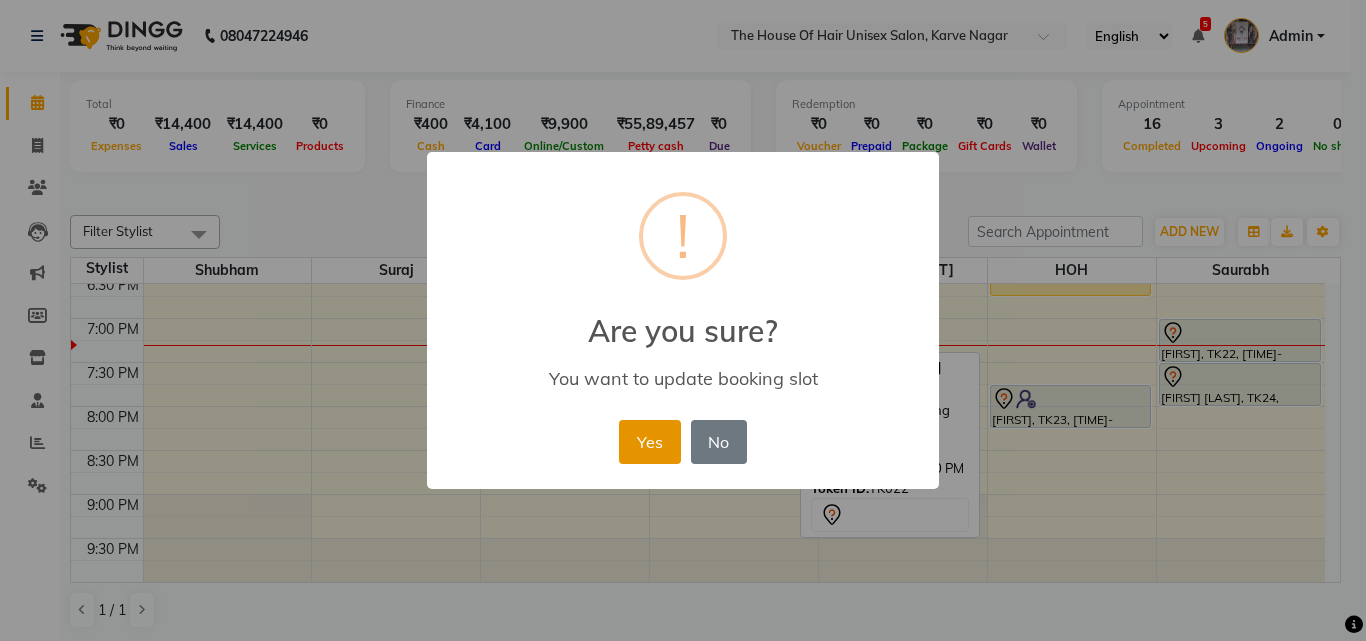 click on "Yes" at bounding box center [649, 442] 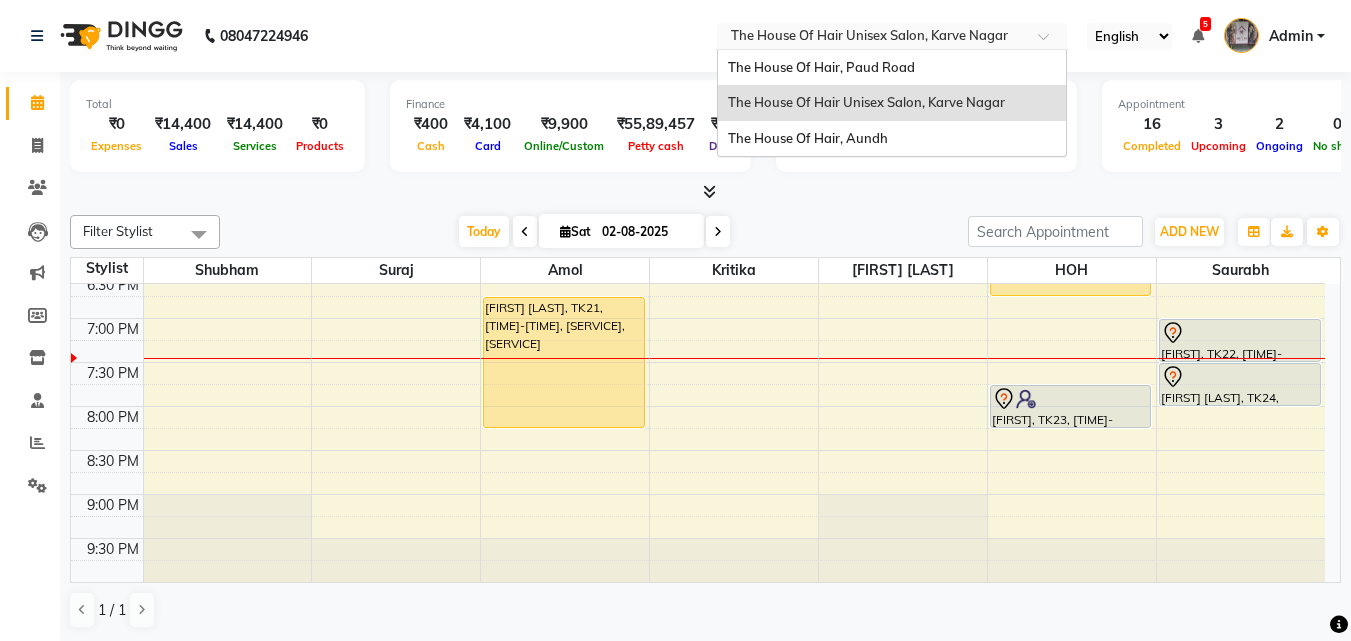 click at bounding box center (872, 38) 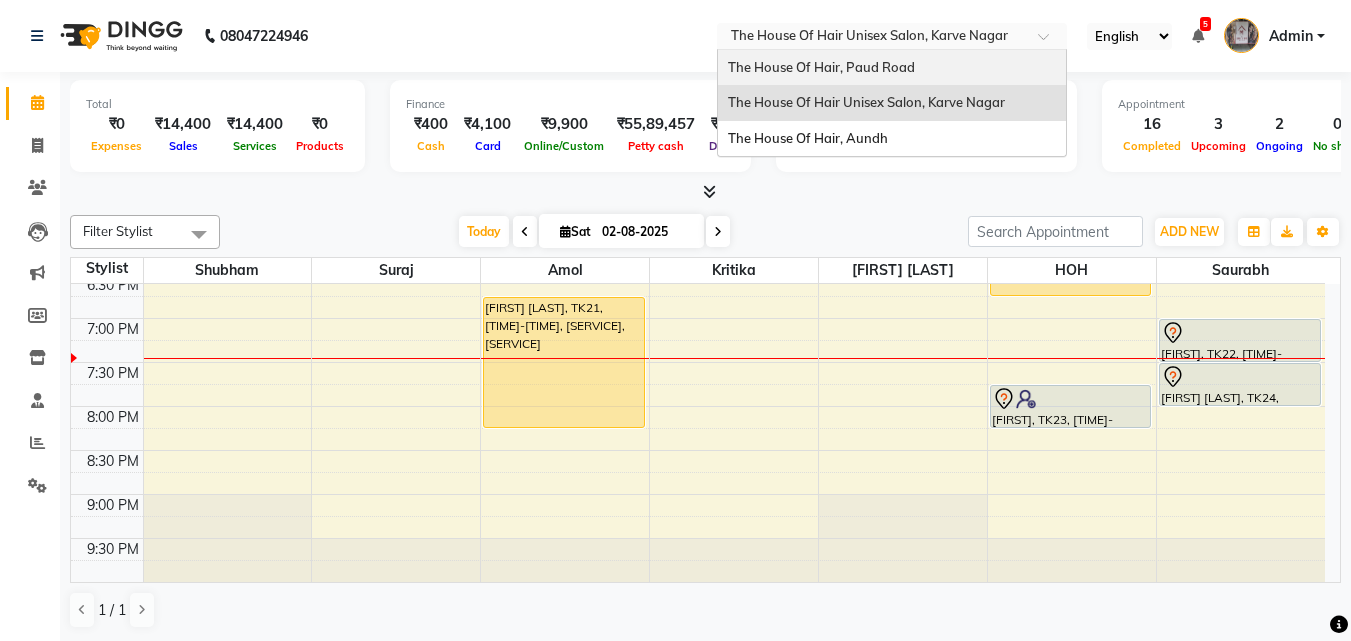 click on "The House Of Hair, Paud Road" at bounding box center [821, 67] 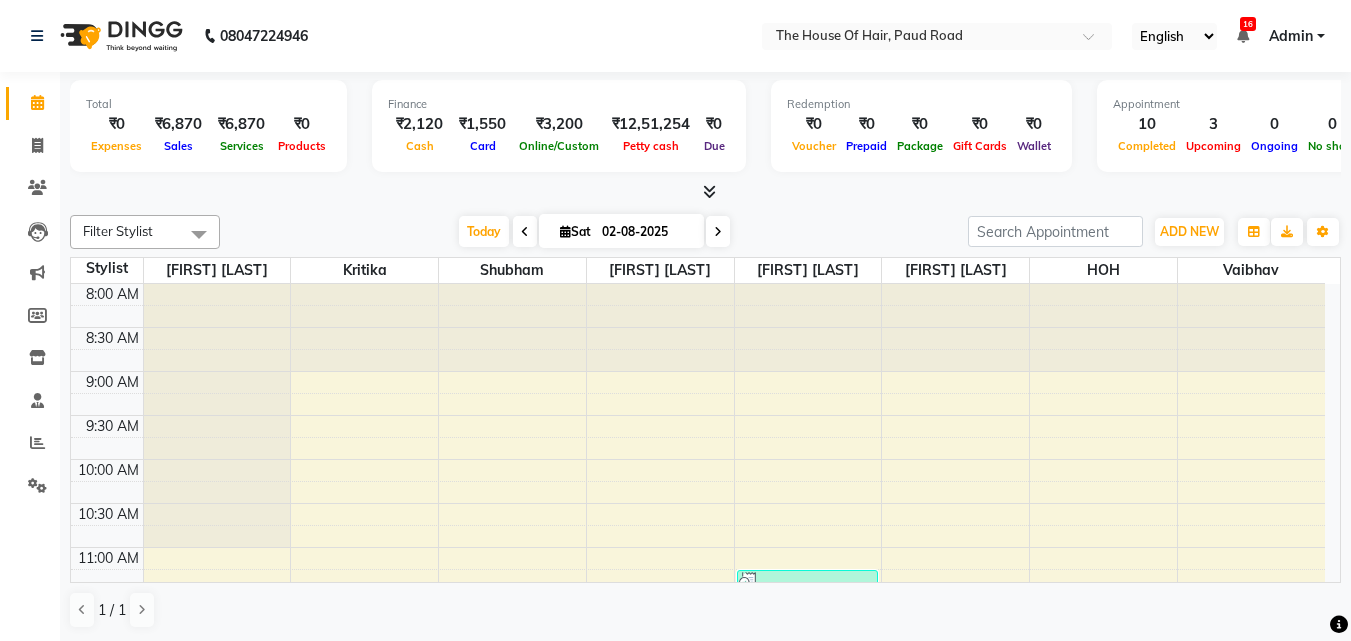 scroll, scrollTop: 0, scrollLeft: 0, axis: both 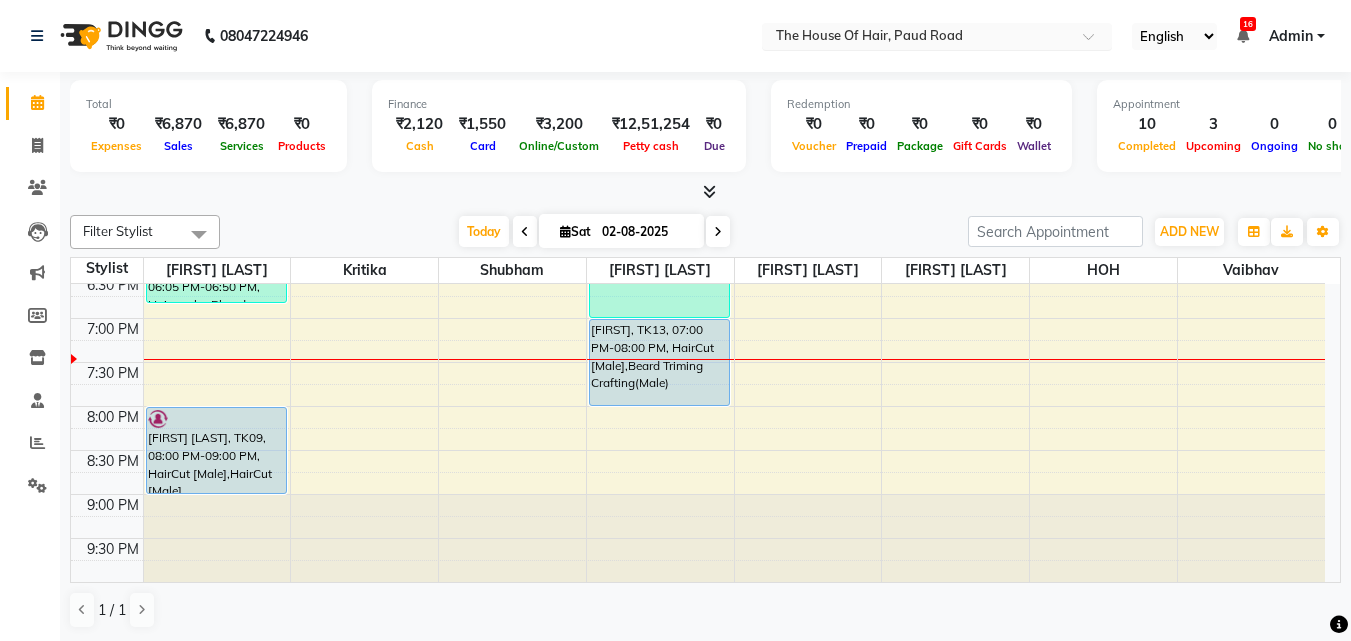 click at bounding box center [917, 38] 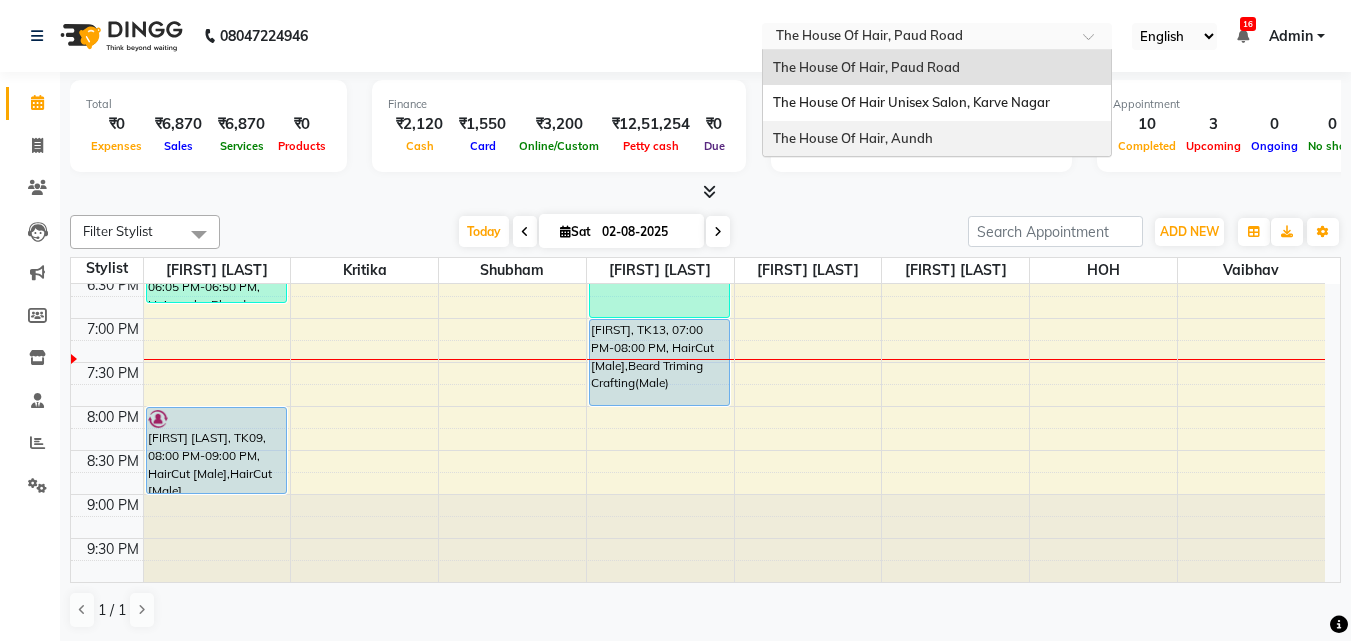 click on "The House Of Hair, Aundh" at bounding box center [853, 138] 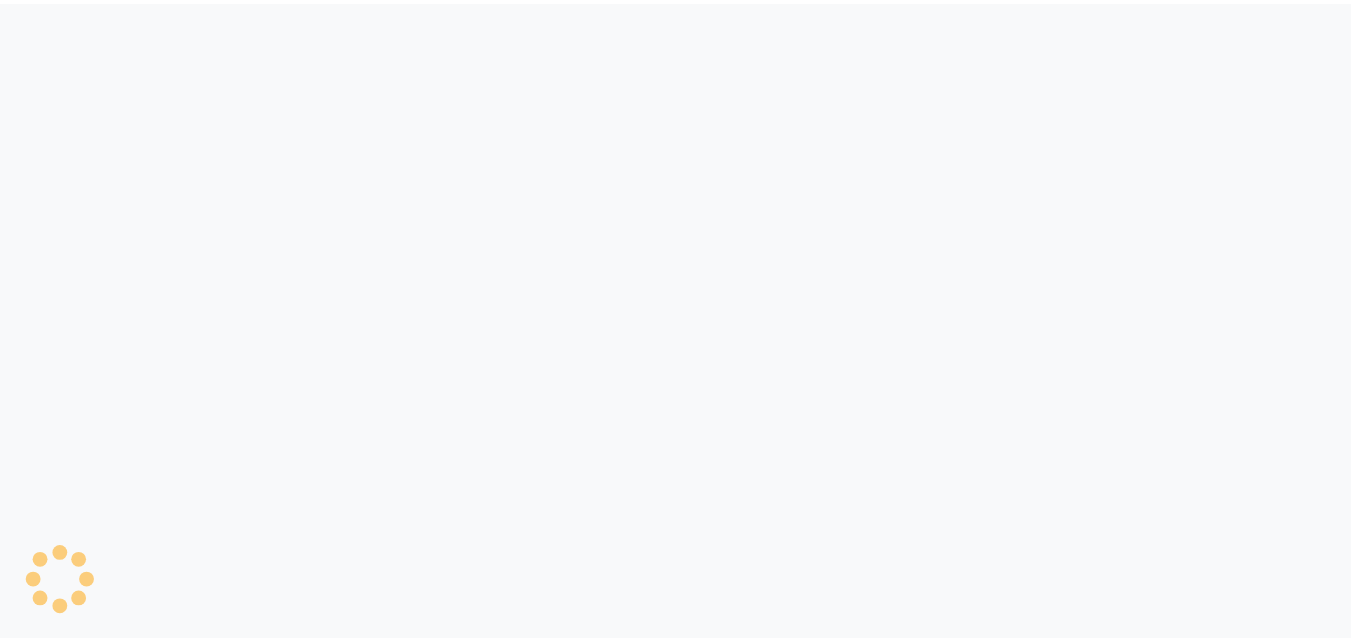 scroll, scrollTop: 0, scrollLeft: 0, axis: both 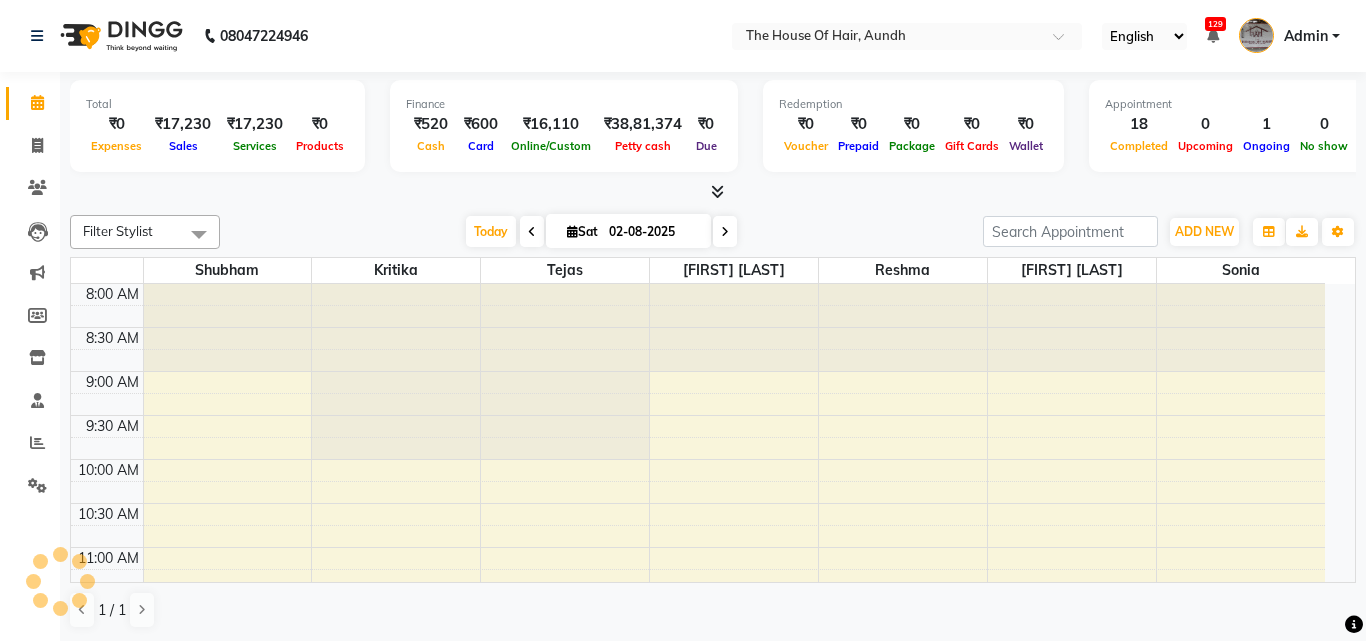 select on "en" 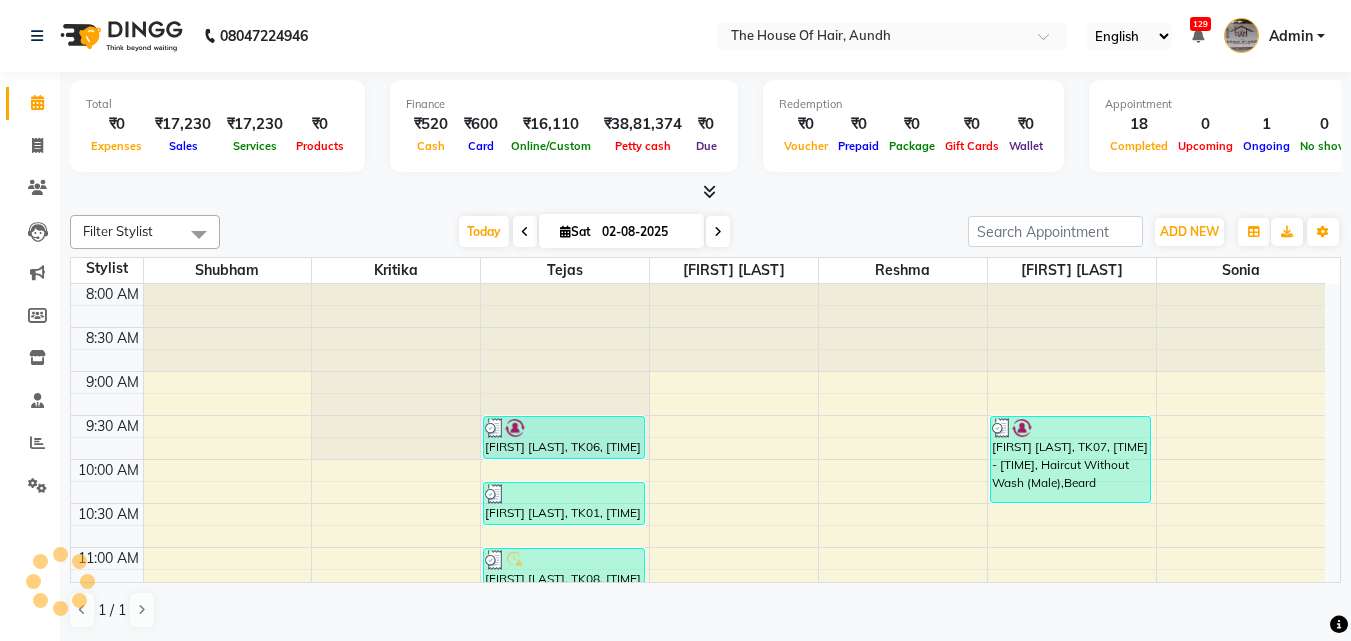 scroll, scrollTop: 0, scrollLeft: 0, axis: both 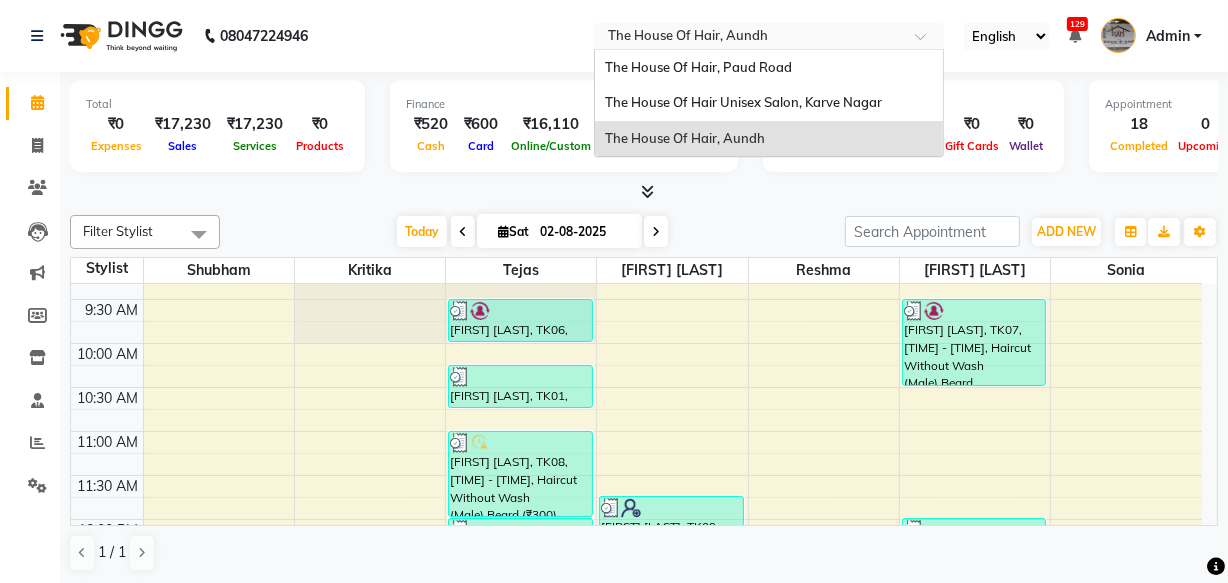 click at bounding box center (749, 38) 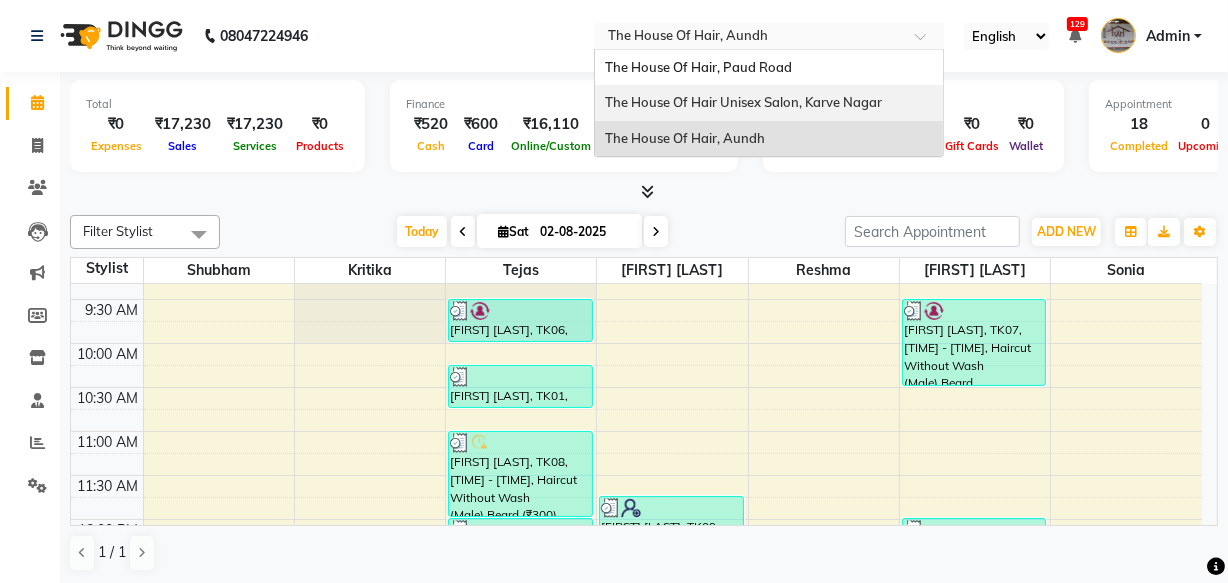 click on "The House Of Hair Unisex Salon, Karve Nagar" at bounding box center [743, 102] 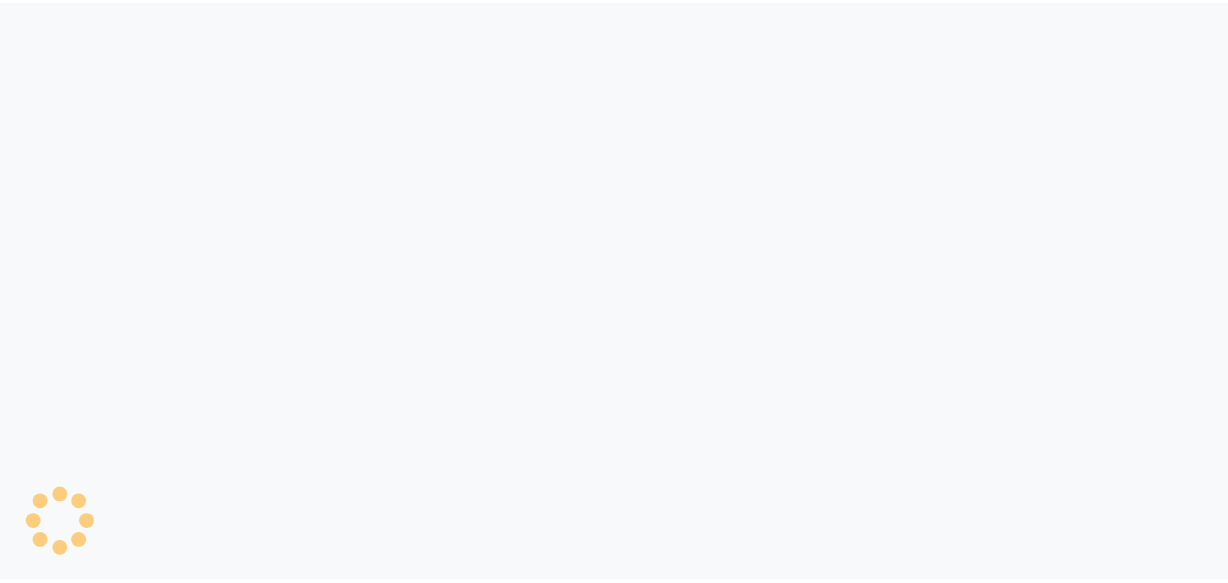 scroll, scrollTop: 0, scrollLeft: 0, axis: both 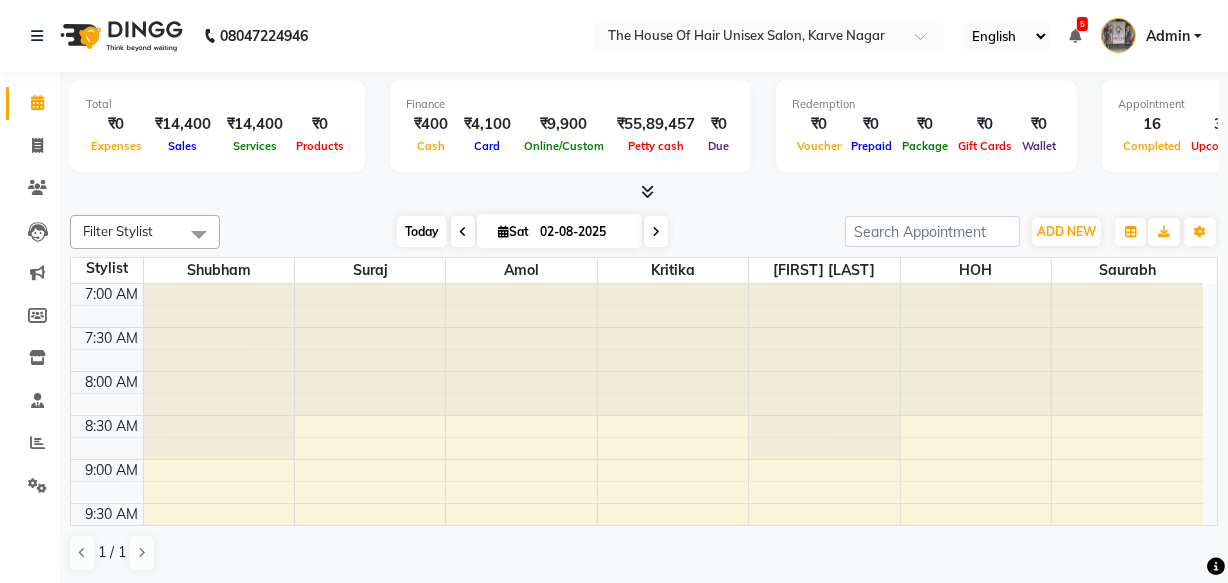 click on "Today" at bounding box center (422, 231) 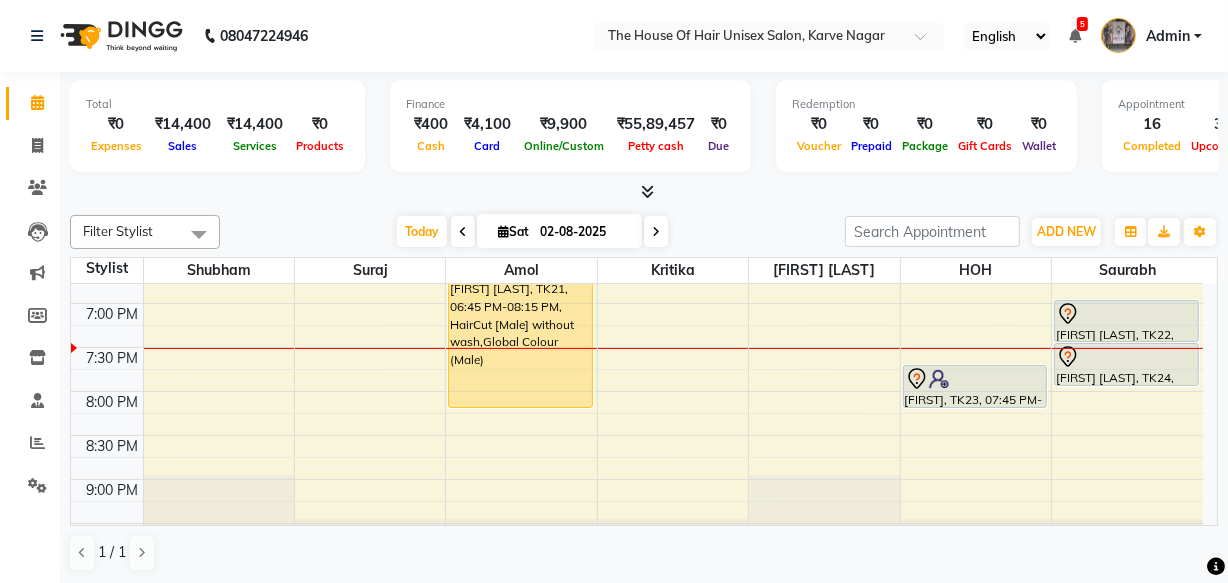 scroll, scrollTop: 1040, scrollLeft: 0, axis: vertical 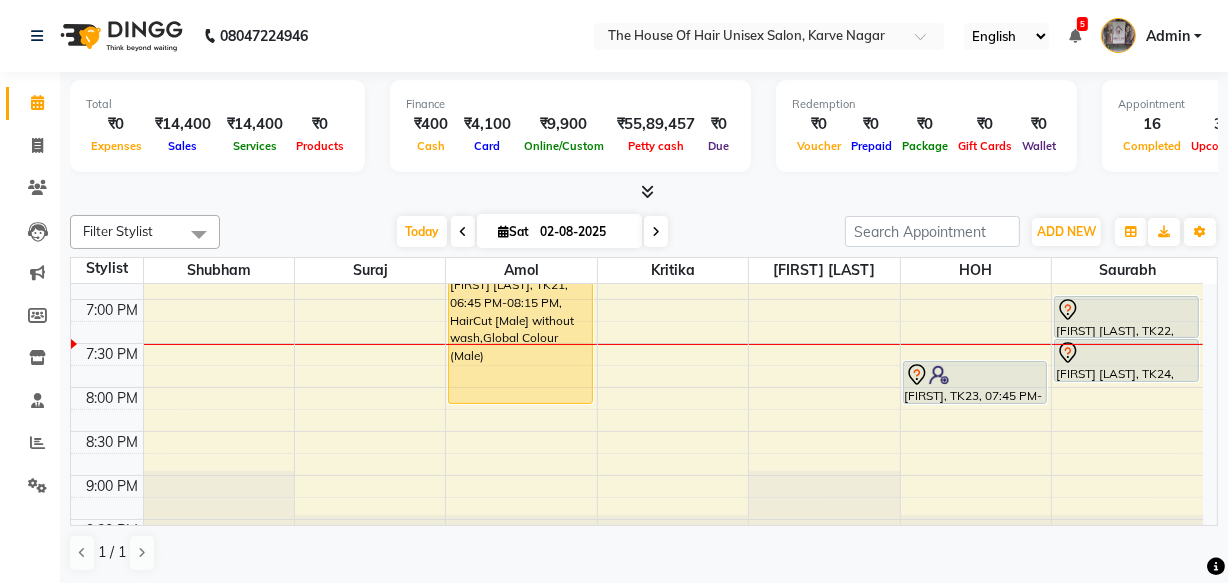 click on "7:00 AM 7:30 AM 8:00 AM 8:30 AM 9:00 AM 9:30 AM 10:00 AM 10:30 AM 11:00 AM 11:30 AM 12:00 PM 12:30 PM 1:00 PM 1:30 PM 2:00 PM 2:30 PM 3:00 PM 3:30 PM 4:00 PM 4:30 PM 5:00 PM 5:30 PM 6:00 PM 6:30 PM 7:00 PM 7:30 PM 8:00 PM 8:30 PM 9:00 PM 9:30 PM    [FIRST], TK01, 01:00 PM-03:30 PM, Global Colour (Male),Haircut by Shubham (Male),Beard Triming Crafting(Male),Hair spa (Male)     [FIRST] [LAST], TK07, 03:00 PM-03:30 PM, Haircut by Shubham (Male)     [FIRST] [LAST], TK16, 04:00 PM-04:30 PM, Haircut by Shubham (Male)     [FIRST] [LAST], TK13, 12:00 PM-12:45 PM, Hairwash +Blowdry (Female)     [FIRST] [LAST], TK08, 12:45 PM-02:45 PM, Beard Triming Crafting(Male),HairCut [Male] without wash    [FIRST], TK03, 04:00 PM-05:00 PM, HairCut [Male] without wash,Haircut without wash (female)     [FIRST] [LAST], TK11, 03:15 PM-03:45 PM, Beard Triming Crafting(Male)     [FIRST], TK19, 04:30 PM-05:00 PM, Haircut without wash (female)    [FIRST] [LAST], TK21, 06:45 PM-08:15 PM, HairCut [Male] without wash,Global Colour (Male)" at bounding box center [637, -97] 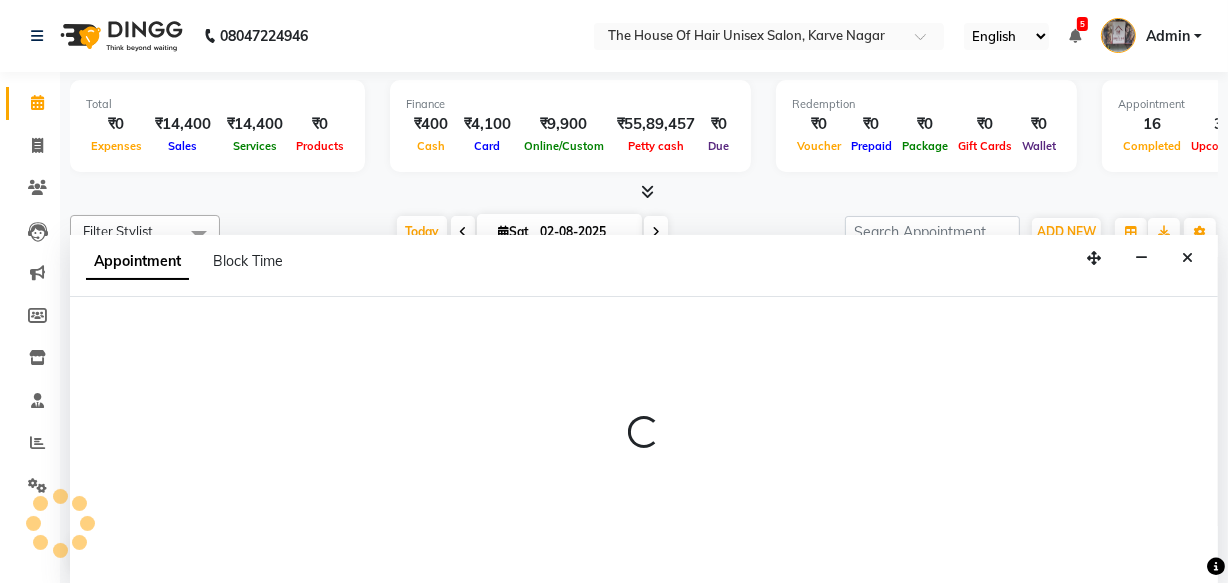 select on "86145" 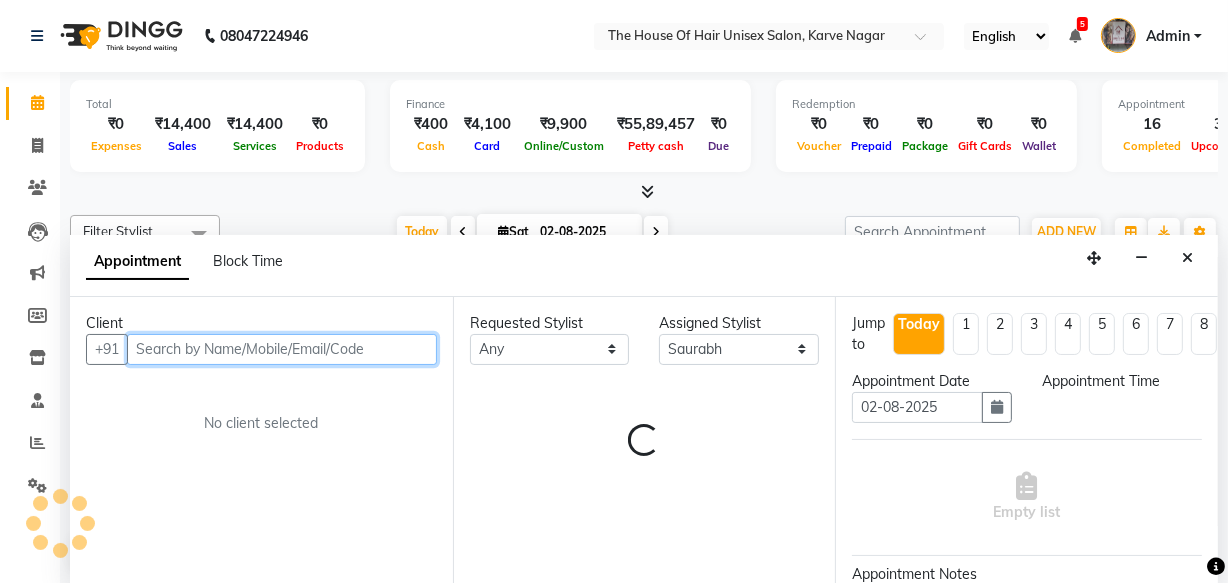 select on "1200" 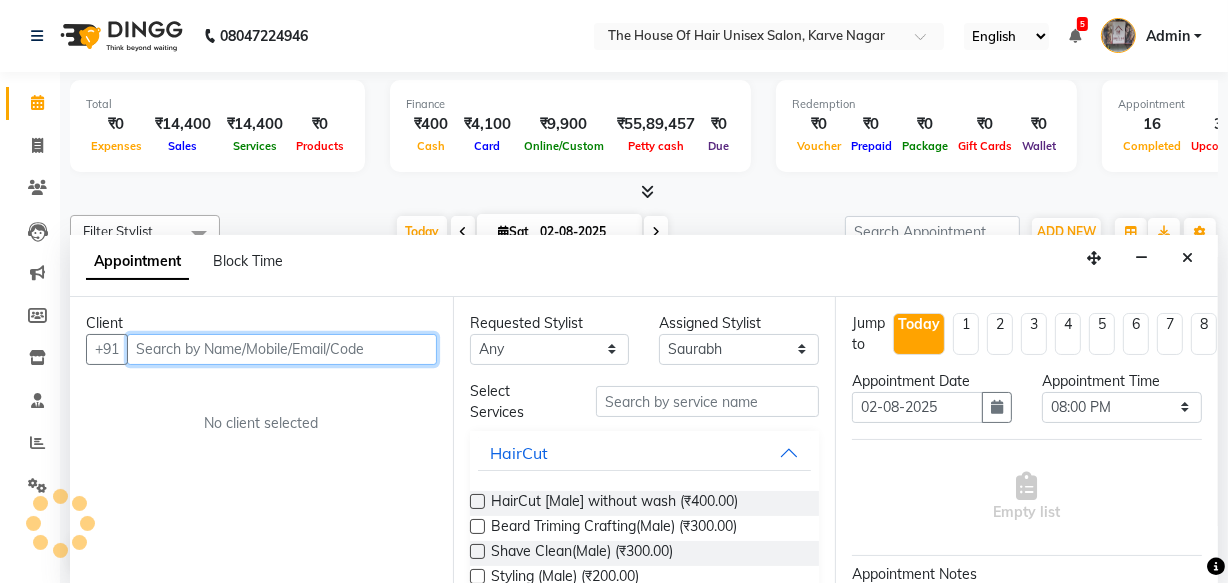 scroll, scrollTop: 0, scrollLeft: 0, axis: both 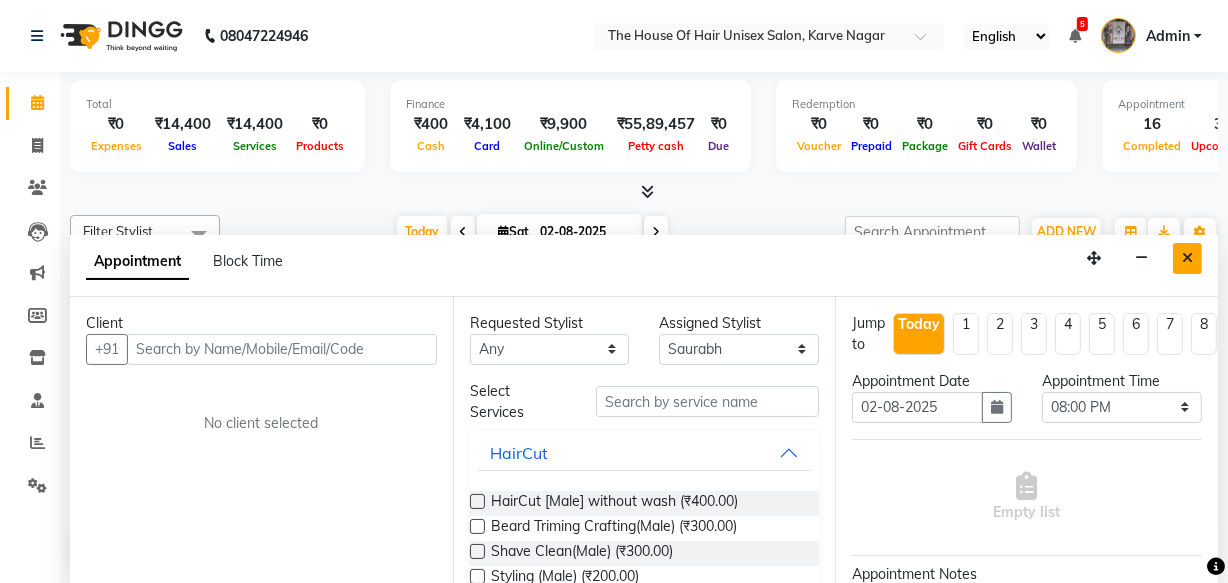 click at bounding box center (1187, 258) 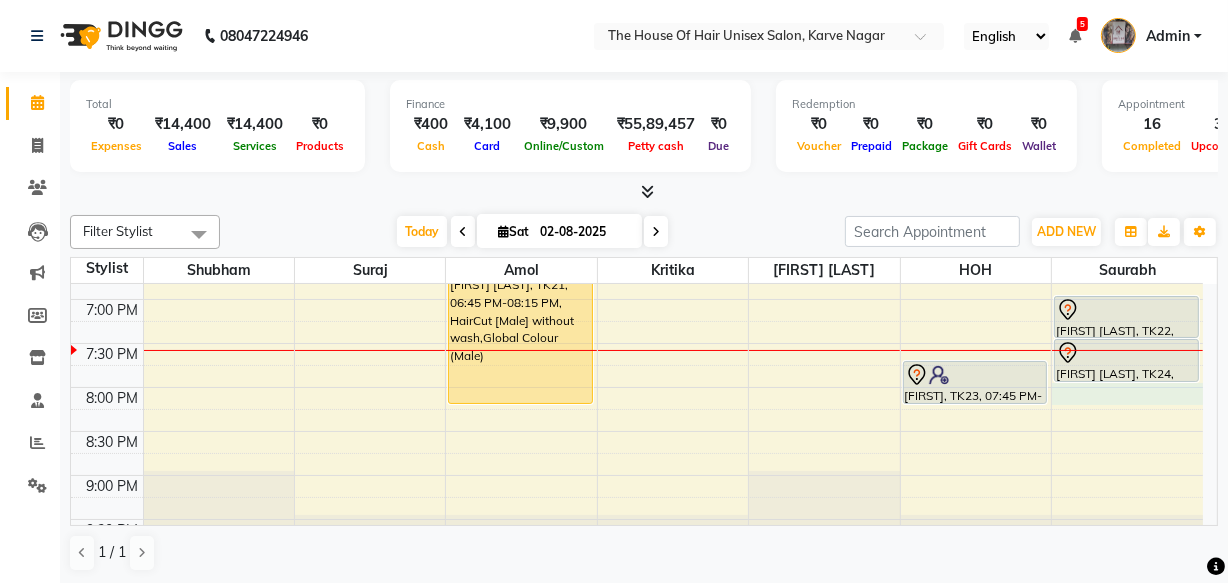 click on "7:00 AM 7:30 AM 8:00 AM 8:30 AM 9:00 AM 9:30 AM 10:00 AM 10:30 AM 11:00 AM 11:30 AM 12:00 PM 12:30 PM 1:00 PM 1:30 PM 2:00 PM 2:30 PM 3:00 PM 3:30 PM 4:00 PM 4:30 PM 5:00 PM 5:30 PM 6:00 PM 6:30 PM 7:00 PM 7:30 PM 8:00 PM 8:30 PM 9:00 PM 9:30 PM    [FIRST], TK01, 01:00 PM-03:30 PM, Global Colour (Male),Haircut by Shubham (Male),Beard Triming Crafting(Male),Hair spa (Male)     [FIRST] [LAST], TK07, 03:00 PM-03:30 PM, Haircut by Shubham (Male)     [FIRST] [LAST], TK16, 04:00 PM-04:30 PM, Haircut by Shubham (Male)     [FIRST] [LAST], TK13, 12:00 PM-12:45 PM, Hairwash +Blowdry (Female)     [FIRST] [LAST], TK08, 12:45 PM-02:45 PM, Beard Triming Crafting(Male),HairCut [Male] without wash    [FIRST], TK03, 04:00 PM-05:00 PM, HairCut [Male] without wash,Haircut without wash (female)     [FIRST] [LAST], TK11, 03:15 PM-03:45 PM, Beard Triming Crafting(Male)     [FIRST], TK19, 04:30 PM-05:00 PM, Haircut without wash (female)    [FIRST] [LAST], TK21, 06:45 PM-08:15 PM, HairCut [Male] without wash,Global Colour (Male)" at bounding box center [637, -97] 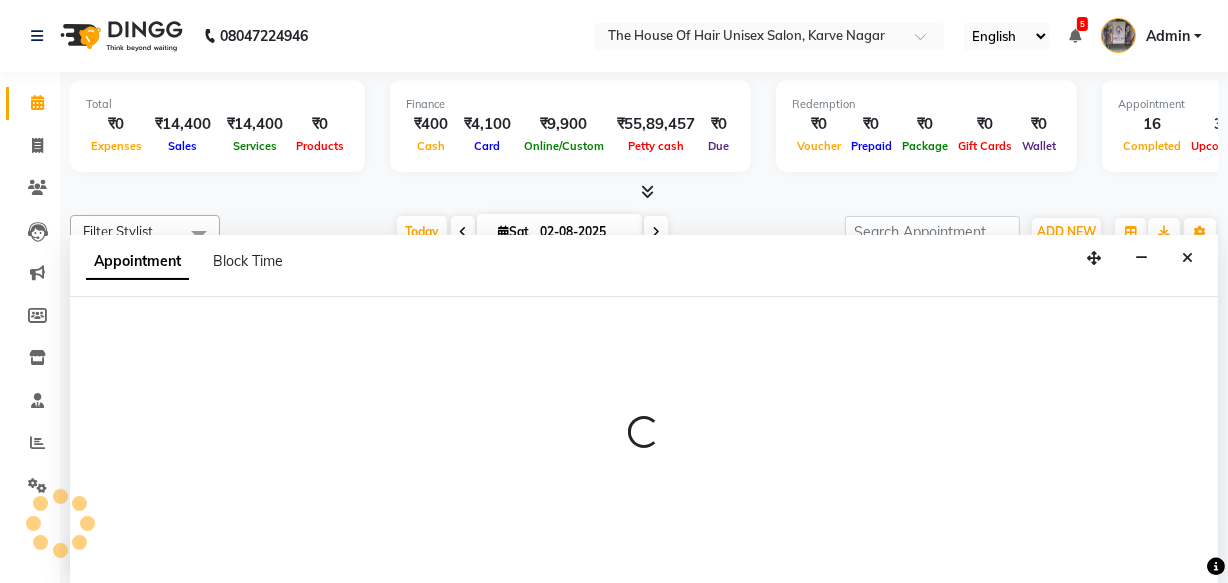 select on "86145" 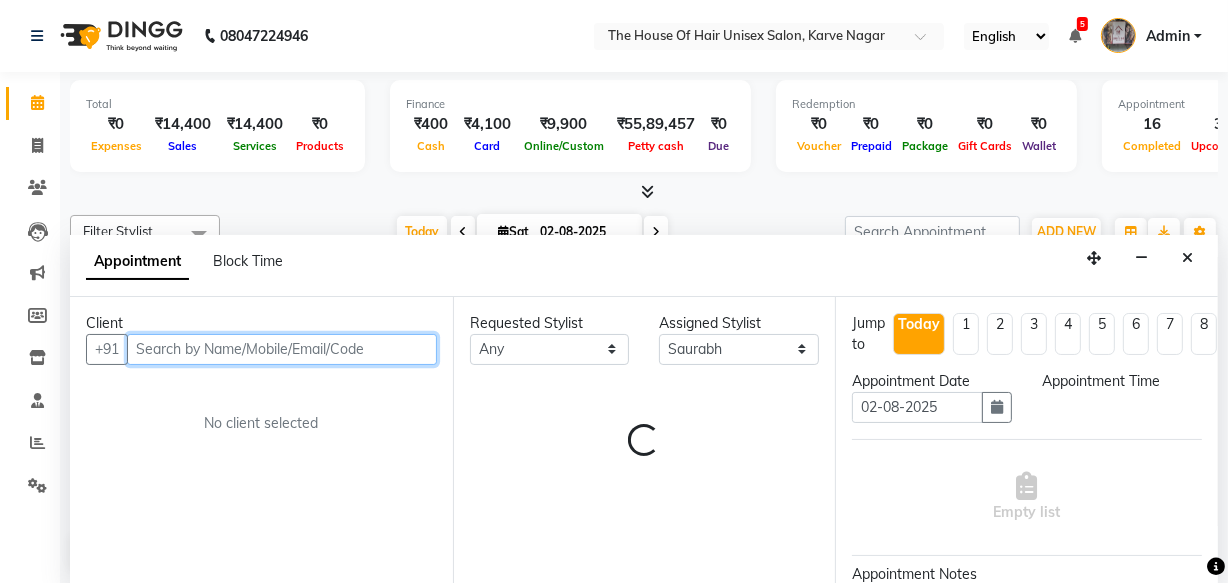 select on "1200" 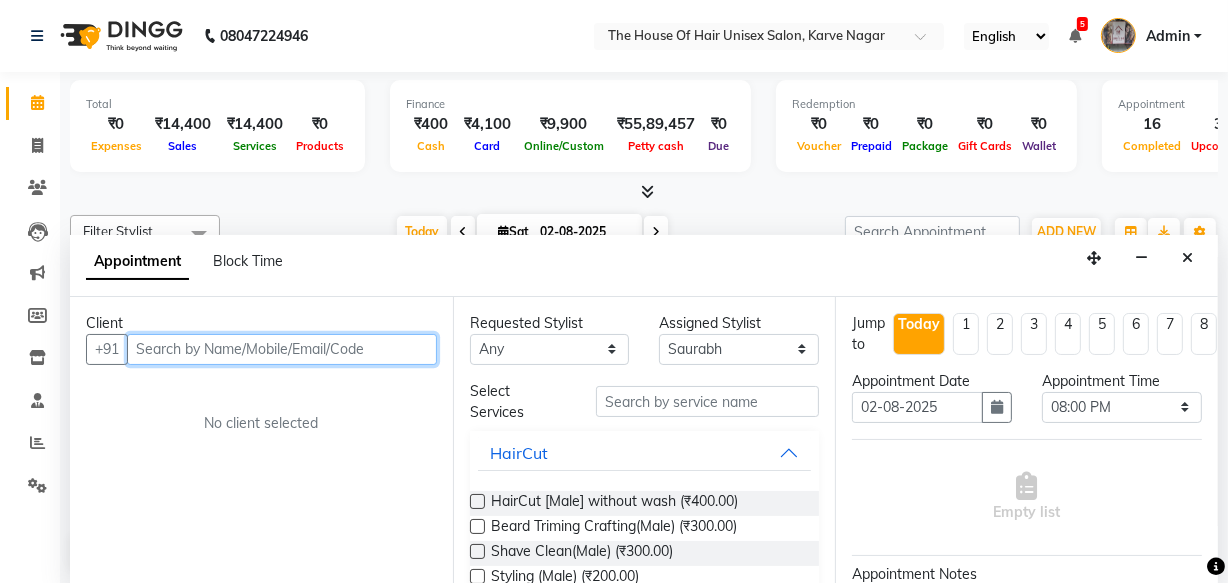click at bounding box center [282, 349] 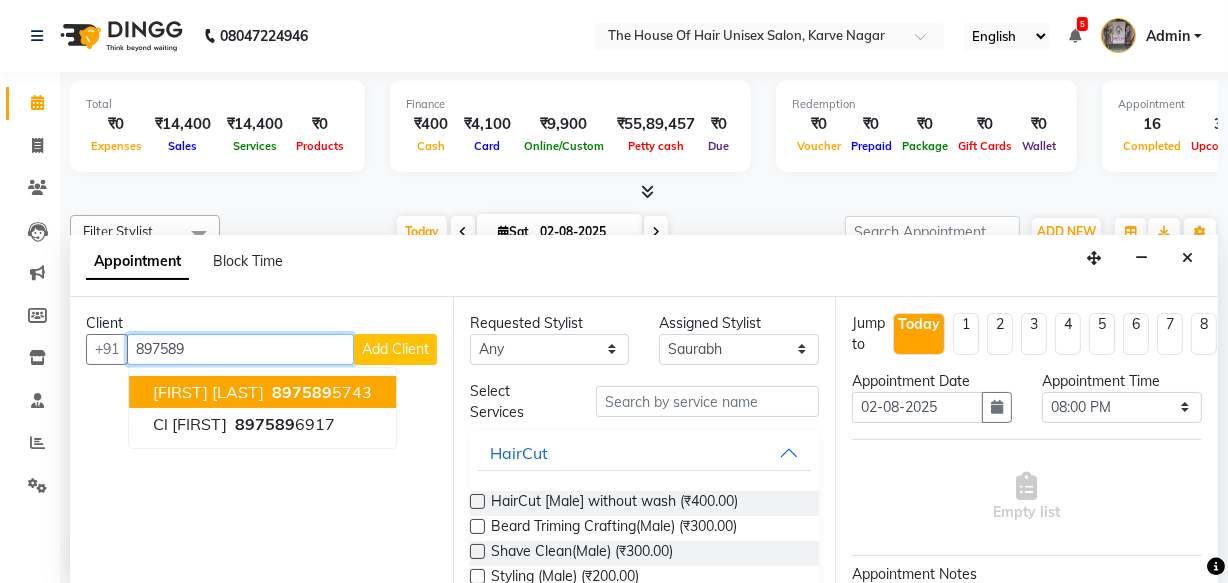 click on "897589" at bounding box center (302, 392) 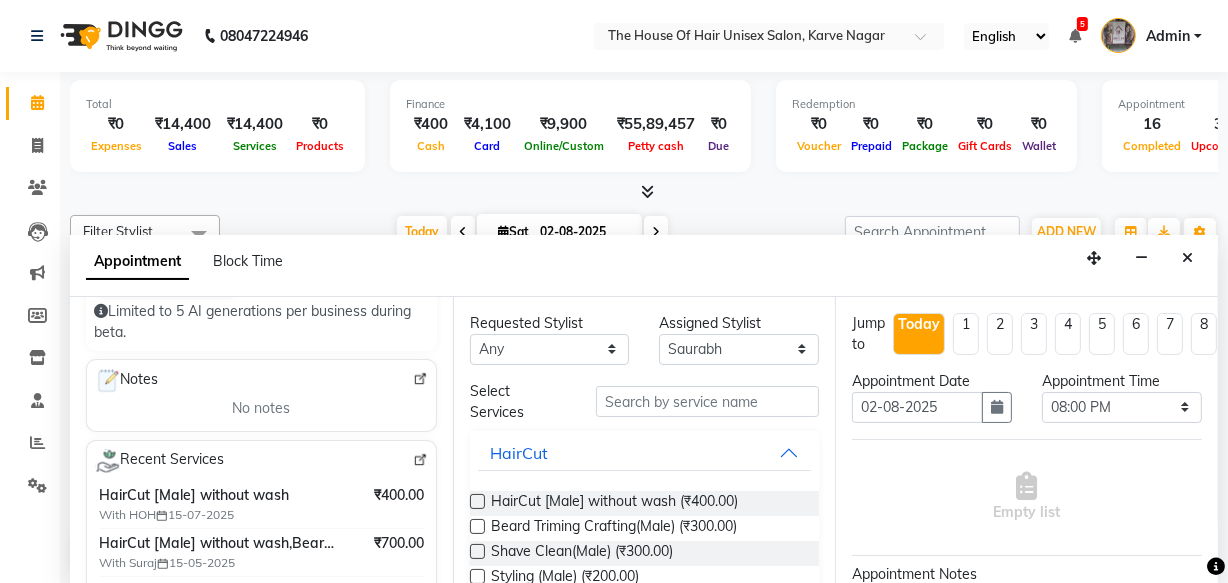 scroll, scrollTop: 277, scrollLeft: 0, axis: vertical 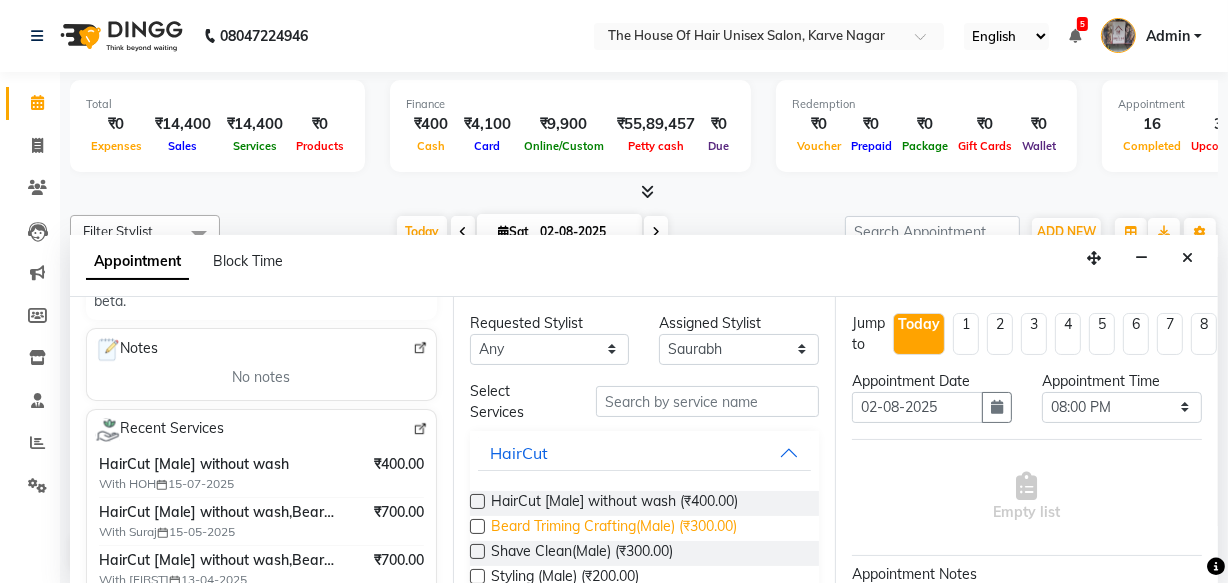 type on "8975895743" 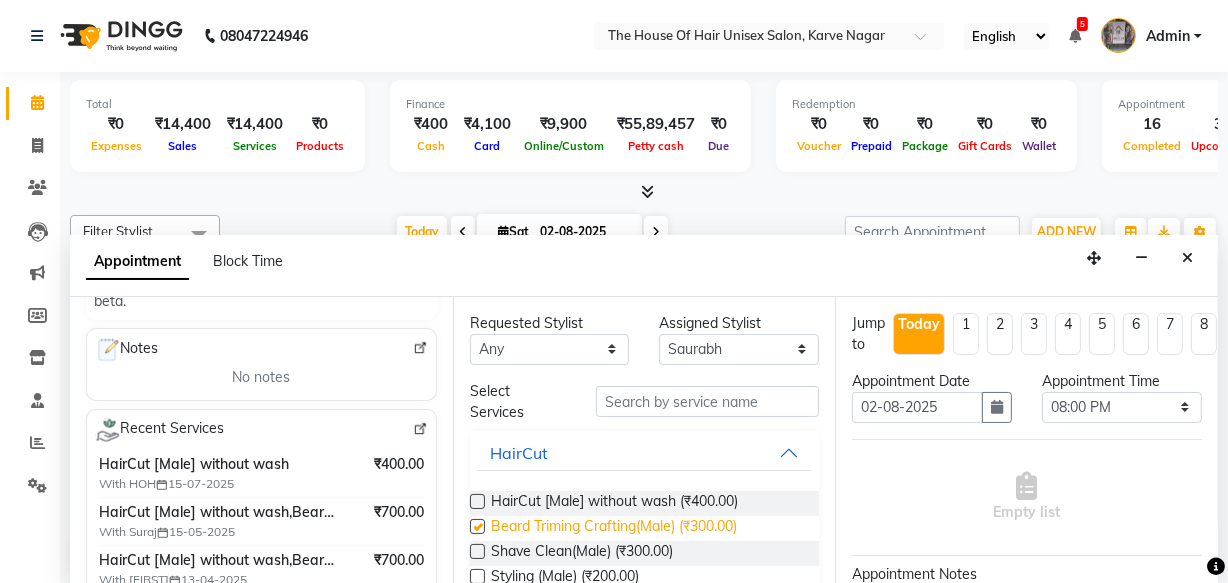 checkbox on "false" 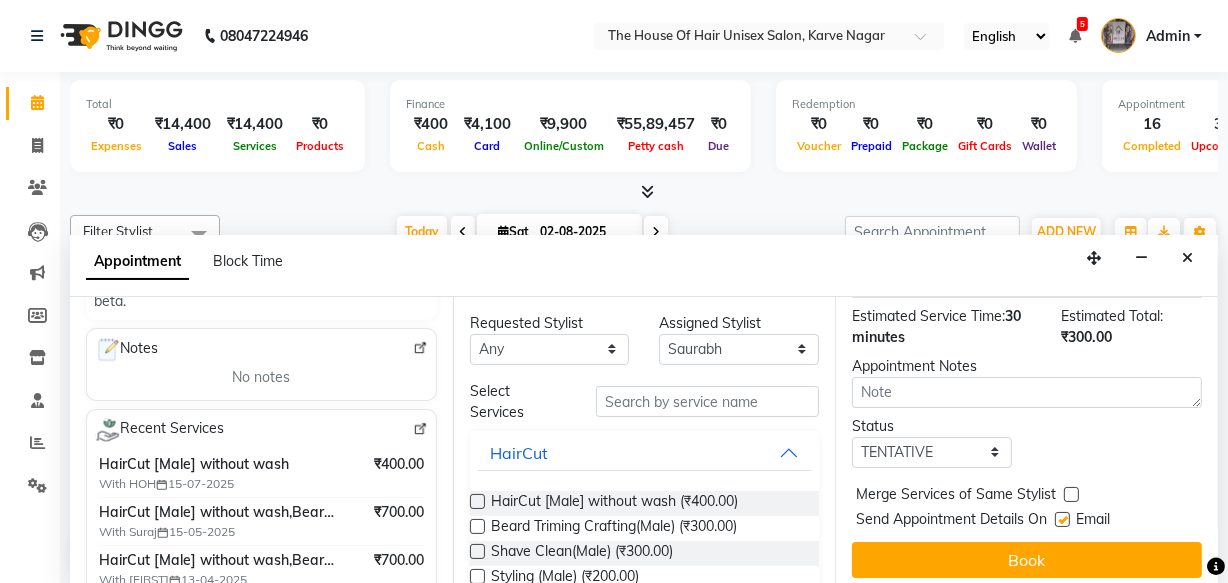 scroll, scrollTop: 271, scrollLeft: 0, axis: vertical 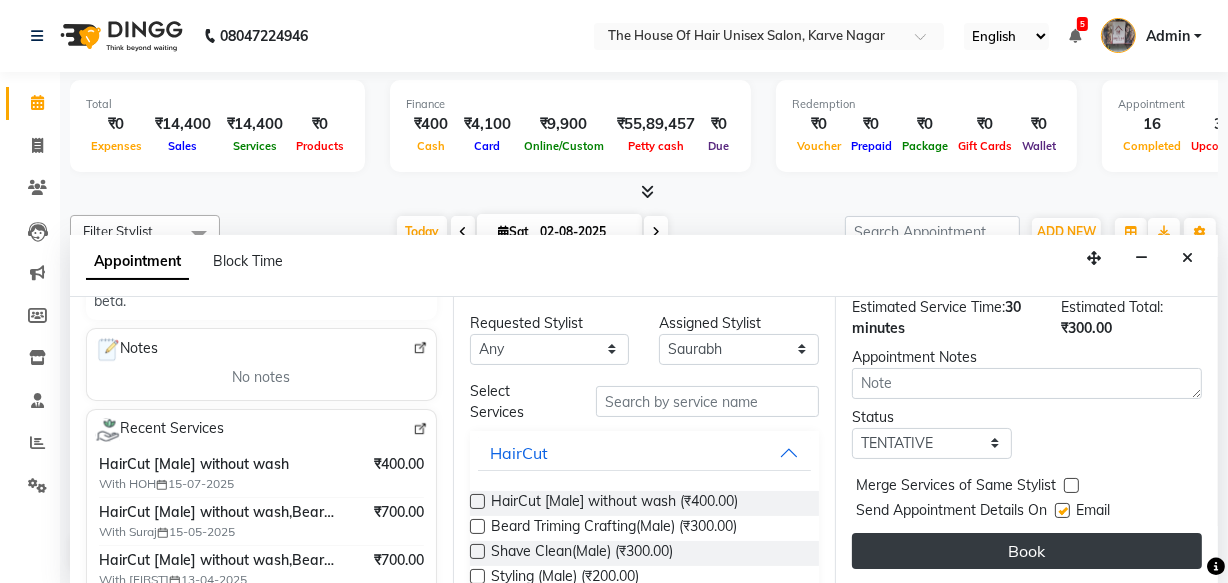 click on "Book" at bounding box center [1027, 551] 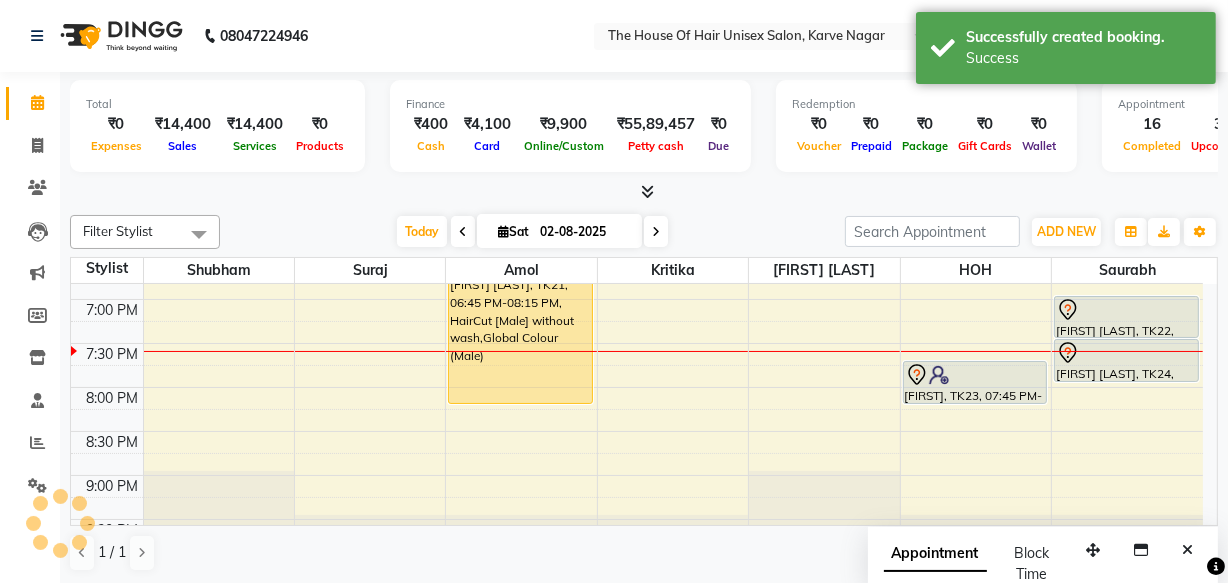 scroll, scrollTop: 0, scrollLeft: 0, axis: both 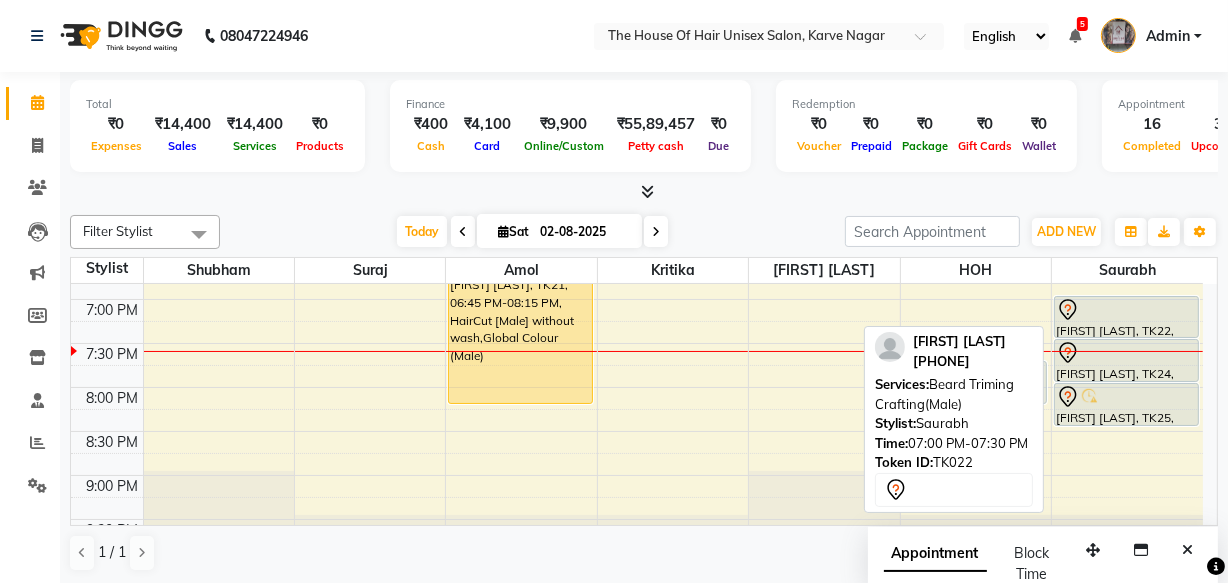 click on "[FIRST] [LAST], TK22, 07:00 PM-07:30 PM, Beard Triming Crafting(Male)" at bounding box center (1126, 317) 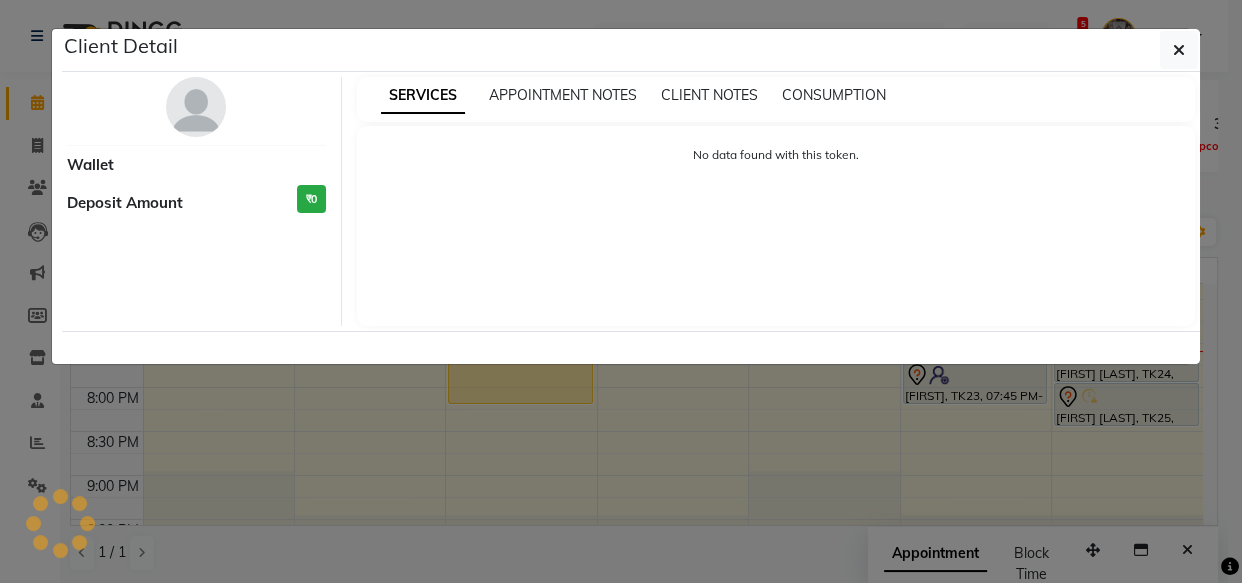 select on "7" 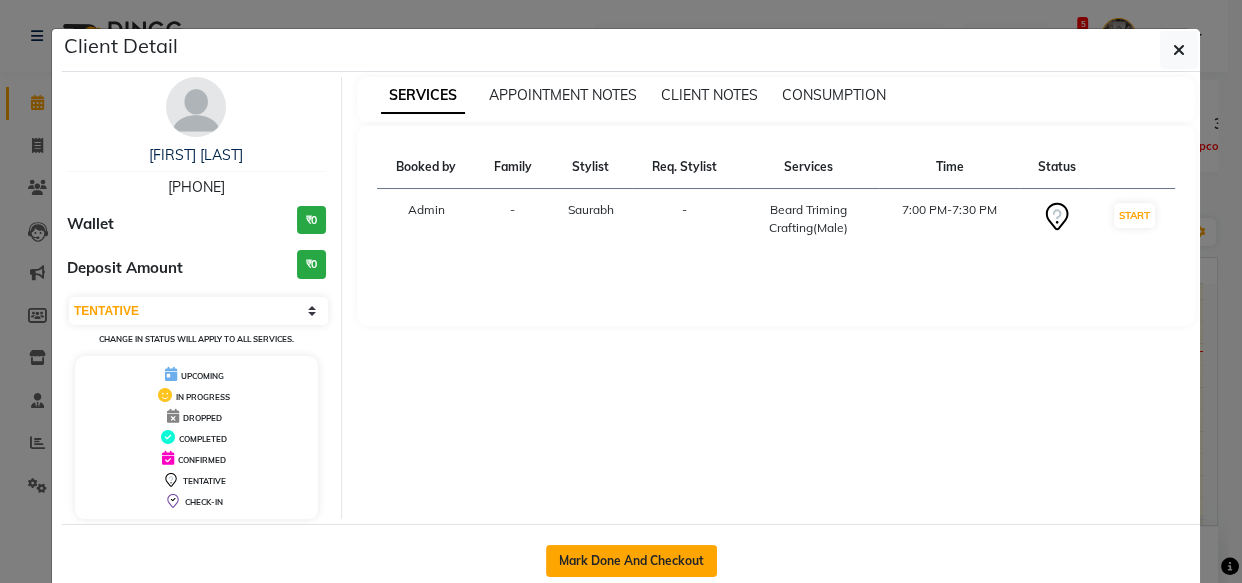 click on "Mark Done And Checkout" 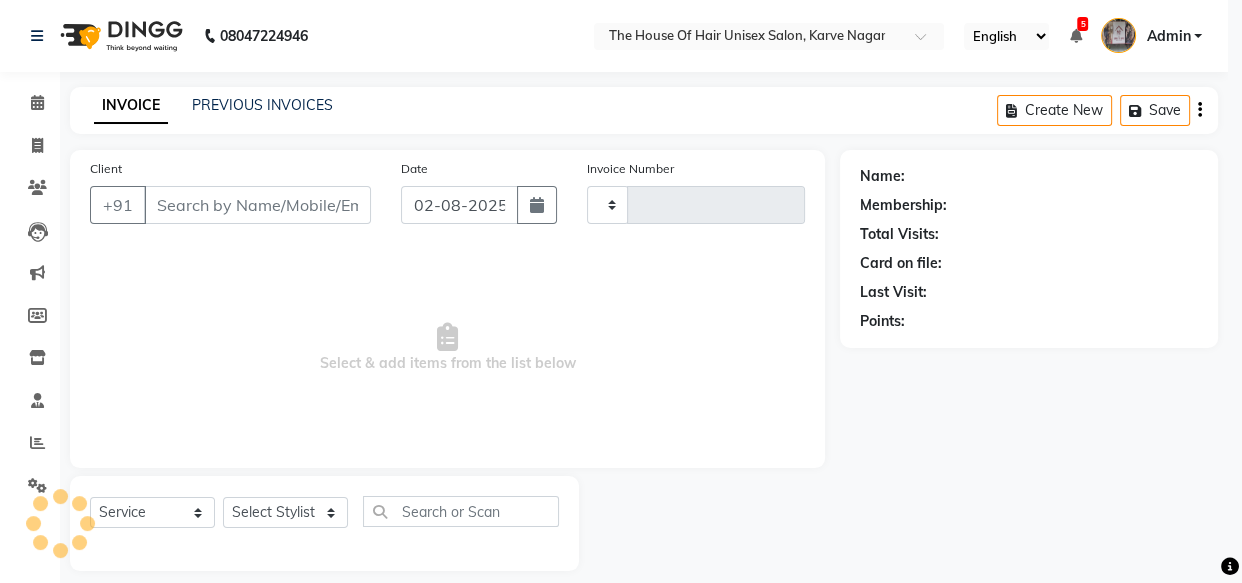 type on "2094" 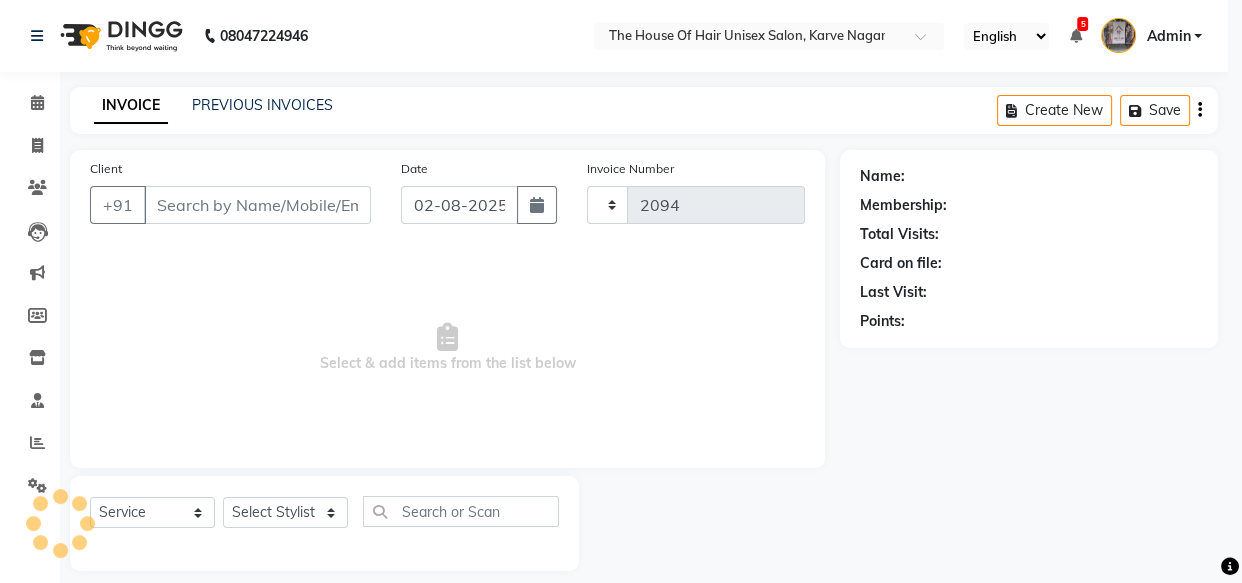 select on "598" 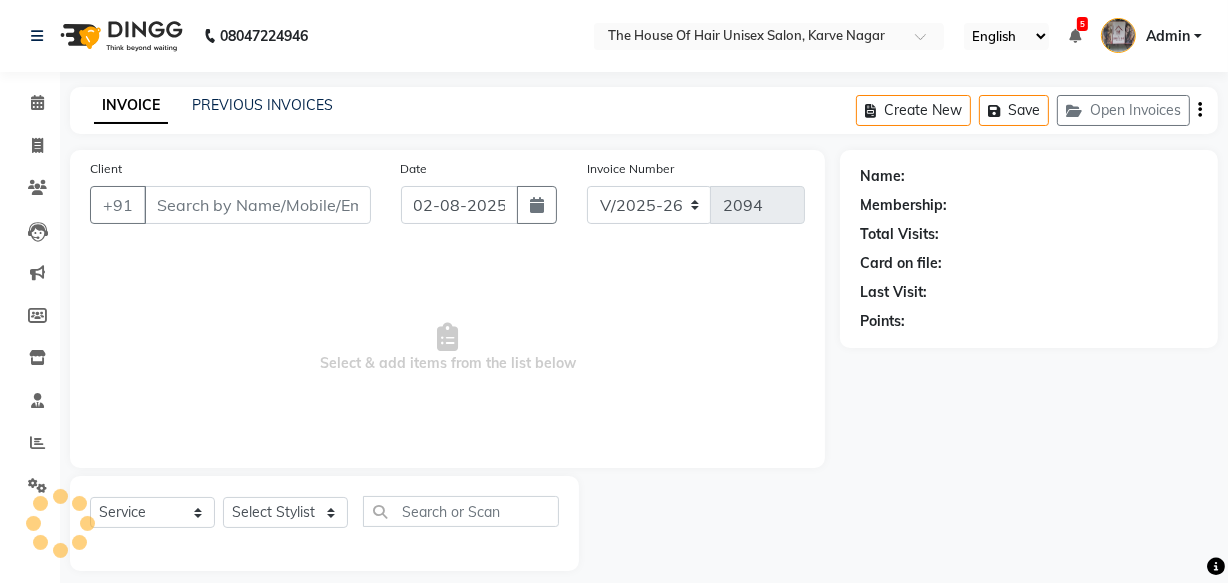 type on "8010066735" 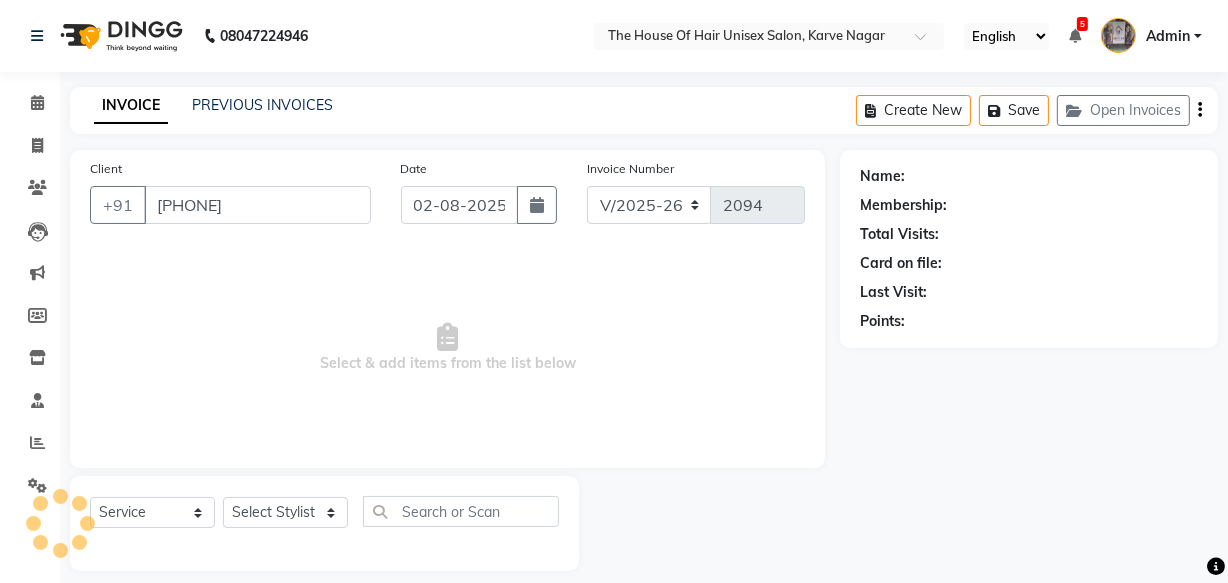 select on "86145" 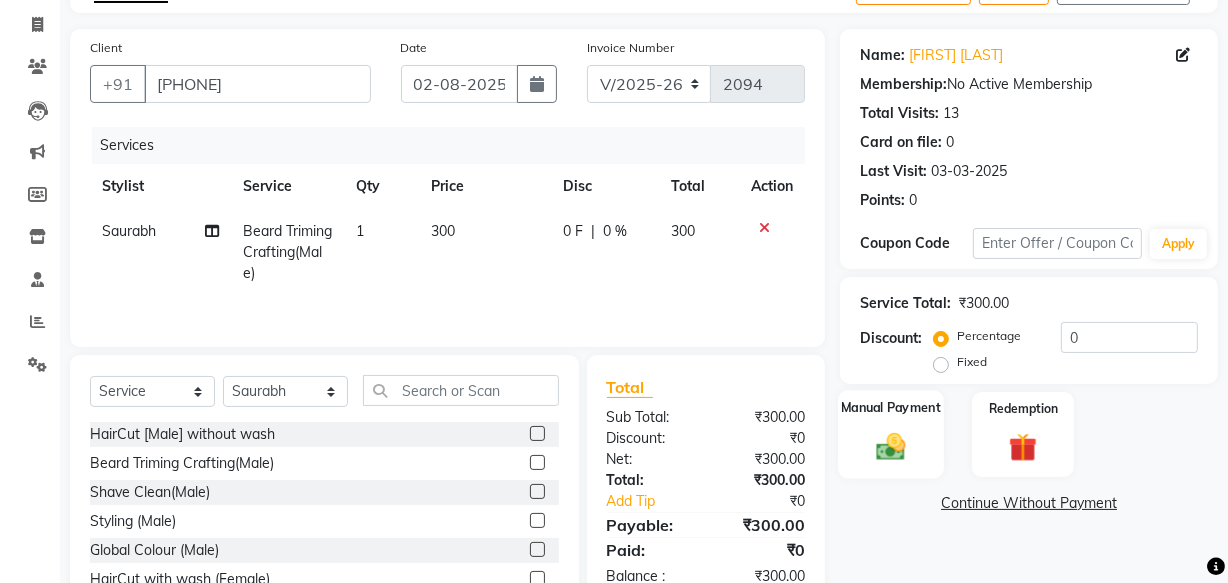 scroll, scrollTop: 219, scrollLeft: 0, axis: vertical 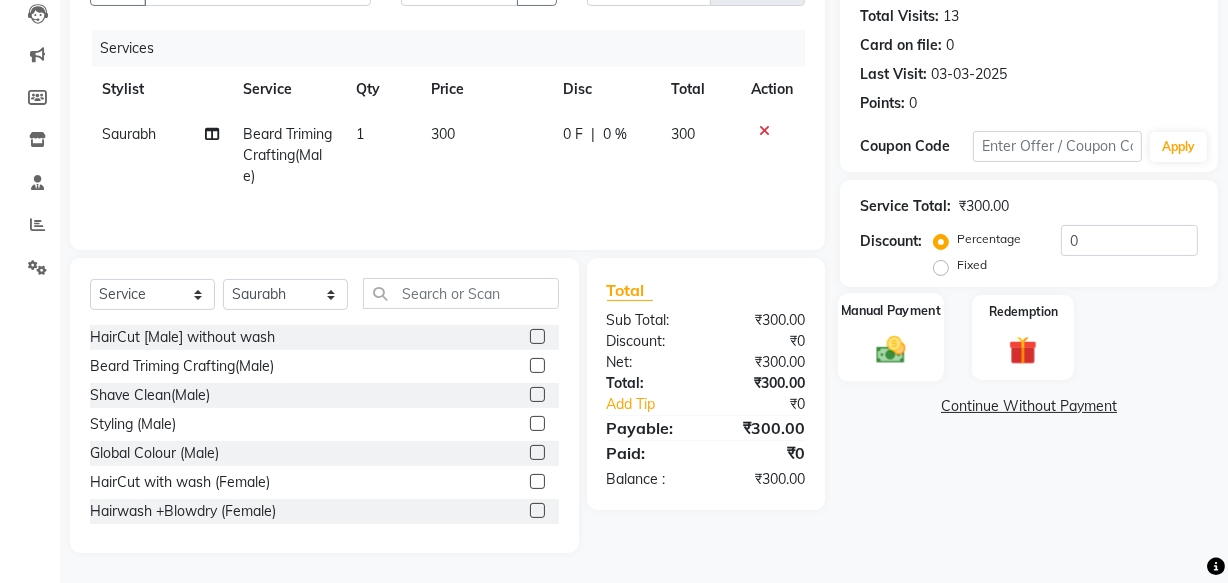 click 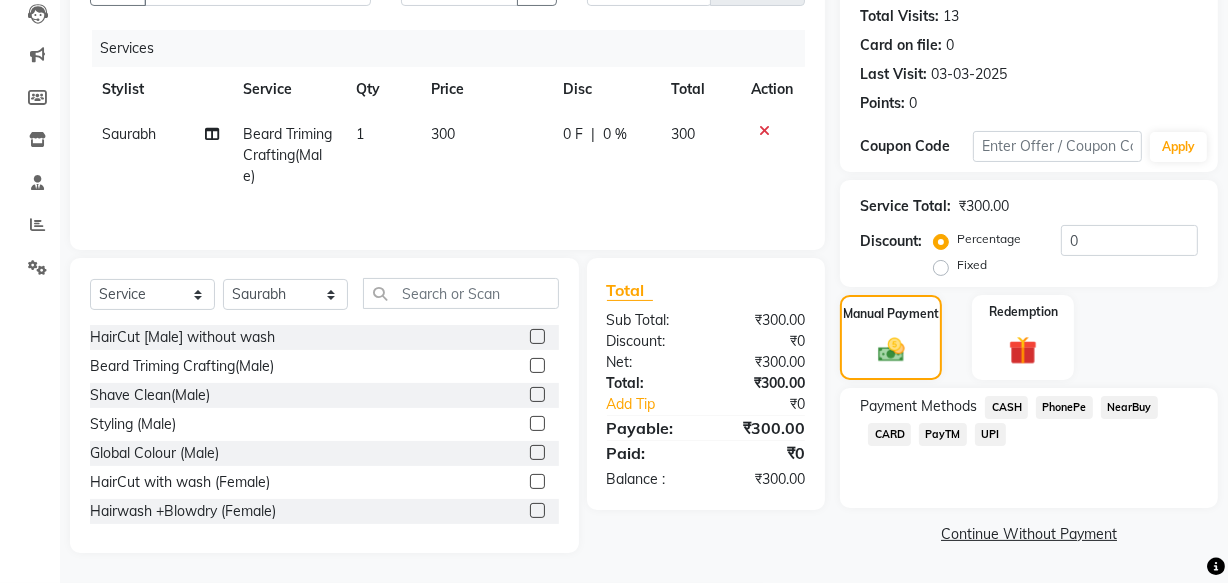 click on "CASH" 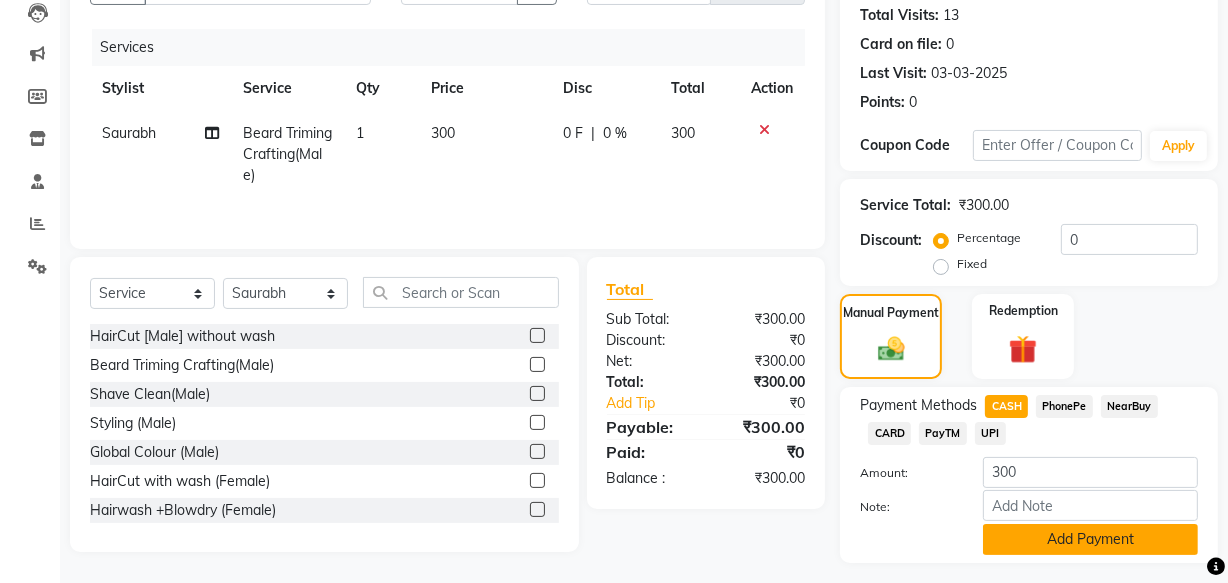 click on "Add Payment" 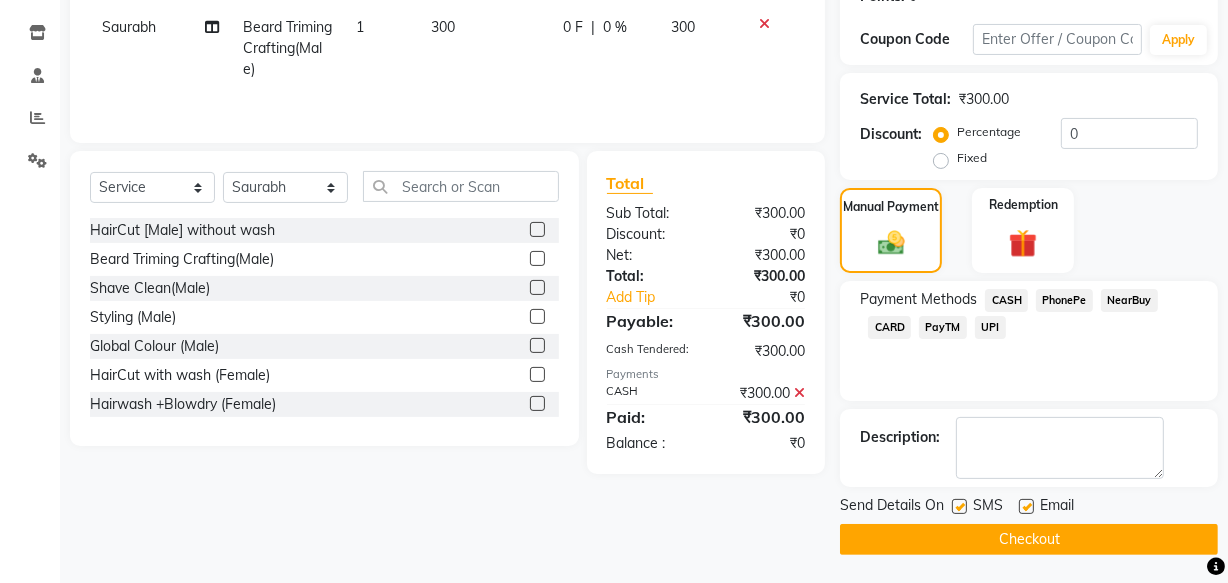 scroll, scrollTop: 326, scrollLeft: 0, axis: vertical 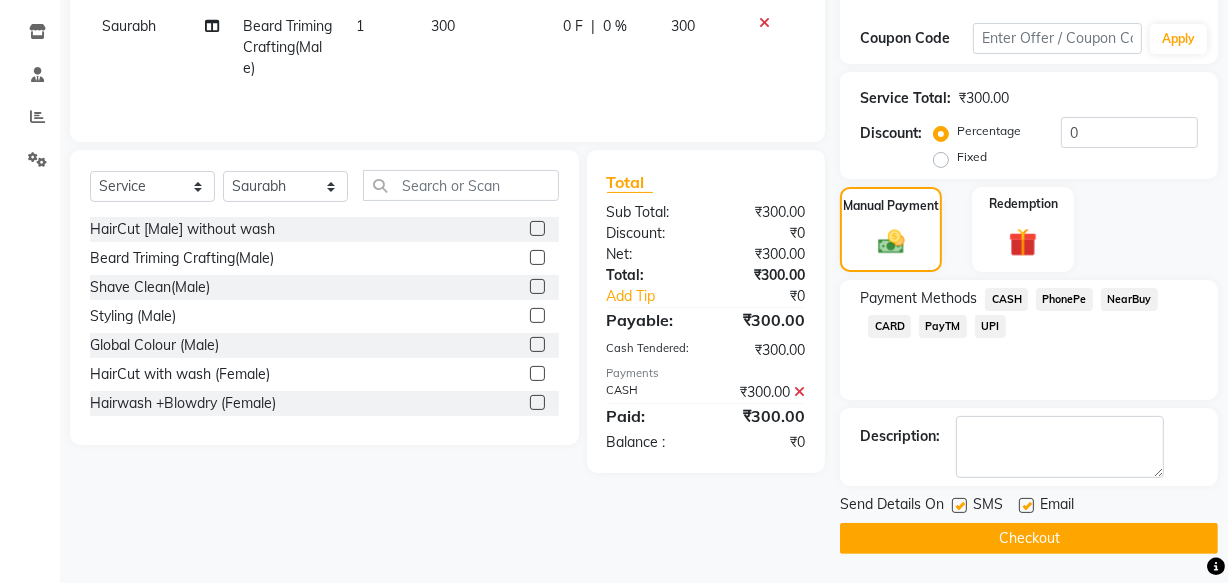 click on "Checkout" 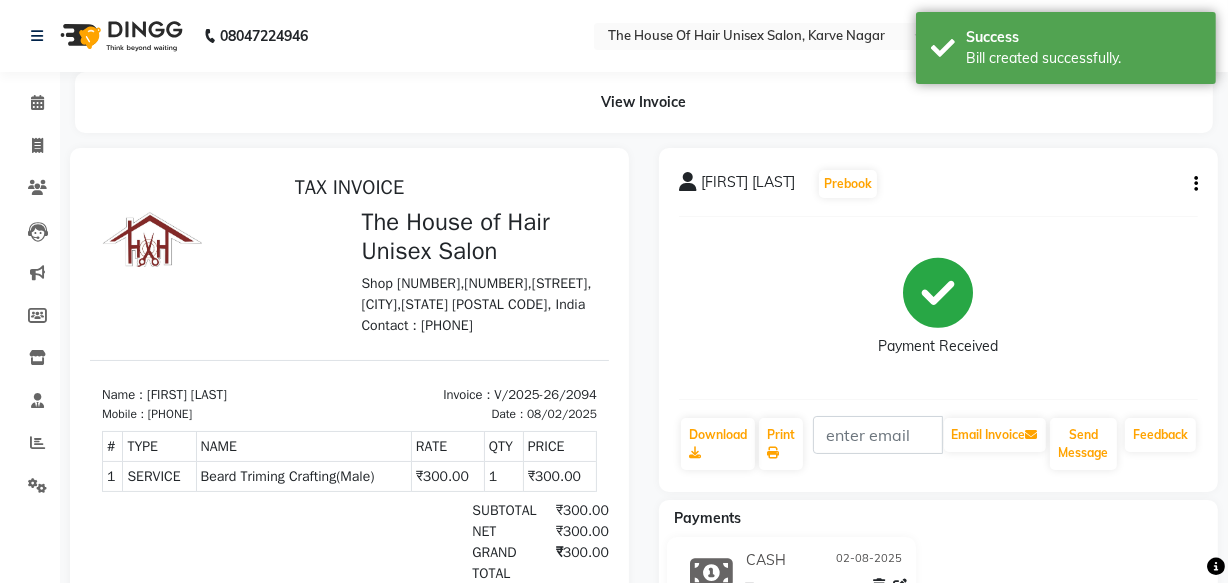 scroll, scrollTop: 0, scrollLeft: 0, axis: both 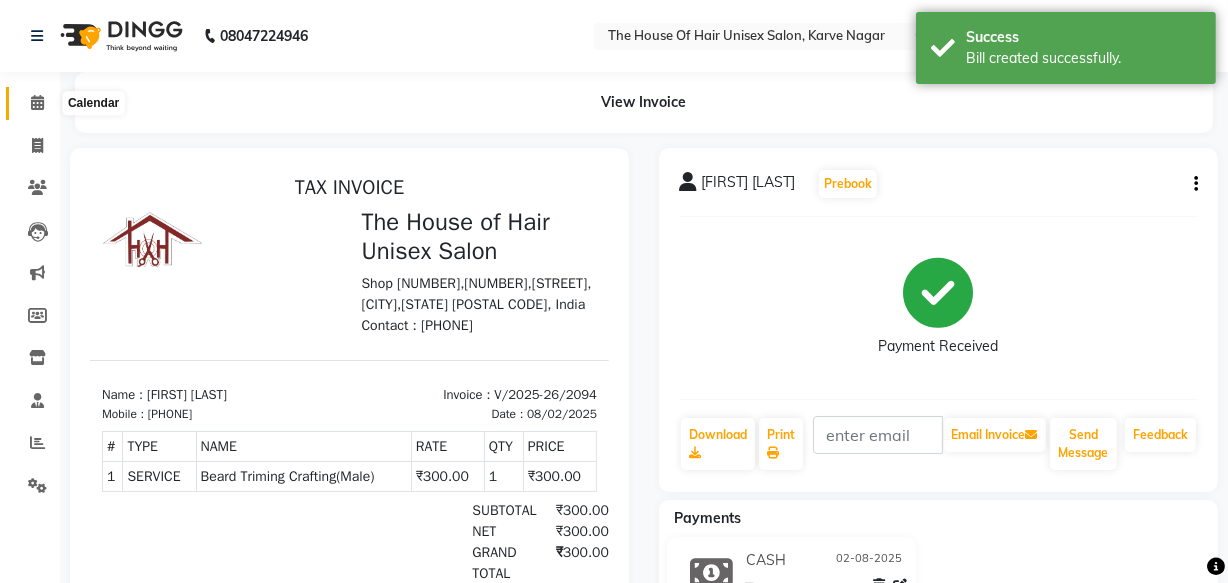 click 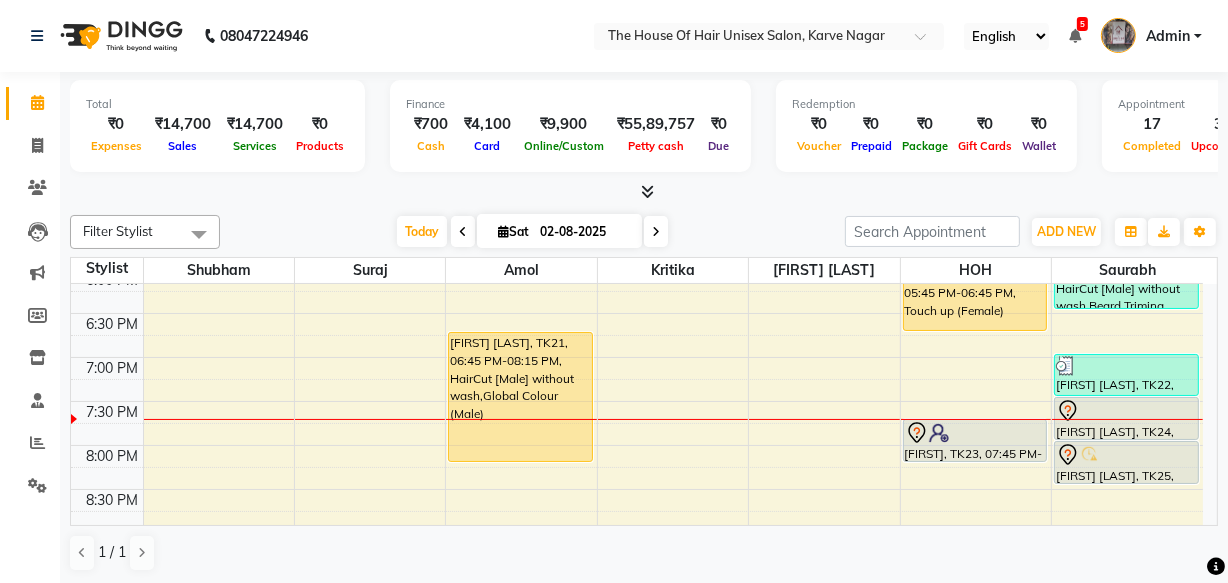 scroll, scrollTop: 984, scrollLeft: 0, axis: vertical 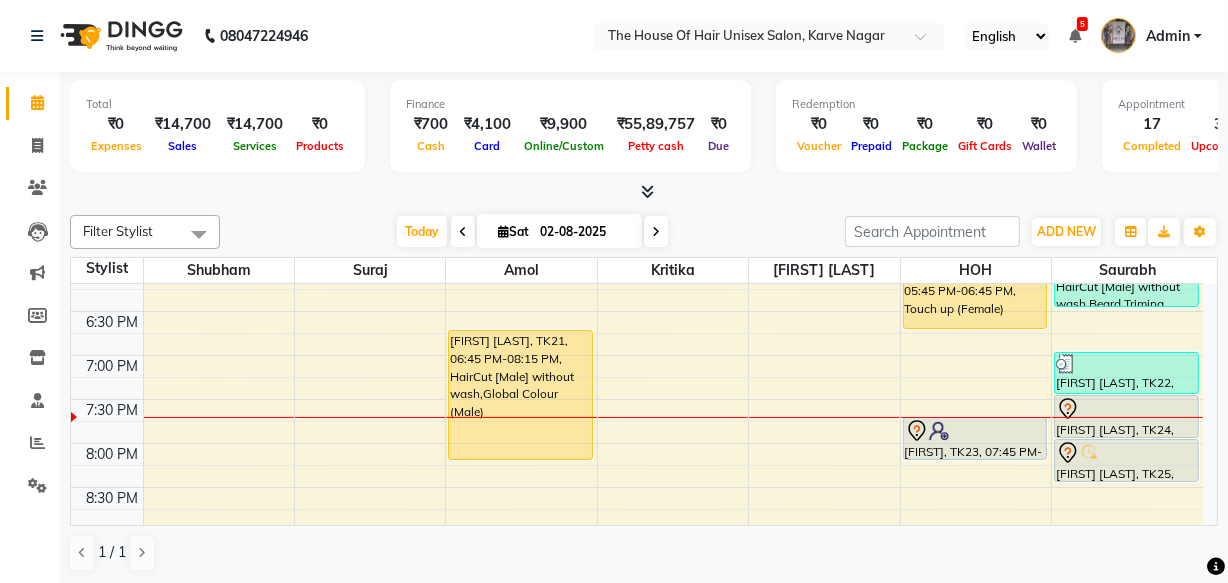 click on "7:00 AM 7:30 AM 8:00 AM 8:30 AM 9:00 AM 9:30 AM 10:00 AM 10:30 AM 11:00 AM 11:30 AM 12:00 PM 12:30 PM 1:00 PM 1:30 PM 2:00 PM 2:30 PM 3:00 PM 3:30 PM 4:00 PM 4:30 PM 5:00 PM 5:30 PM 6:00 PM 6:30 PM 7:00 PM 7:30 PM 8:00 PM 8:30 PM 9:00 PM 9:30 PM    Ajinkya, TK01, 01:00 PM-03:30 PM, Global Colour (Male),Haircut by Shubham (Male),Beard Triming Crafting(Male),Hair spa (Male)     pratham gokhale, TK07, 03:00 PM-03:30 PM, Haircut by Shubham (Male)     manish joshi, TK16, 04:00 PM-04:30 PM, Haircut by Shubham (Male)     Neha Matkari, TK13, 12:00 PM-12:45 PM, Hairwash +Blowdry (Female)     Anirudha Vispute, TK08, 12:45 PM-02:45 PM, Beard Triming Crafting(Male),HairCut [Male] without wash    RUSHIKESH, TK03, 04:00 PM-05:00 PM, HairCut [Male] without wash,Haircut without wash (female)     swaraj gosavi, TK11, 03:15 PM-03:45 PM, Beard Triming Crafting(Male)     sayali, TK19, 04:30 PM-05:00 PM, Haircut without wash (female)    kedar jadhav, TK21, 06:45 PM-08:15 PM, HairCut [Male] without wash,Global Colour (Male)" at bounding box center [637, -41] 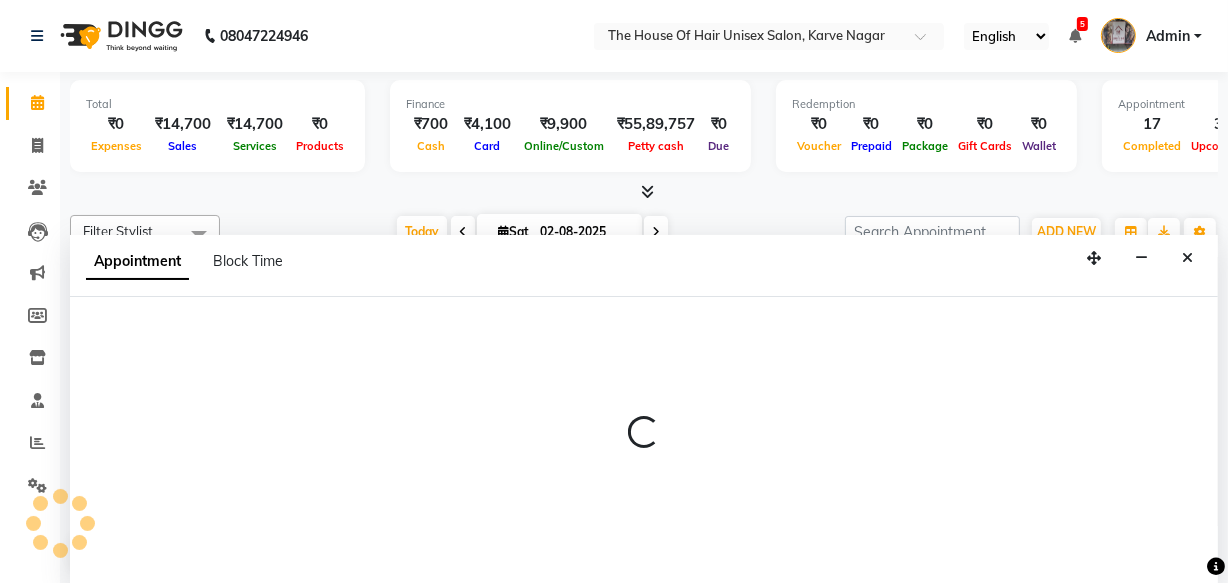 select on "8430" 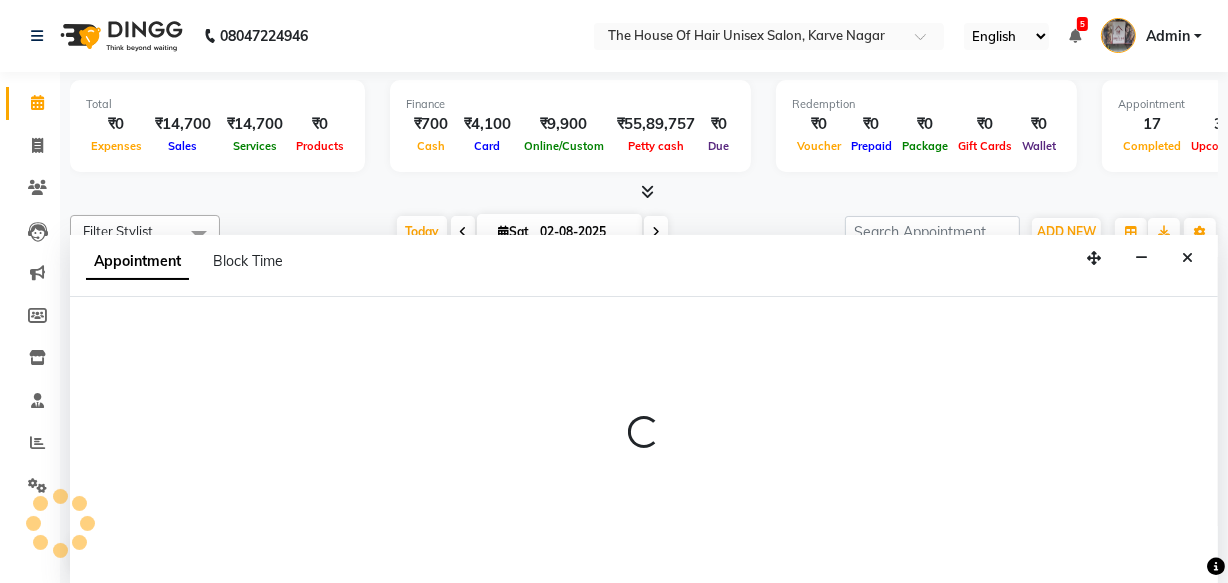 select on "tentative" 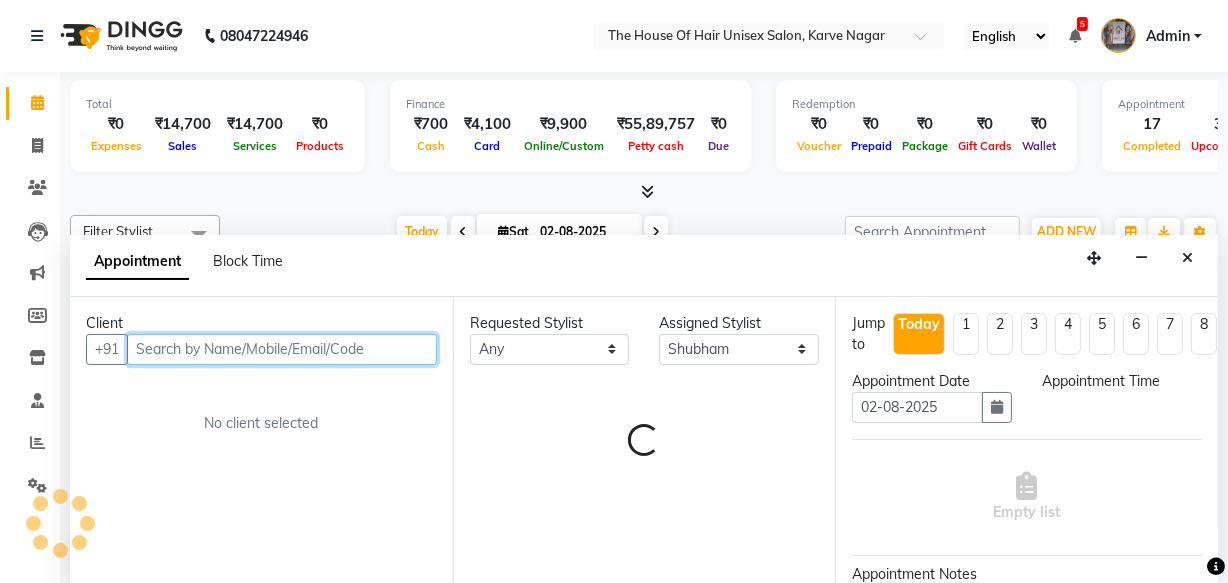 scroll, scrollTop: 0, scrollLeft: 0, axis: both 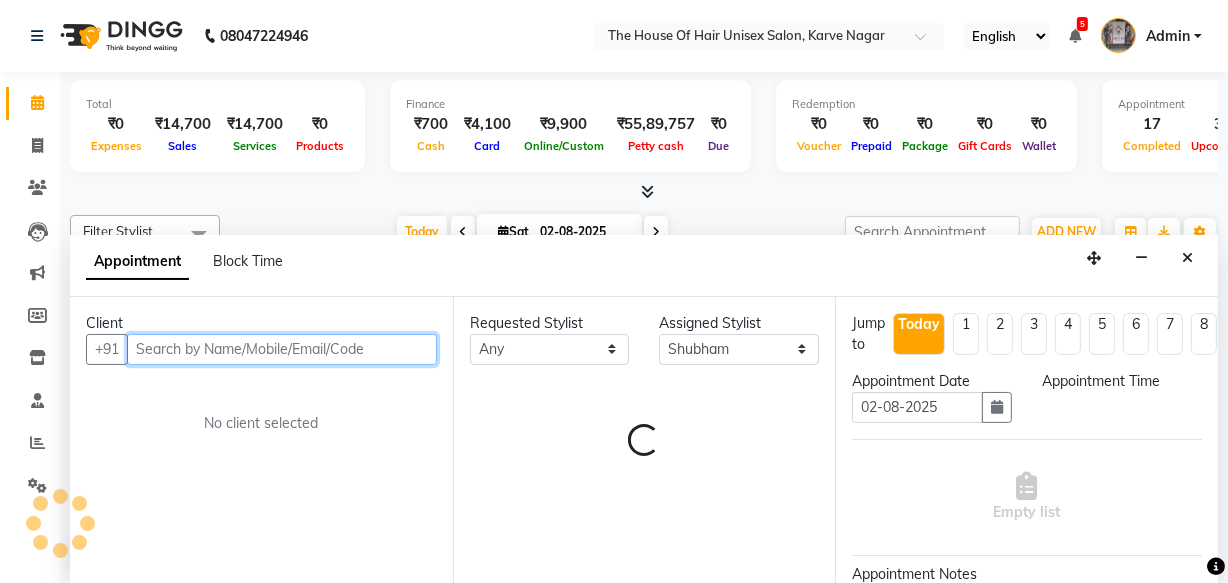 select on "1185" 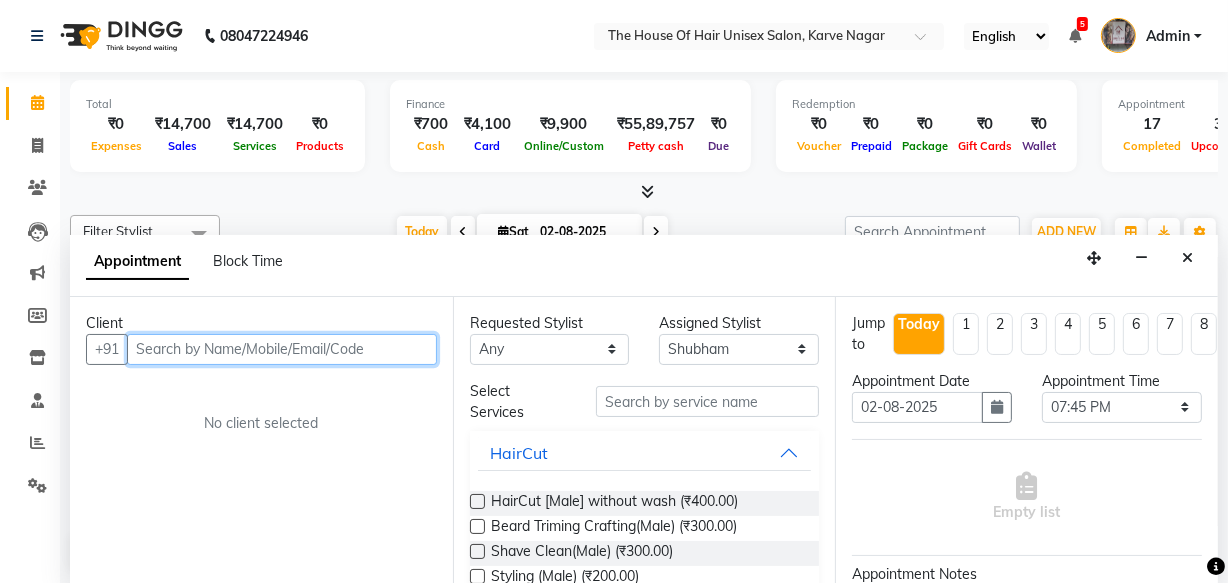 click at bounding box center (282, 349) 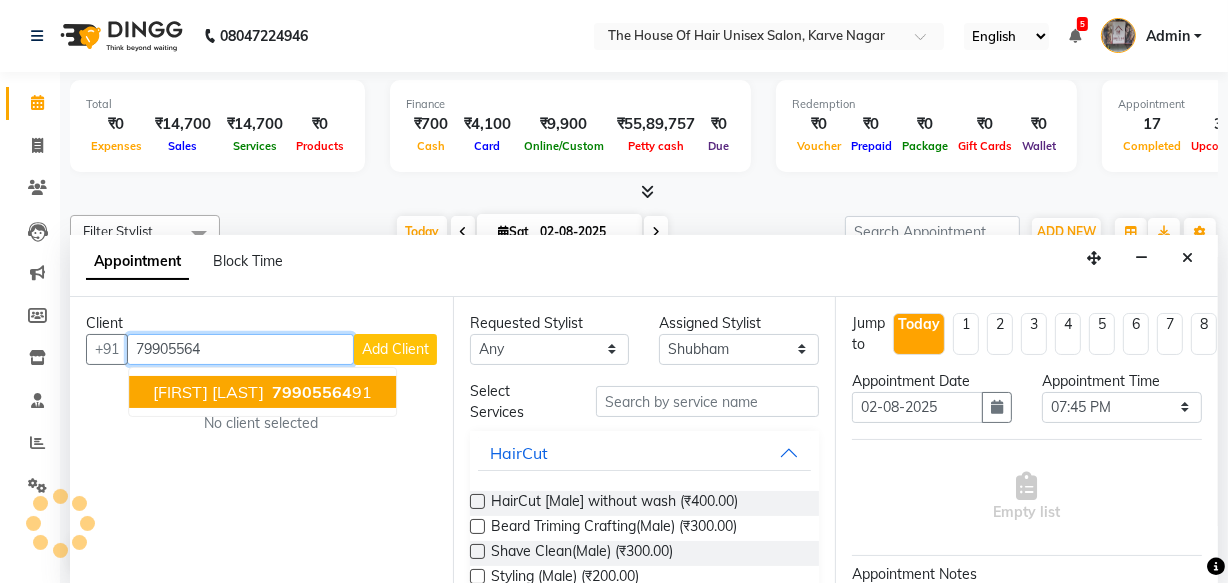 click on "79905564" at bounding box center [312, 392] 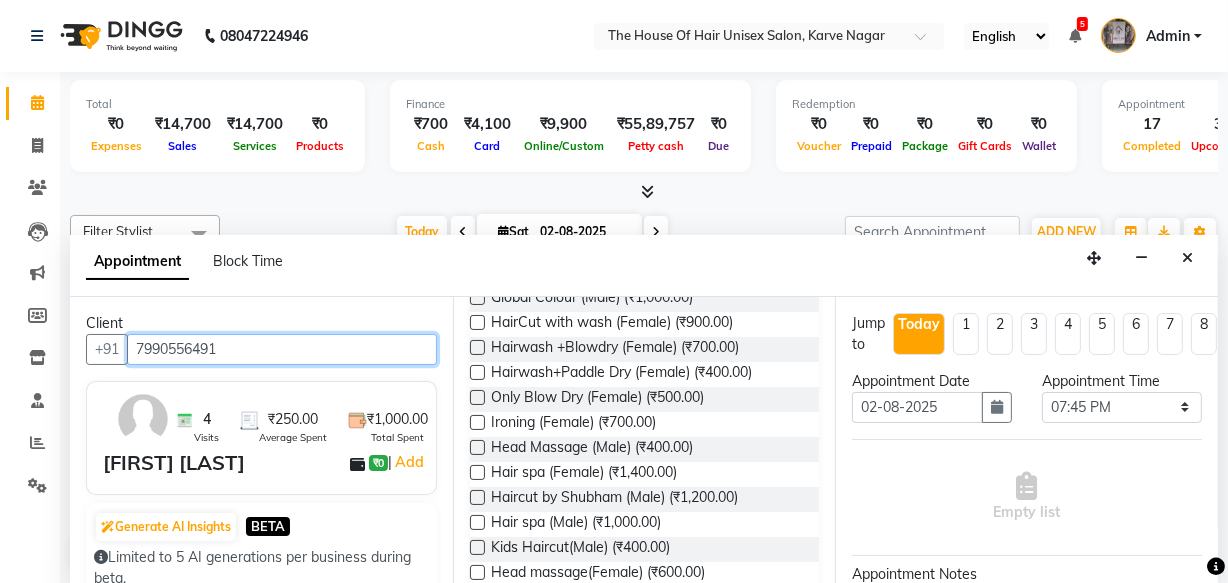 scroll, scrollTop: 308, scrollLeft: 0, axis: vertical 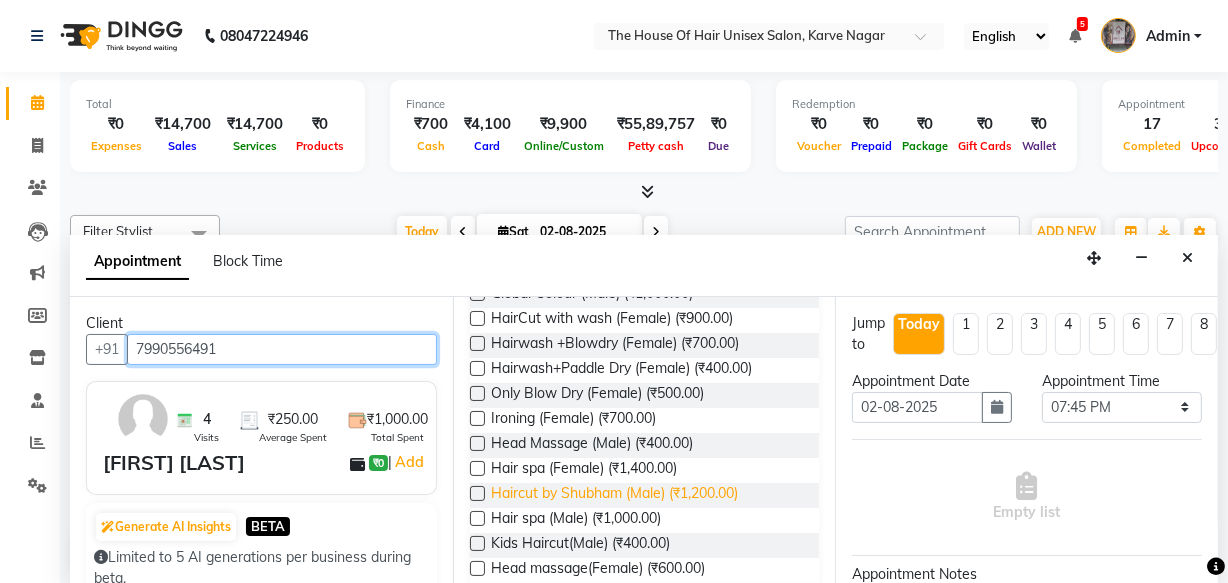 type on "7990556491" 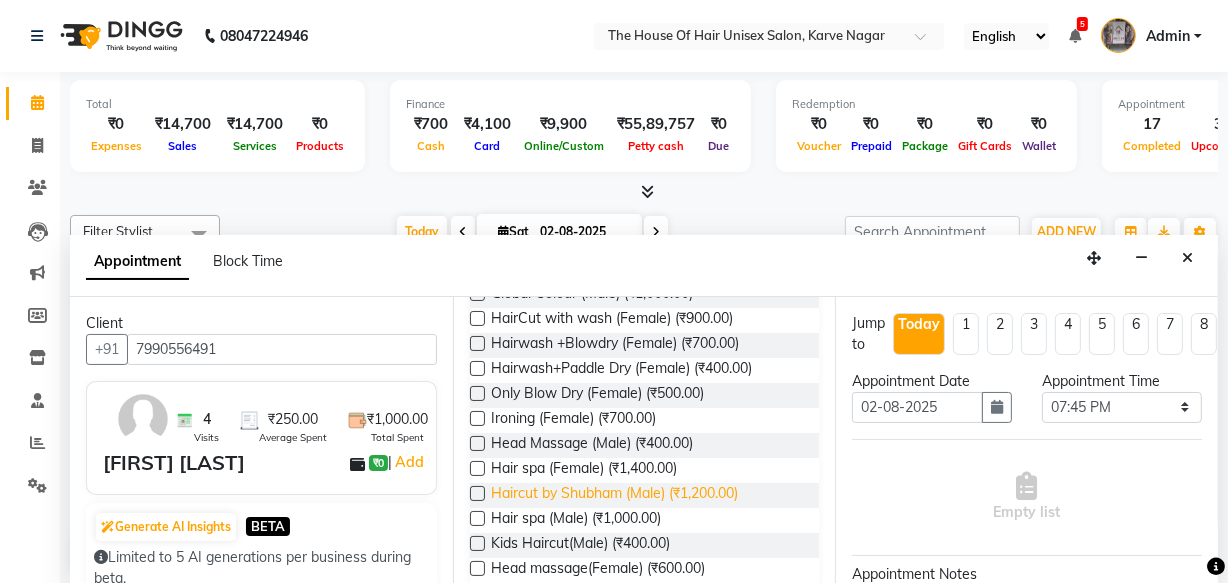 click on "Haircut by Shubham (Male) (₹1,200.00)" at bounding box center [614, 495] 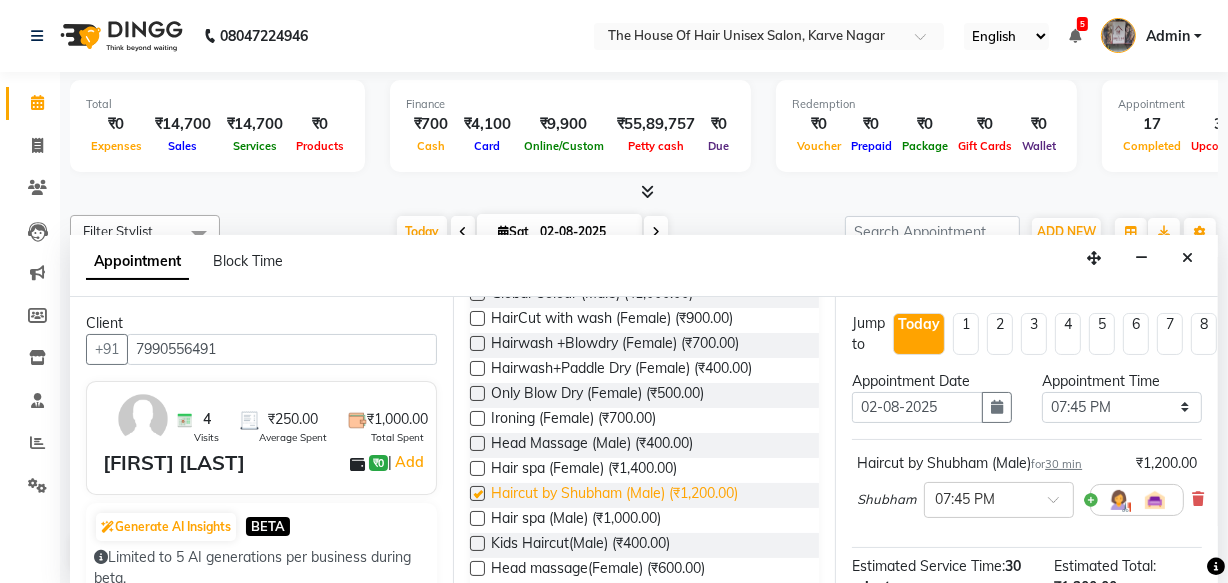 checkbox on "false" 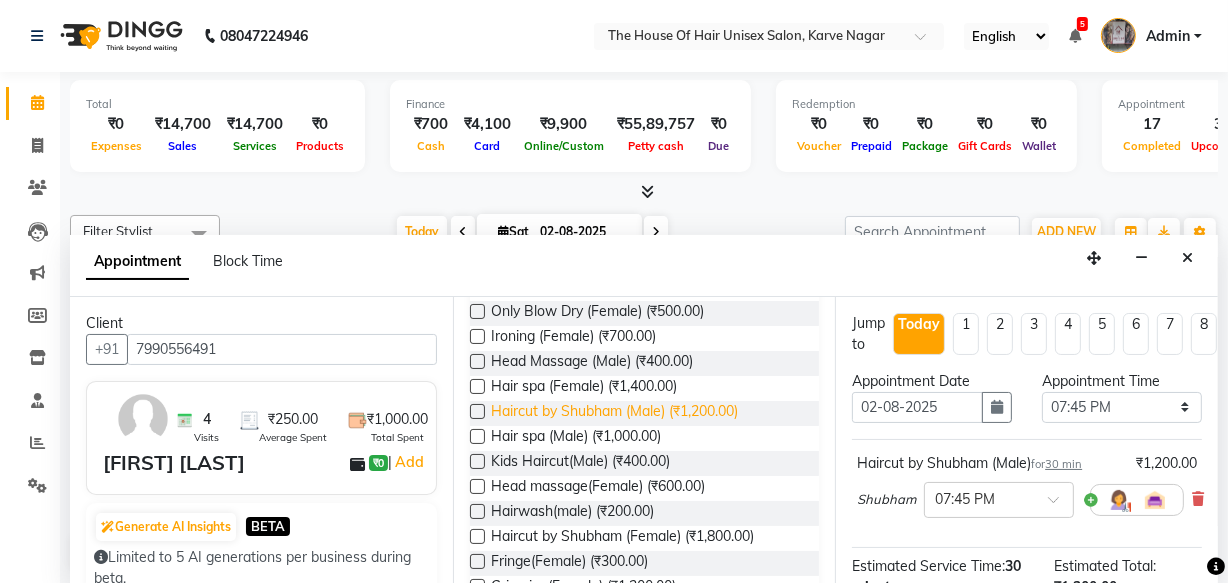 scroll, scrollTop: 498, scrollLeft: 0, axis: vertical 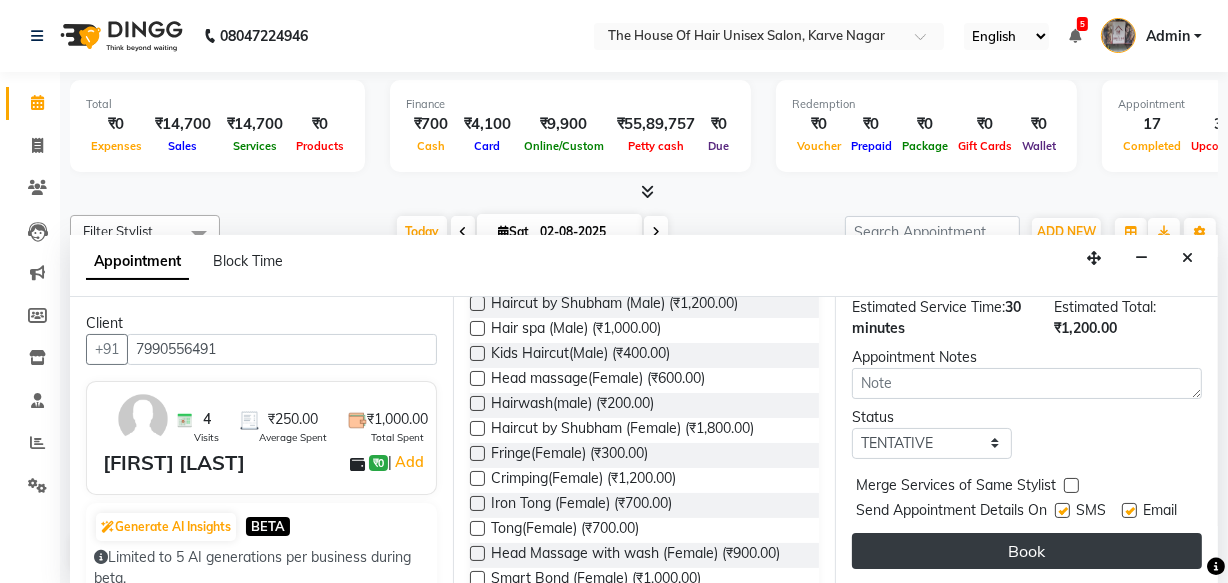click on "Book" at bounding box center (1027, 551) 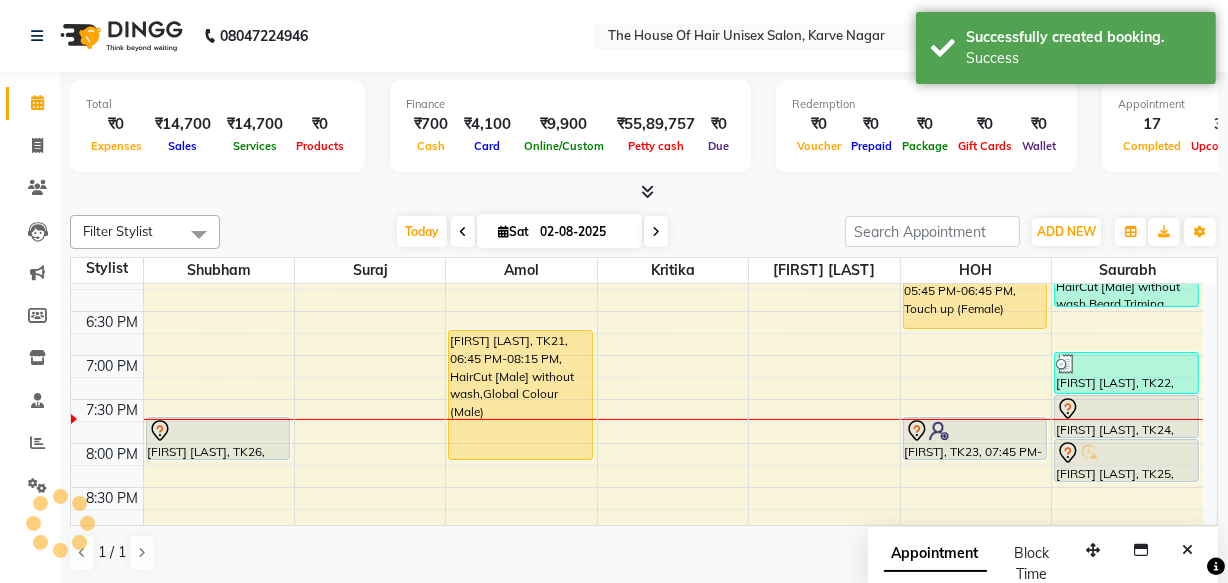 scroll, scrollTop: 0, scrollLeft: 0, axis: both 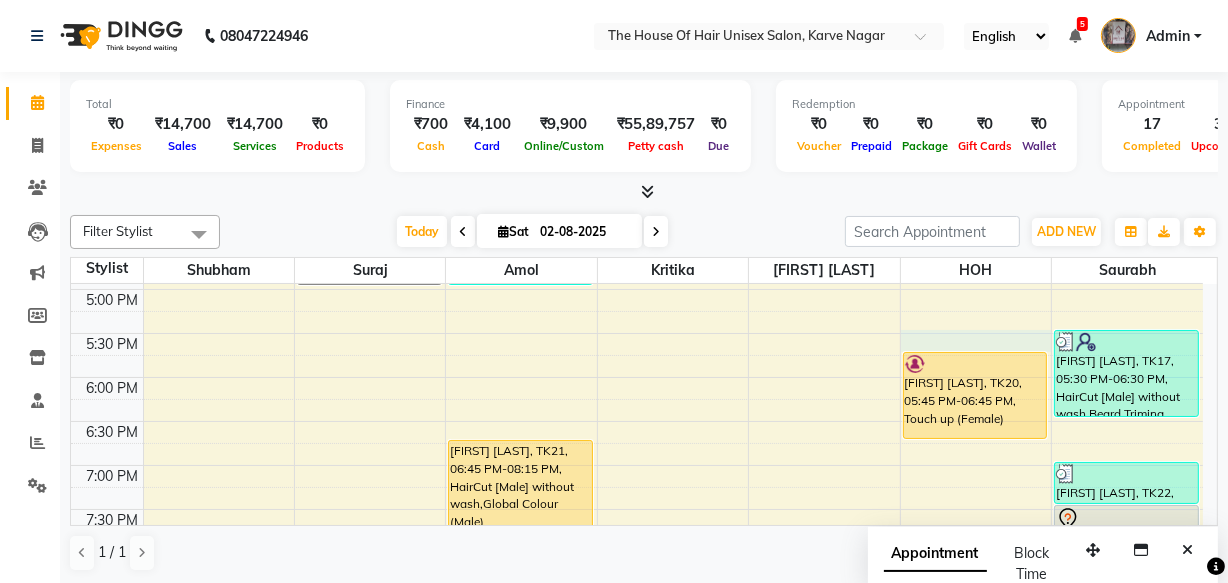 click on "7:00 AM 7:30 AM 8:00 AM 8:30 AM 9:00 AM 9:30 AM 10:00 AM 10:30 AM 11:00 AM 11:30 AM 12:00 PM 12:30 PM 1:00 PM 1:30 PM 2:00 PM 2:30 PM 3:00 PM 3:30 PM 4:00 PM 4:30 PM 5:00 PM 5:30 PM 6:00 PM 6:30 PM 7:00 PM 7:30 PM 8:00 PM 8:30 PM 9:00 PM 9:30 PM    Ajinkya, TK01, 01:00 PM-03:30 PM, Global Colour (Male),Haircut by Shubham (Male),Beard Triming Crafting(Male),Hair spa (Male)     pratham gokhale, TK07, 03:00 PM-03:30 PM, Haircut by Shubham (Male)     manish joshi, TK16, 04:00 PM-04:30 PM, Haircut by Shubham (Male)             vinit rathod, TK26, 07:45 PM-08:15 PM, Haircut by Shubham (Male)     Neha Matkari, TK13, 12:00 PM-12:45 PM, Hairwash +Blowdry (Female)     Anirudha Vispute, TK08, 12:45 PM-02:45 PM, Beard Triming Crafting(Male),HairCut [Male] without wash    RUSHIKESH, TK03, 04:00 PM-05:00 PM, HairCut [Male] without wash,Haircut without wash (female)     swaraj gosavi, TK11, 03:15 PM-03:45 PM, Beard Triming Crafting(Male)     sayali, TK19, 04:30 PM-05:00 PM, Haircut without wash (female)" at bounding box center [637, 69] 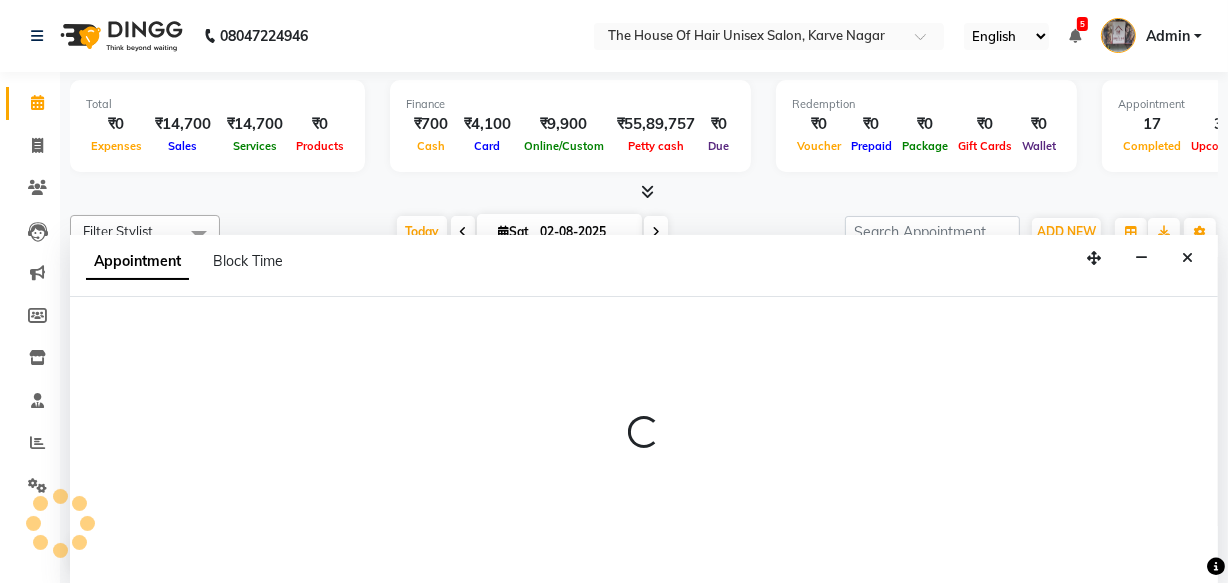 scroll, scrollTop: 0, scrollLeft: 0, axis: both 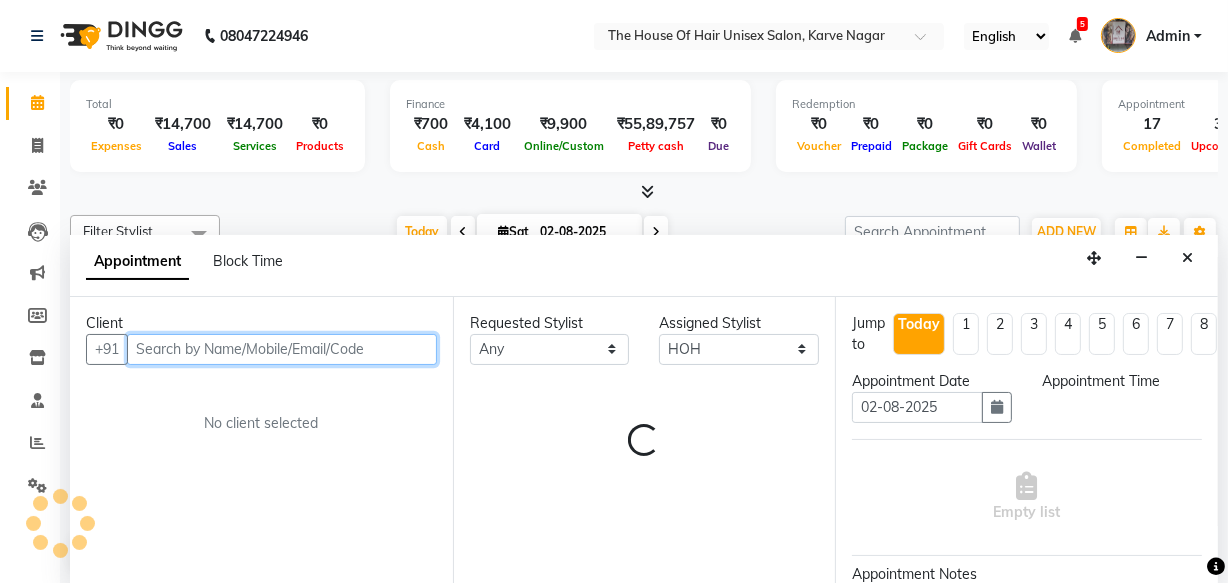 select on "1050" 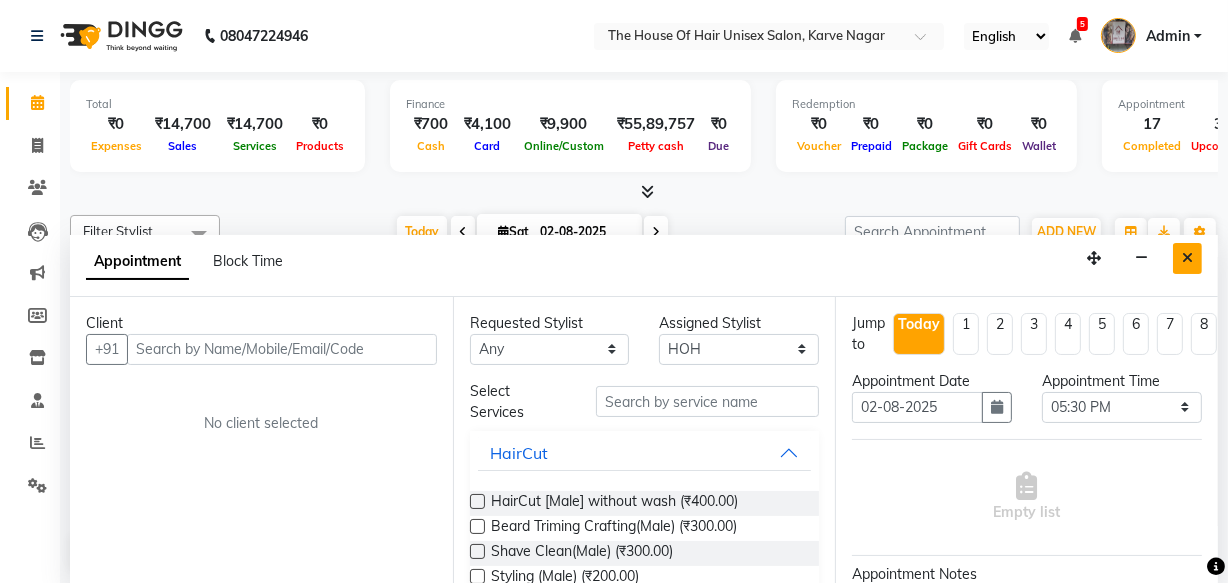 click at bounding box center [1187, 258] 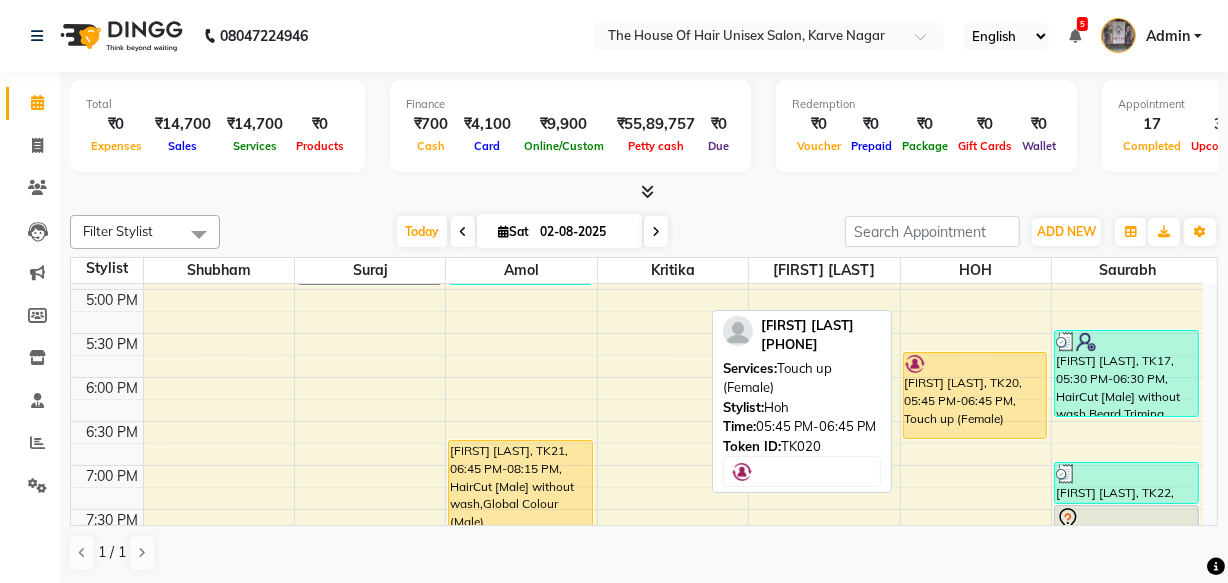 click on "Rashmi Rathi, TK20, 05:45 PM-06:45 PM, Touch up (Female)" at bounding box center [975, 395] 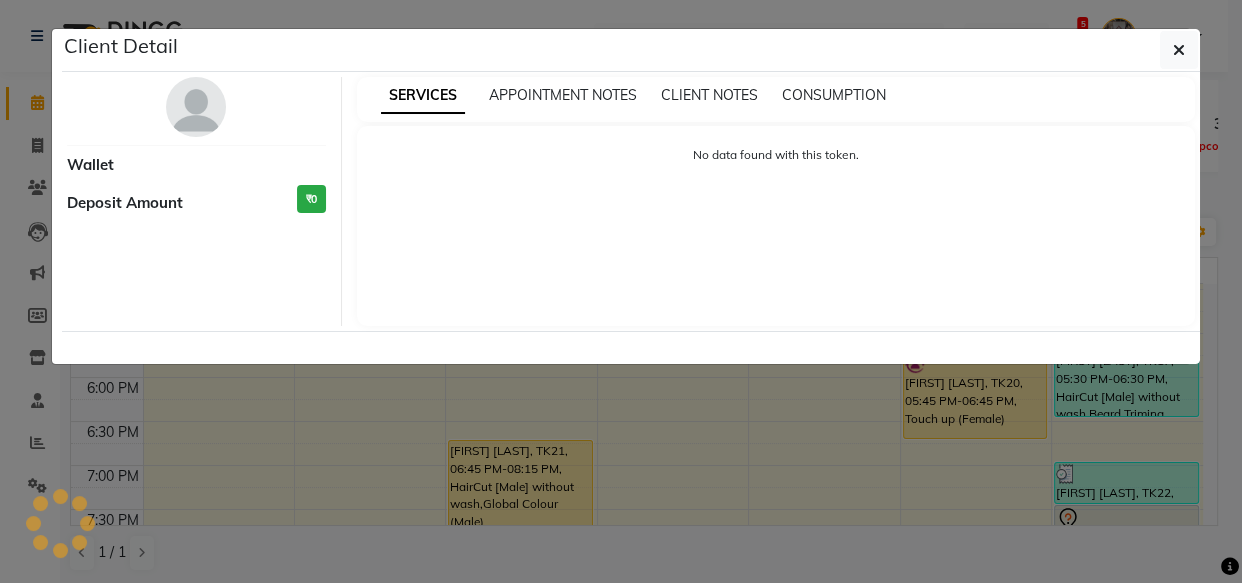 select on "1" 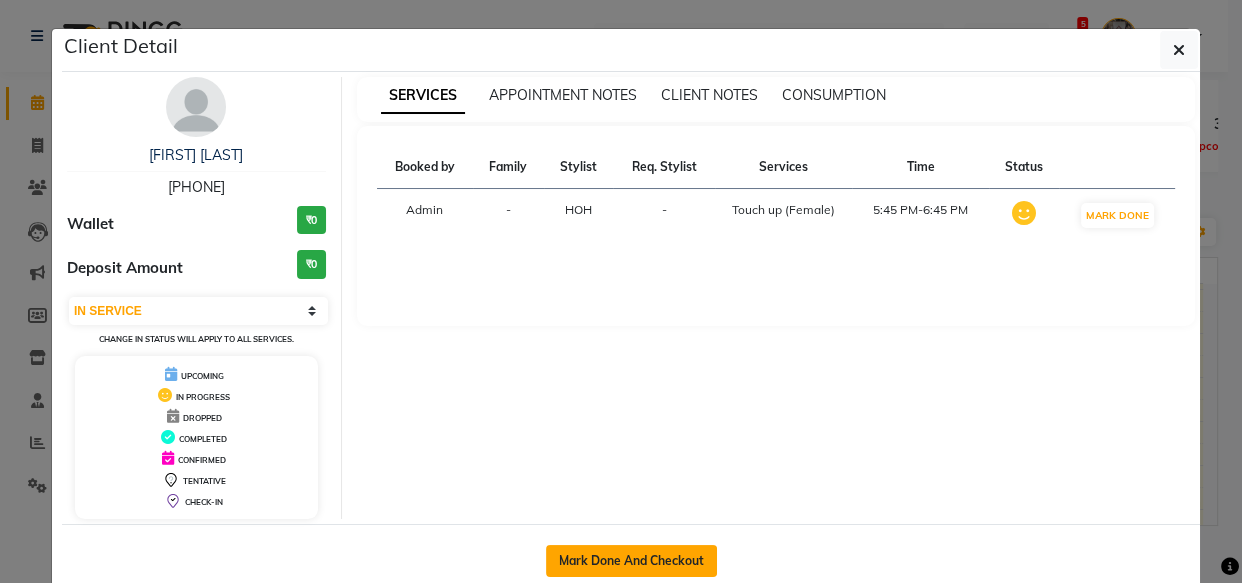 click on "Mark Done And Checkout" 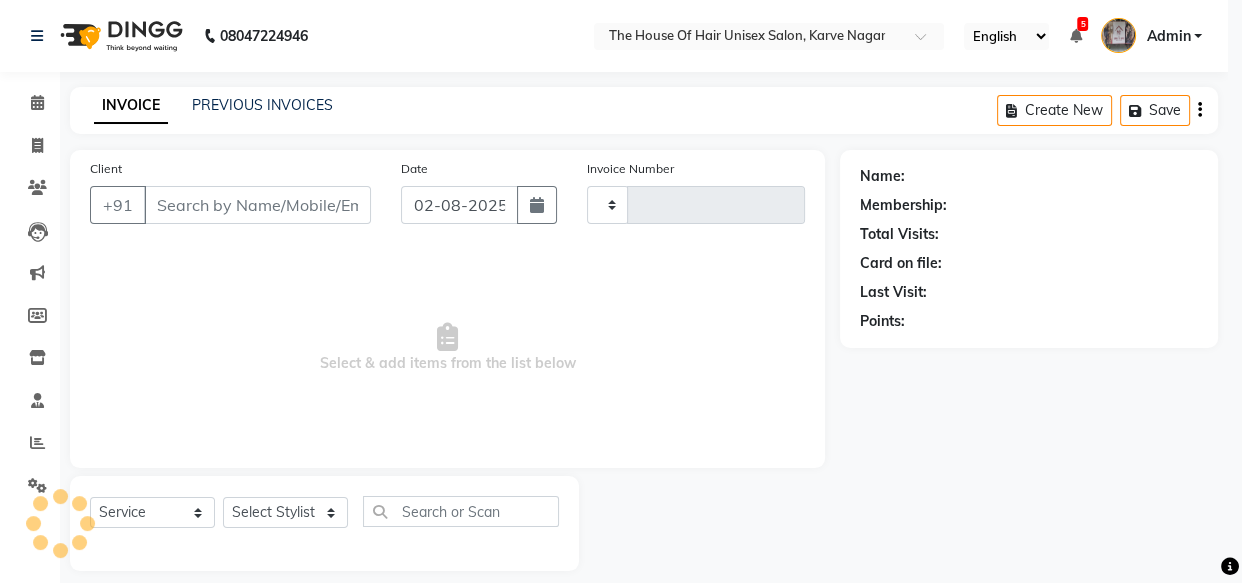type on "2095" 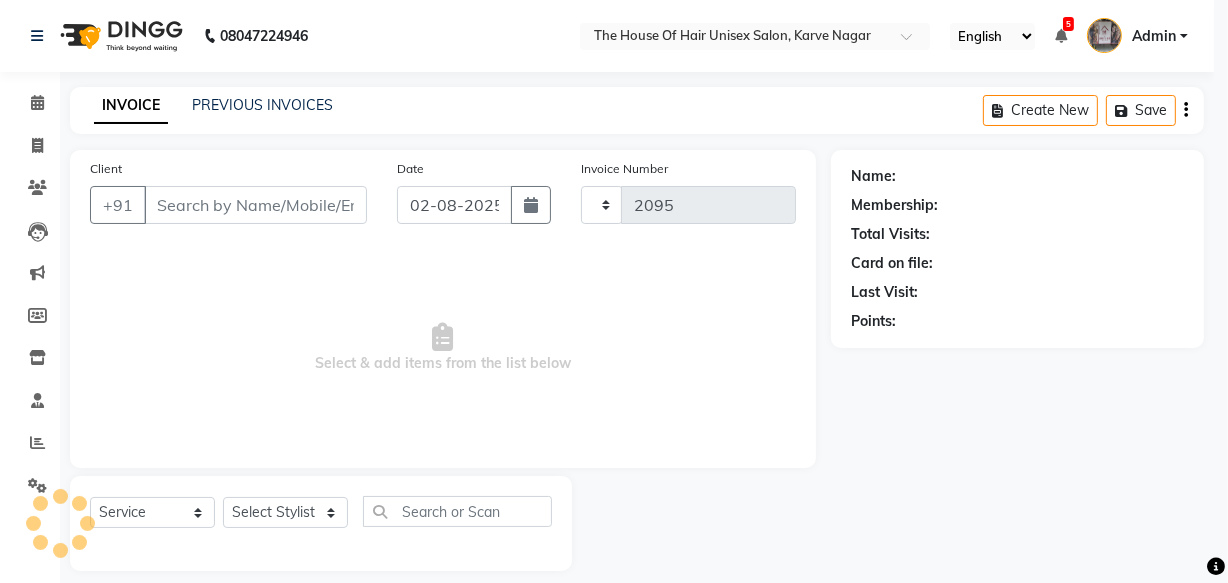 select on "598" 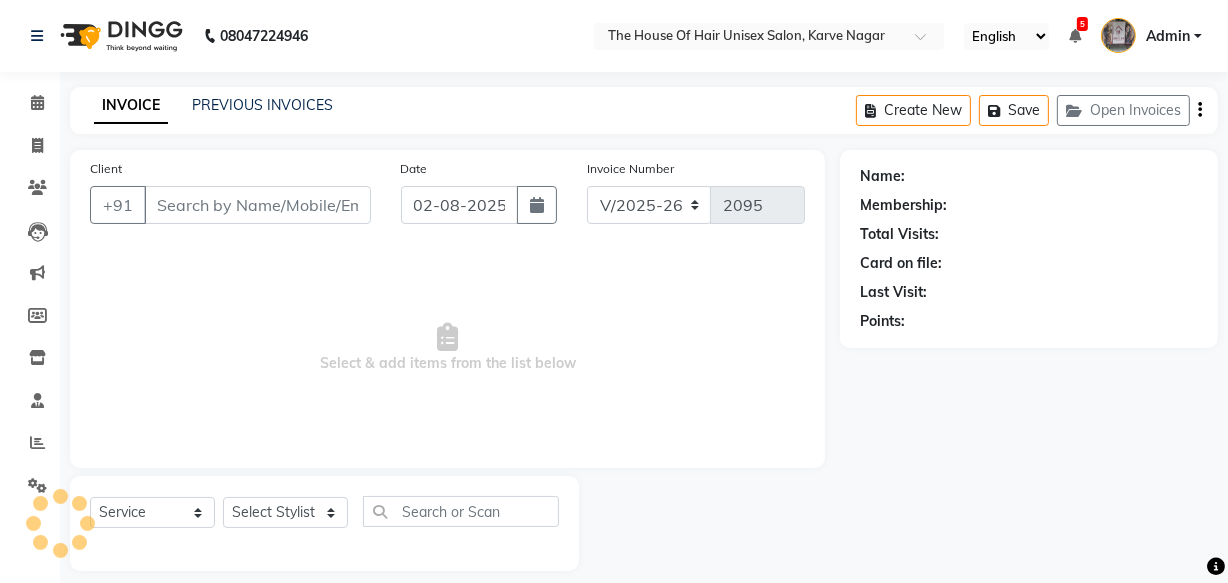 type on "9158515912" 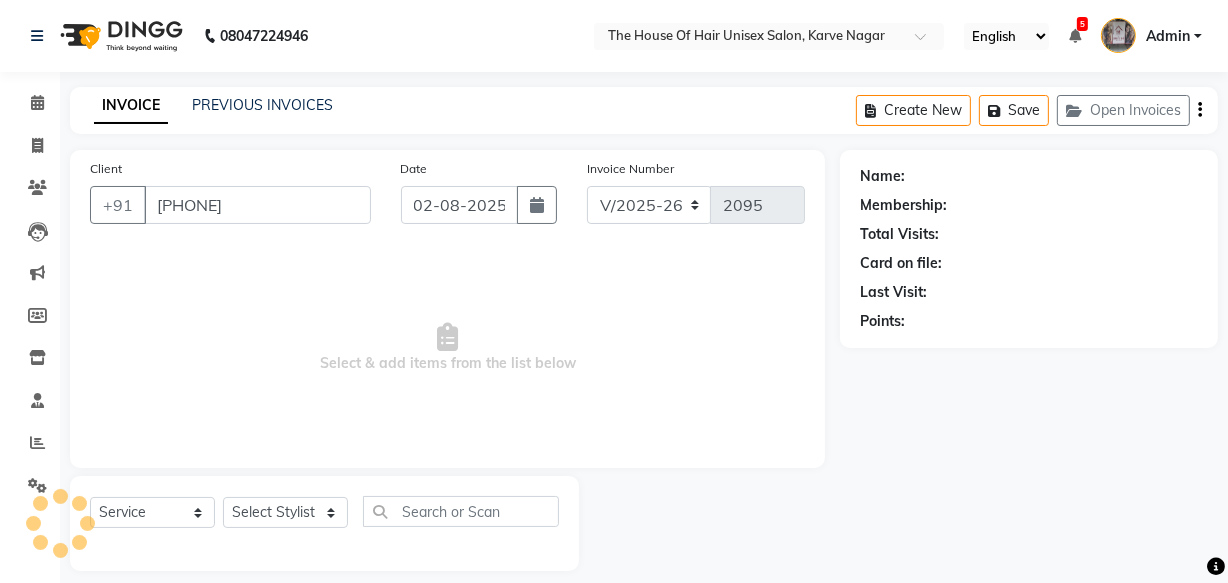 select on "85989" 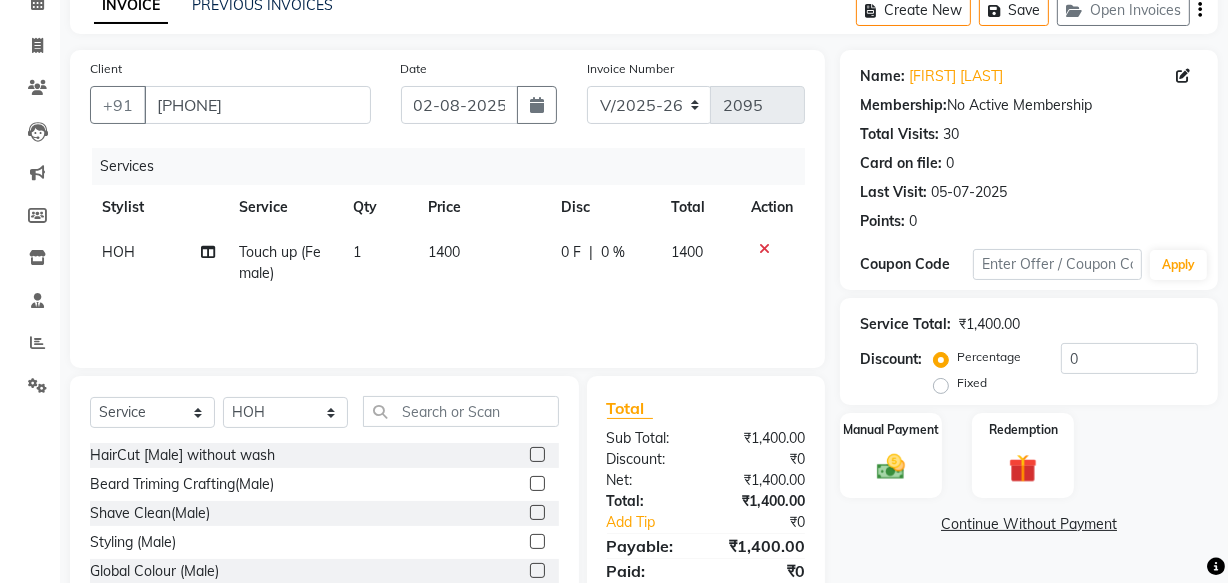 scroll, scrollTop: 219, scrollLeft: 0, axis: vertical 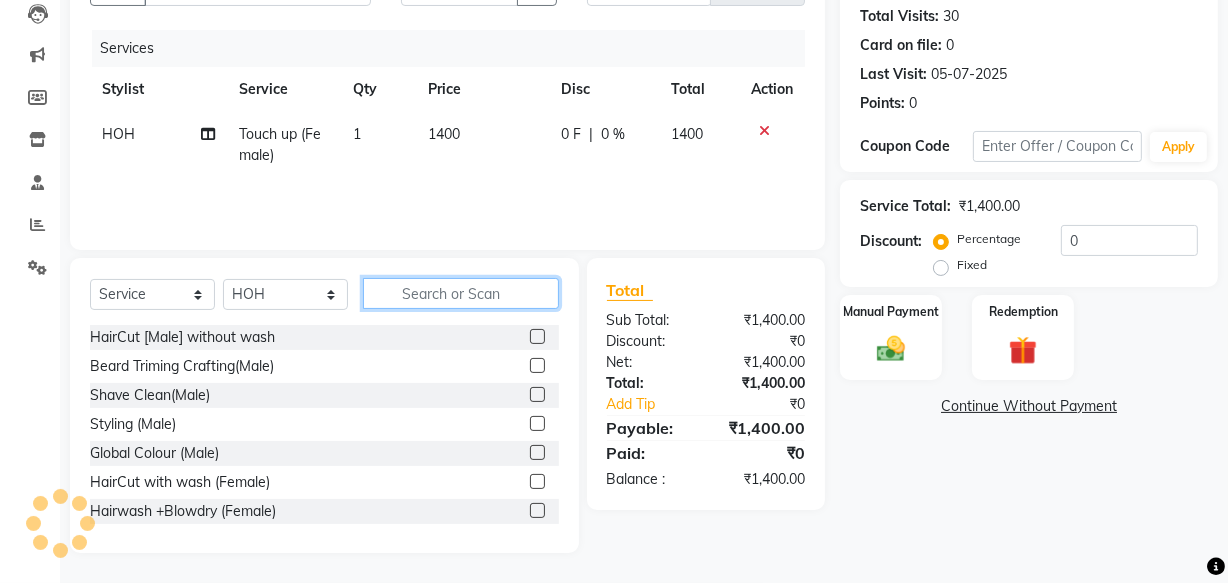 click 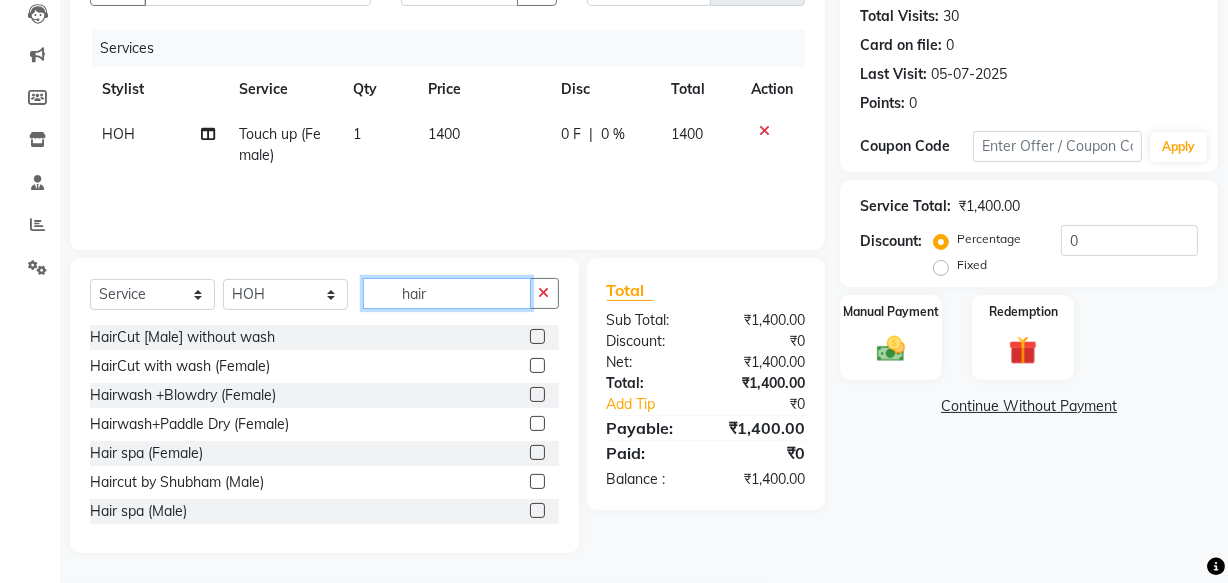 click on "hair" 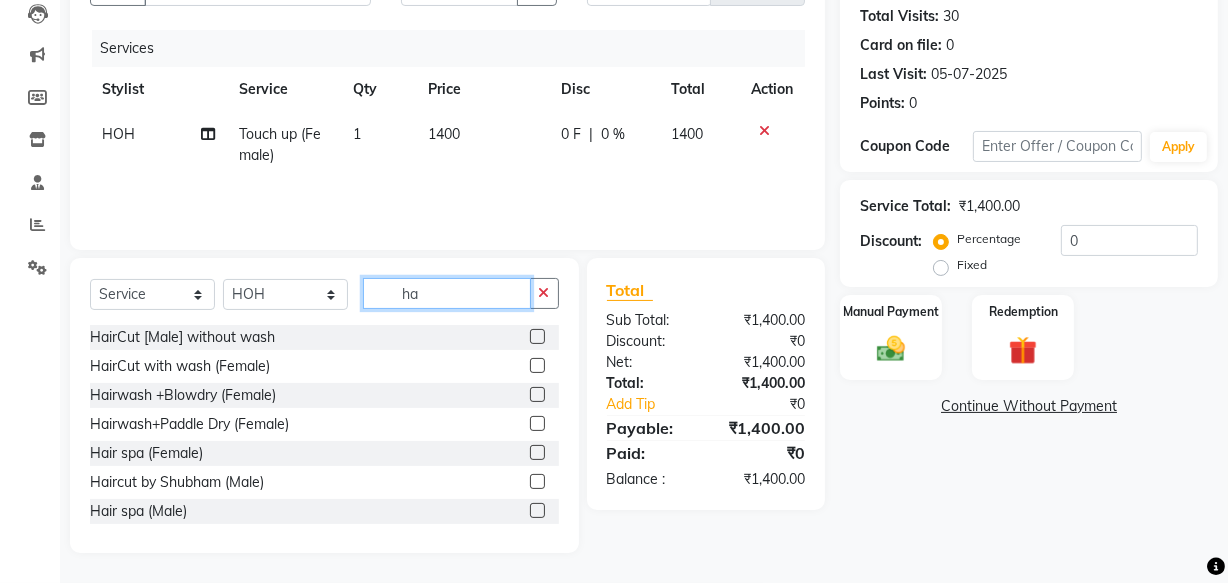 type on "h" 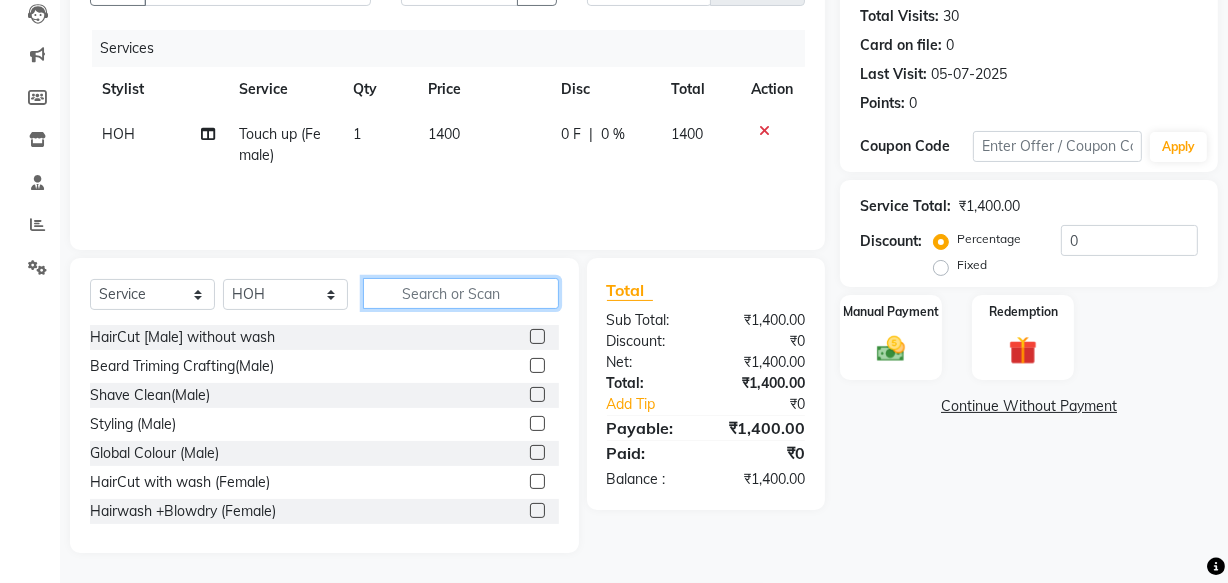 click 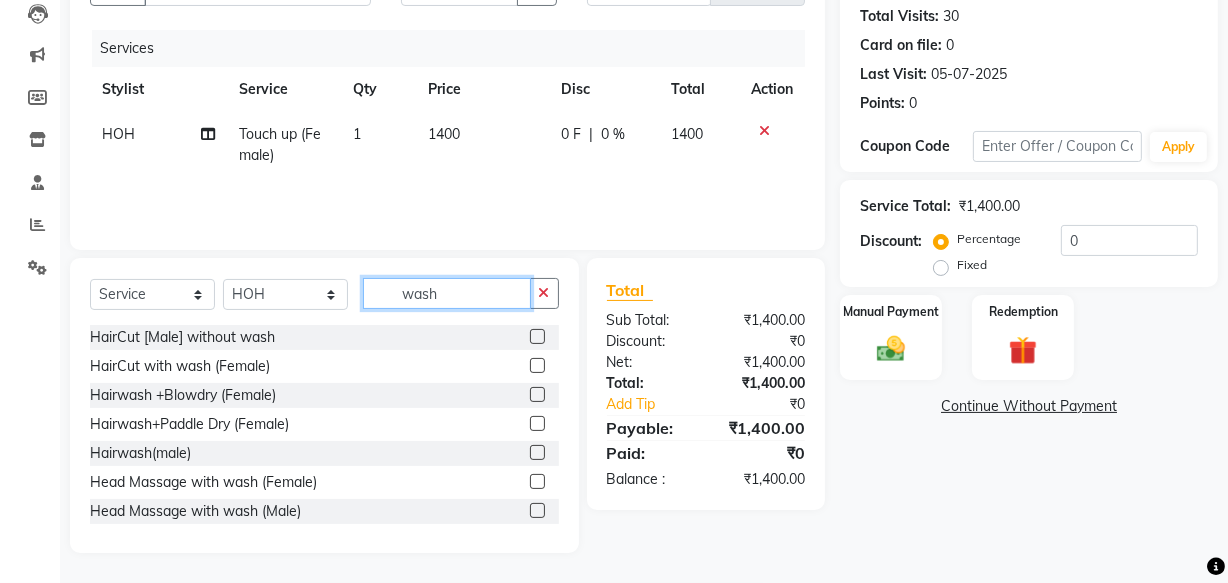type on "wash" 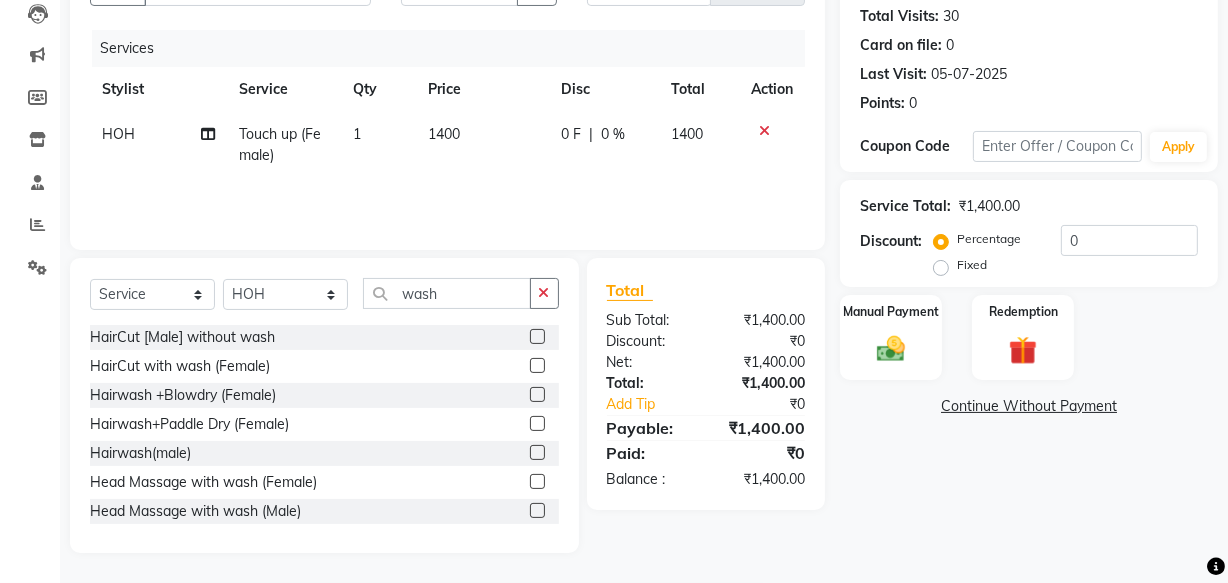 click 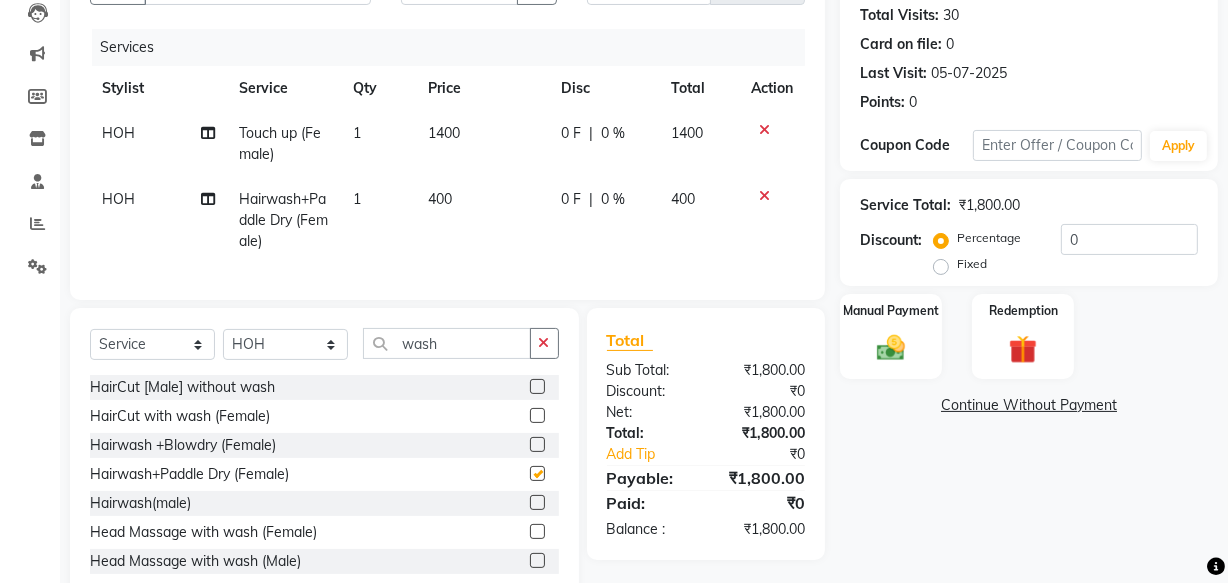 checkbox on "false" 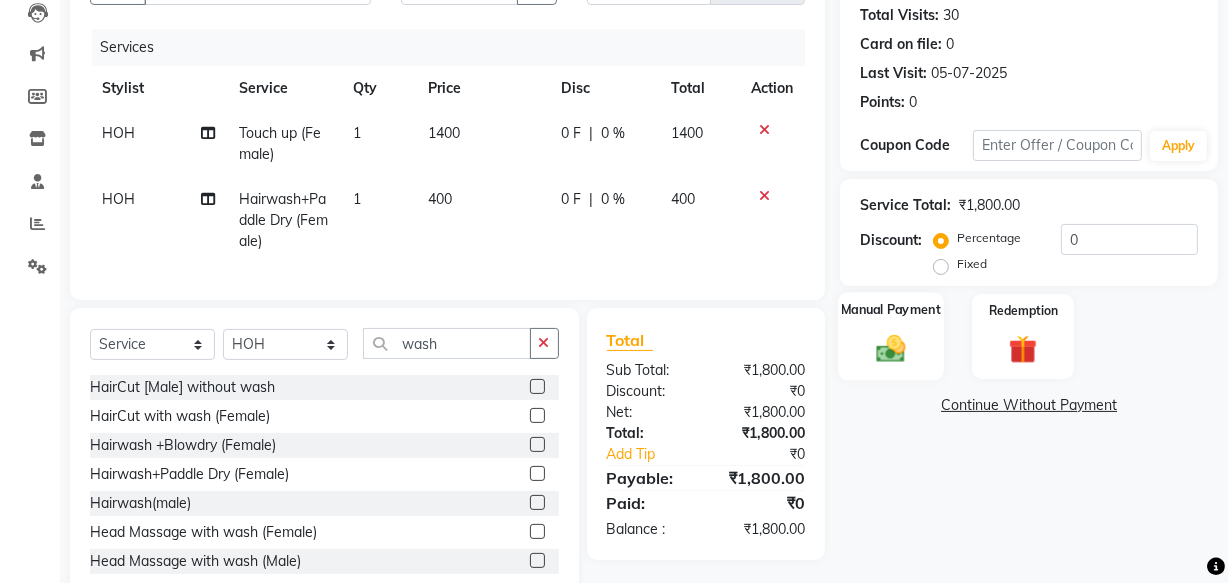 click 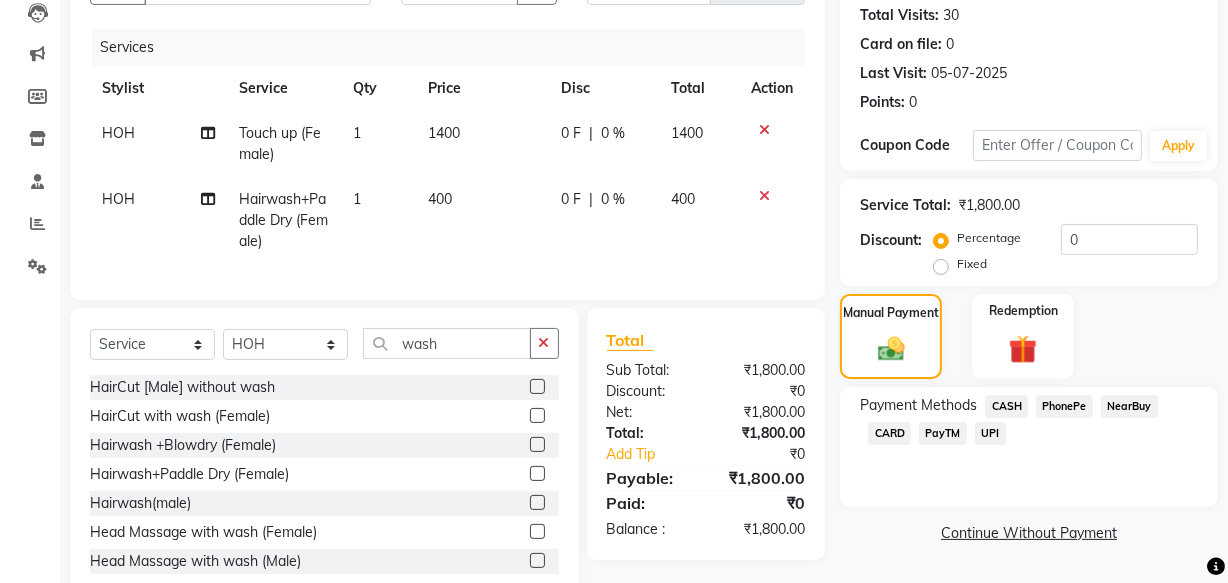 click on "CASH" 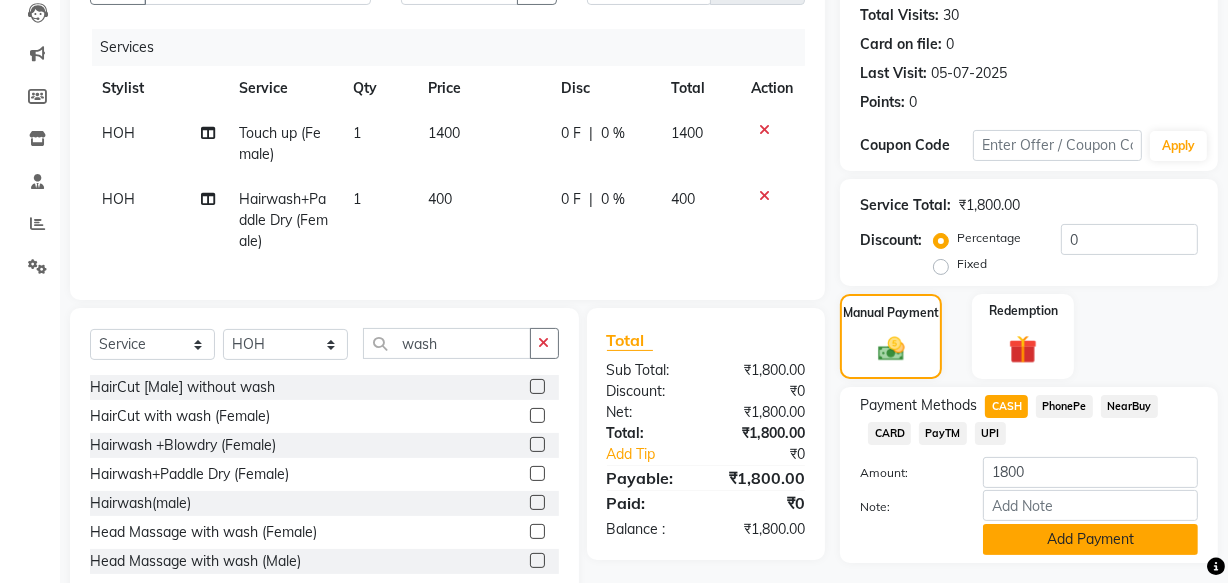 click on "Add Payment" 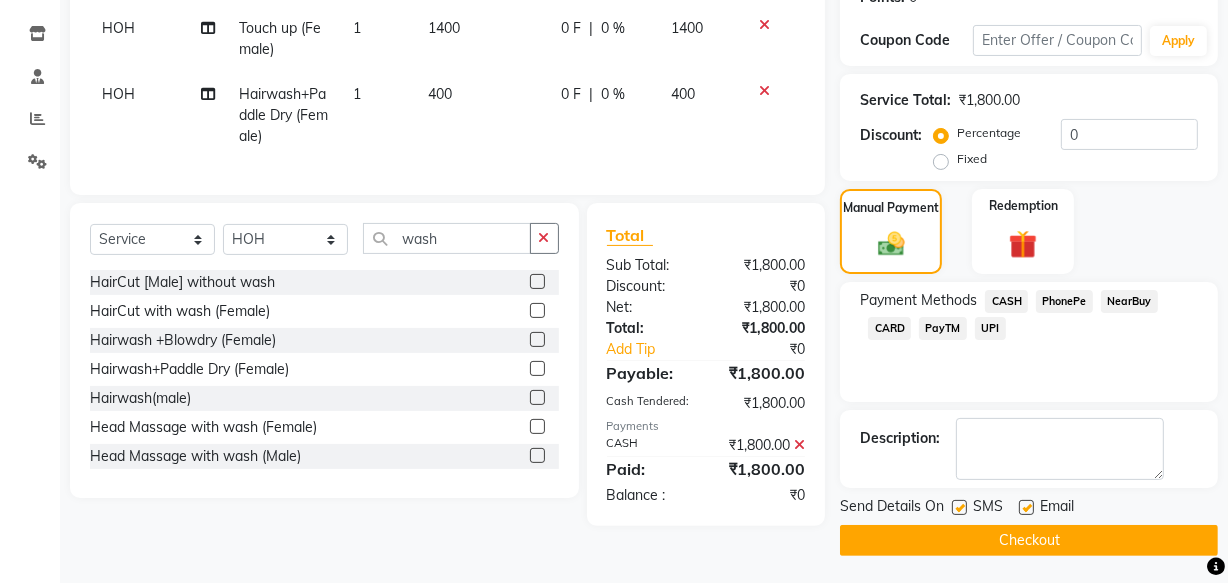 scroll, scrollTop: 326, scrollLeft: 0, axis: vertical 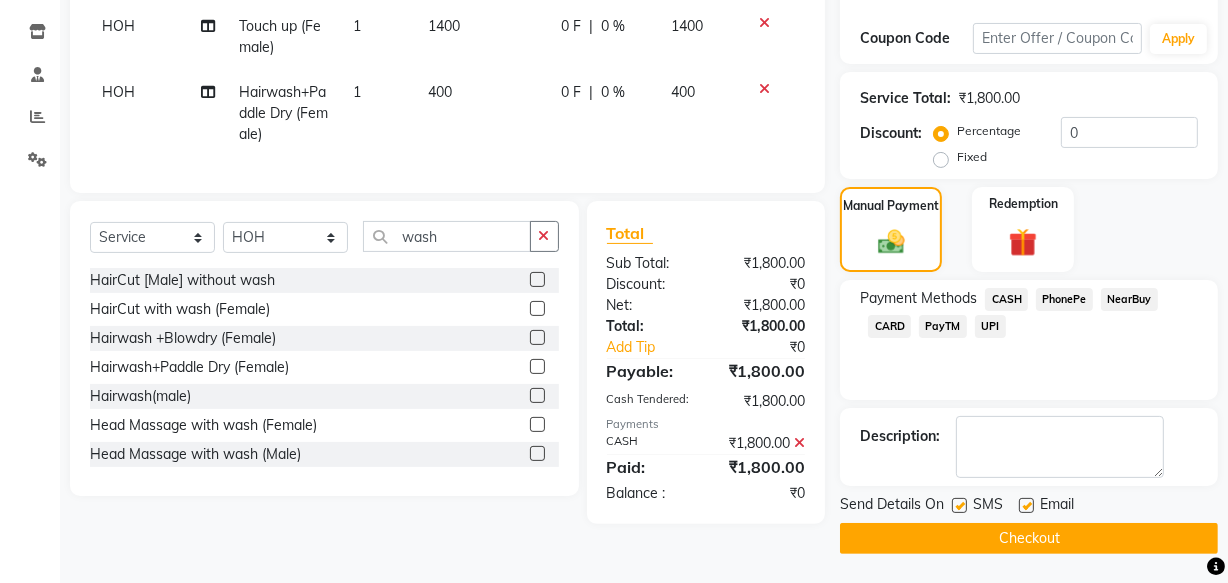 click on "Checkout" 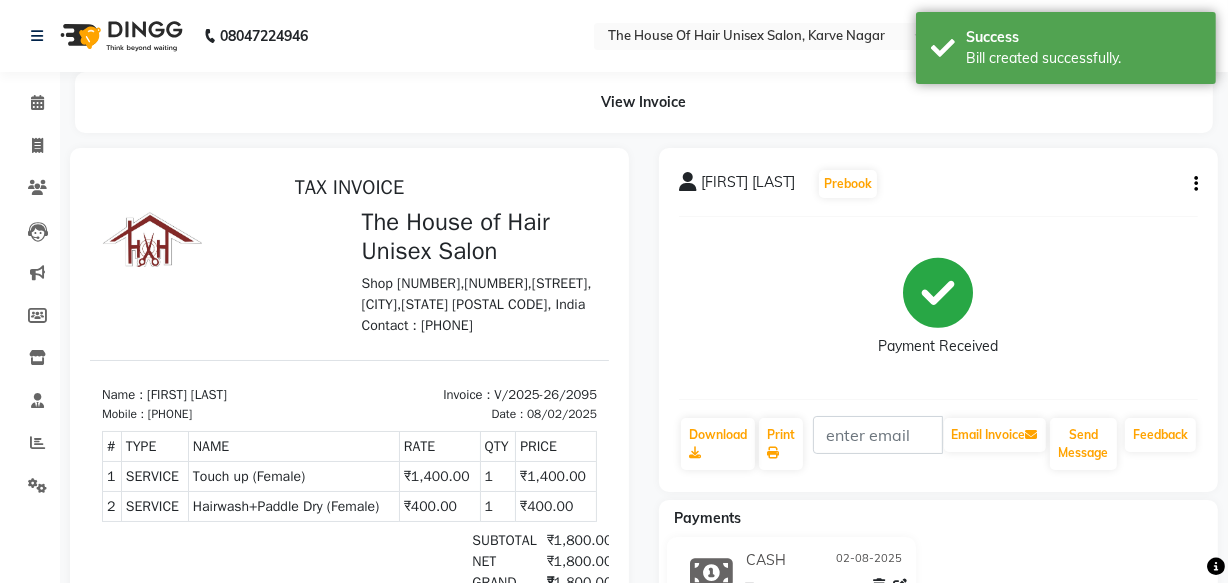 scroll, scrollTop: 0, scrollLeft: 0, axis: both 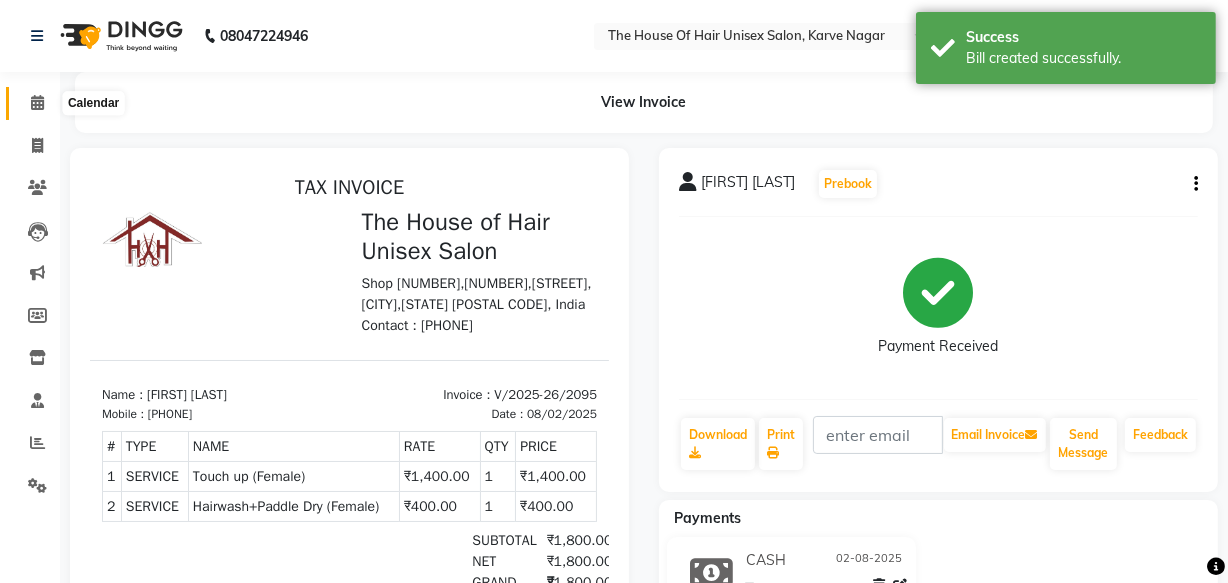 click 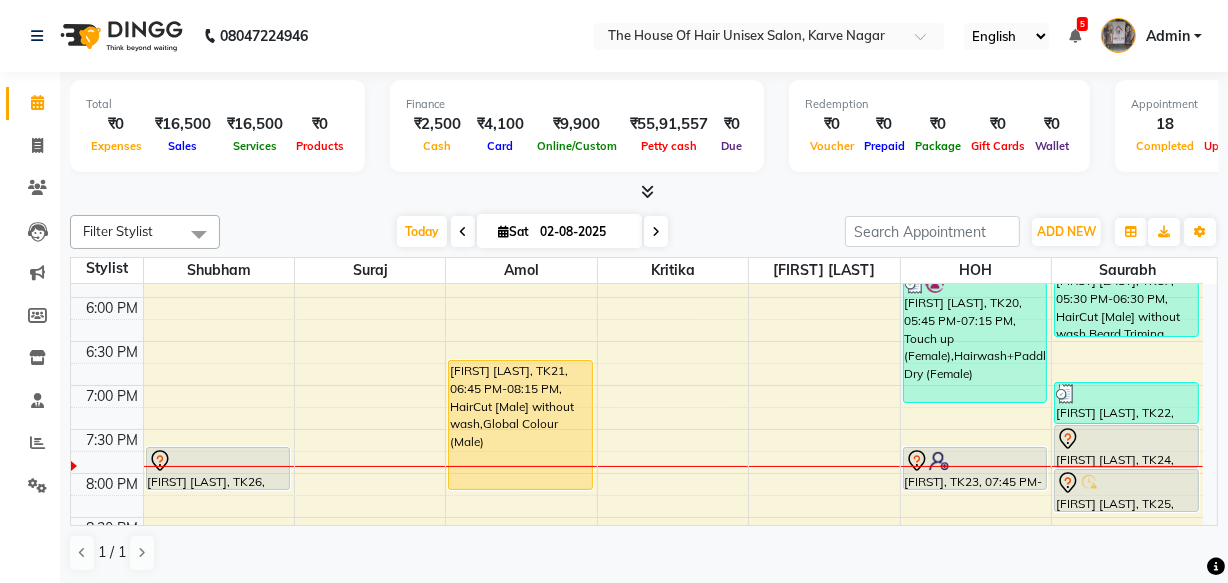 scroll, scrollTop: 988, scrollLeft: 0, axis: vertical 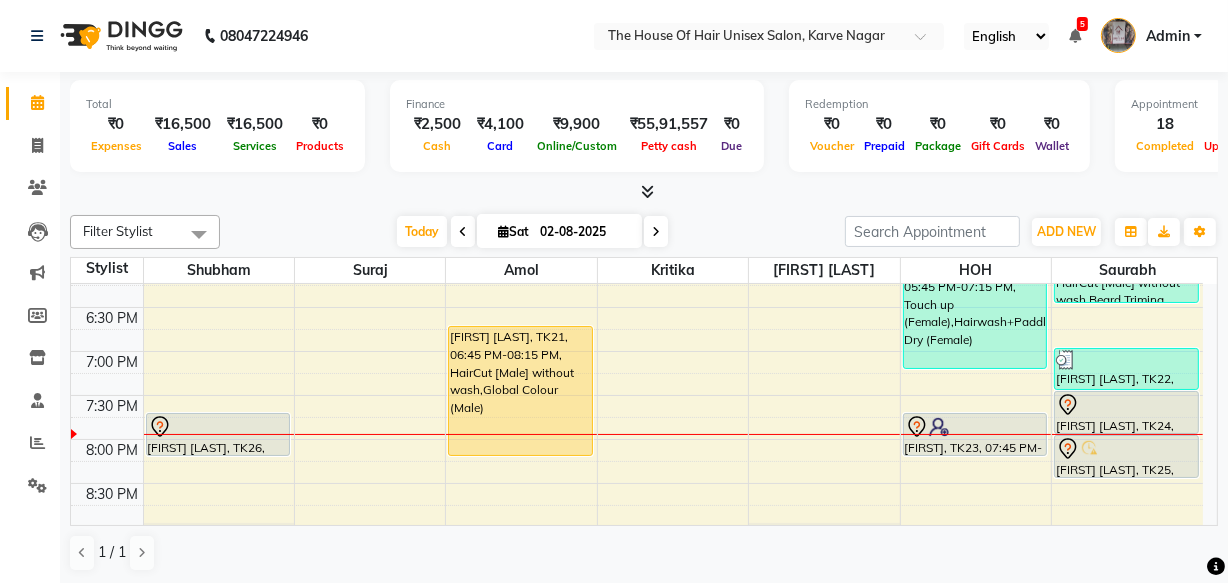 click at bounding box center (656, 232) 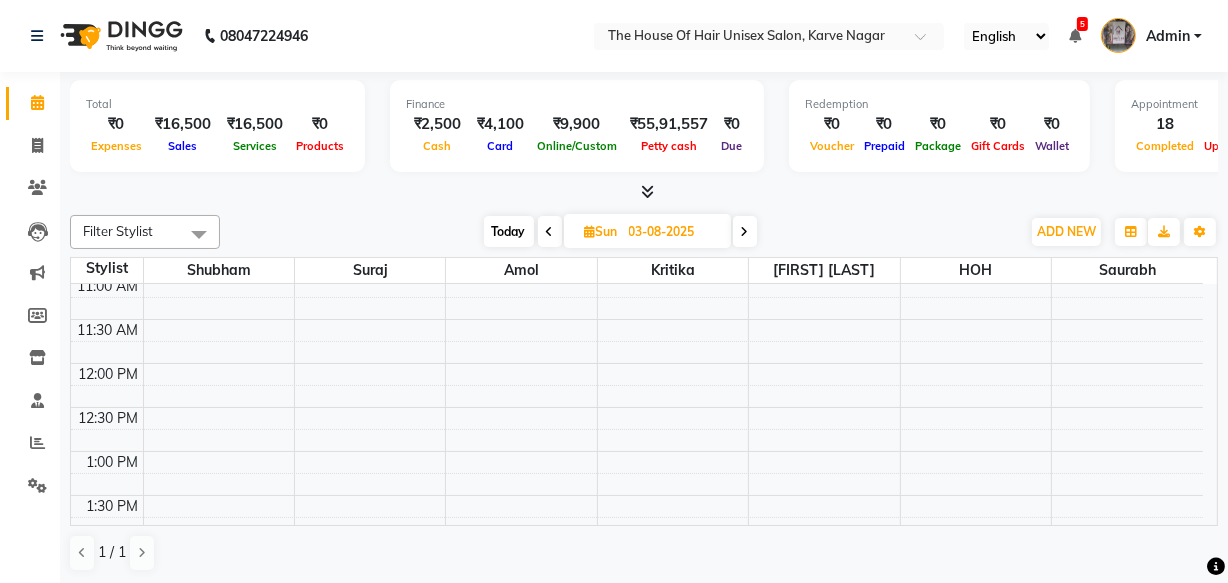 scroll, scrollTop: 355, scrollLeft: 0, axis: vertical 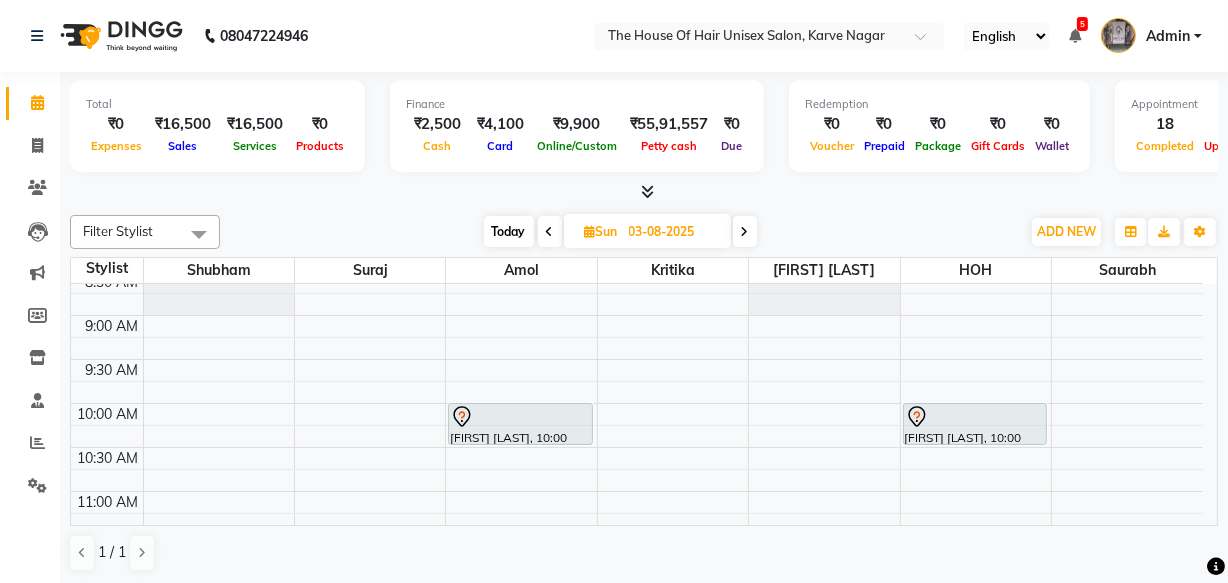click on "Today" at bounding box center [509, 231] 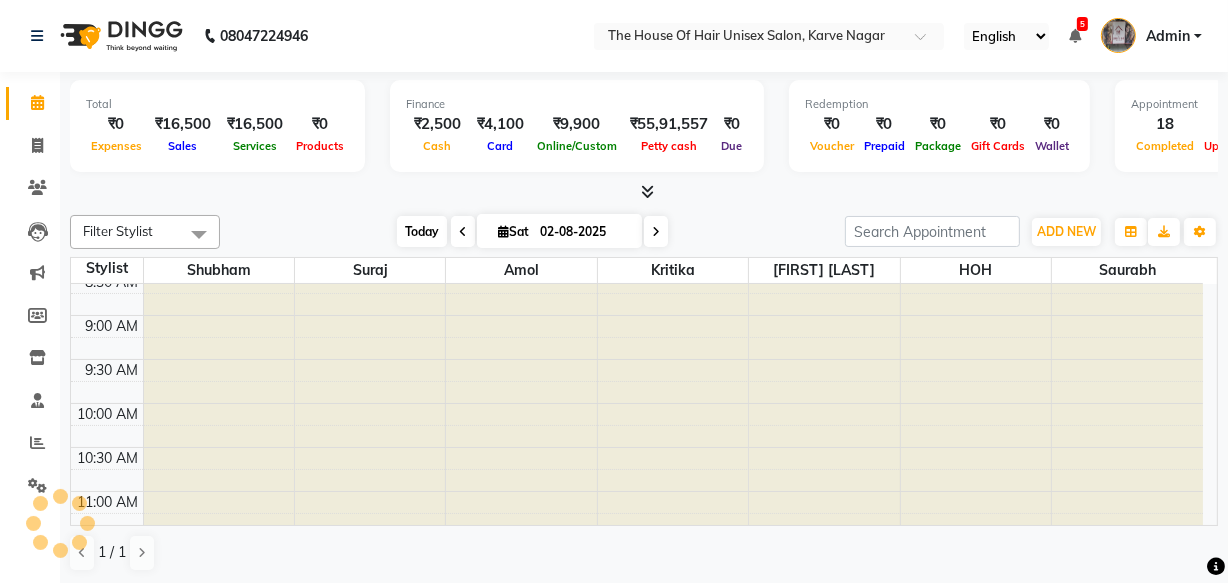 scroll, scrollTop: 1073, scrollLeft: 0, axis: vertical 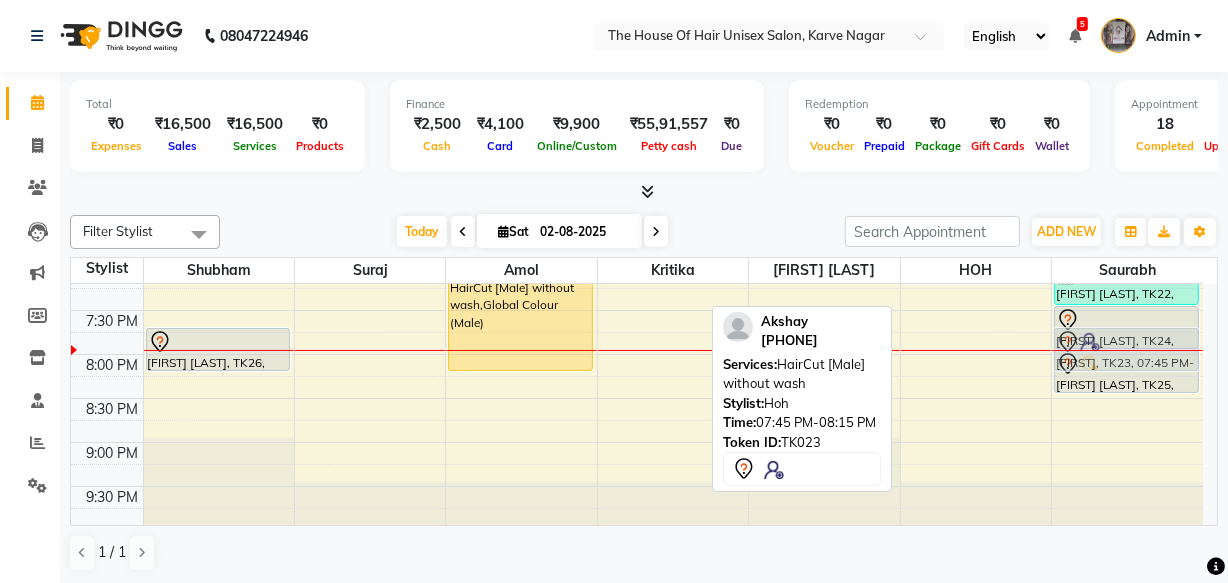 drag, startPoint x: 973, startPoint y: 356, endPoint x: 1070, endPoint y: 361, distance: 97.128784 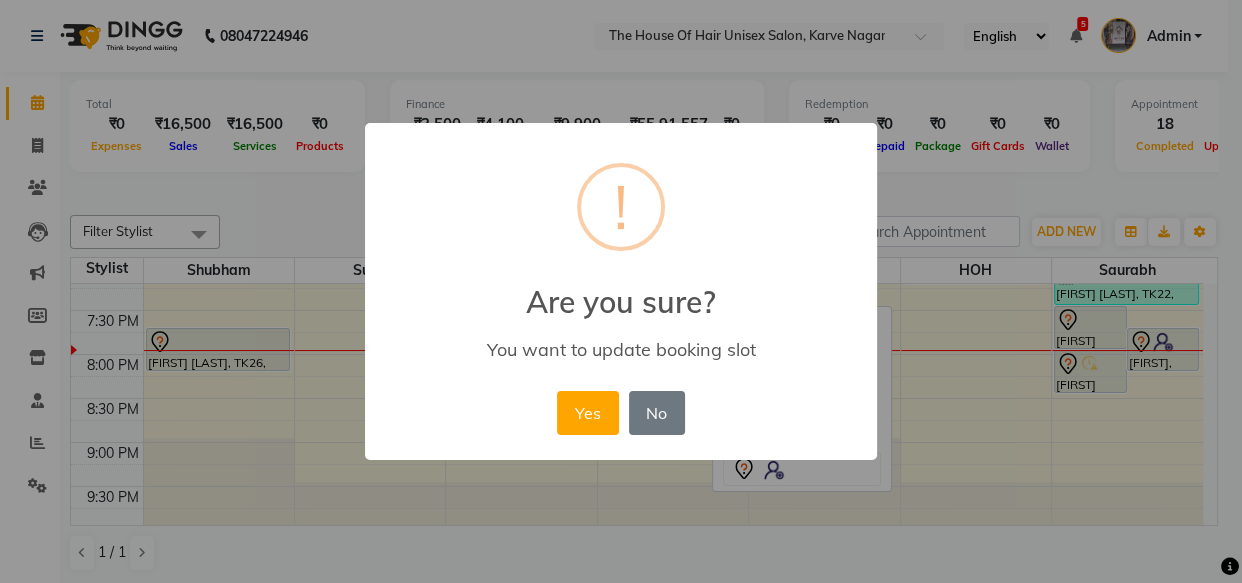 click on "× ! Are you sure? You want to update booking slot Yes No No" at bounding box center [621, 291] 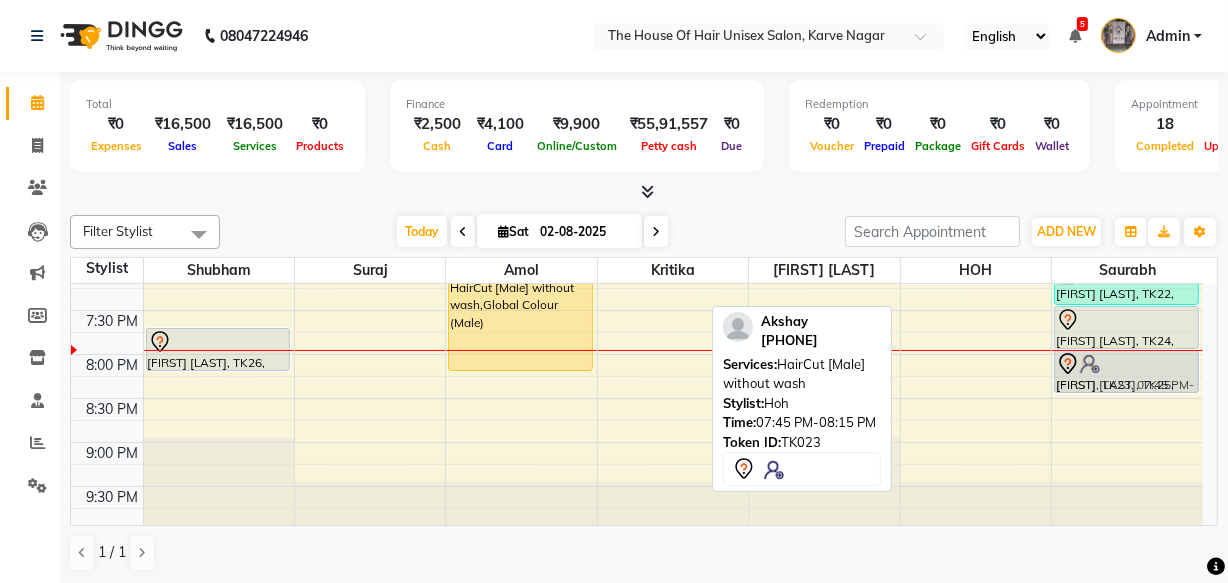 drag, startPoint x: 959, startPoint y: 351, endPoint x: 1156, endPoint y: 369, distance: 197.82063 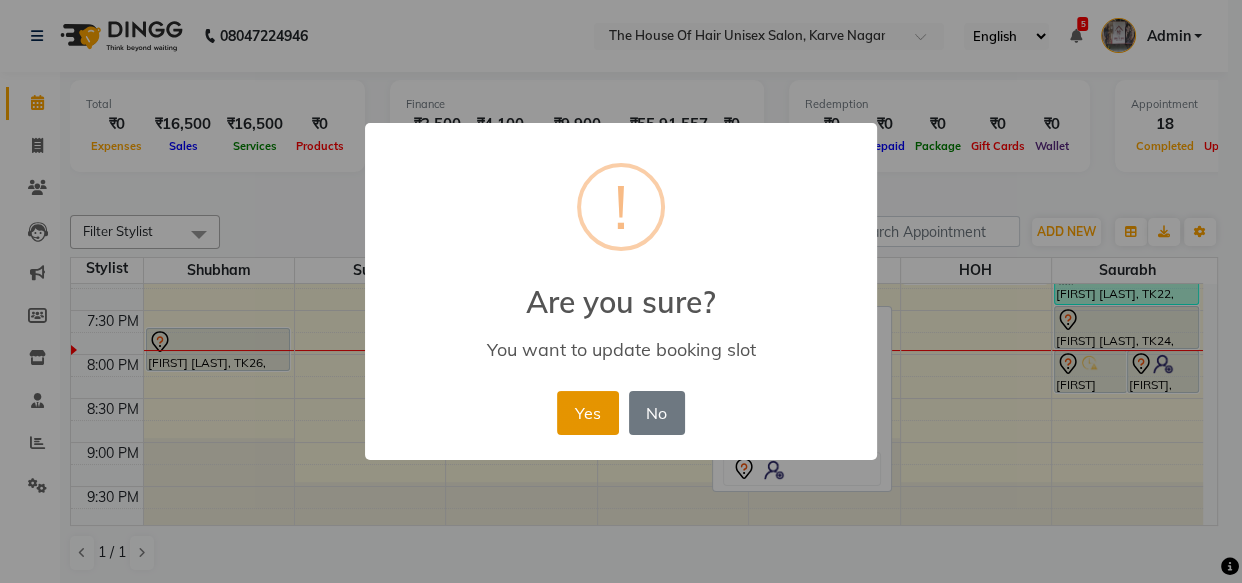 click on "Yes" at bounding box center (587, 413) 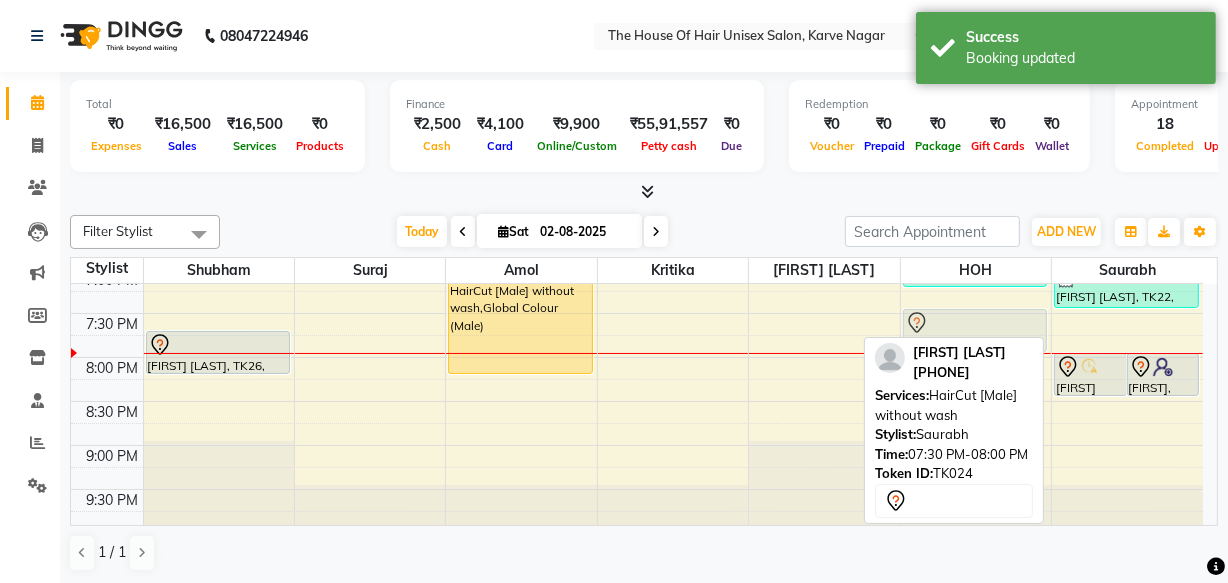 scroll, scrollTop: 1069, scrollLeft: 0, axis: vertical 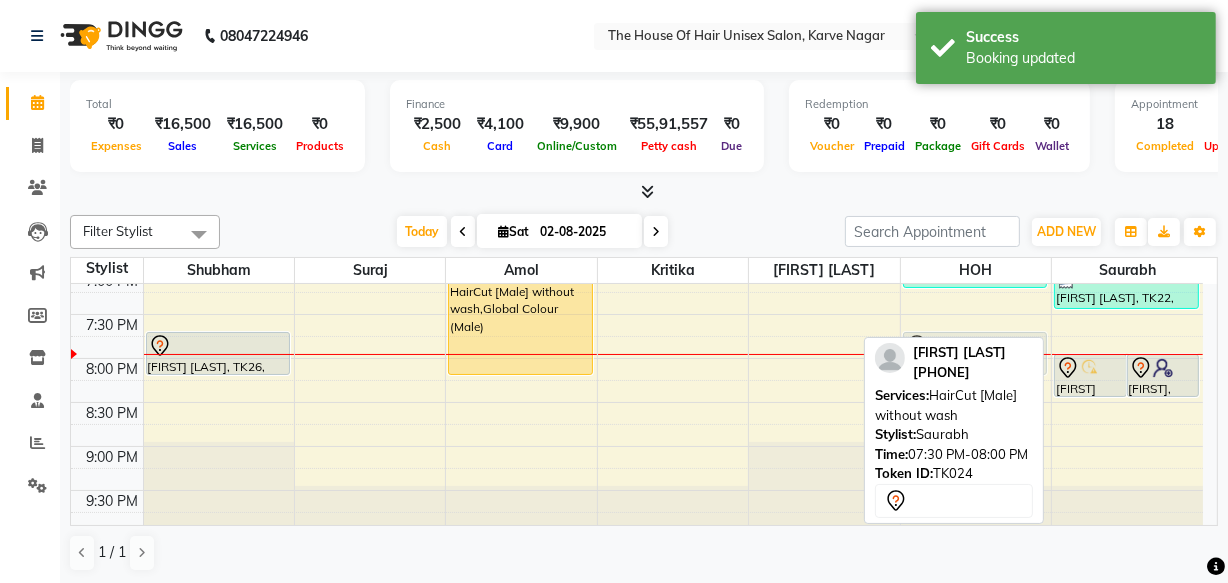 drag, startPoint x: 1150, startPoint y: 320, endPoint x: 1028, endPoint y: 350, distance: 125.63439 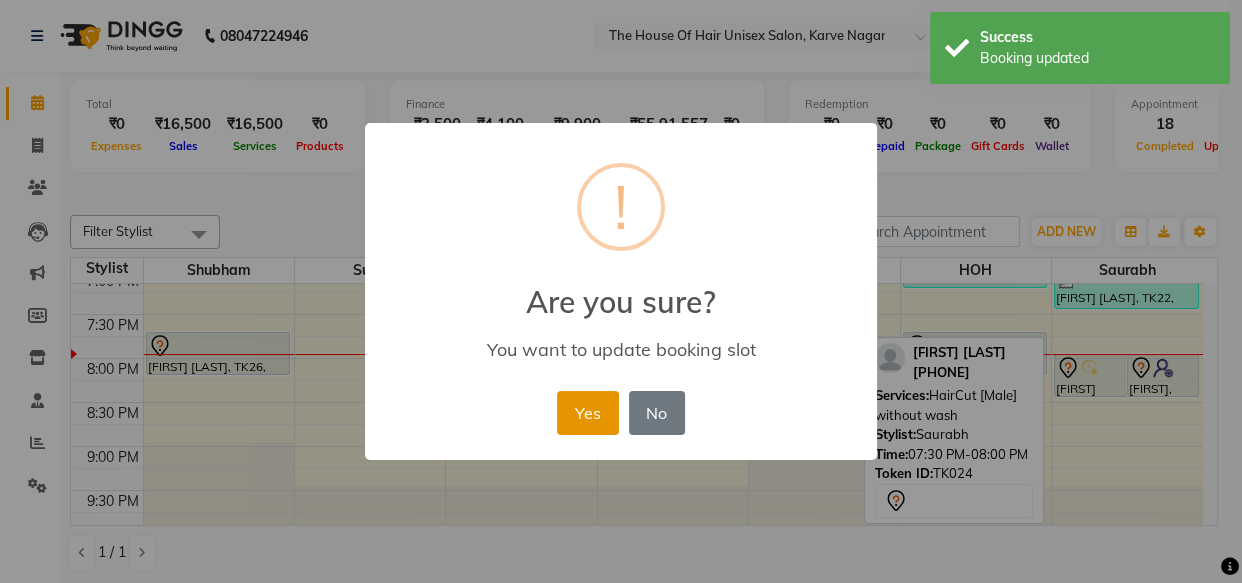 click on "Yes" at bounding box center (587, 413) 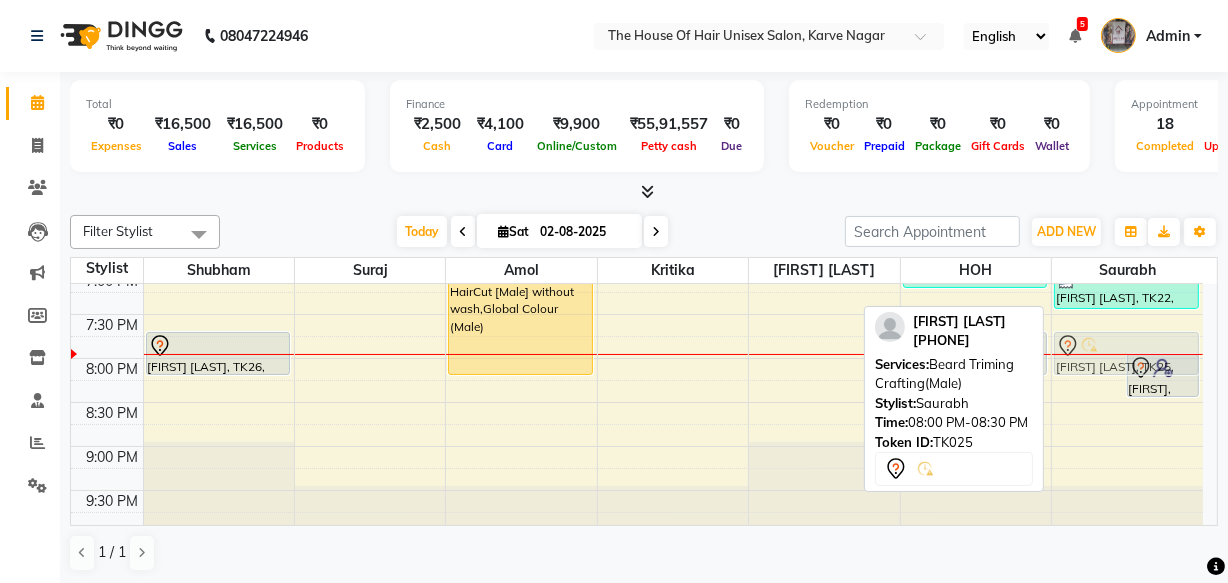 click on "Archit Jalihal, TK25, 08:00 PM-08:30 PM, Beard Triming Crafting(Male)             Akshay, TK23, 08:00 PM-08:30 PM, HairCut [Male] without wash     neeraj harpude, TK09, 10:30 AM-11:30 AM, Hair spa (Female)    pratik ghatode, TK12, 01:00 PM-01:30 PM, HairCut [Male] without wash     mayur nakte, TK06, 02:00 PM-02:30 PM, Beard Triming Crafting(Male)     Ketan, TK05, 03:00 PM-04:00 PM, O3 De-Tan,Revival clean up     Mihir Kulkarni, TK17, 05:30 PM-06:30 PM, HairCut [Male] without wash,Beard Triming Crafting(Male)     vansh Kaigaonkar, TK22, 07:00 PM-07:30 PM, Beard Triming Crafting(Male)             Archit Jalihal, TK25, 08:00 PM-08:30 PM, Beard Triming Crafting(Male)" at bounding box center [1127, -126] 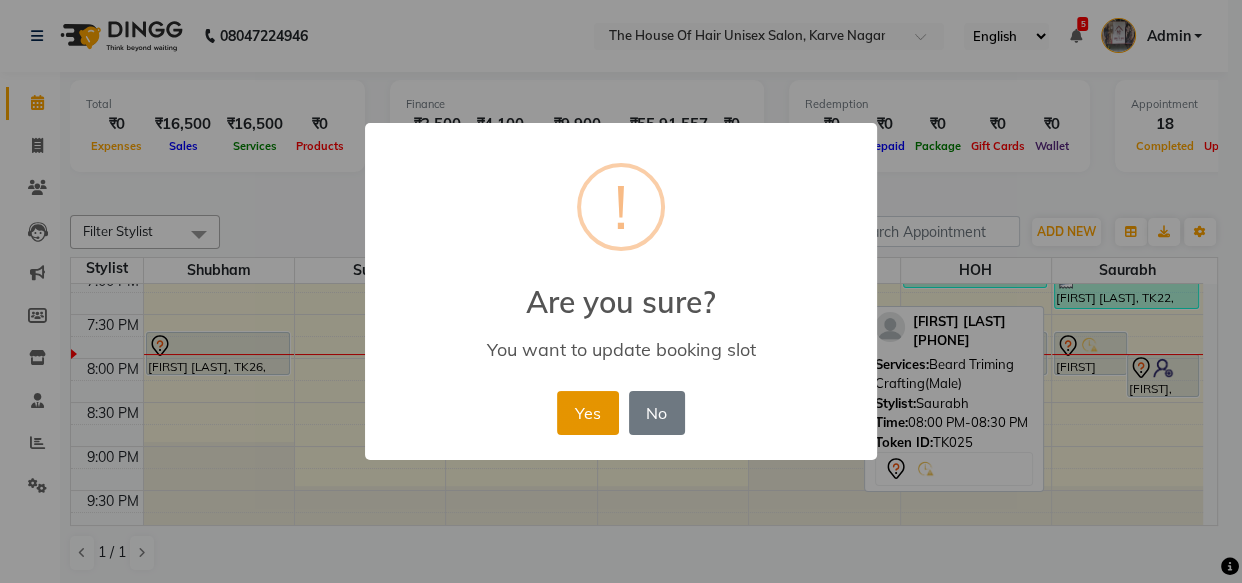 click on "Yes" at bounding box center [587, 413] 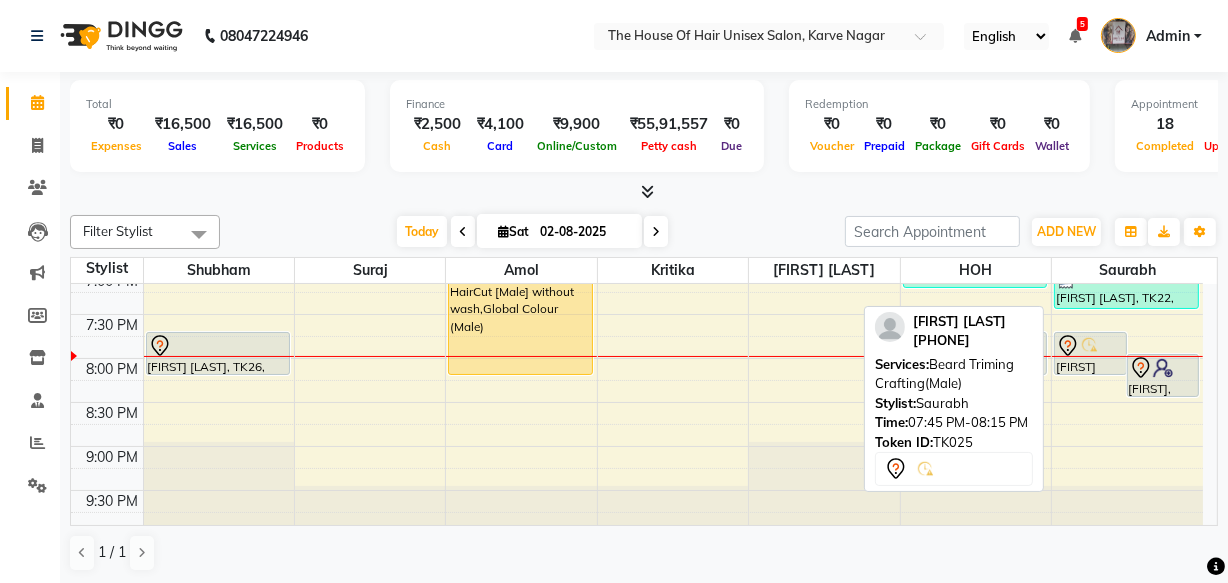 click at bounding box center [1090, 346] 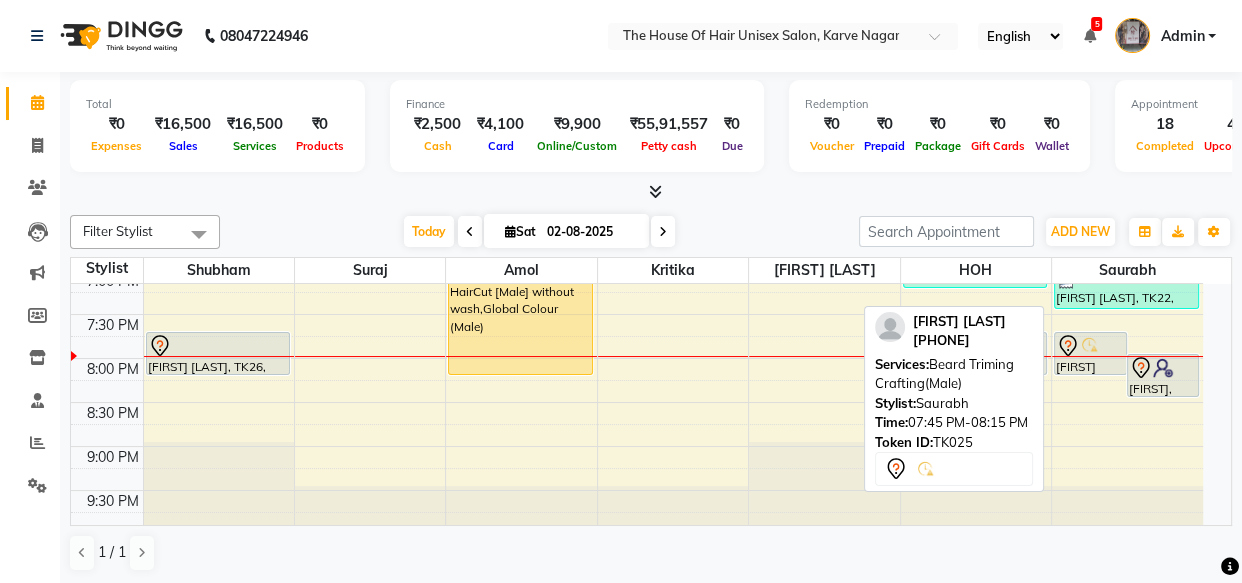select on "7" 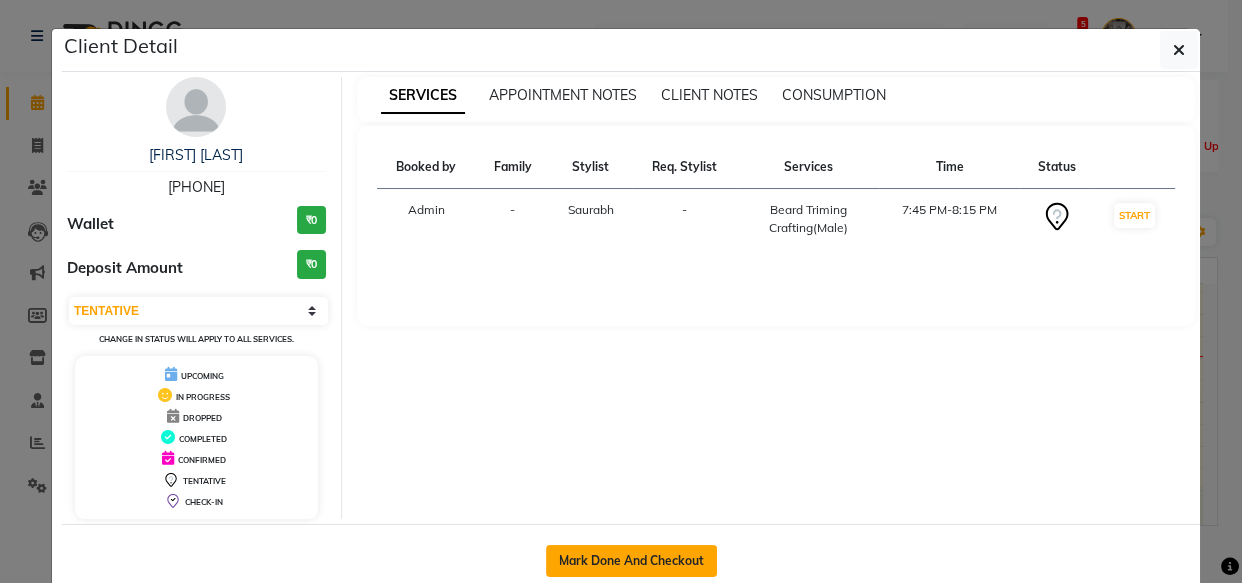 click on "Mark Done And Checkout" 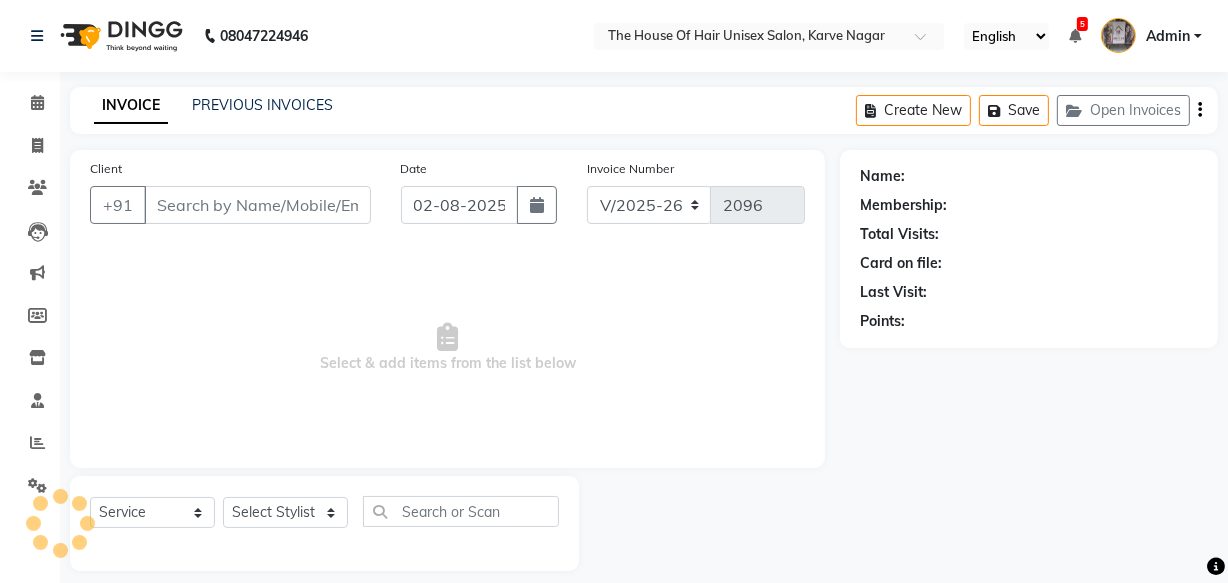 type on "8975895743" 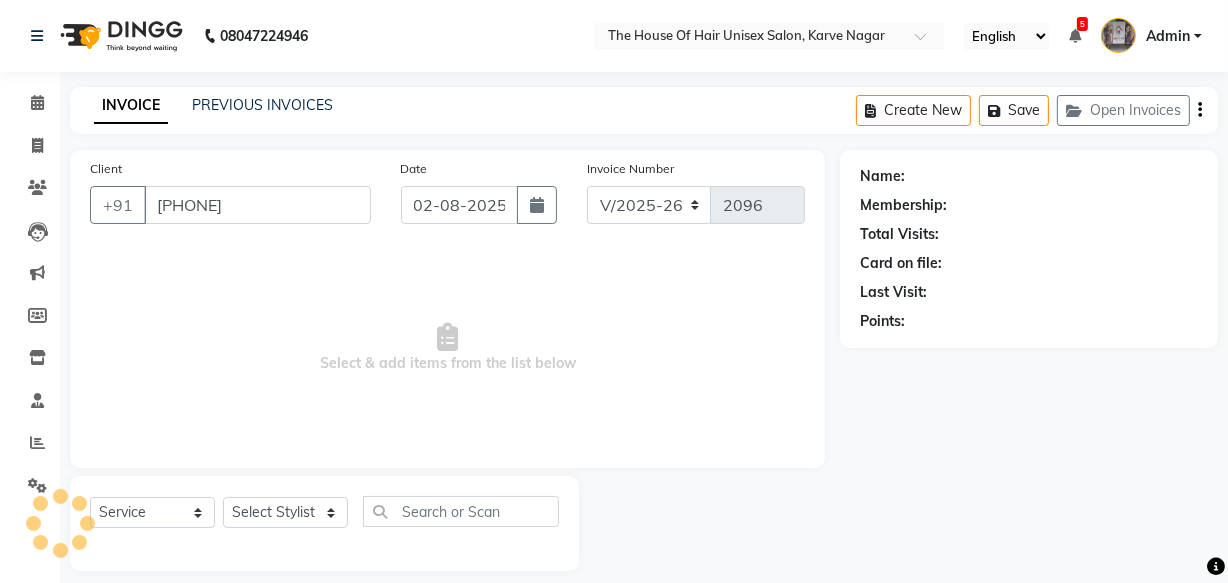 select on "86145" 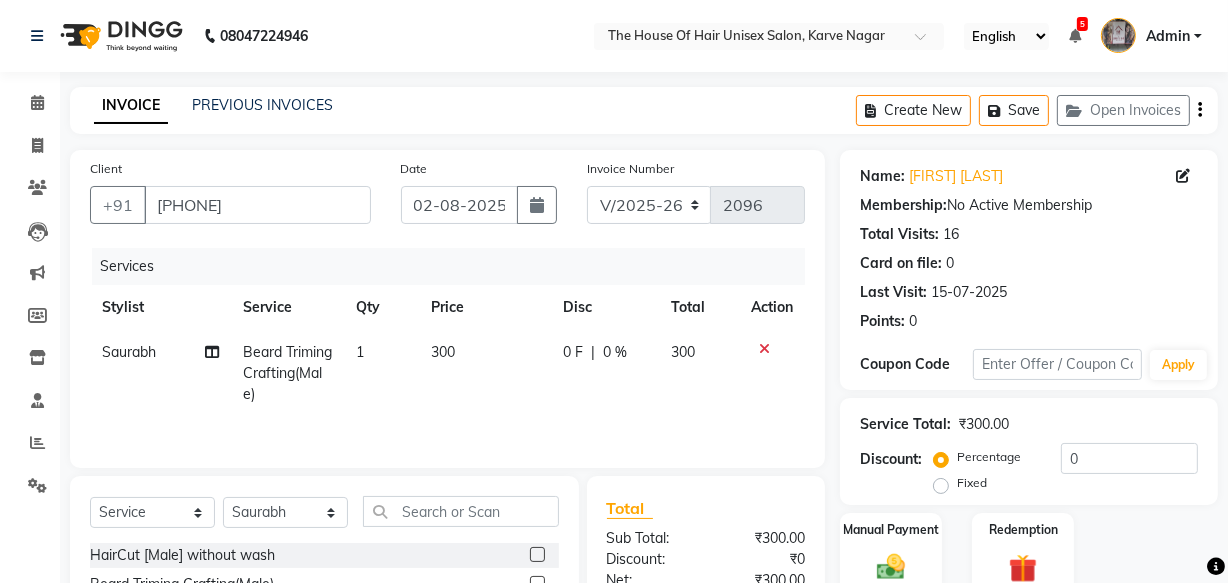 scroll, scrollTop: 162, scrollLeft: 0, axis: vertical 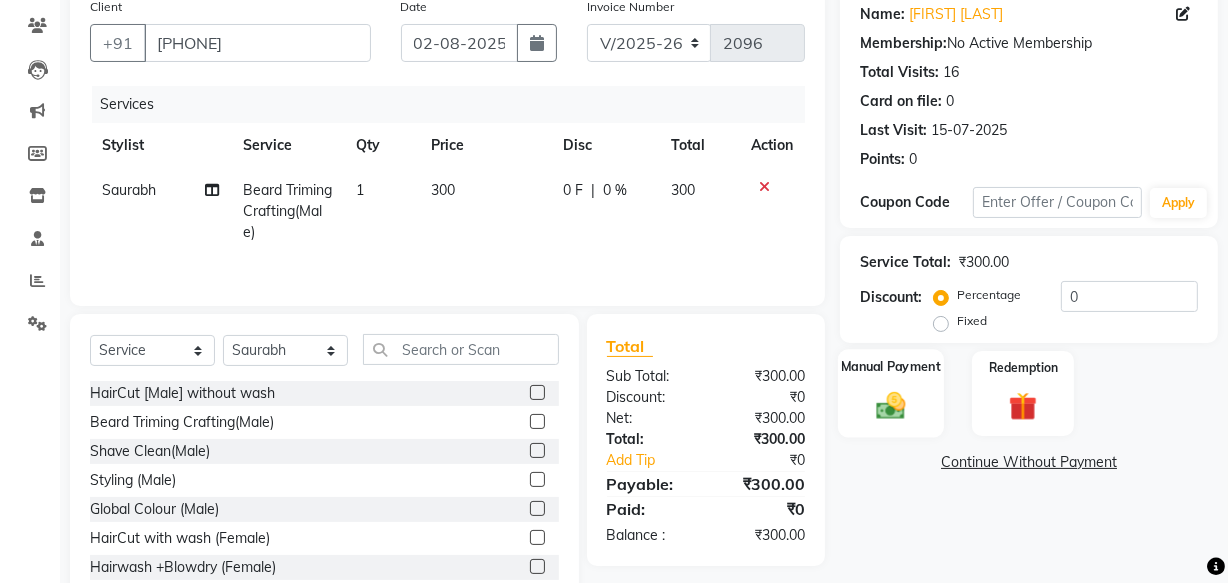 click 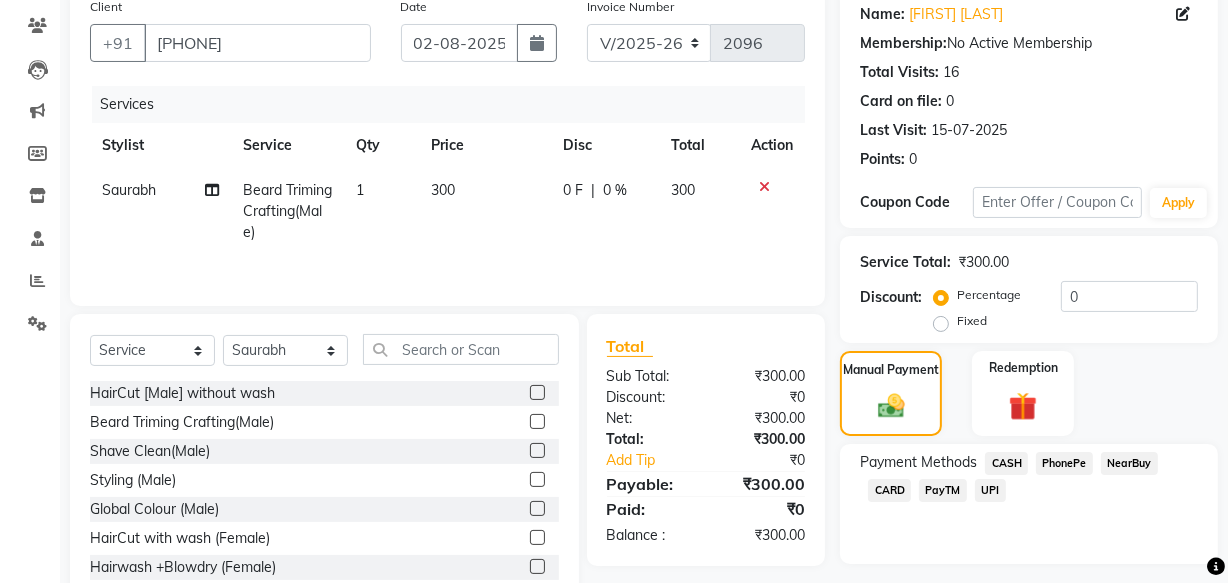 click on "CASH" 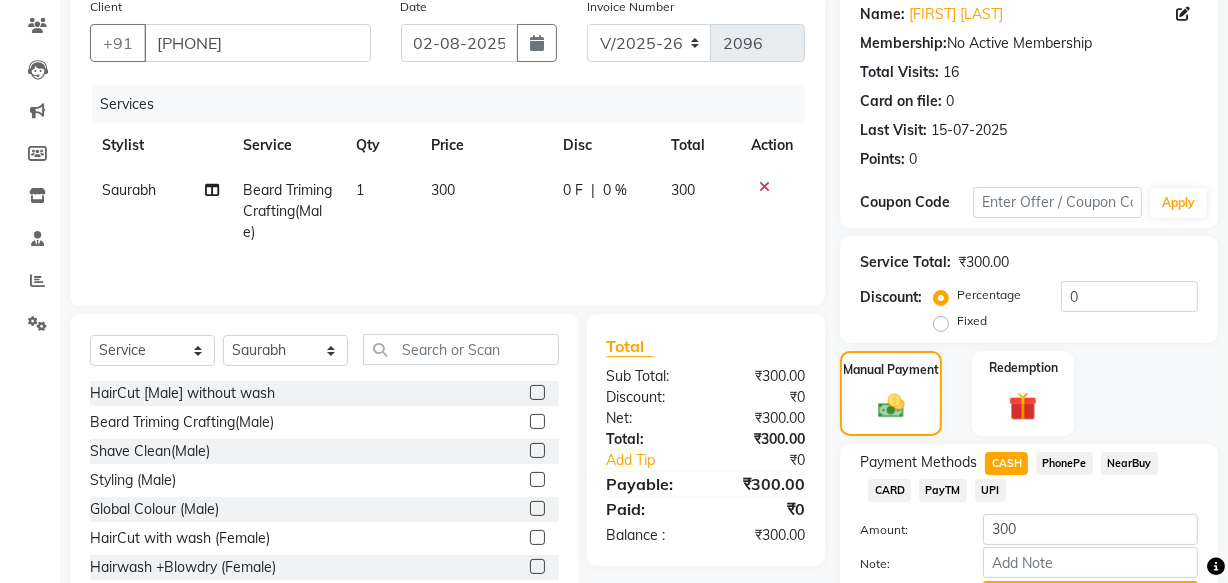scroll, scrollTop: 270, scrollLeft: 0, axis: vertical 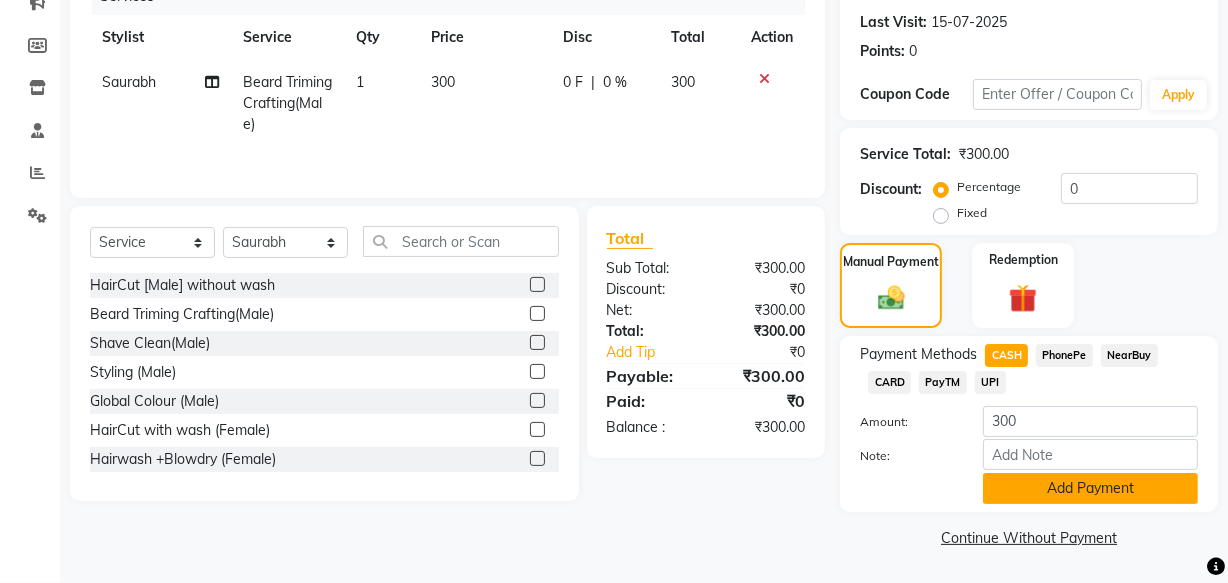 click on "Add Payment" 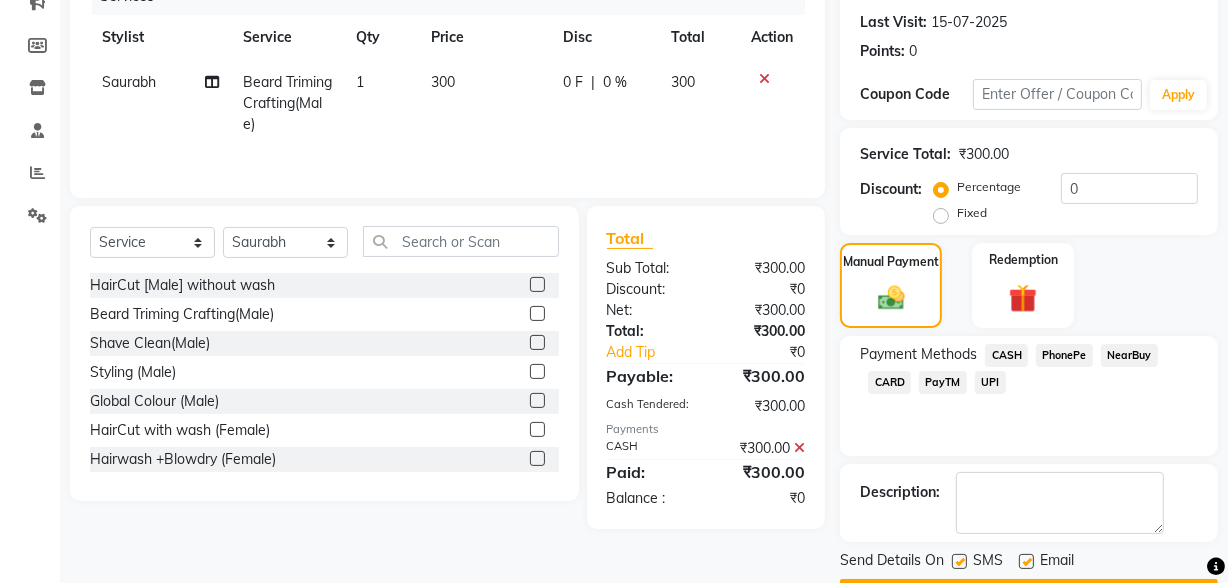 scroll, scrollTop: 326, scrollLeft: 0, axis: vertical 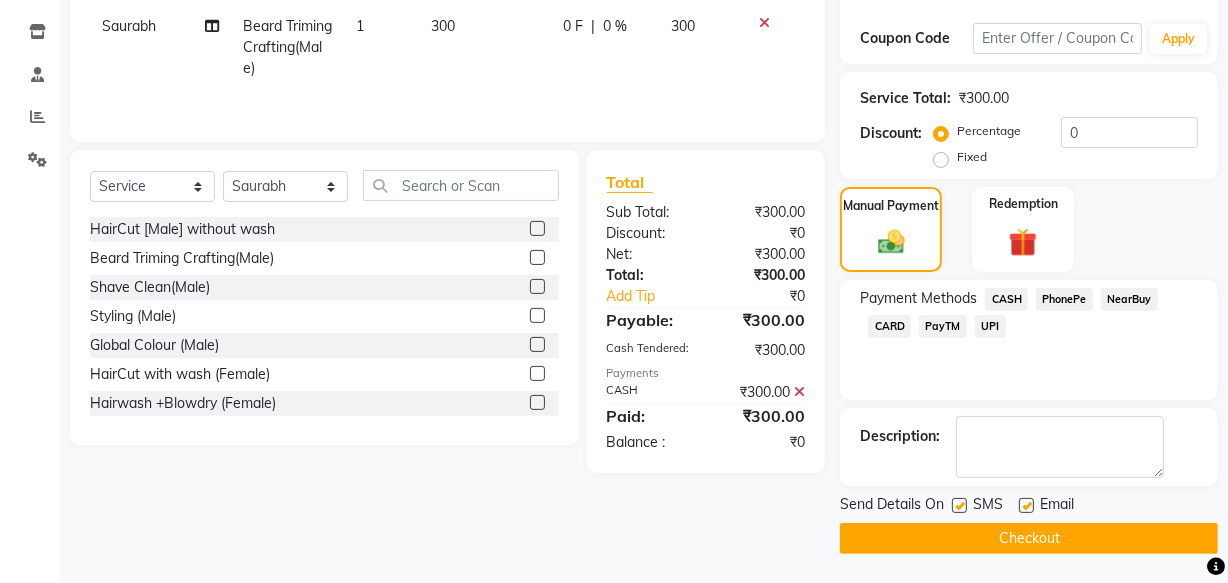 click on "Checkout" 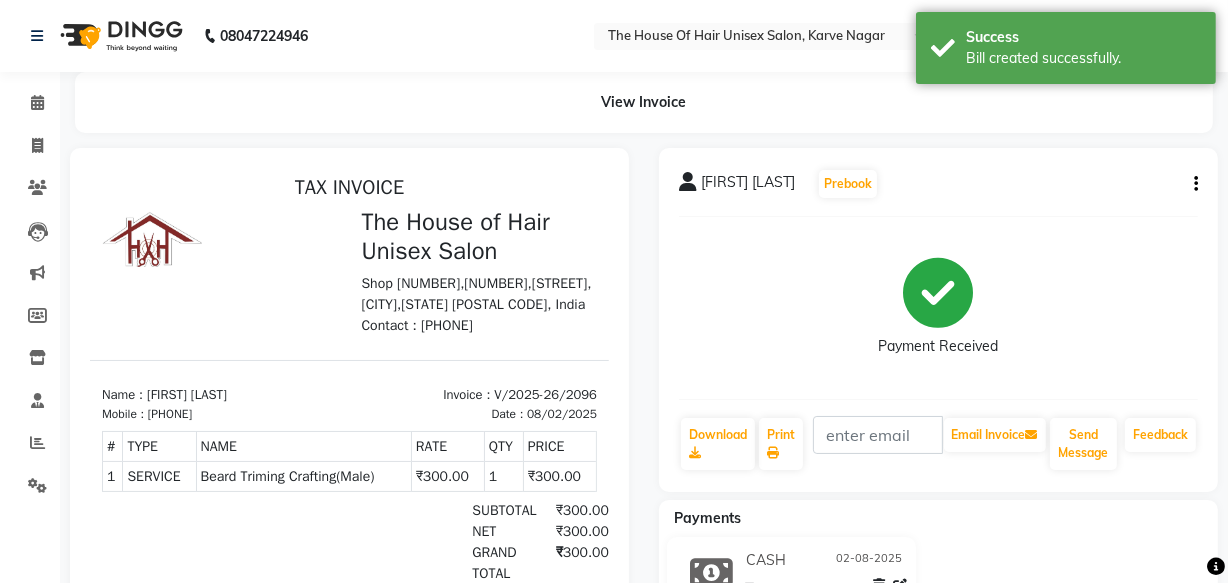 scroll, scrollTop: 0, scrollLeft: 0, axis: both 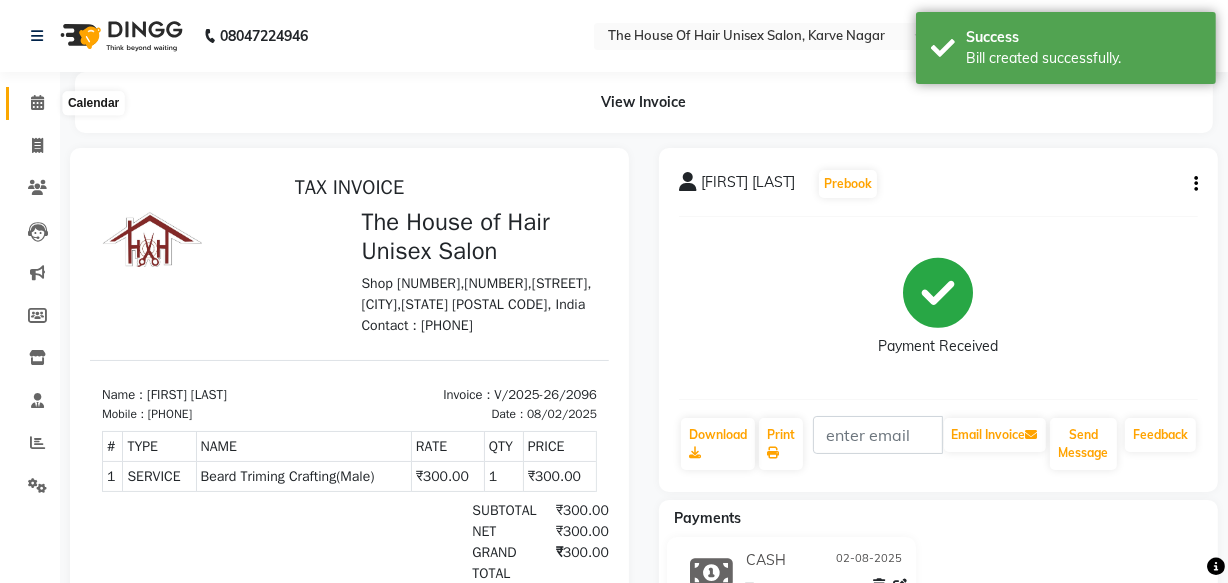 click 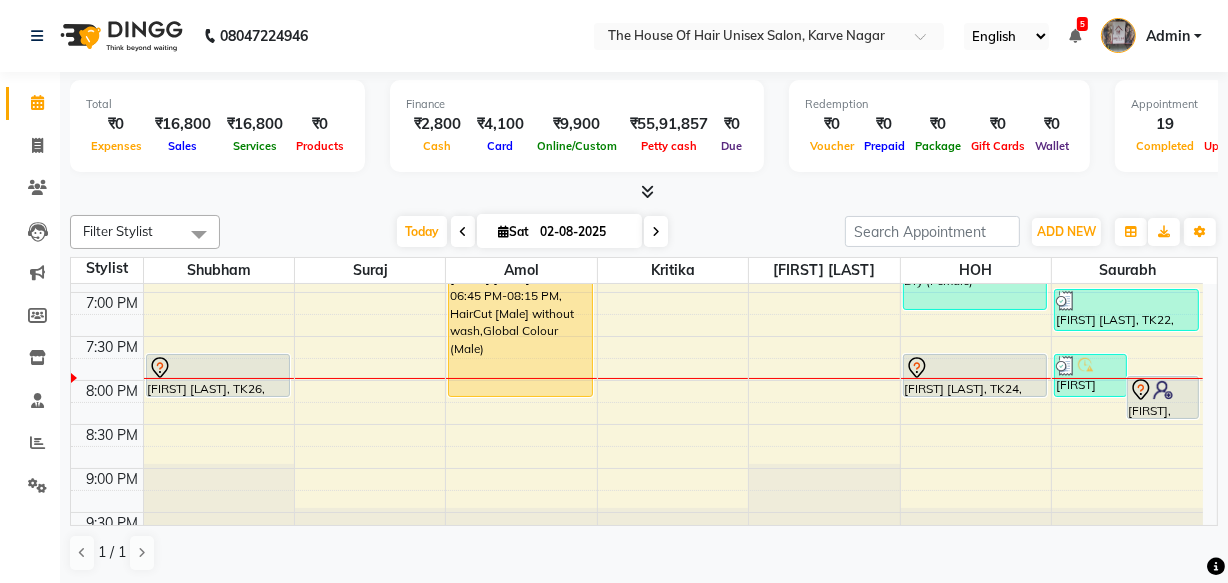 scroll, scrollTop: 1048, scrollLeft: 0, axis: vertical 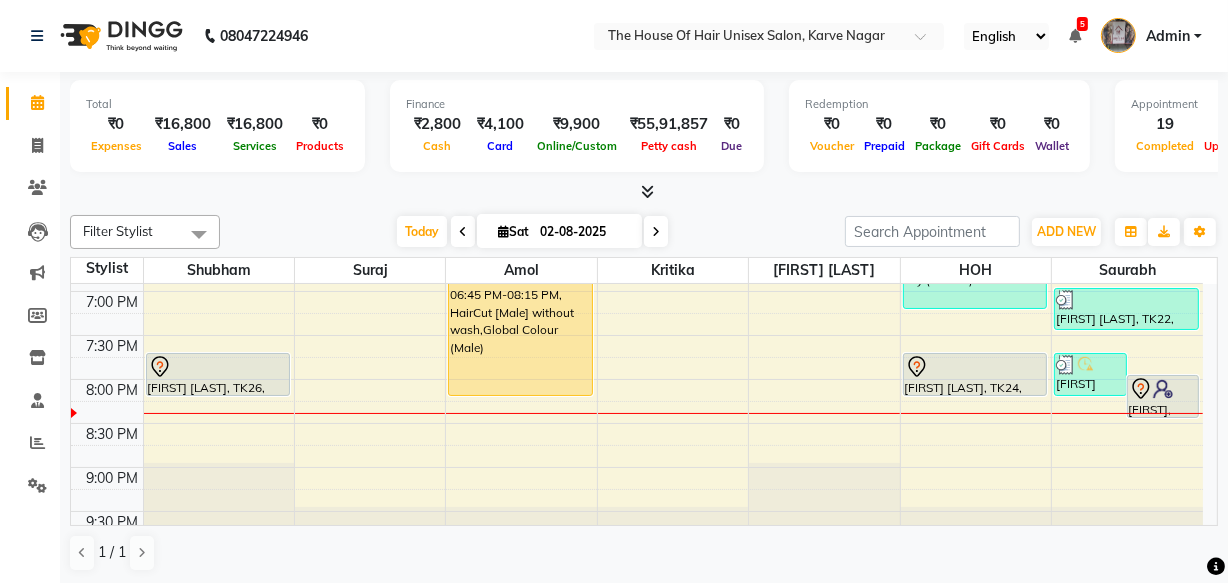 click at bounding box center (656, 232) 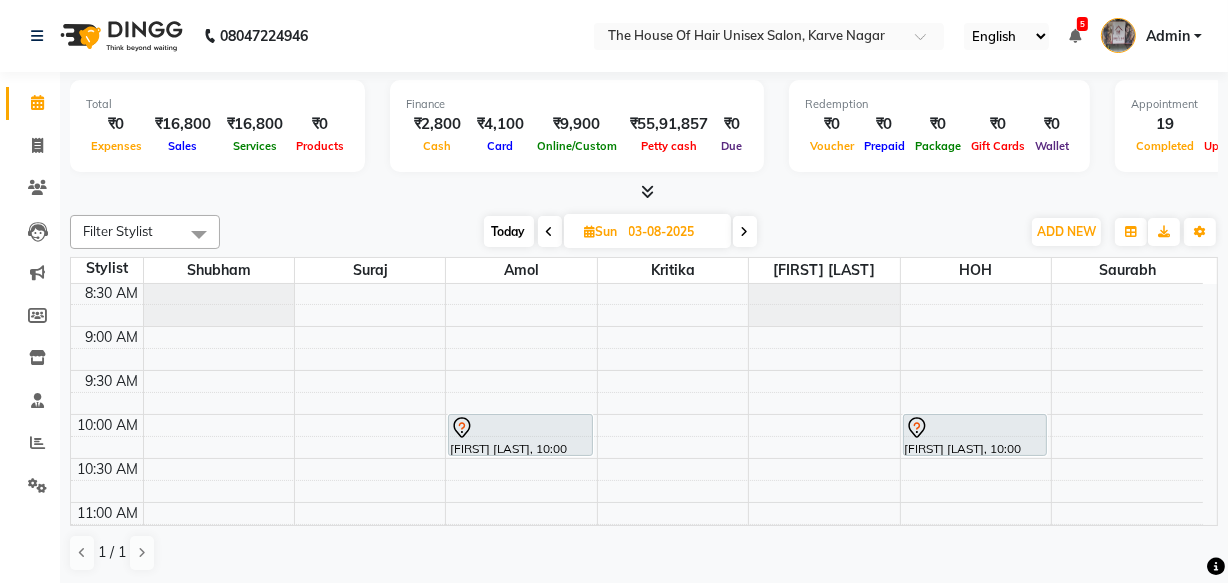 scroll, scrollTop: 129, scrollLeft: 0, axis: vertical 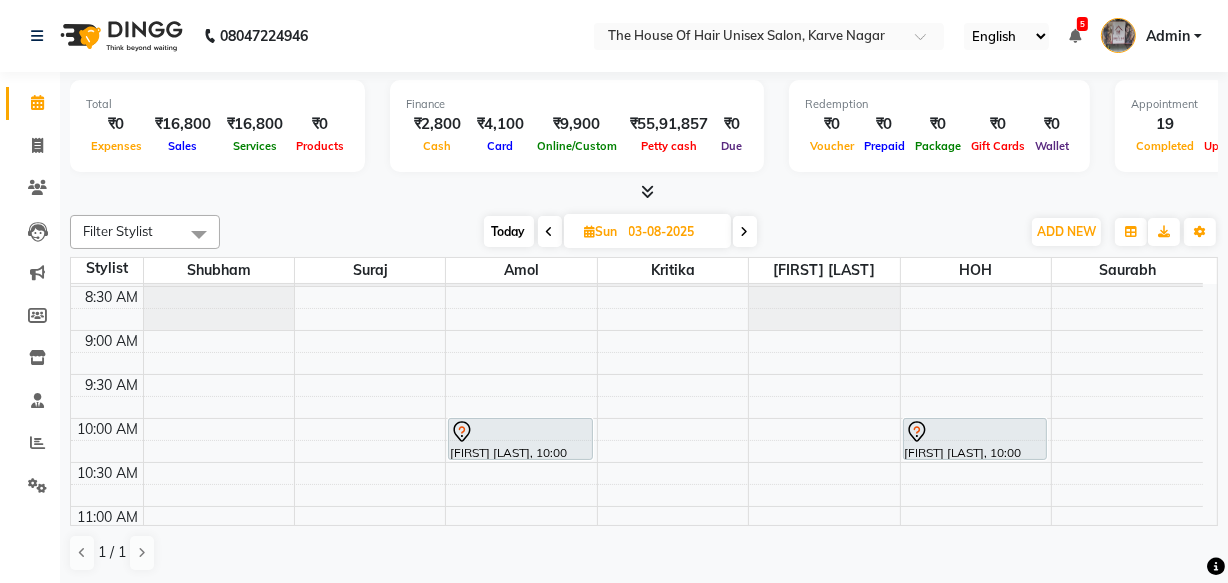 click on "Today" at bounding box center (509, 231) 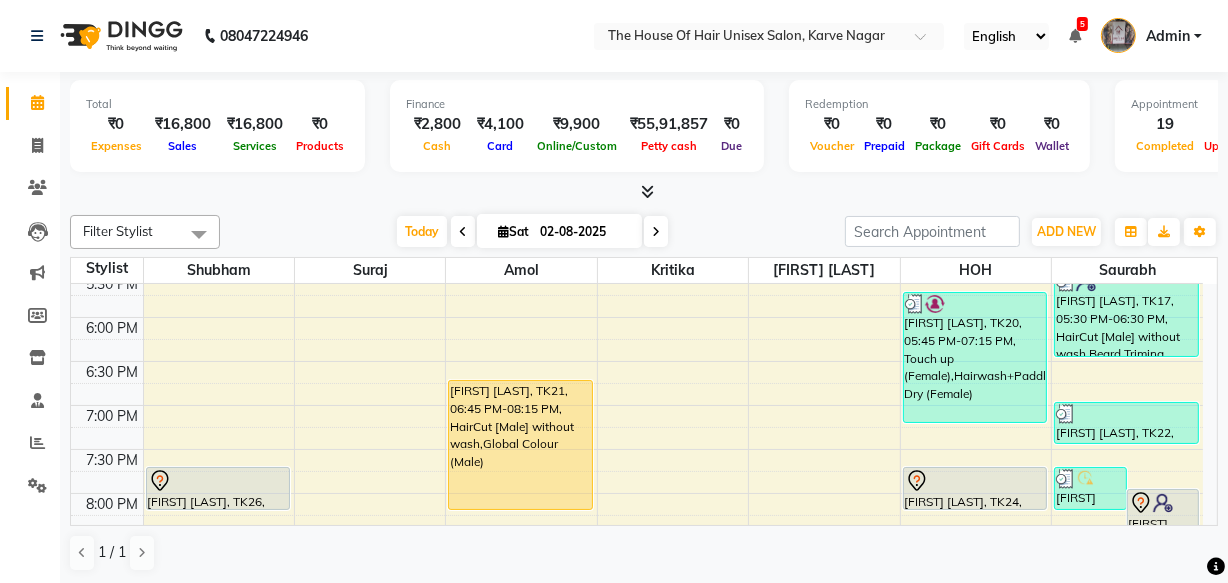 scroll, scrollTop: 933, scrollLeft: 0, axis: vertical 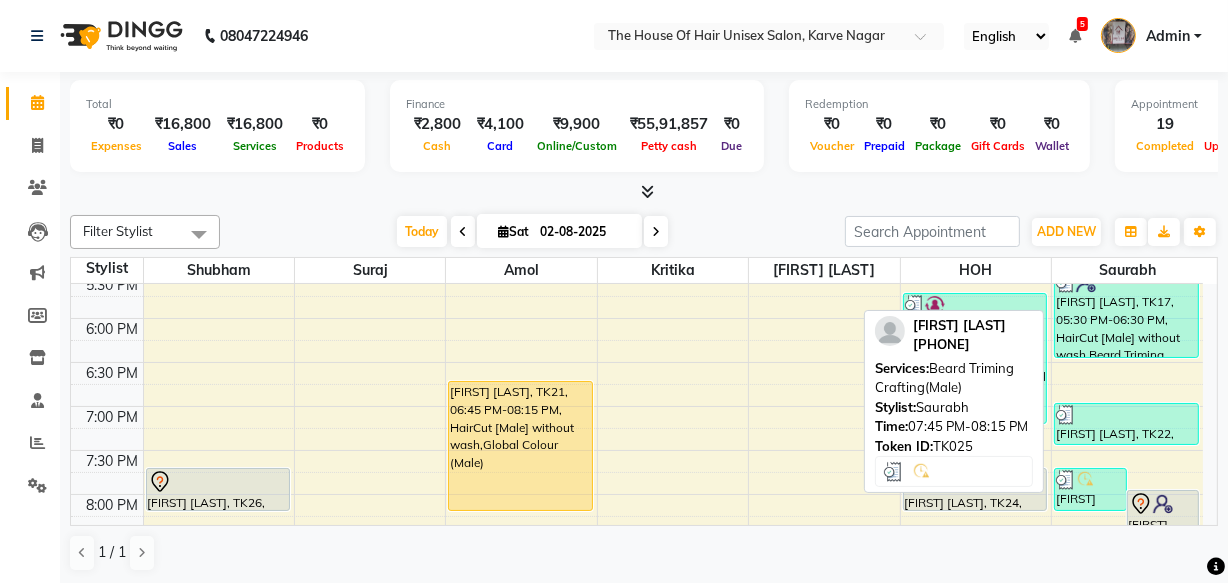 click at bounding box center (1086, 480) 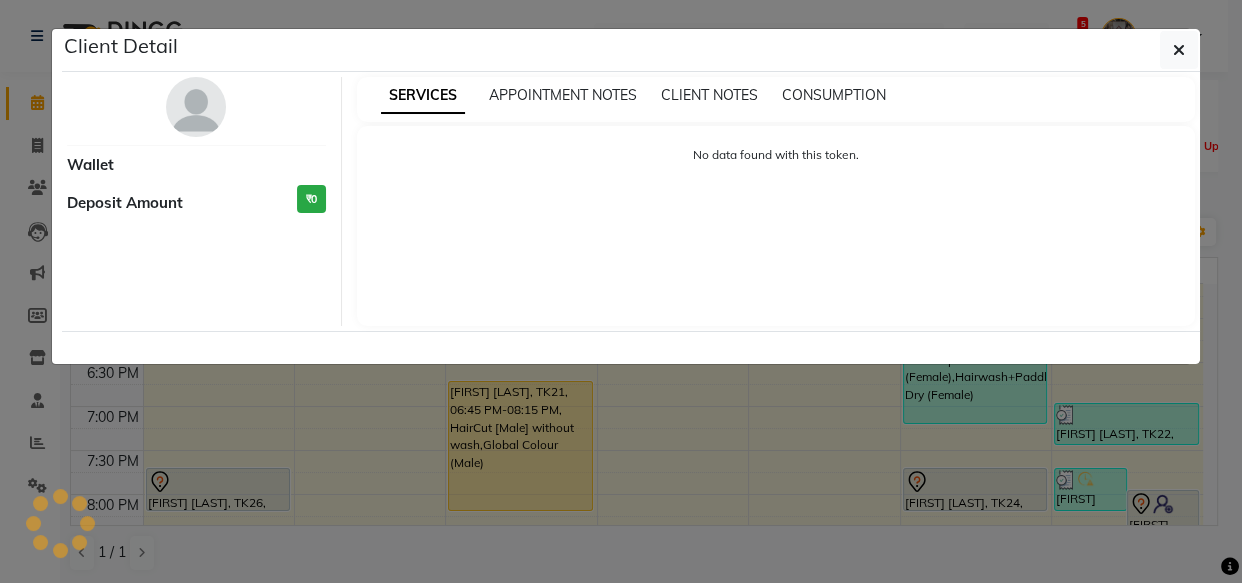 select on "3" 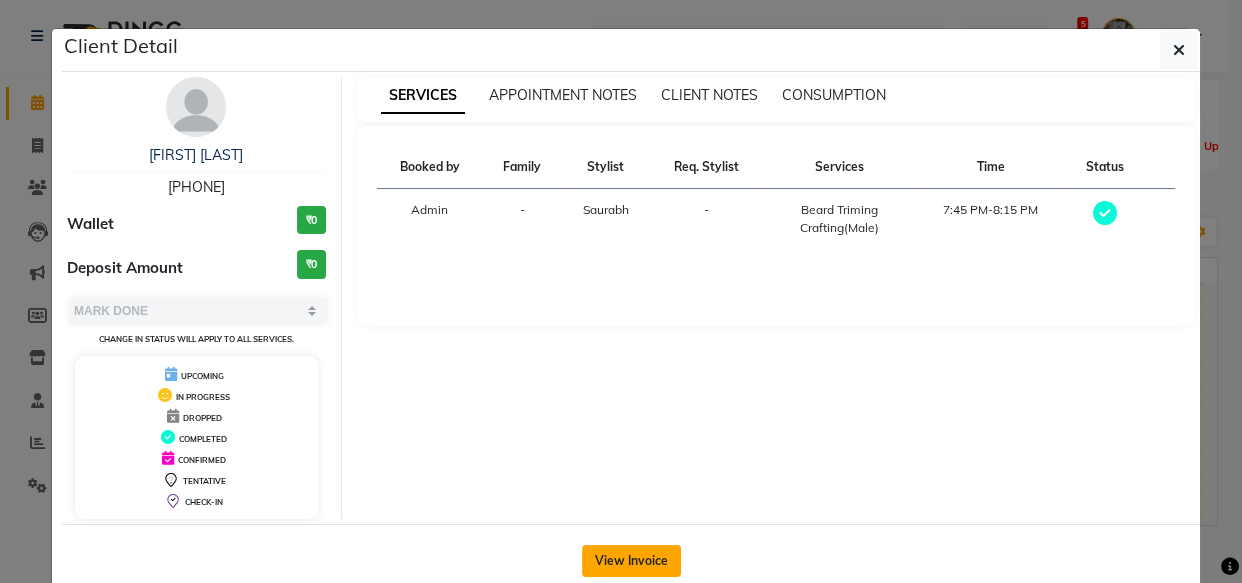 click on "View Invoice" 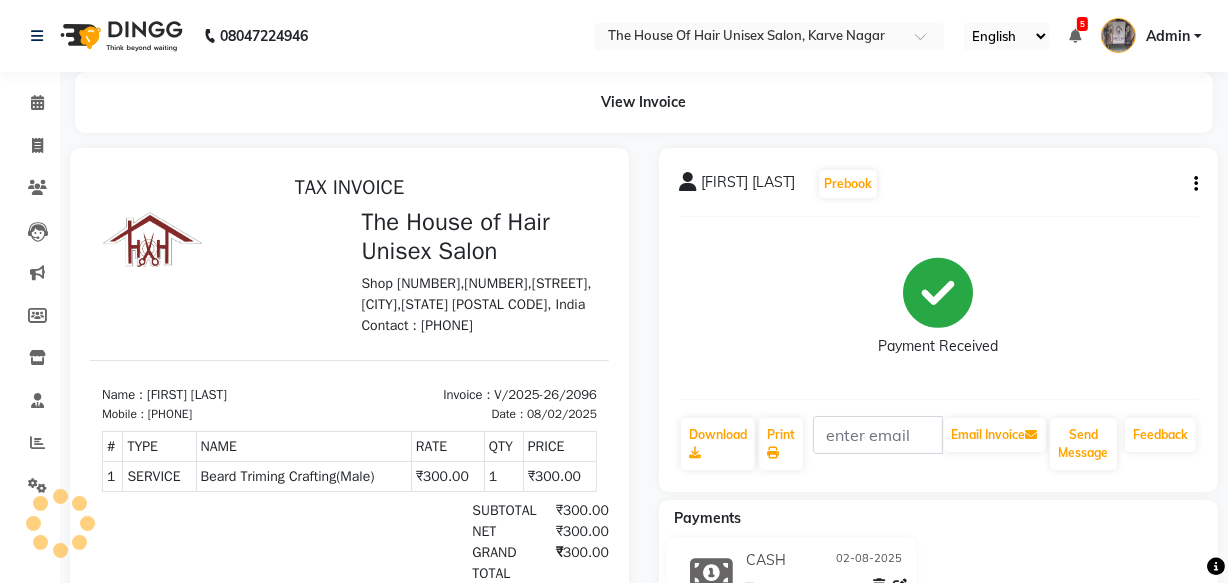 scroll, scrollTop: 0, scrollLeft: 0, axis: both 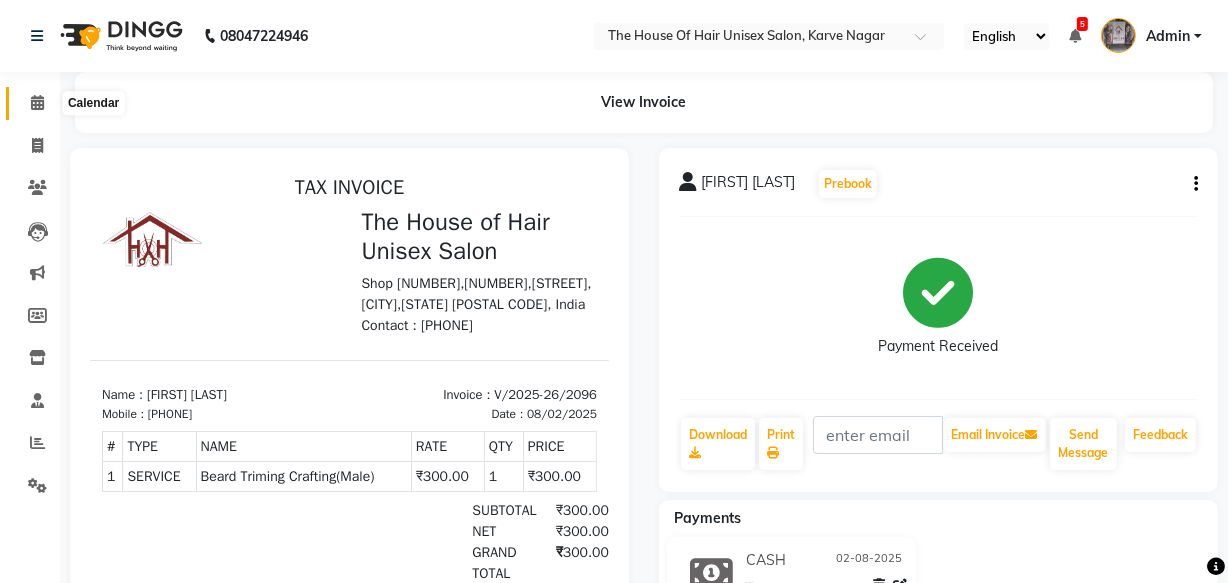 click 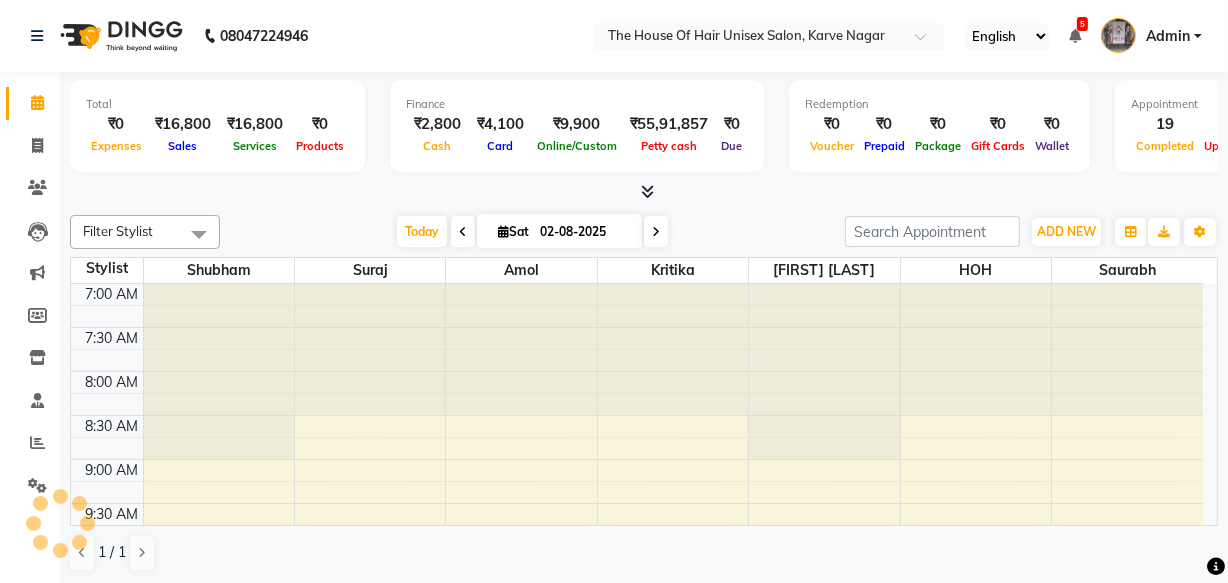 scroll, scrollTop: 1035, scrollLeft: 0, axis: vertical 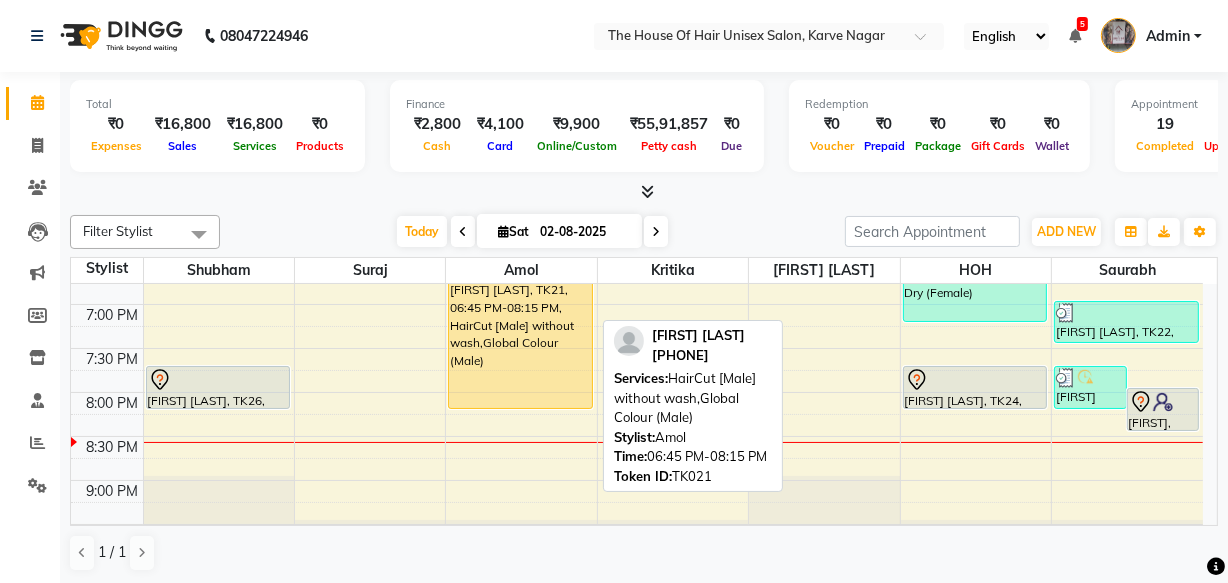 click on "kedar jadhav, TK21, 06:45 PM-08:15 PM, HairCut [Male] without wash,Global Colour (Male)" at bounding box center (520, 344) 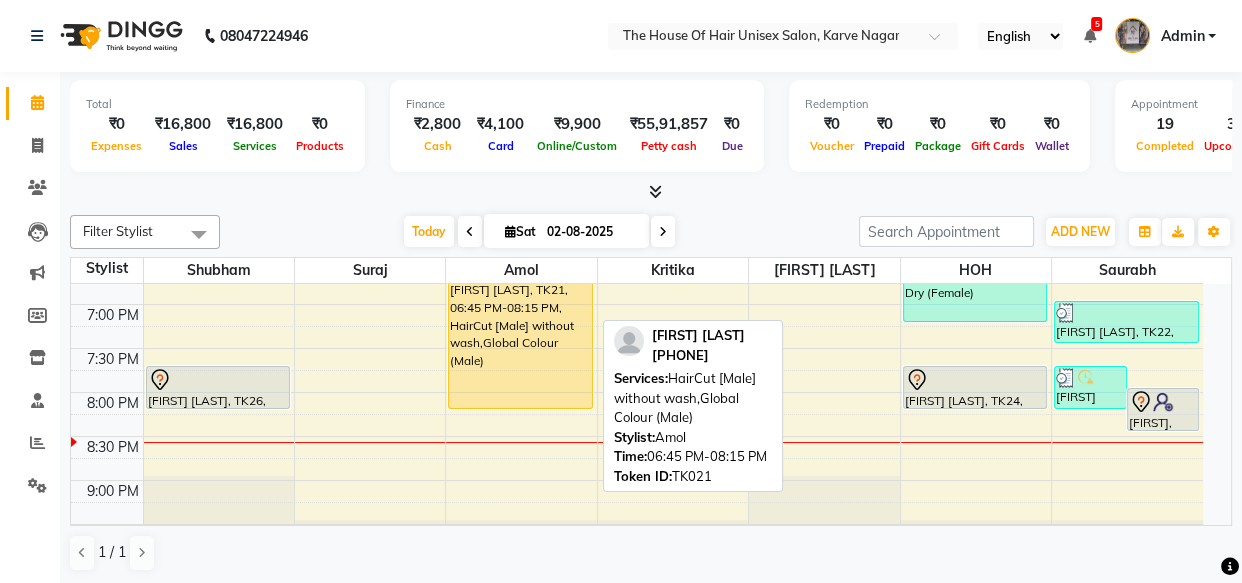select on "1" 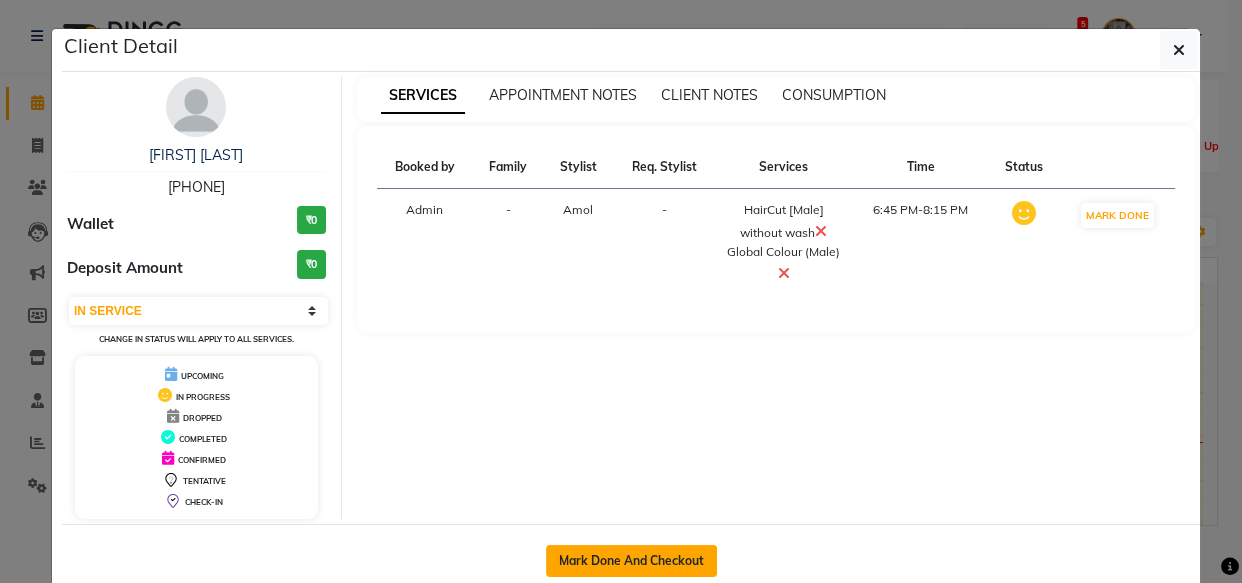click on "Mark Done And Checkout" 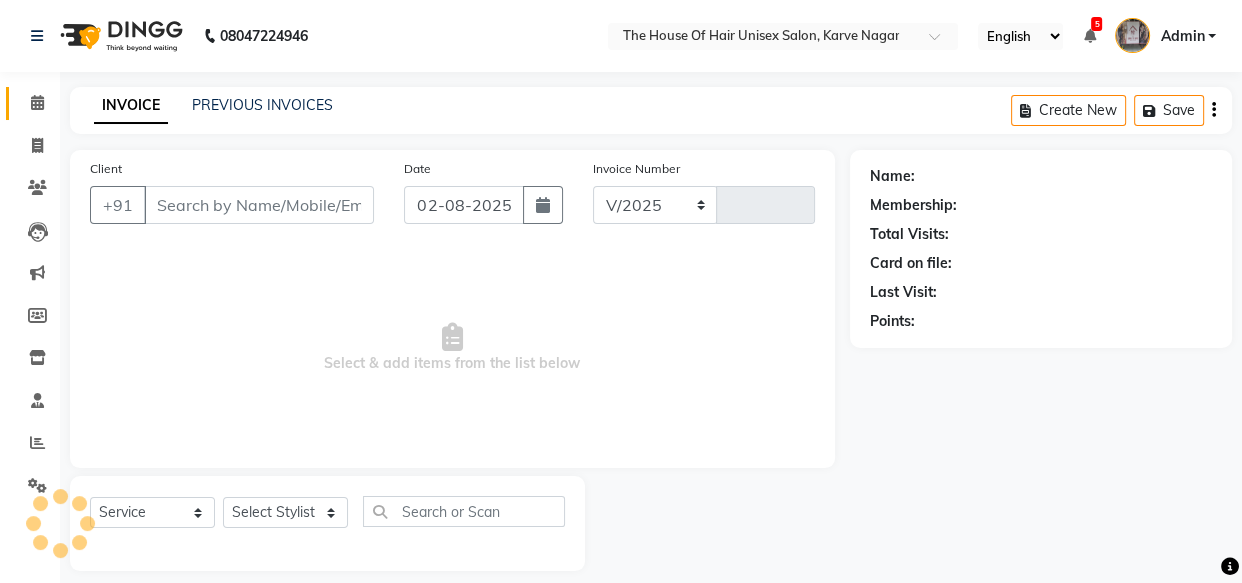 select on "598" 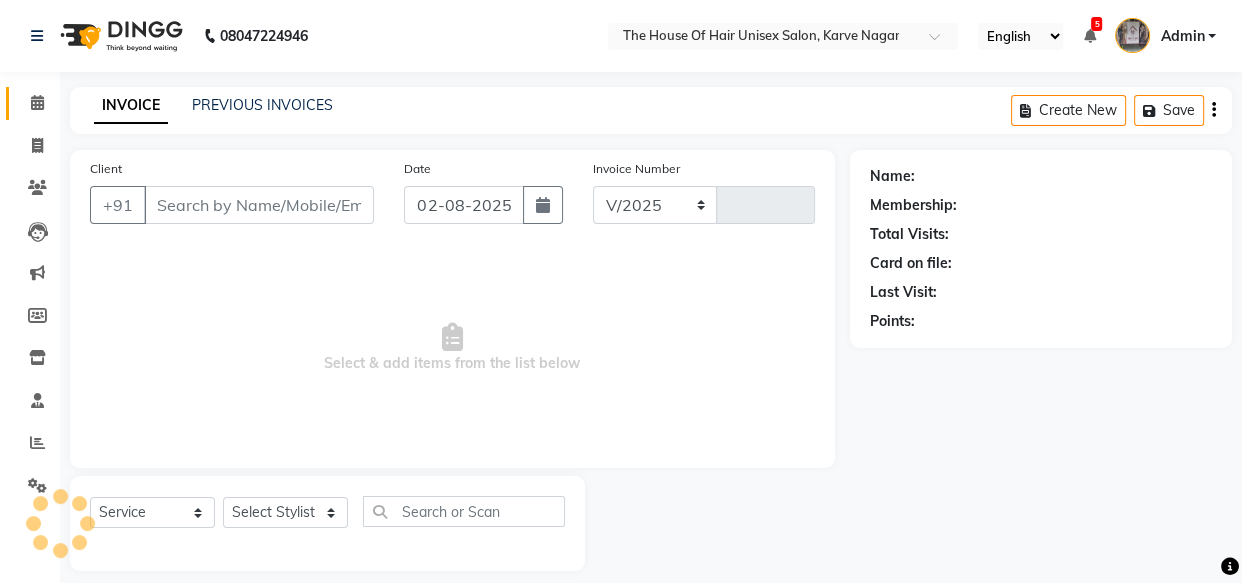 type on "2097" 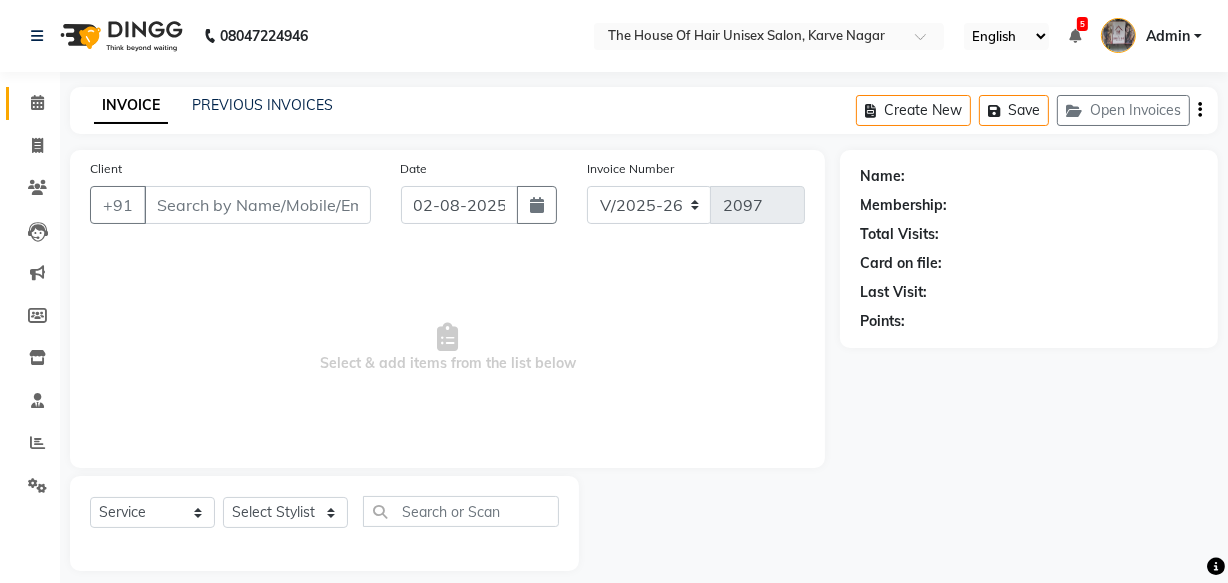 type on "9373489076" 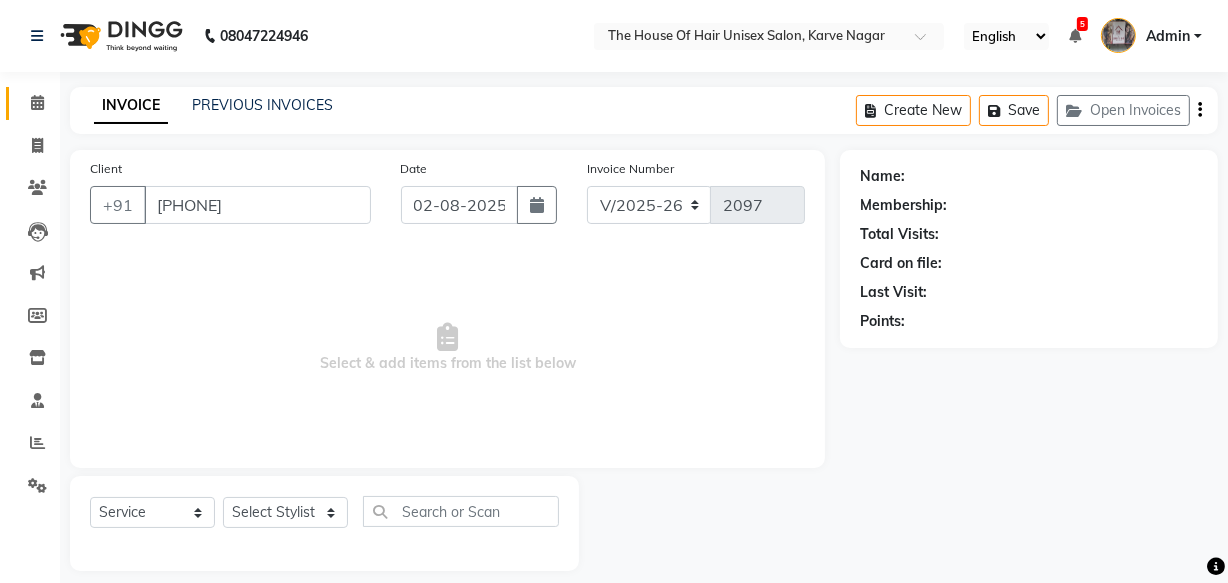 select on "13497" 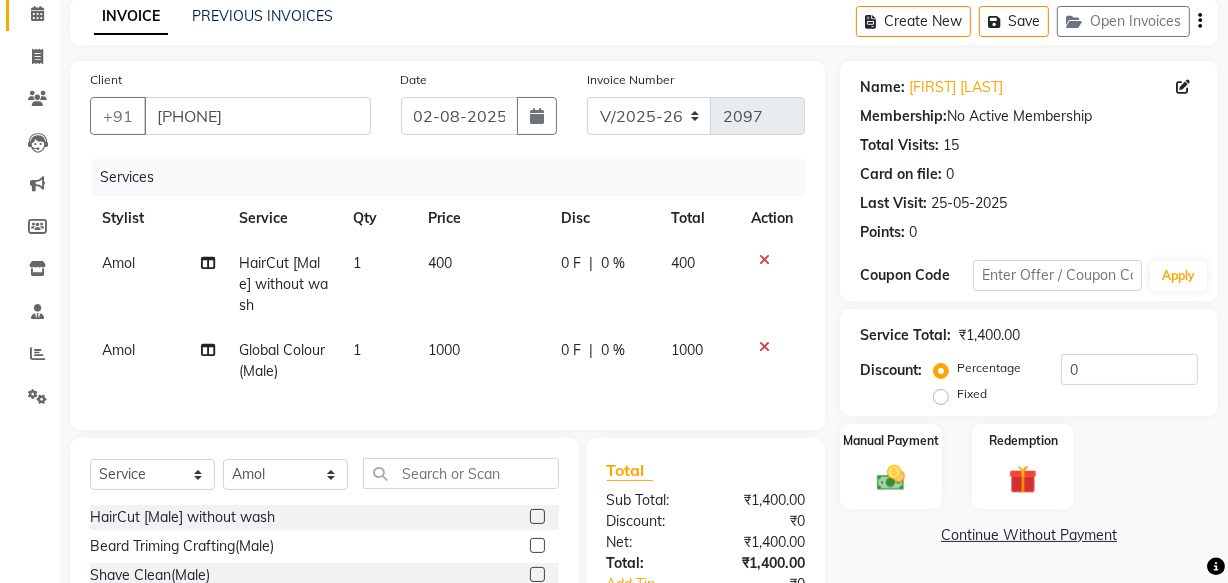 scroll, scrollTop: 156, scrollLeft: 0, axis: vertical 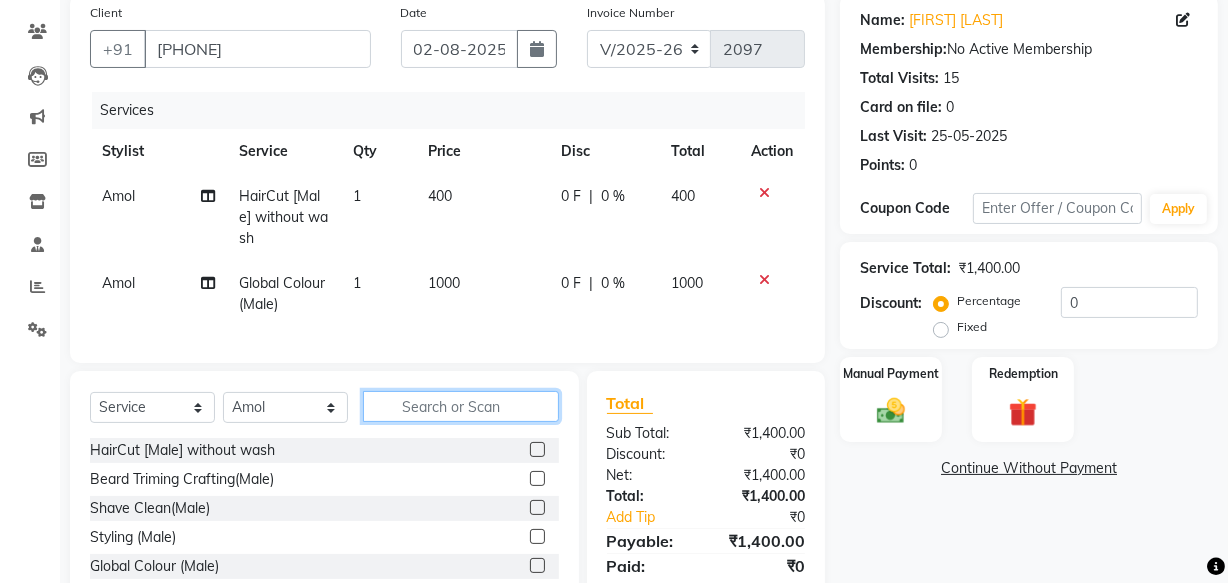 click 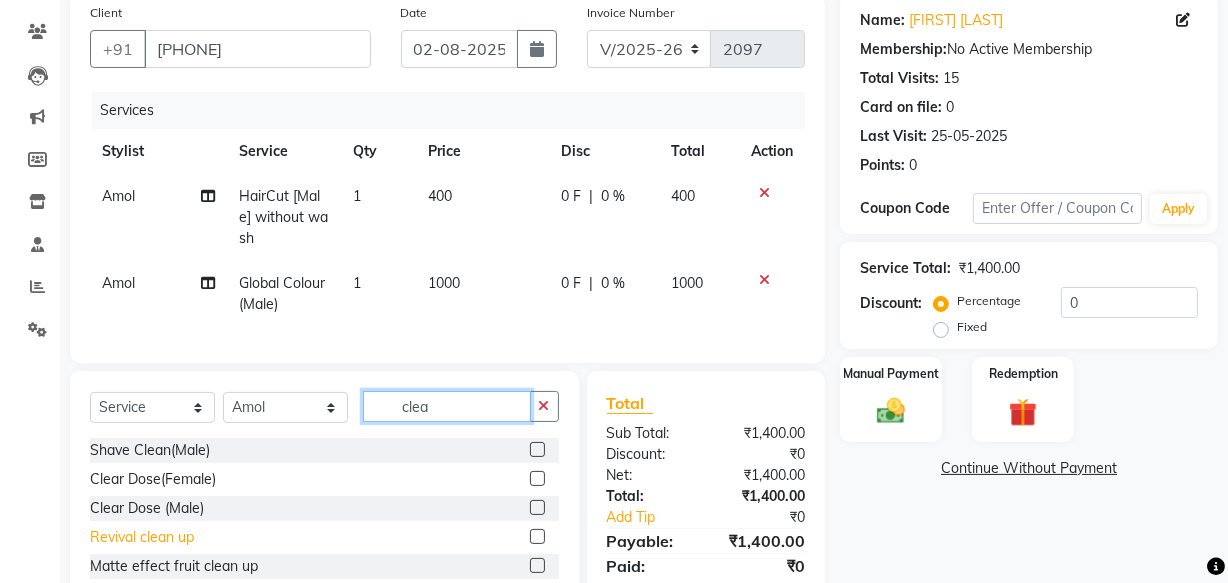type on "clea" 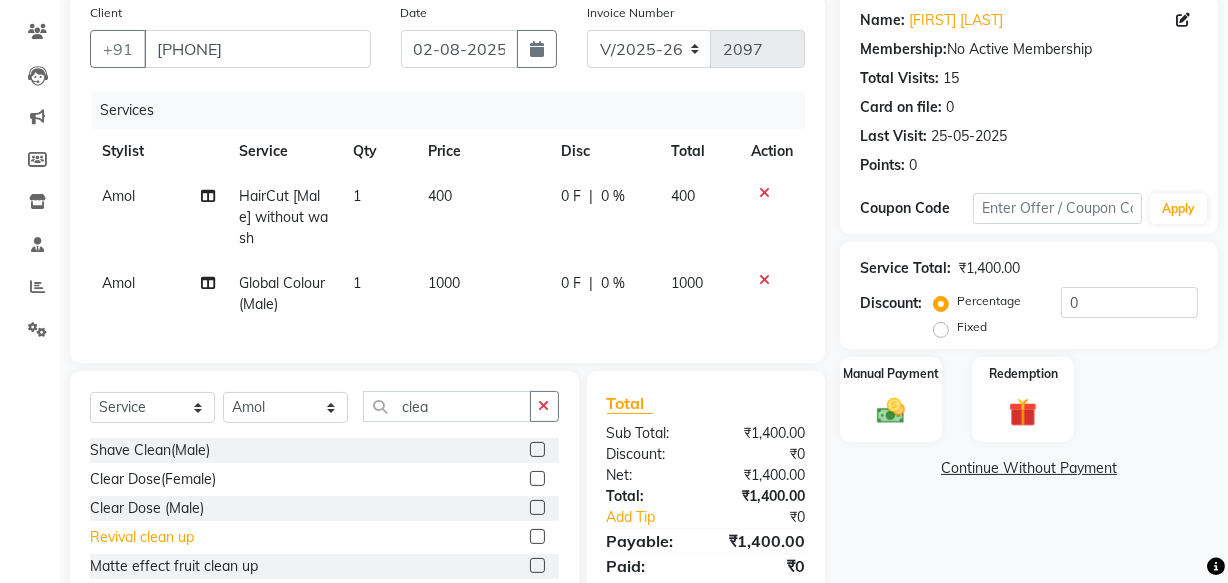 click on "Revival clean up" 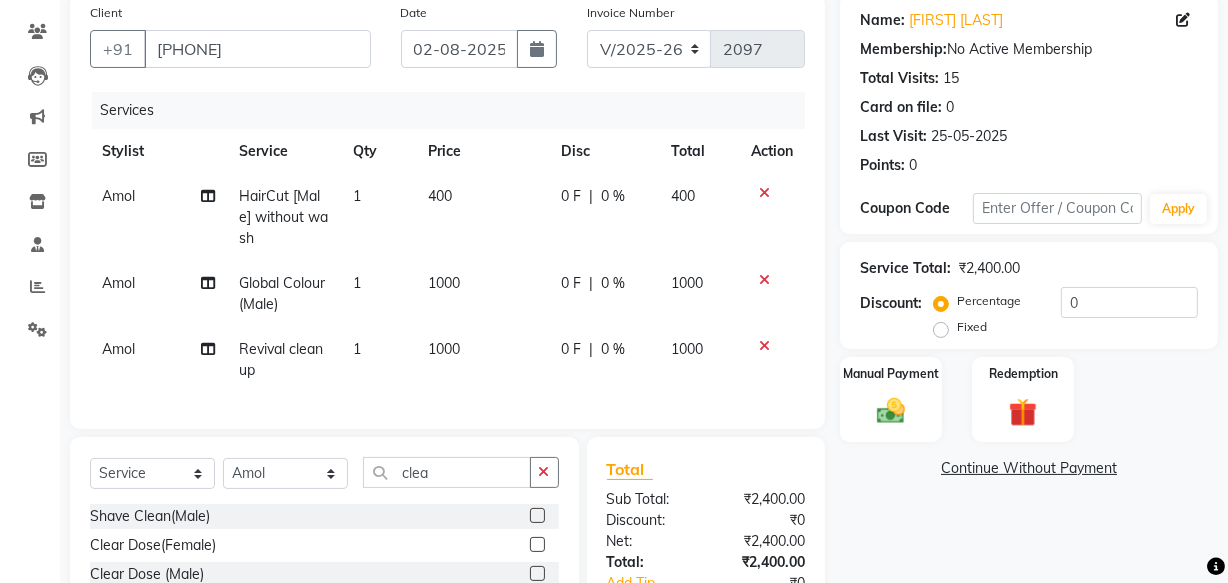 checkbox on "false" 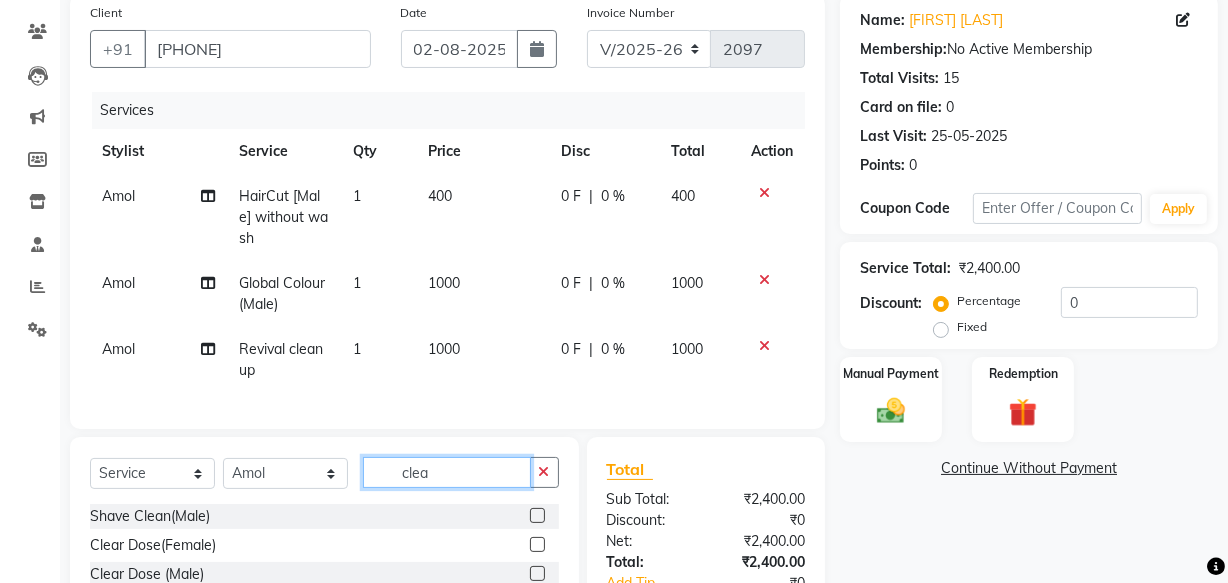click on "clea" 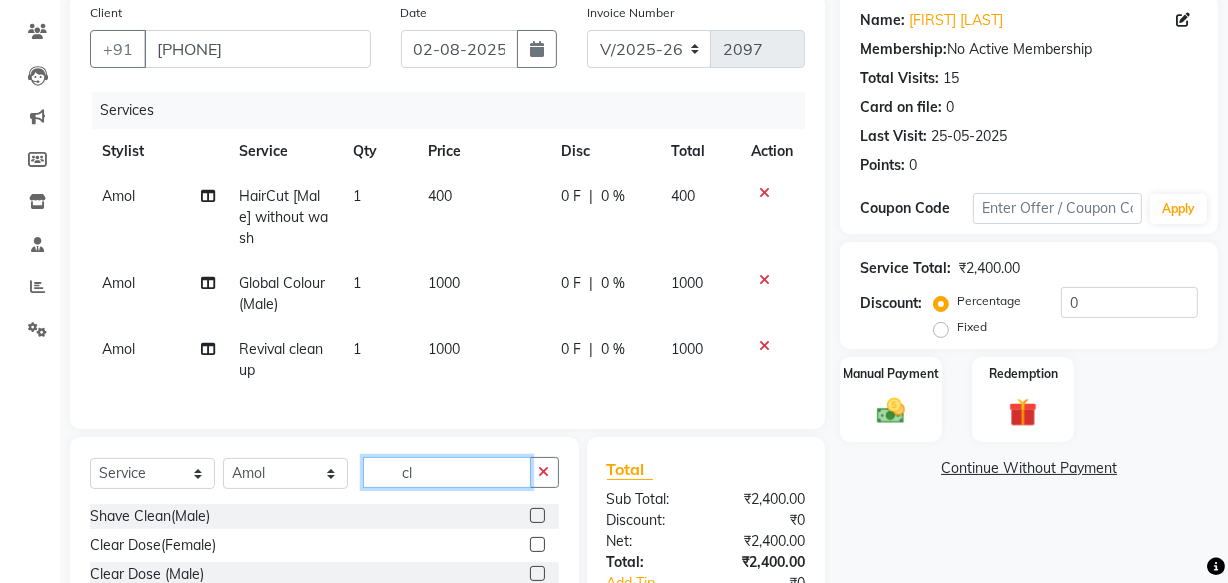 type on "c" 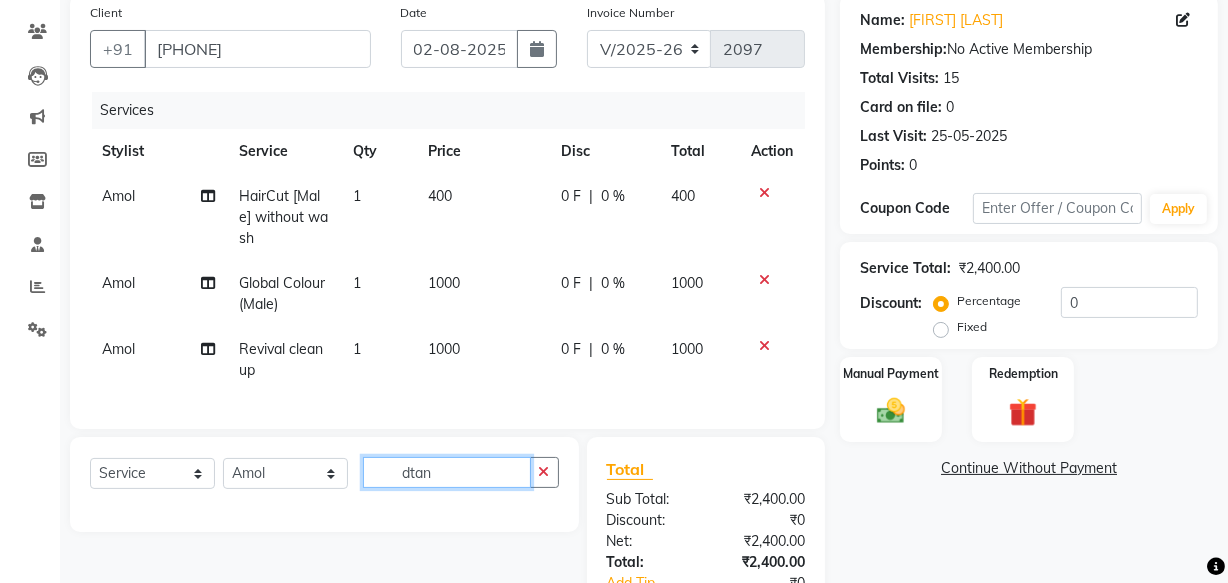 scroll, scrollTop: 262, scrollLeft: 0, axis: vertical 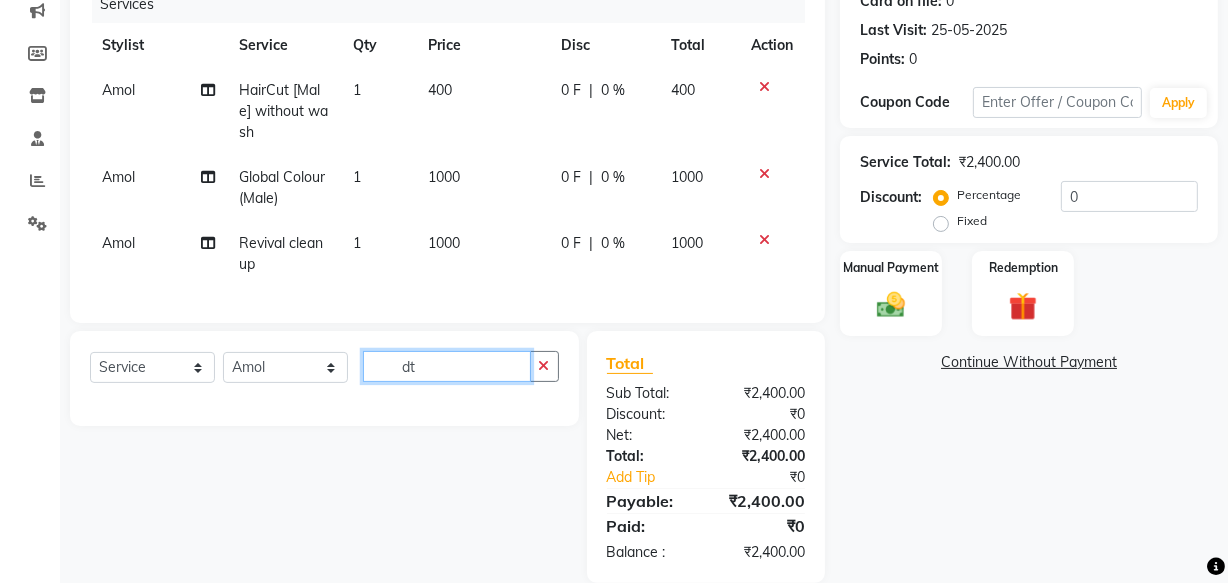 type on "d" 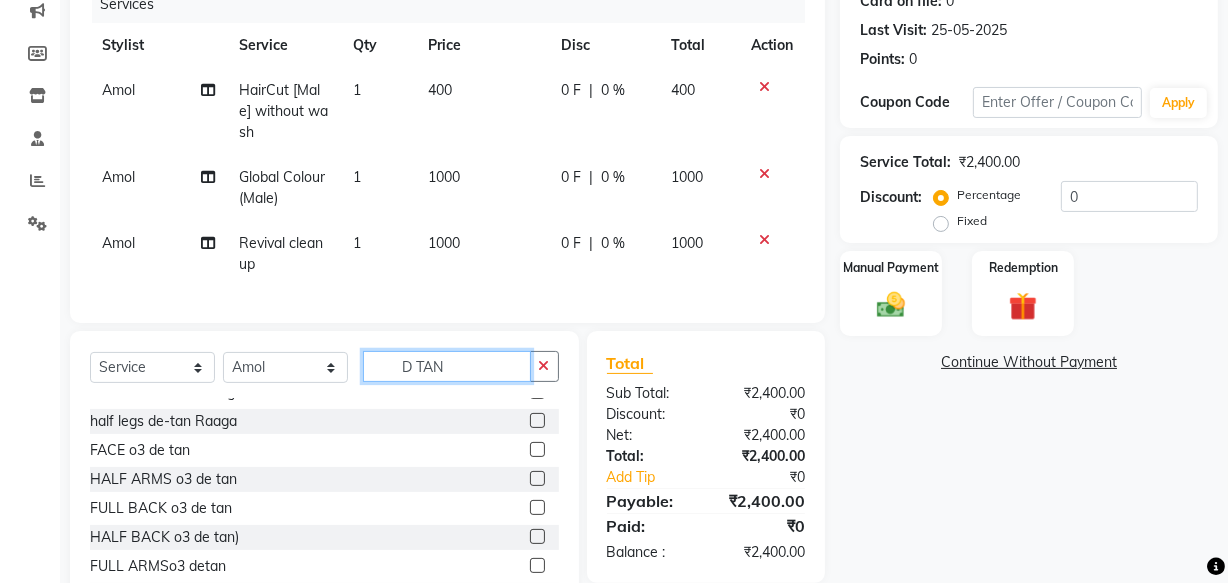 scroll, scrollTop: 215, scrollLeft: 0, axis: vertical 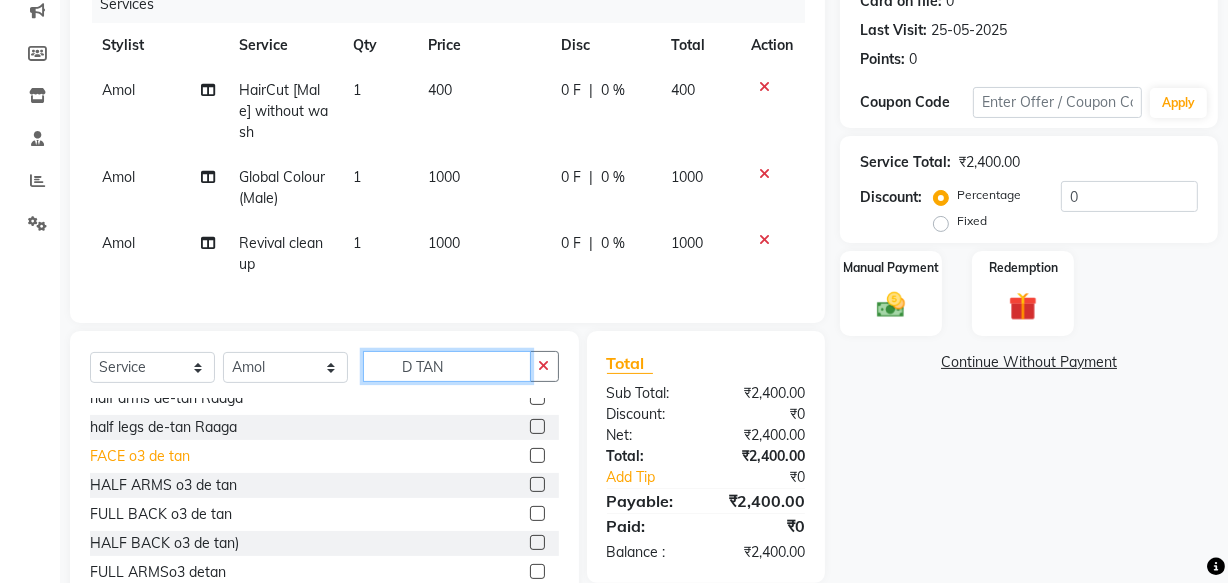 type on "D TAN" 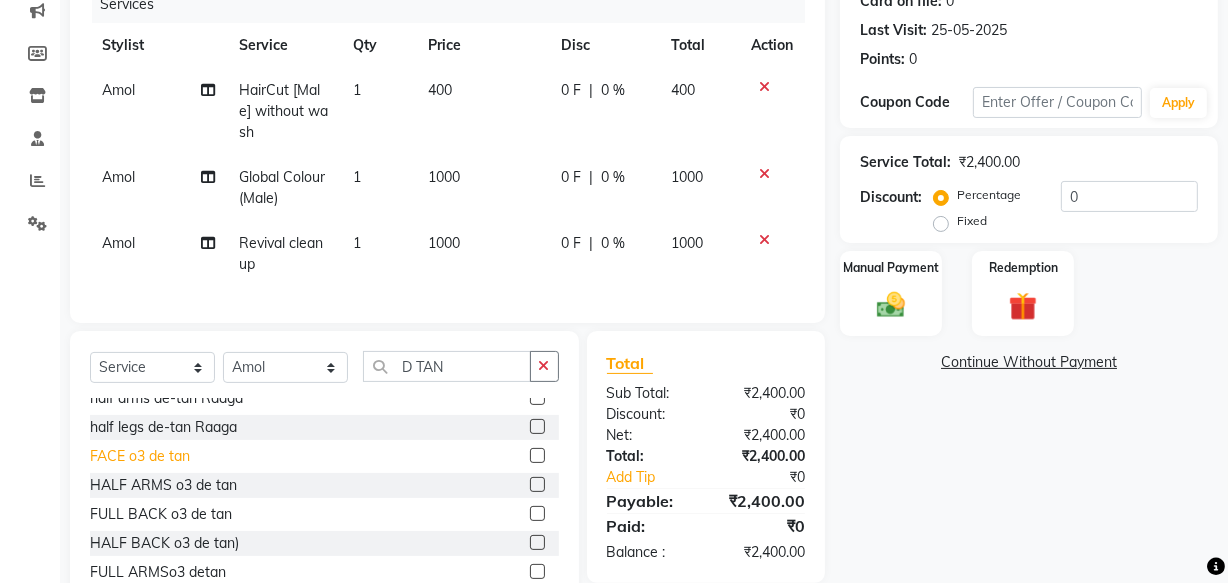 click on "FACE o3 de tan" 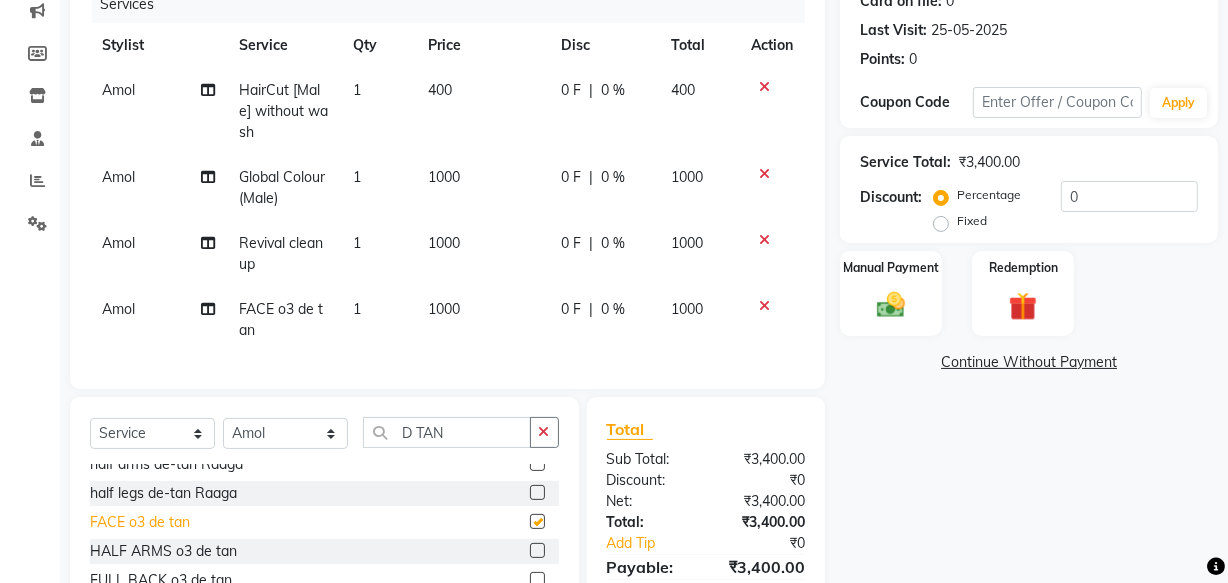 checkbox on "false" 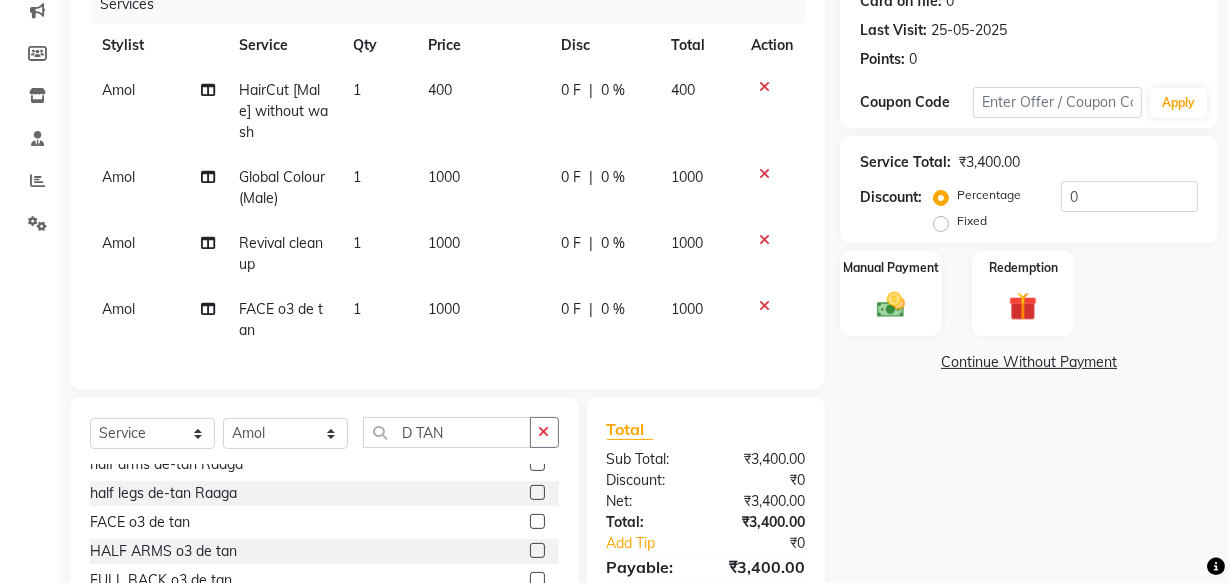 click on "1000" 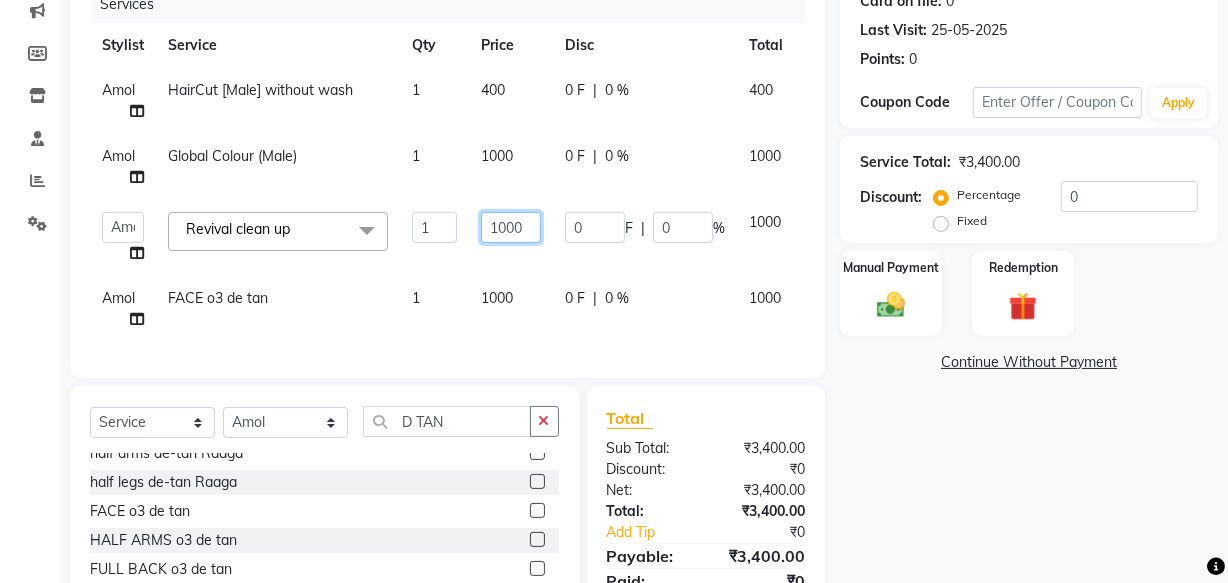 click on "1000" 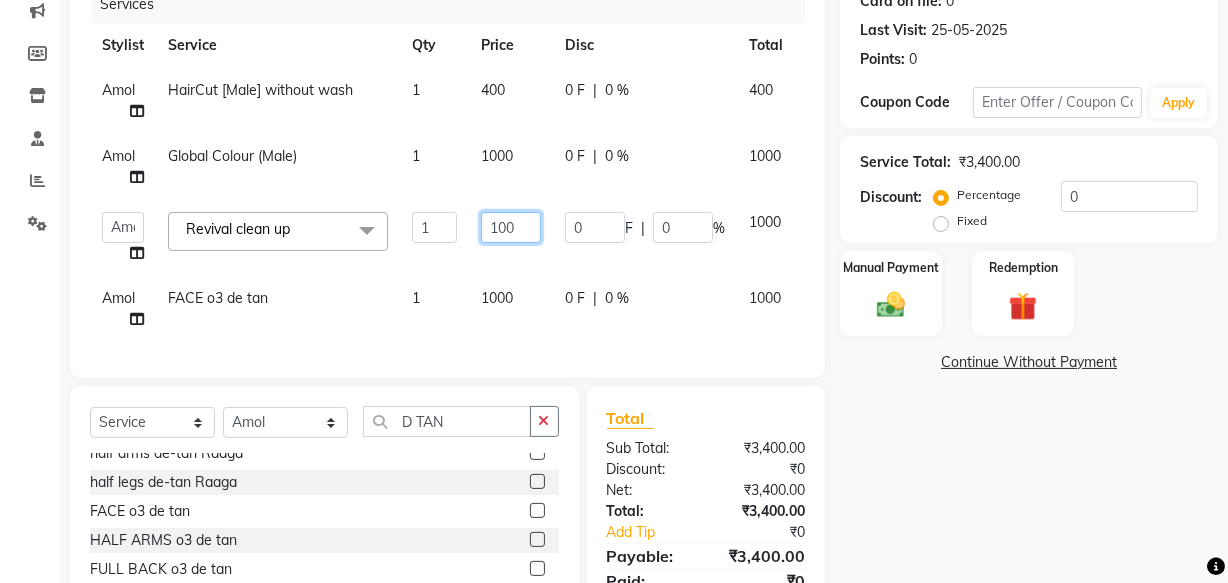 type on "1200" 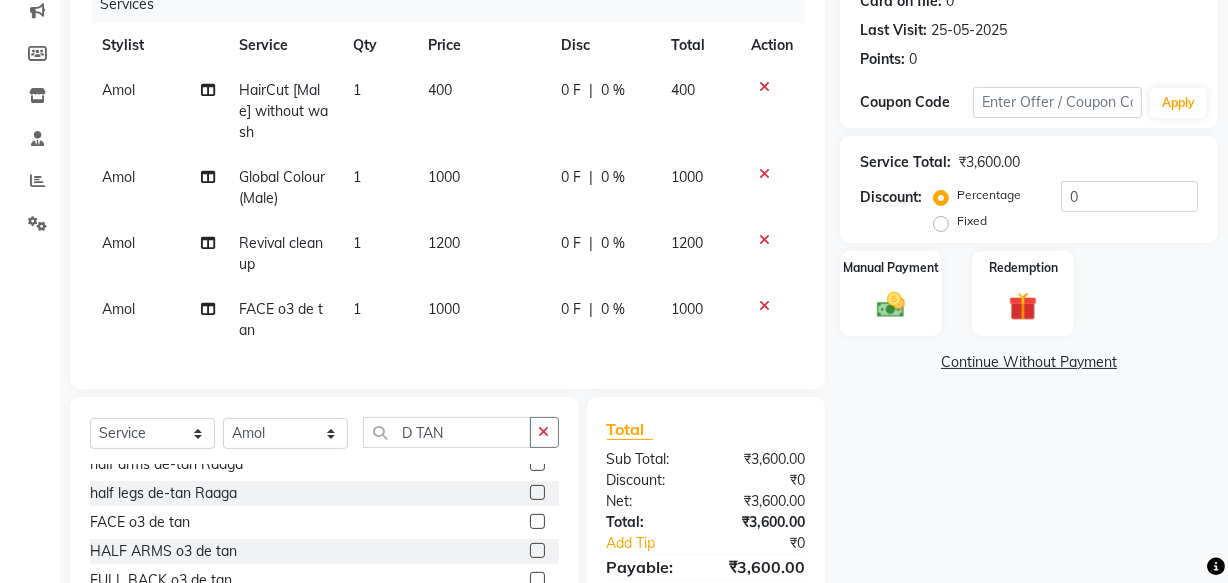 click on "Total Sub Total: ₹3,600.00 Discount: ₹0 Net: ₹3,600.00 Total: ₹3,600.00 Add Tip ₹0 Payable: ₹3,600.00 Paid: ₹0 Balance   : ₹3,600.00" 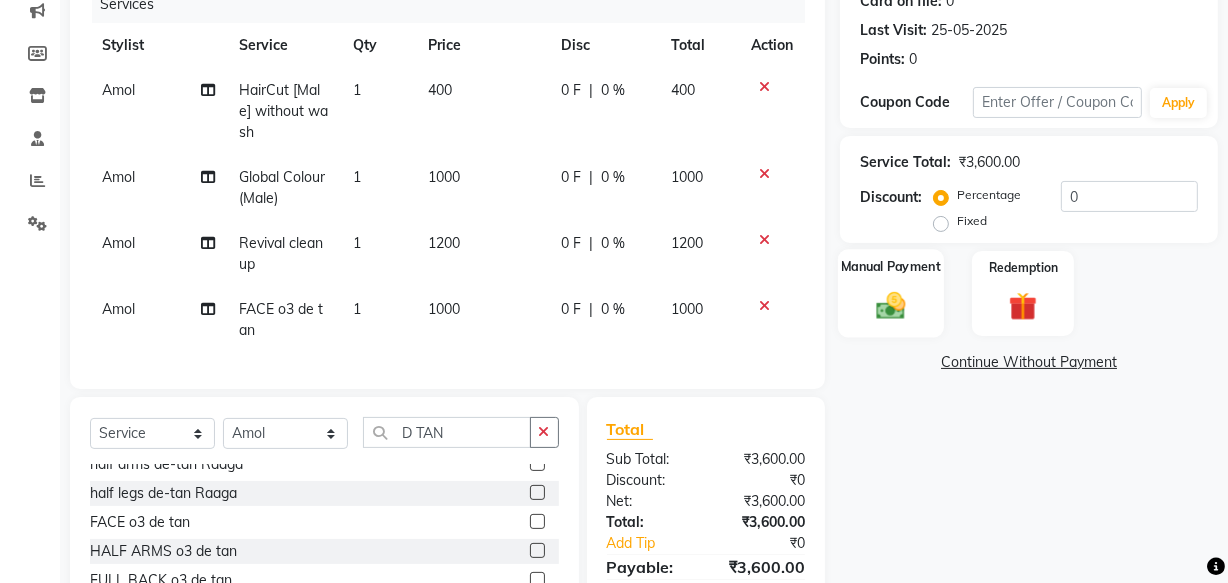 click 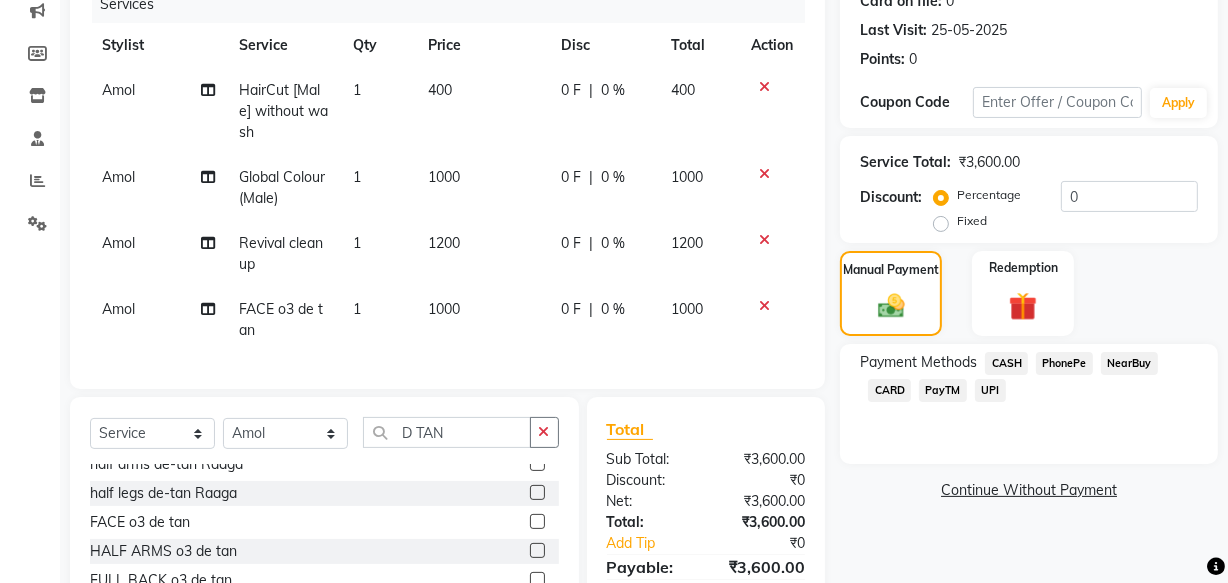 click on "CARD" 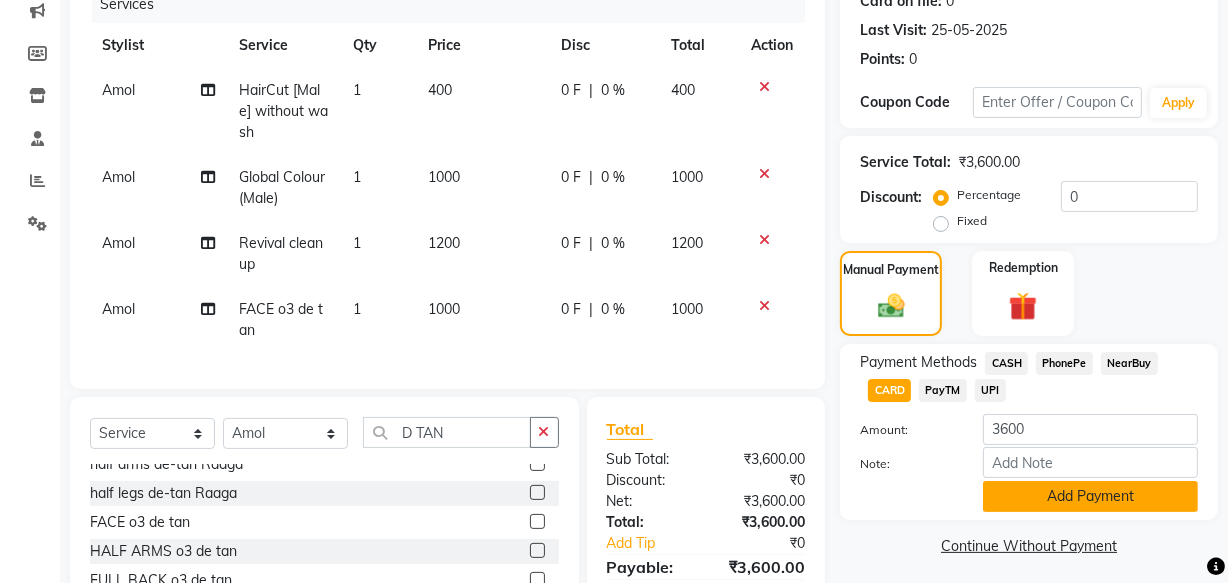 click on "Add Payment" 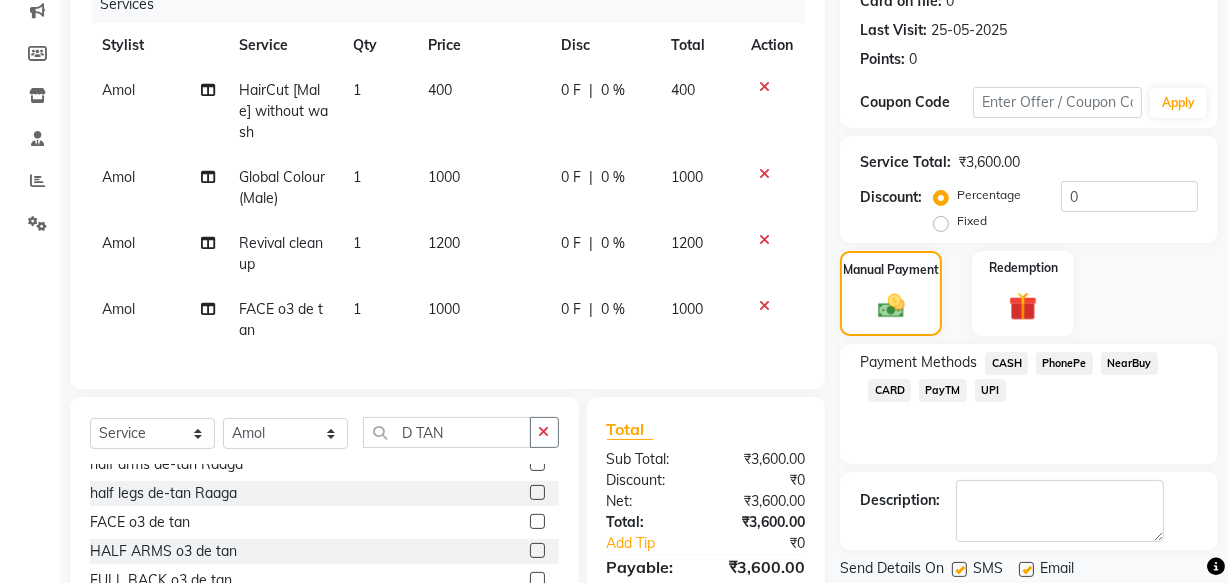 scroll, scrollTop: 415, scrollLeft: 0, axis: vertical 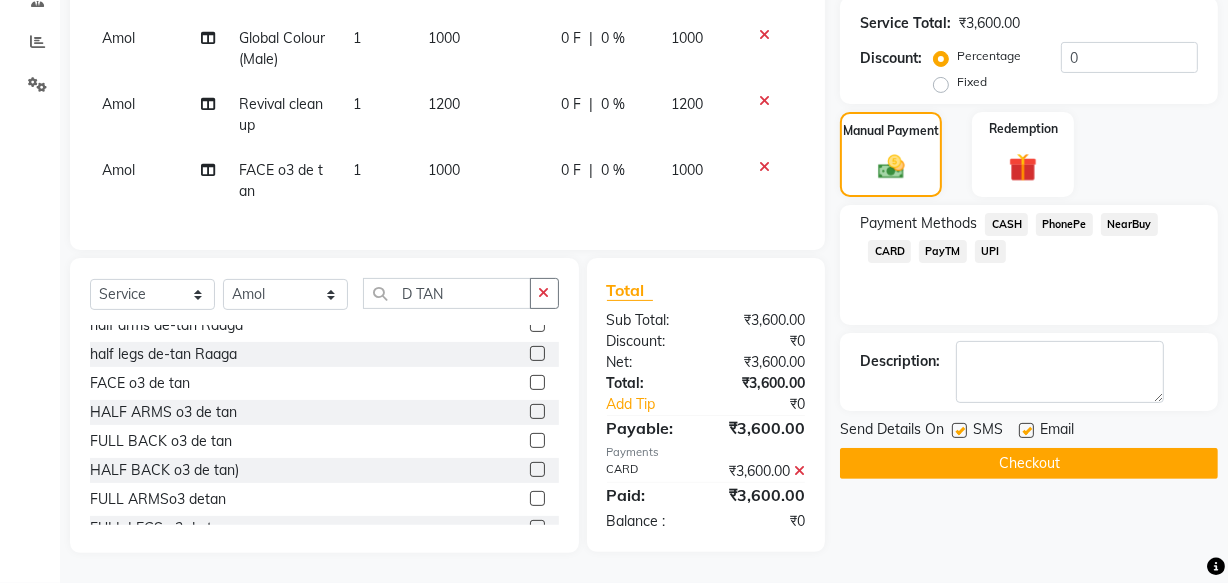 click on "Checkout" 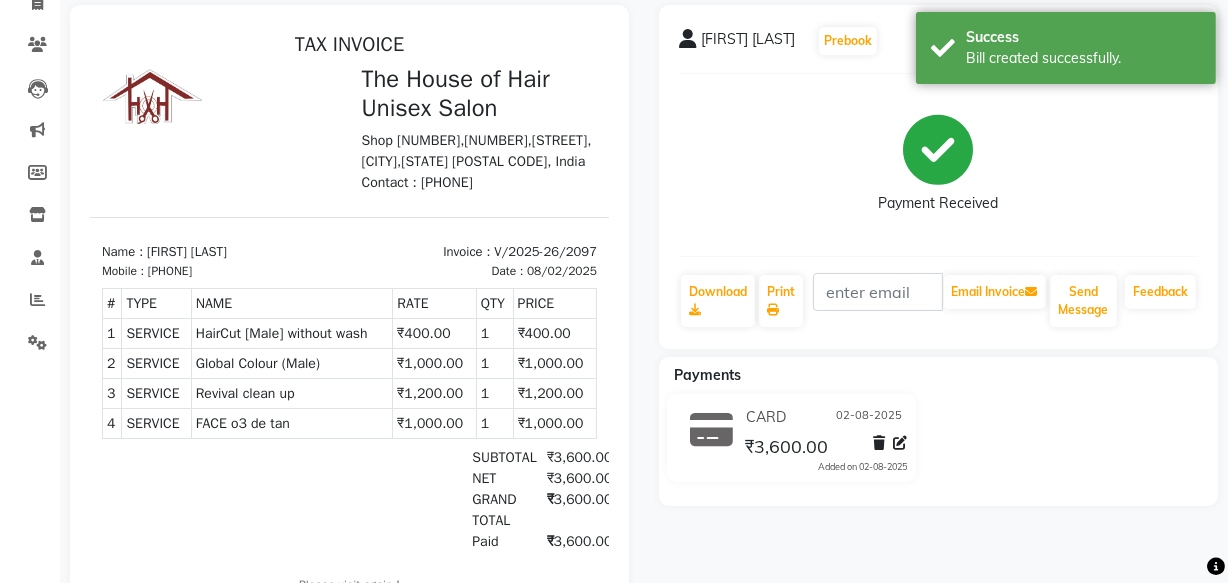 scroll, scrollTop: 0, scrollLeft: 0, axis: both 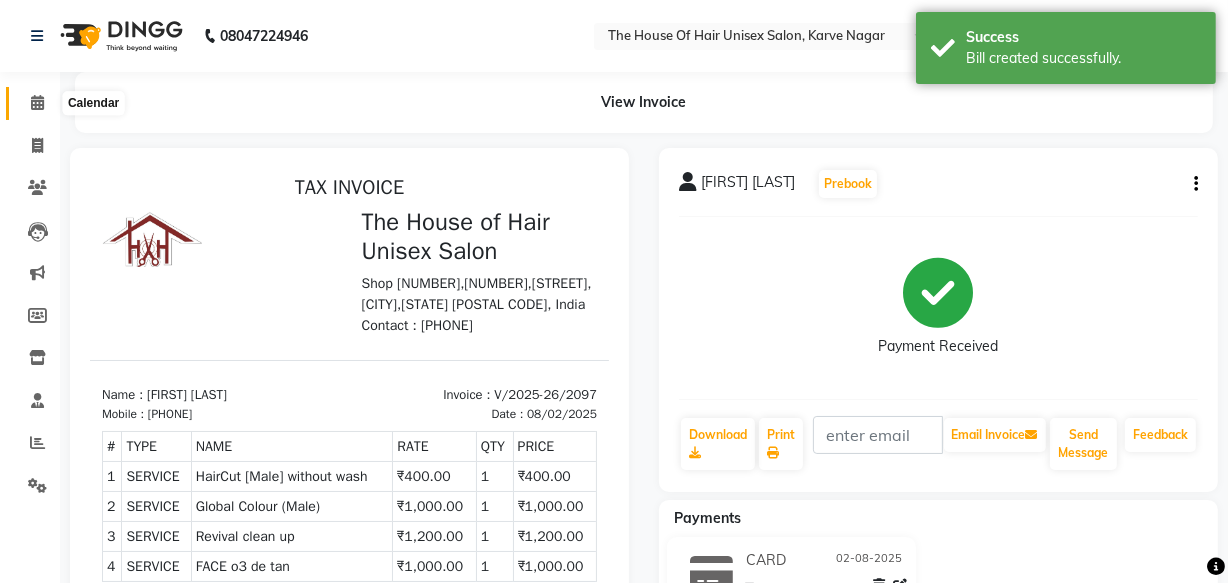 click 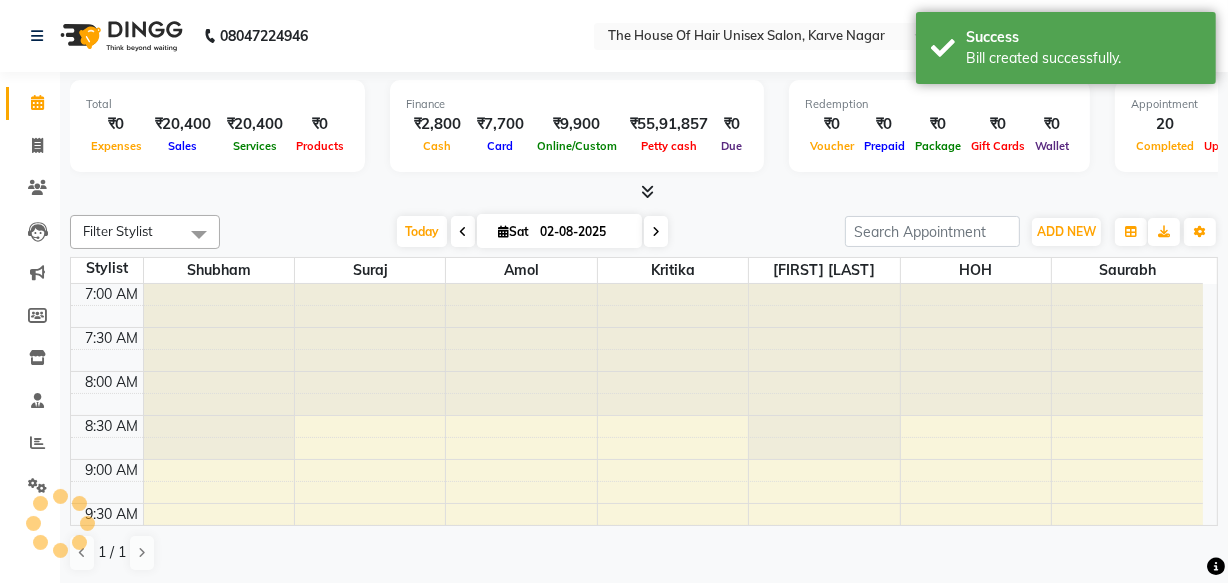 scroll, scrollTop: 1035, scrollLeft: 0, axis: vertical 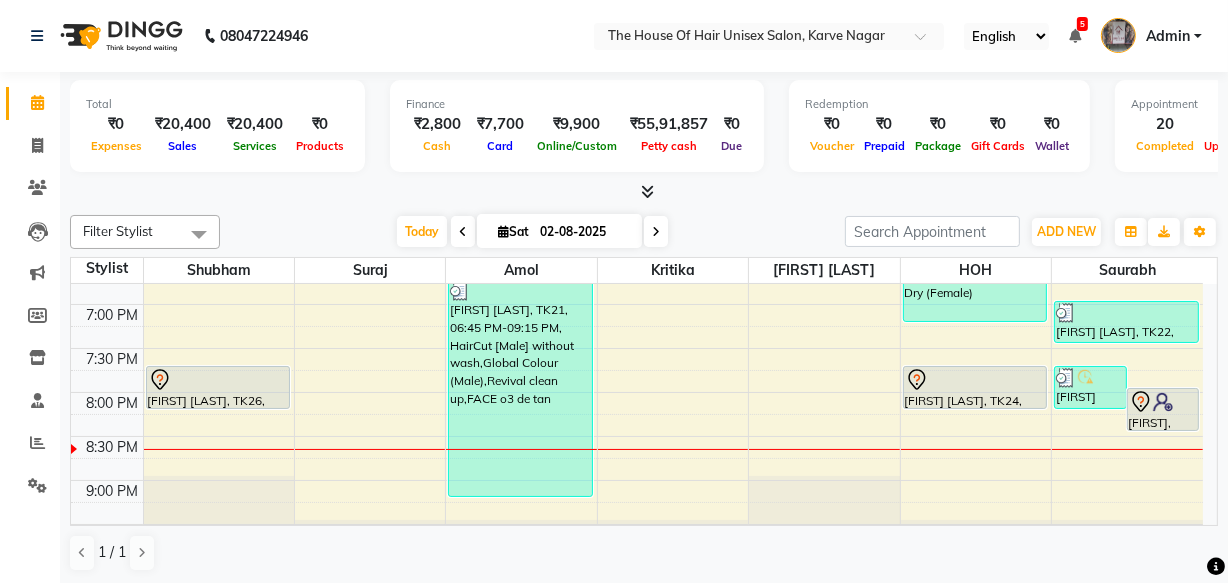 click at bounding box center (656, 232) 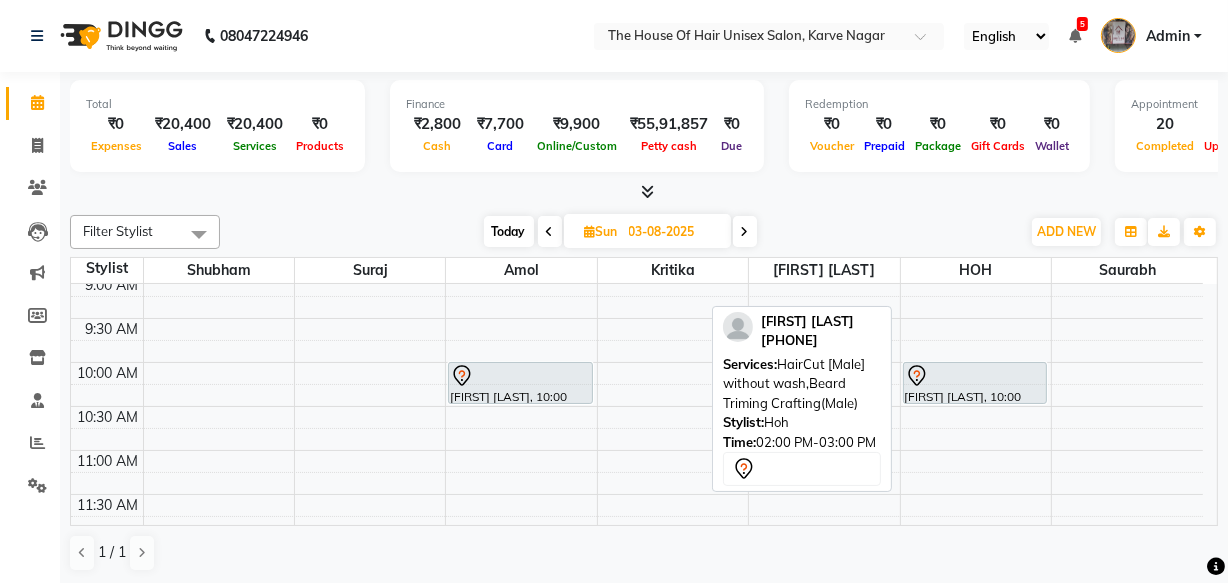 scroll, scrollTop: 198, scrollLeft: 0, axis: vertical 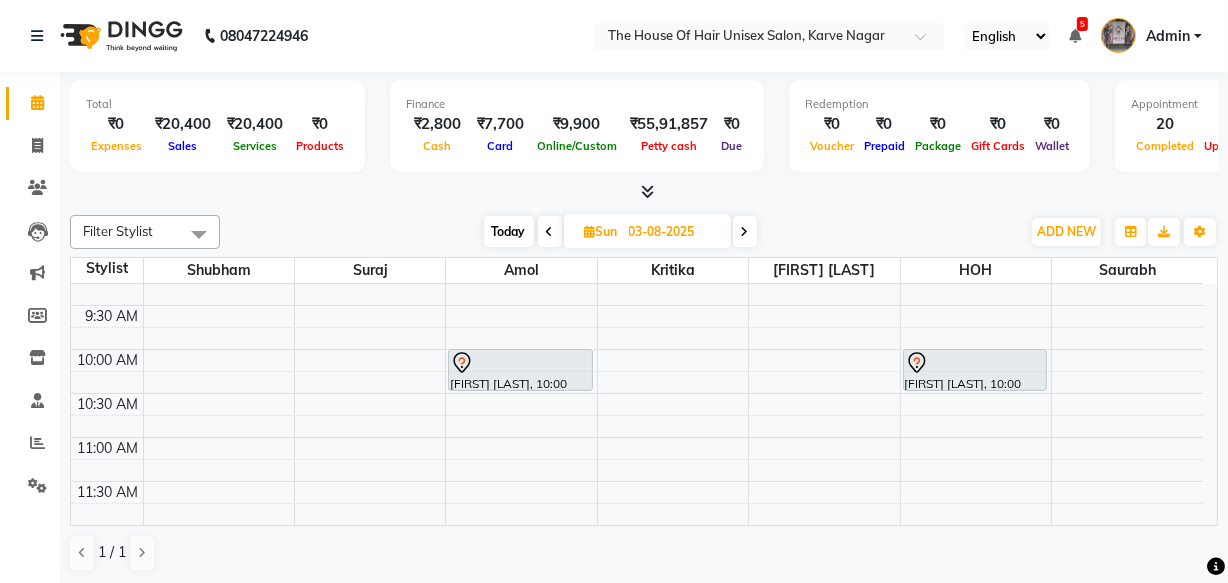 click at bounding box center [550, 231] 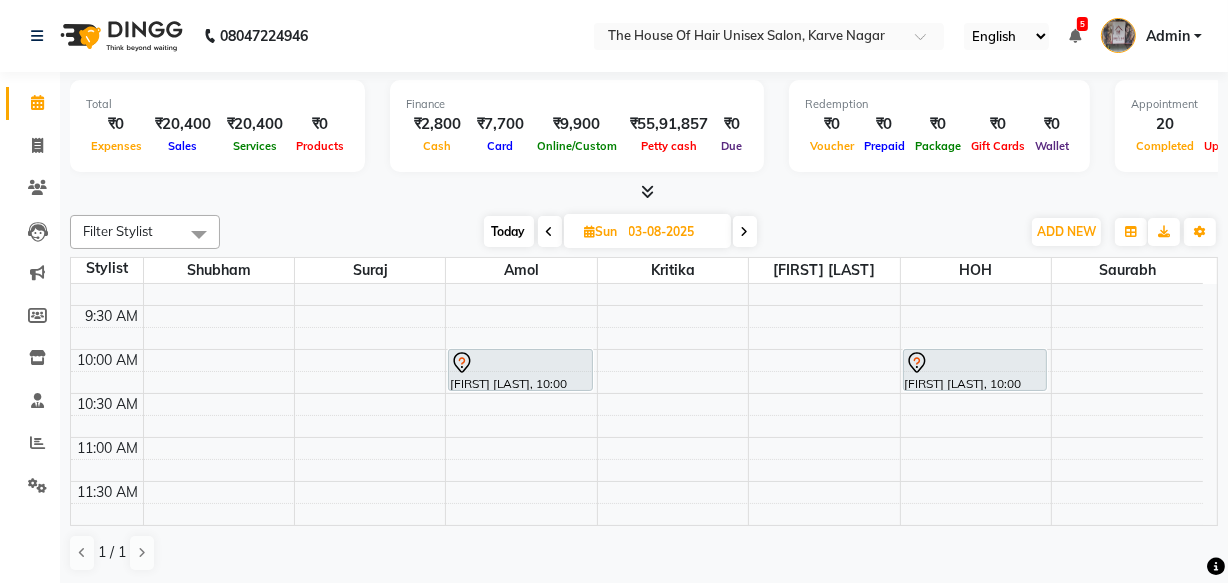 type on "02-08-2025" 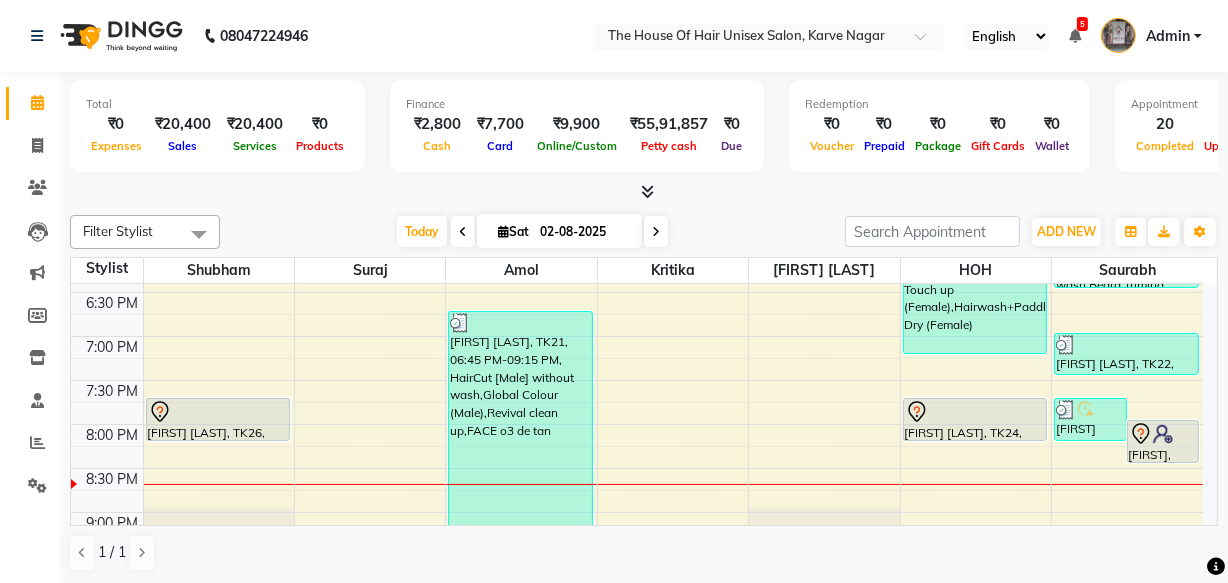 scroll, scrollTop: 979, scrollLeft: 0, axis: vertical 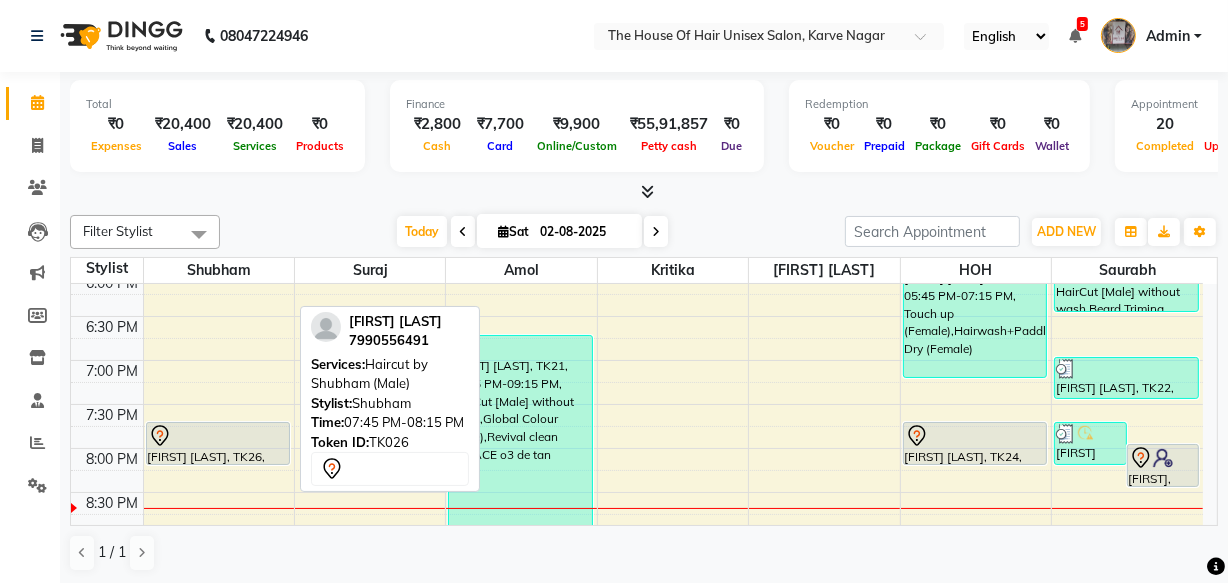 click at bounding box center [218, 436] 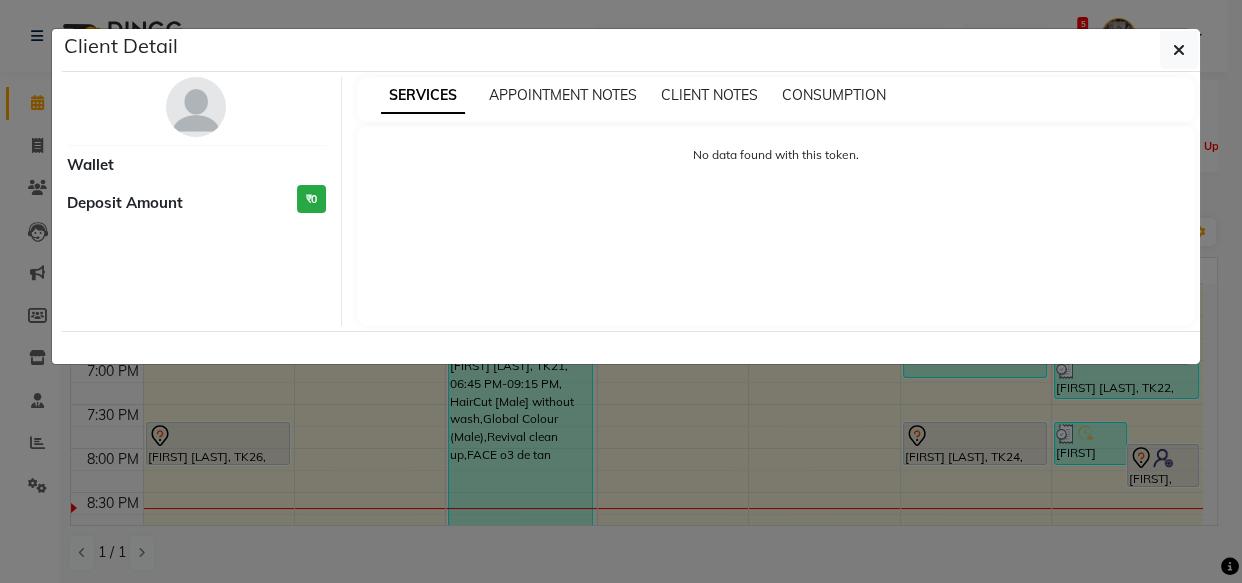 select on "7" 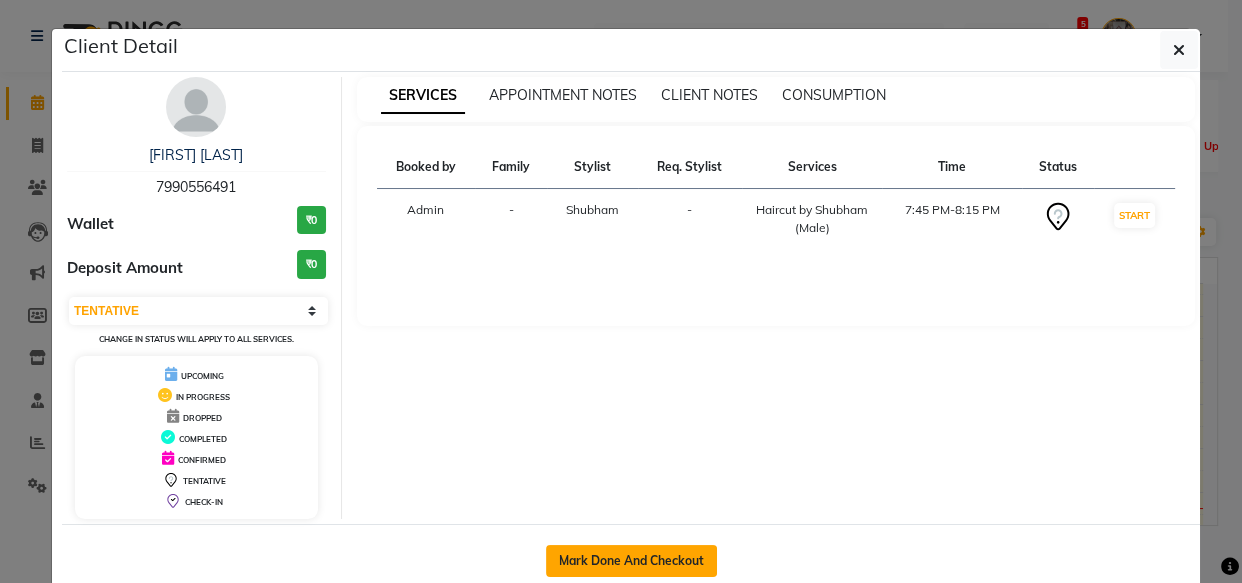 click on "Mark Done And Checkout" 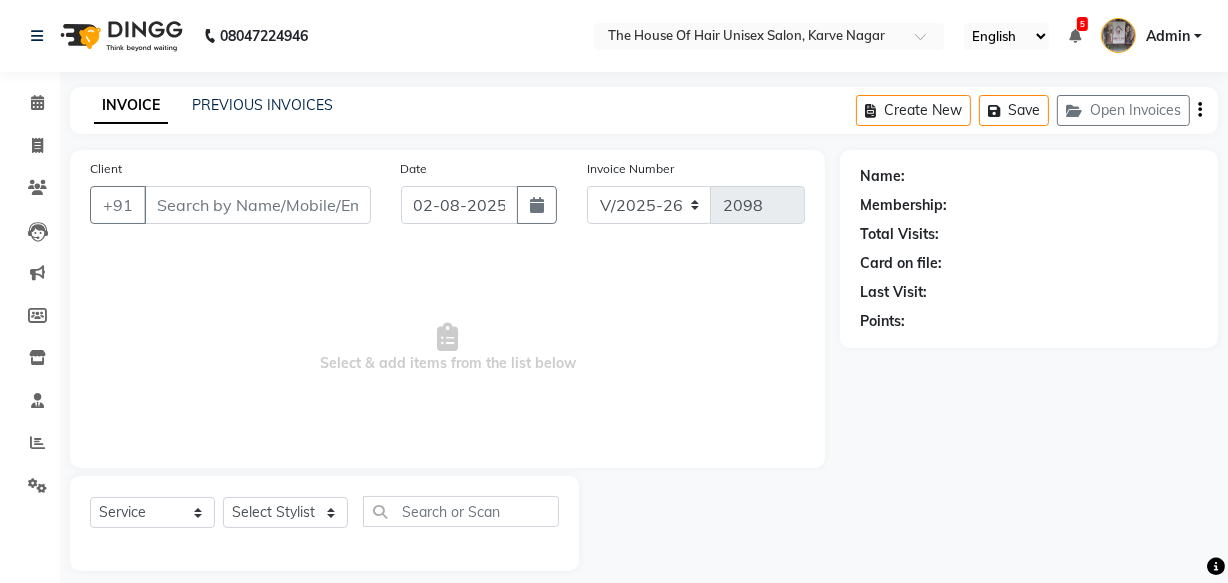 type on "7990556491" 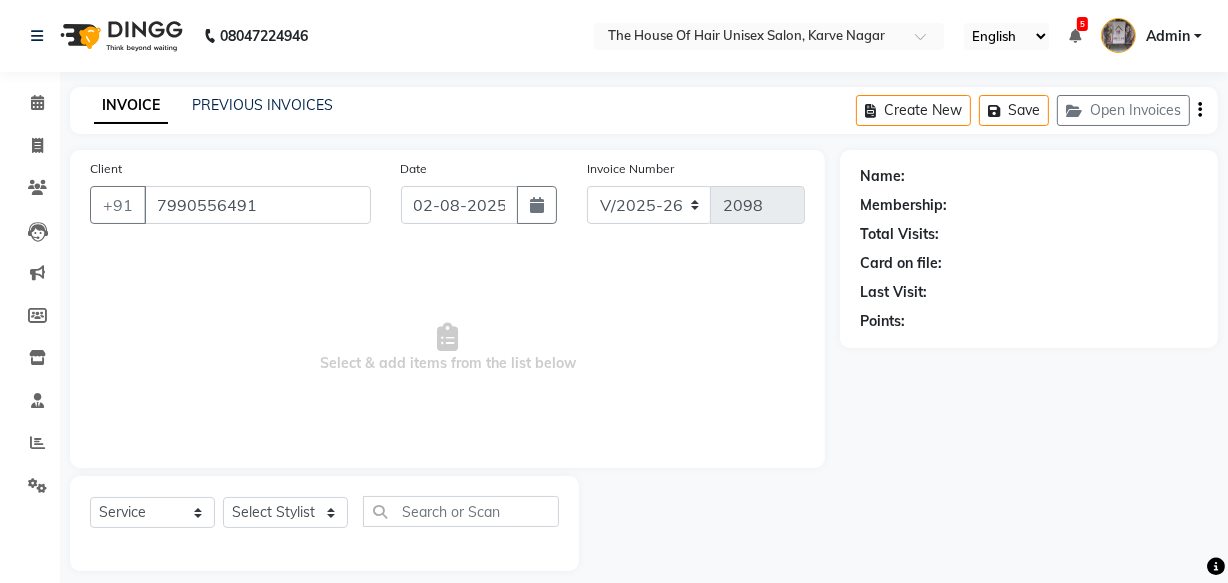 select on "8430" 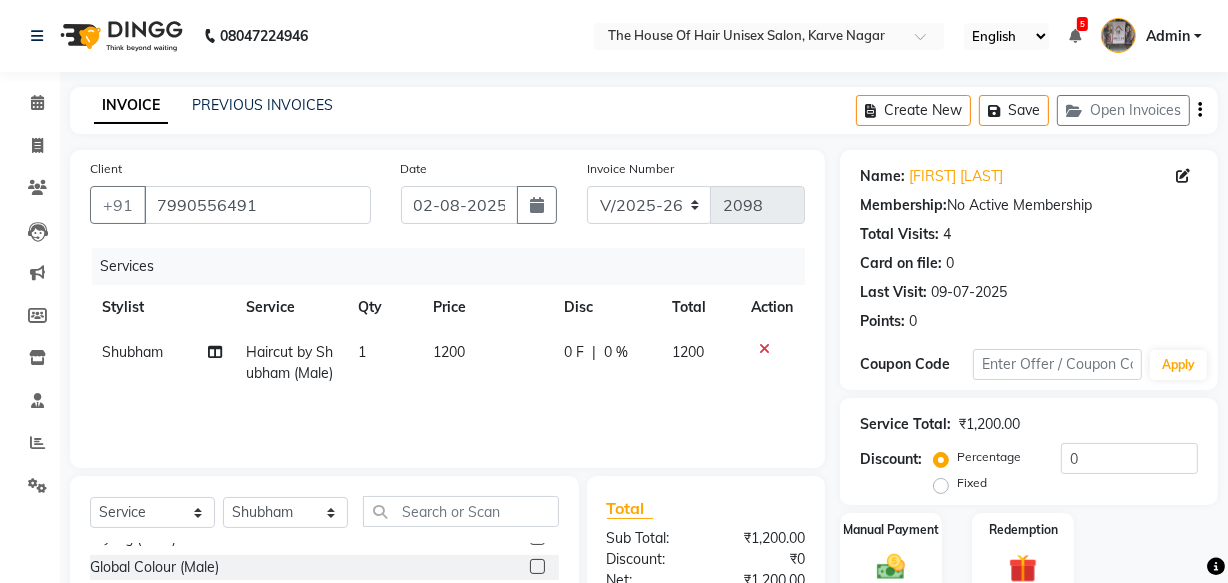 scroll, scrollTop: 149, scrollLeft: 0, axis: vertical 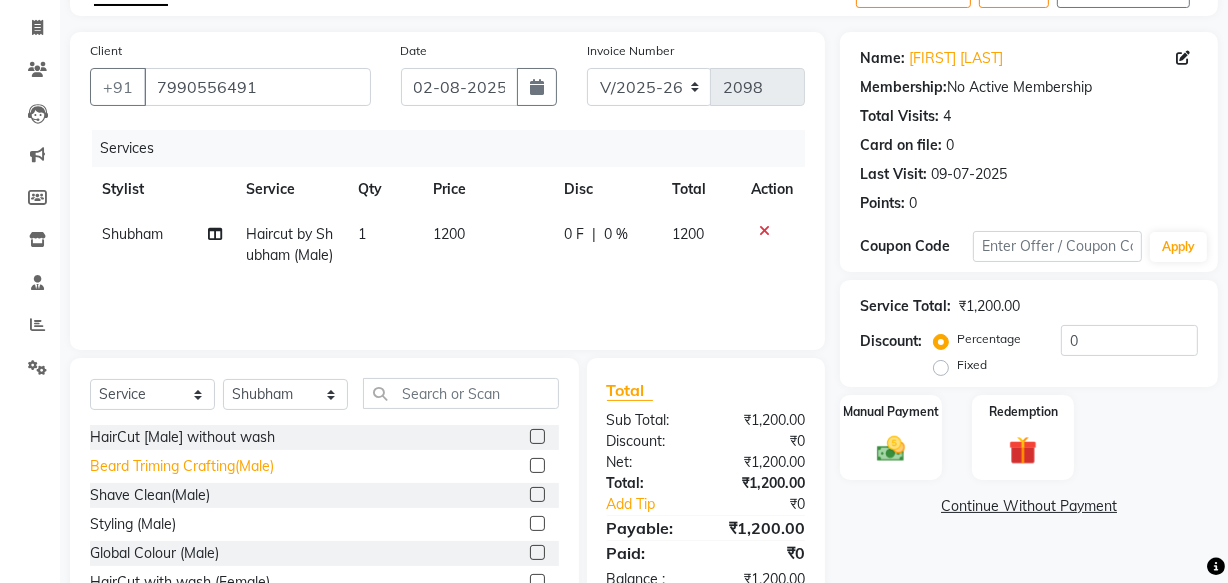 click on "Beard Triming Crafting(Male)" 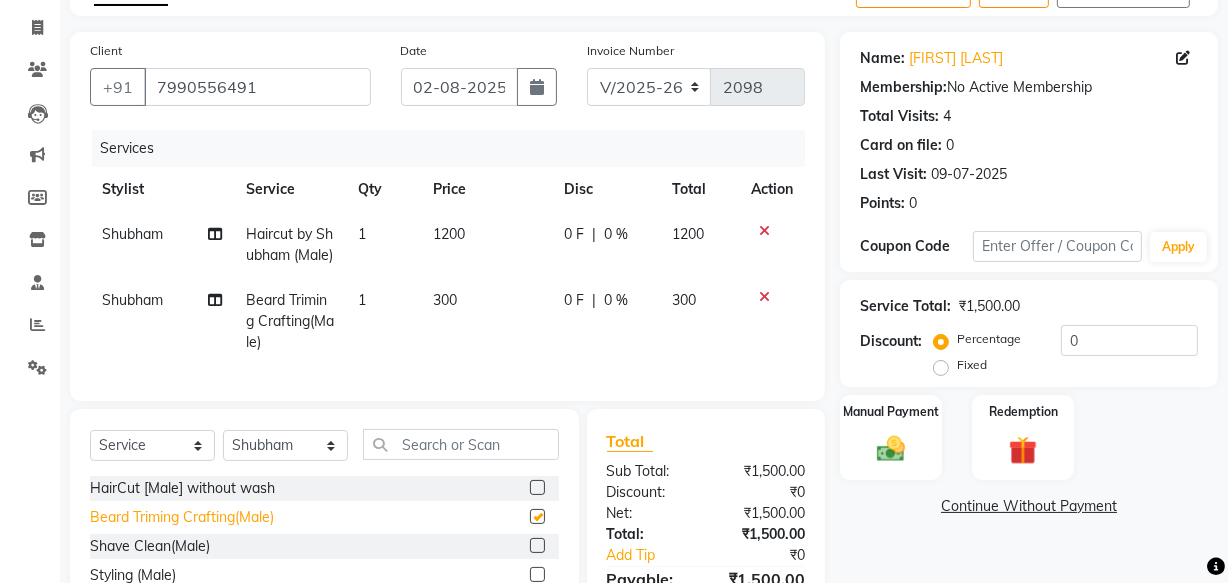 checkbox on "false" 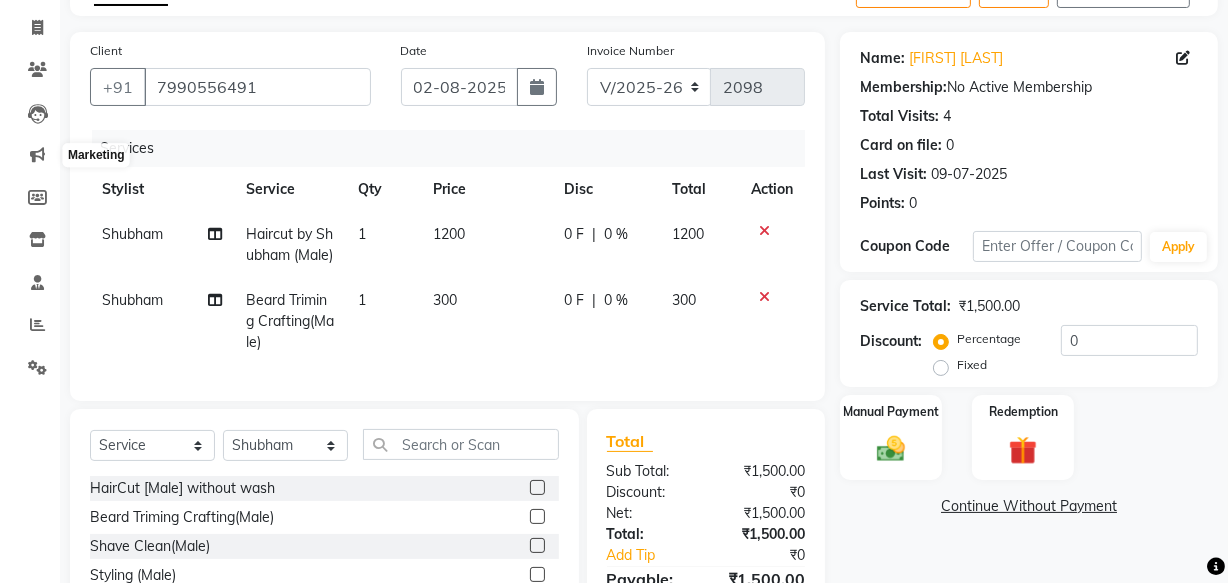 scroll, scrollTop: 0, scrollLeft: 0, axis: both 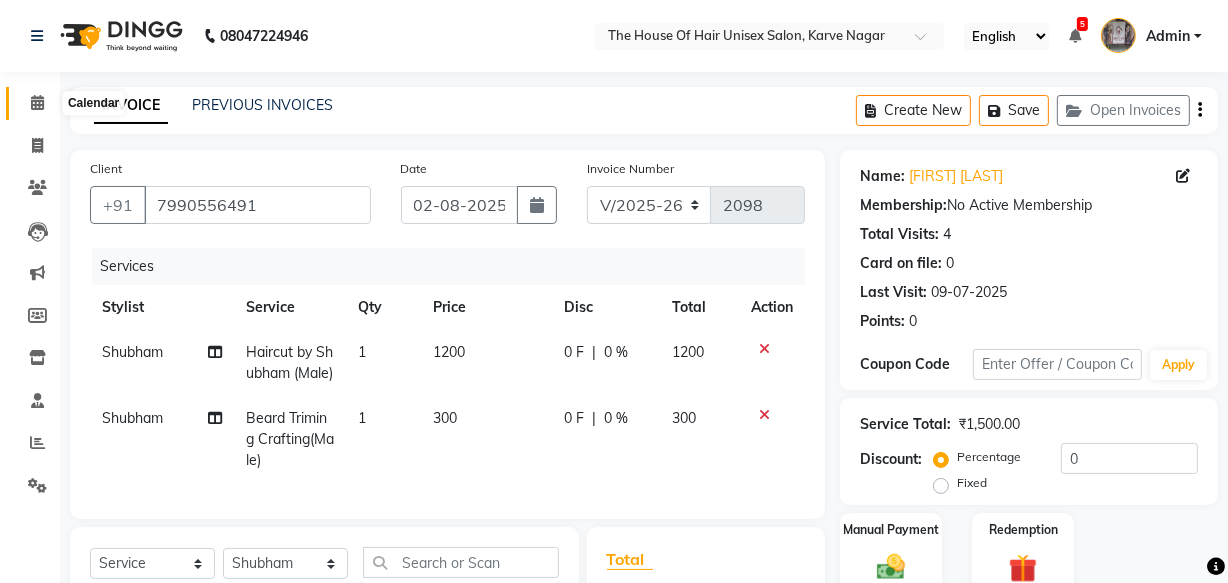 click 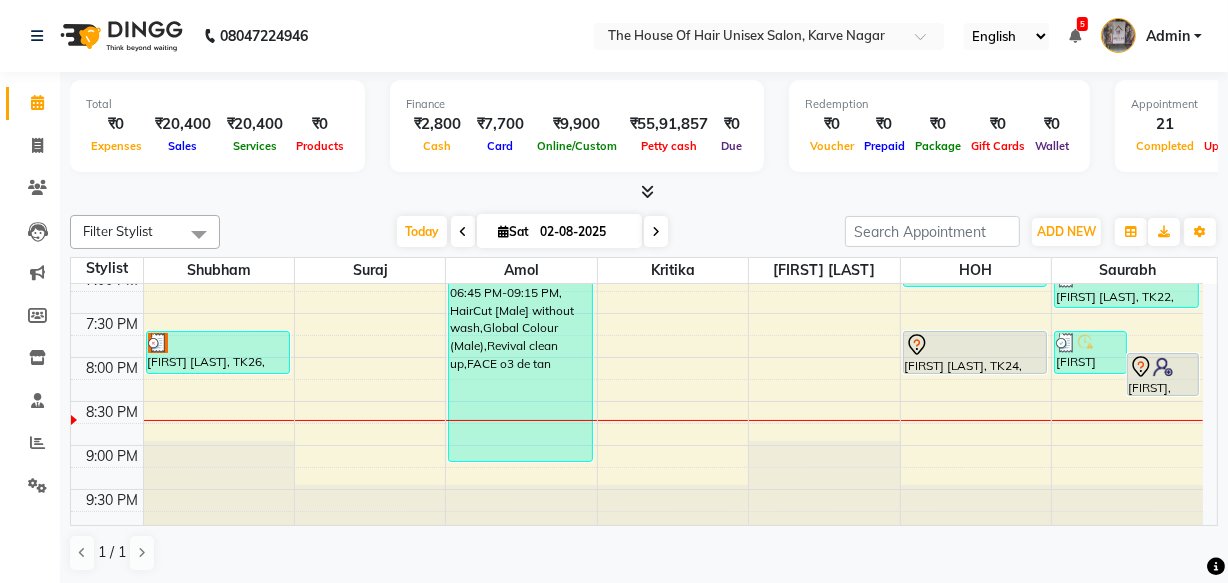 scroll, scrollTop: 1072, scrollLeft: 0, axis: vertical 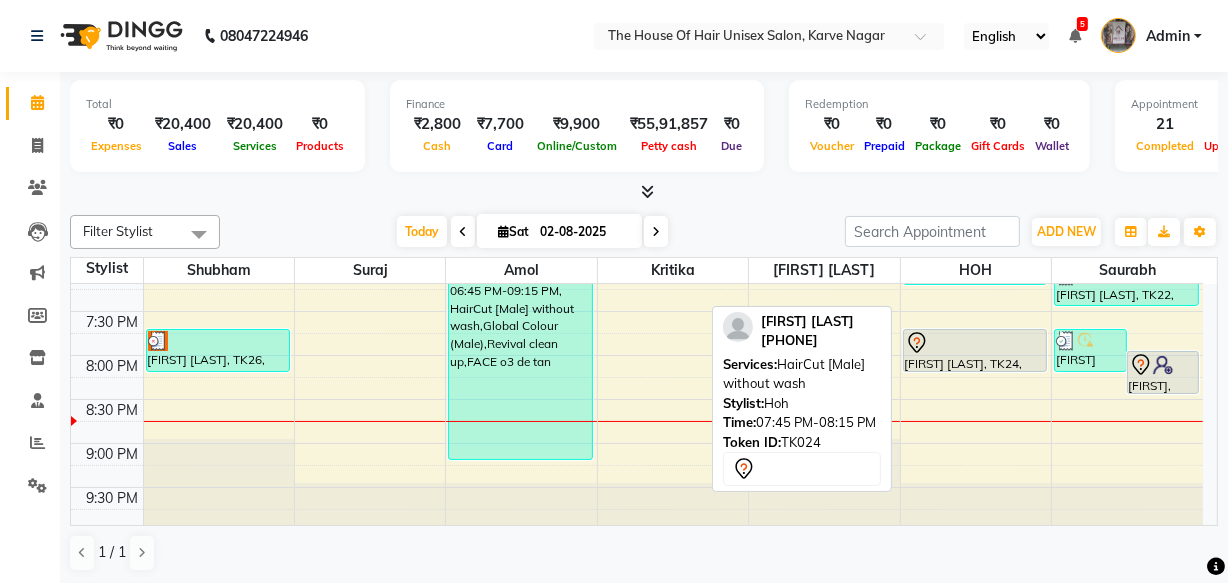 click at bounding box center (975, 343) 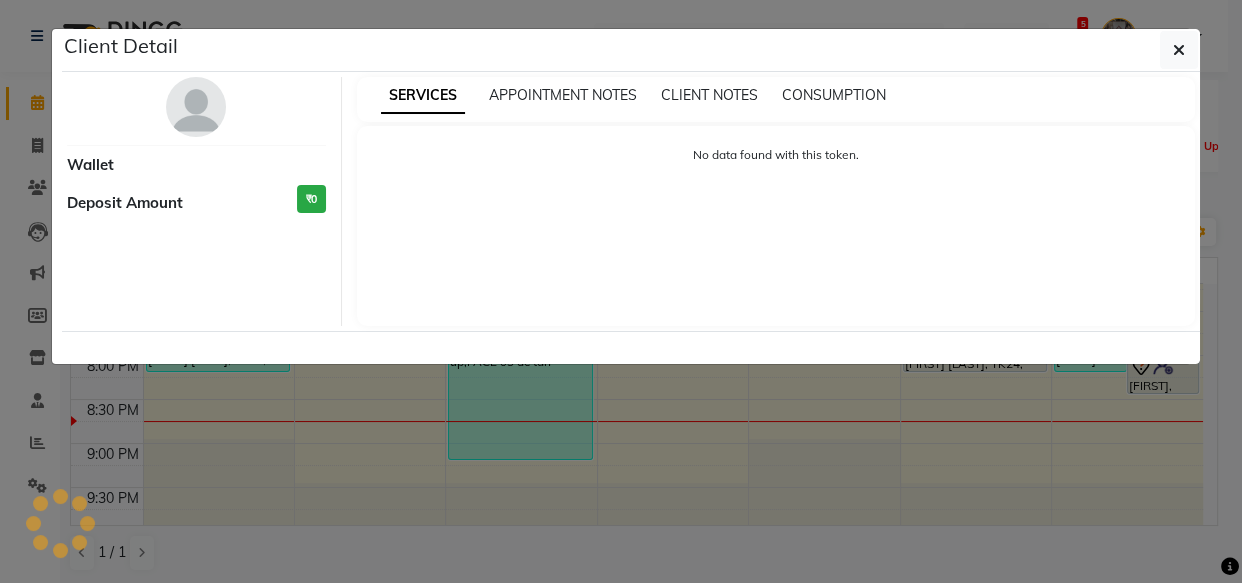 select on "7" 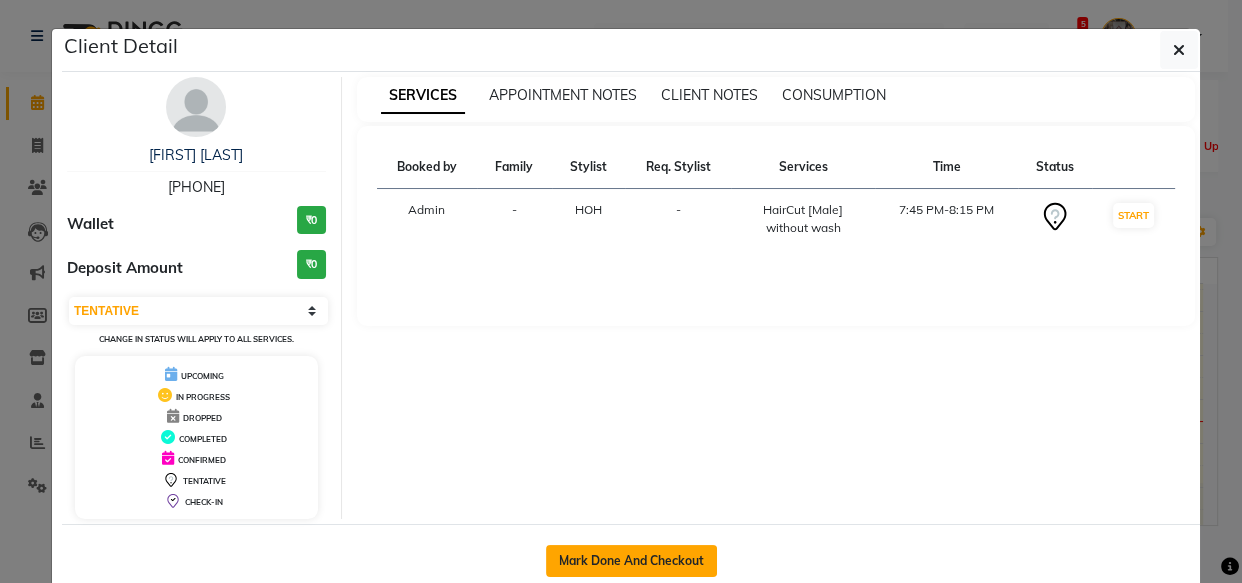 click on "Mark Done And Checkout" 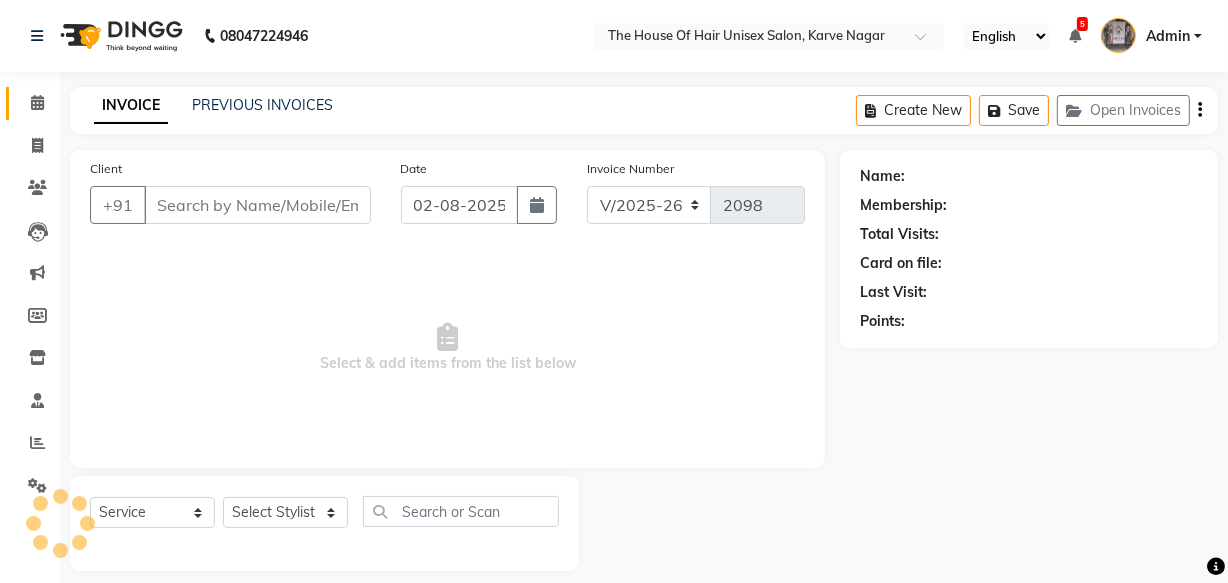 type on "7755942827" 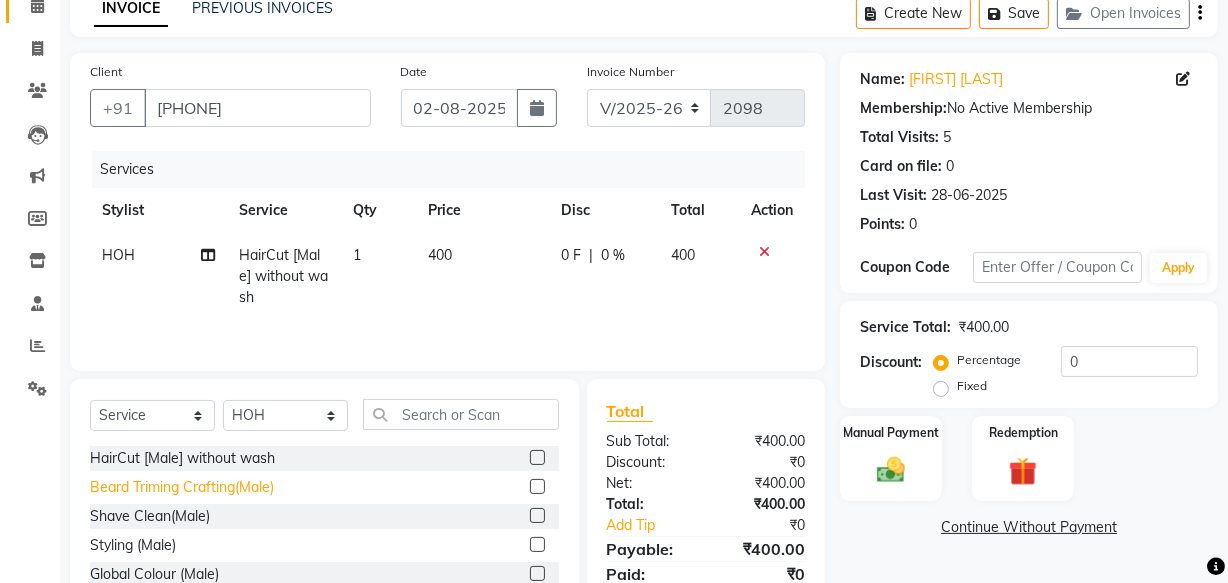 scroll, scrollTop: 100, scrollLeft: 0, axis: vertical 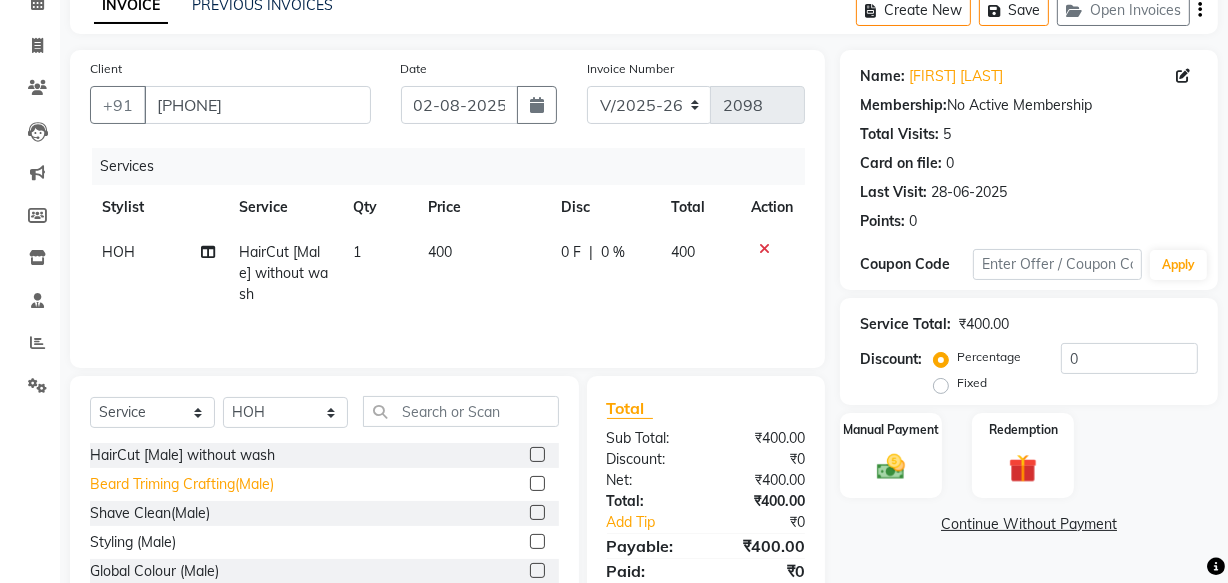 click on "Beard Triming Crafting(Male)" 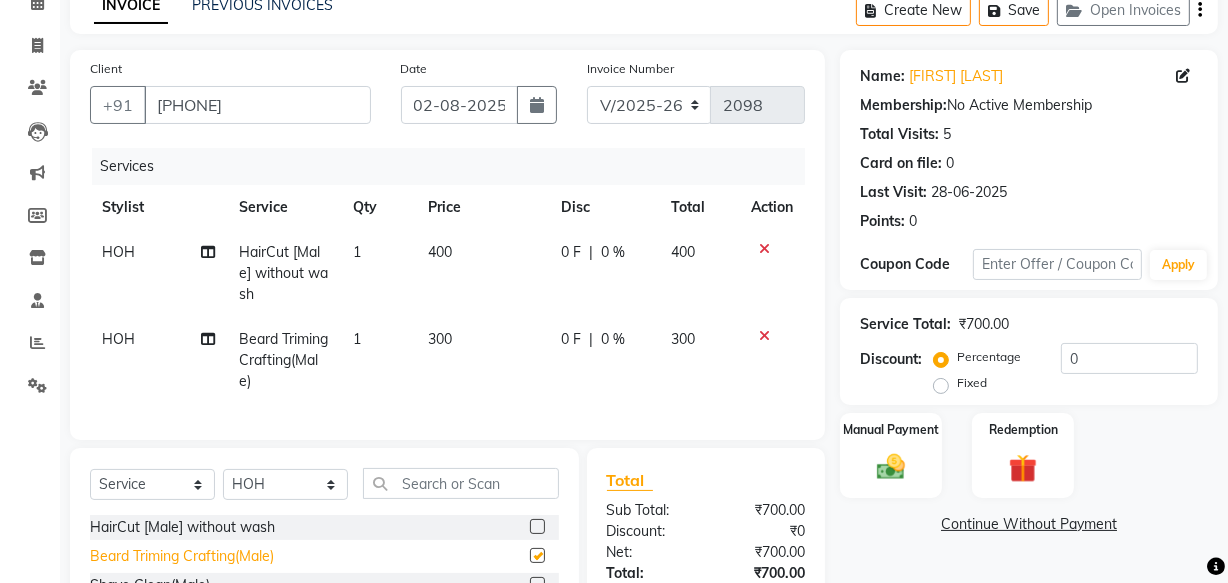 checkbox on "false" 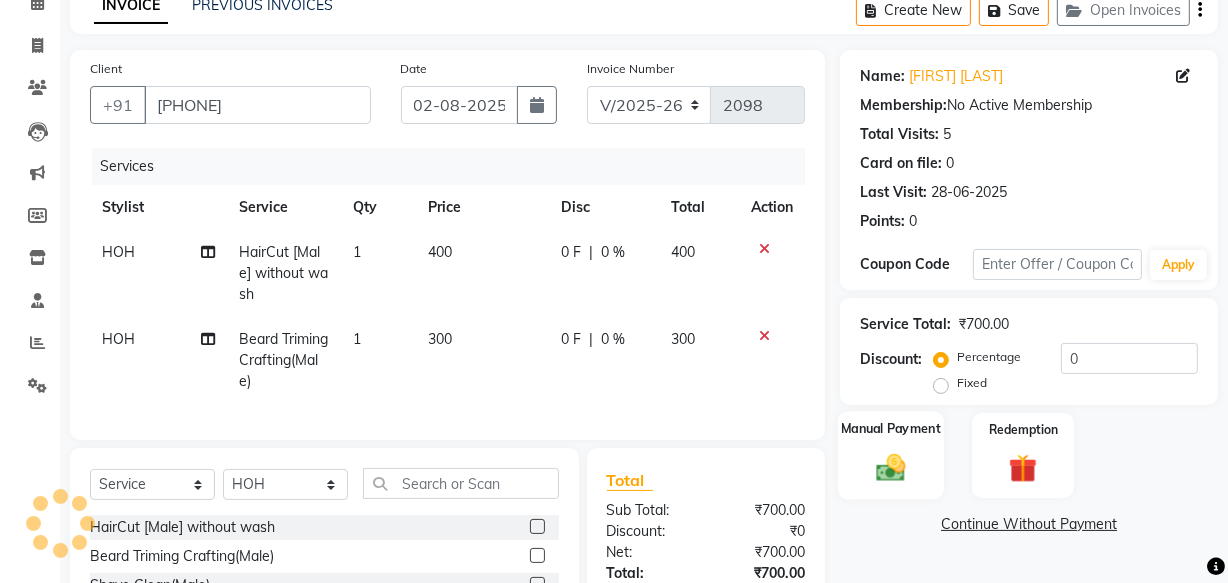 click 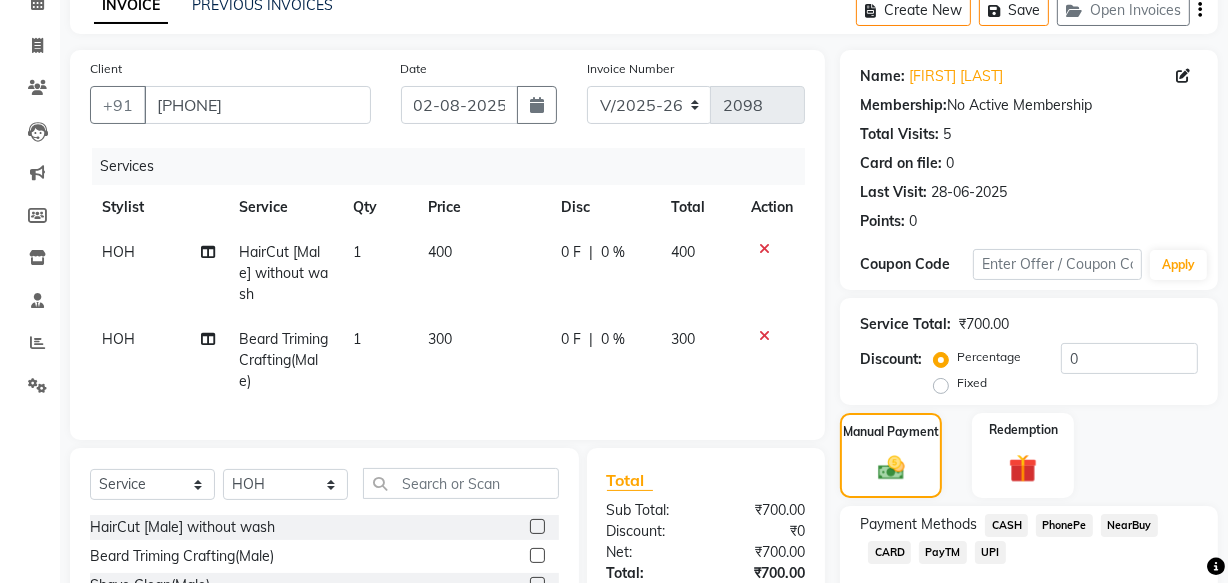 scroll, scrollTop: 198, scrollLeft: 0, axis: vertical 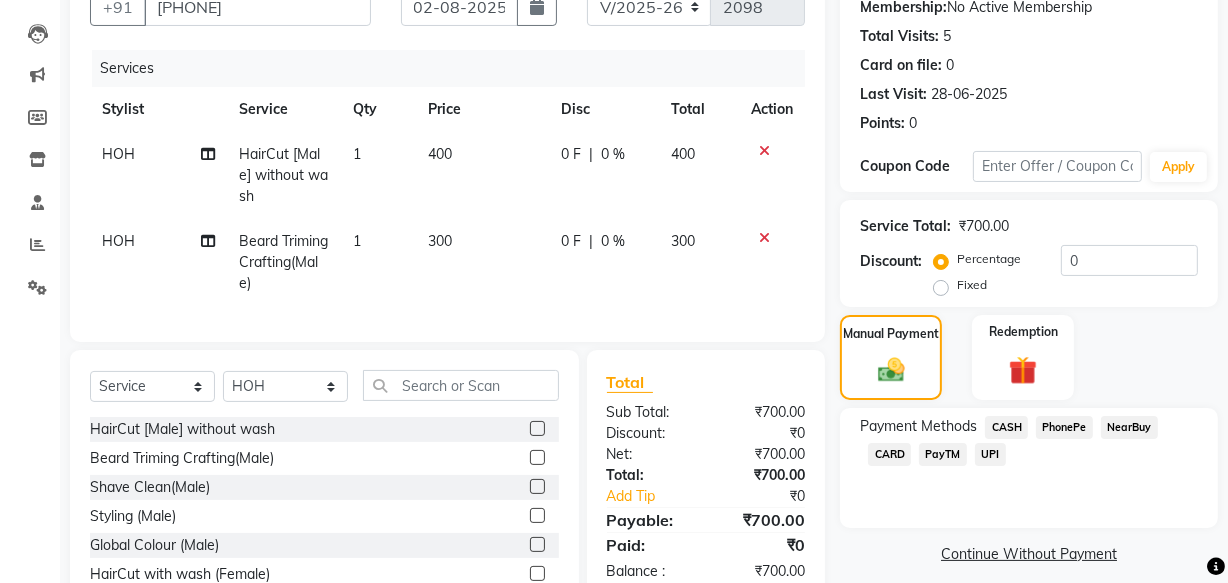 click on "UPI" 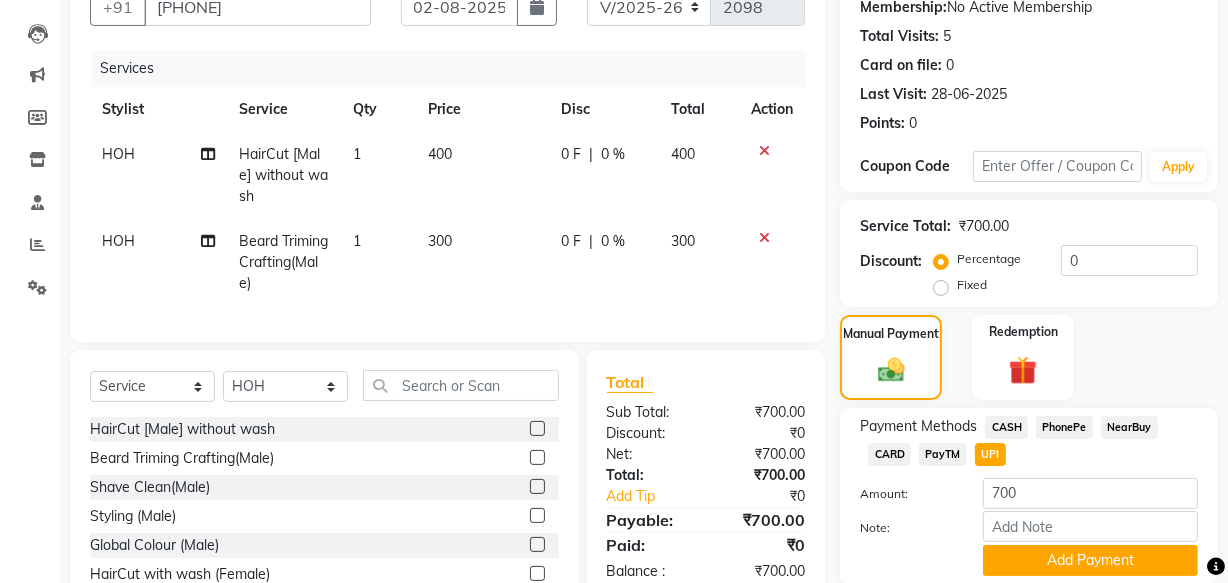 scroll, scrollTop: 252, scrollLeft: 0, axis: vertical 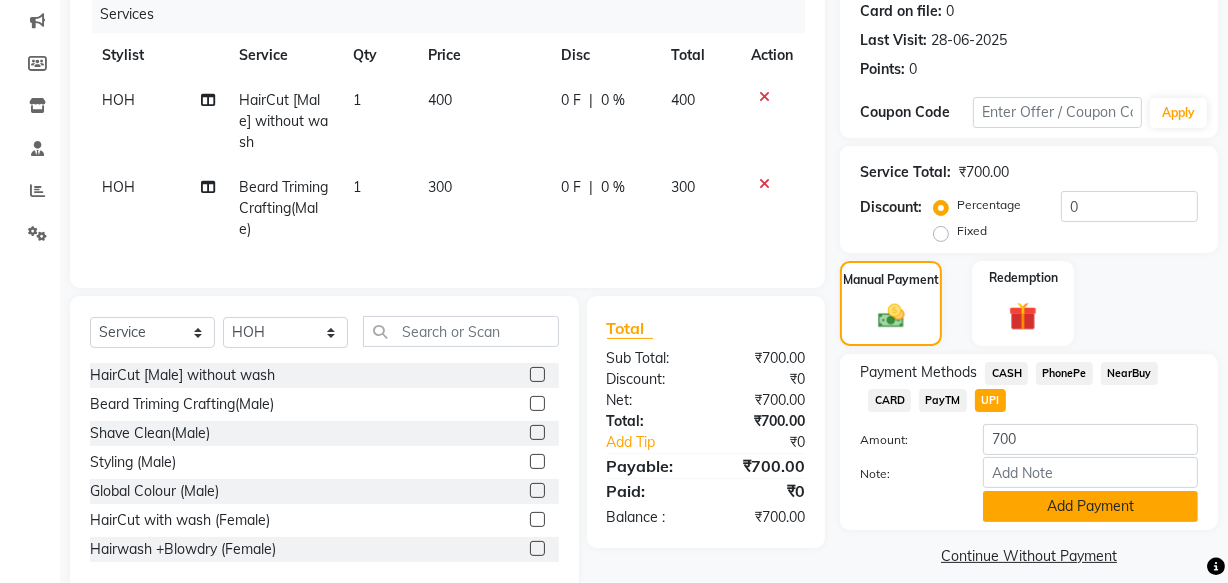 click on "Add Payment" 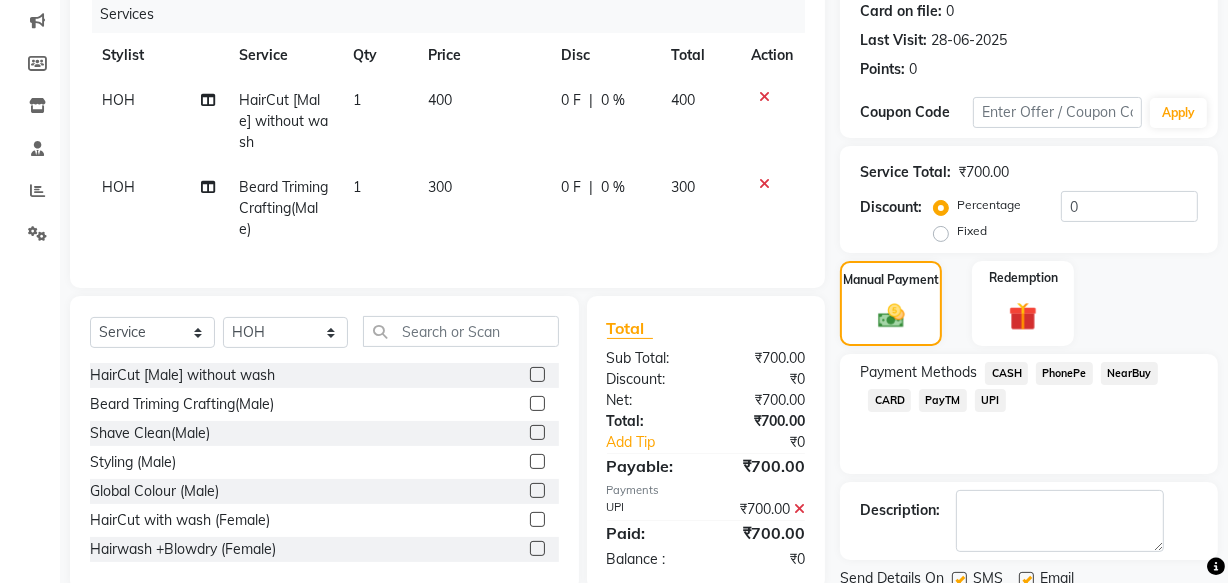 scroll, scrollTop: 326, scrollLeft: 0, axis: vertical 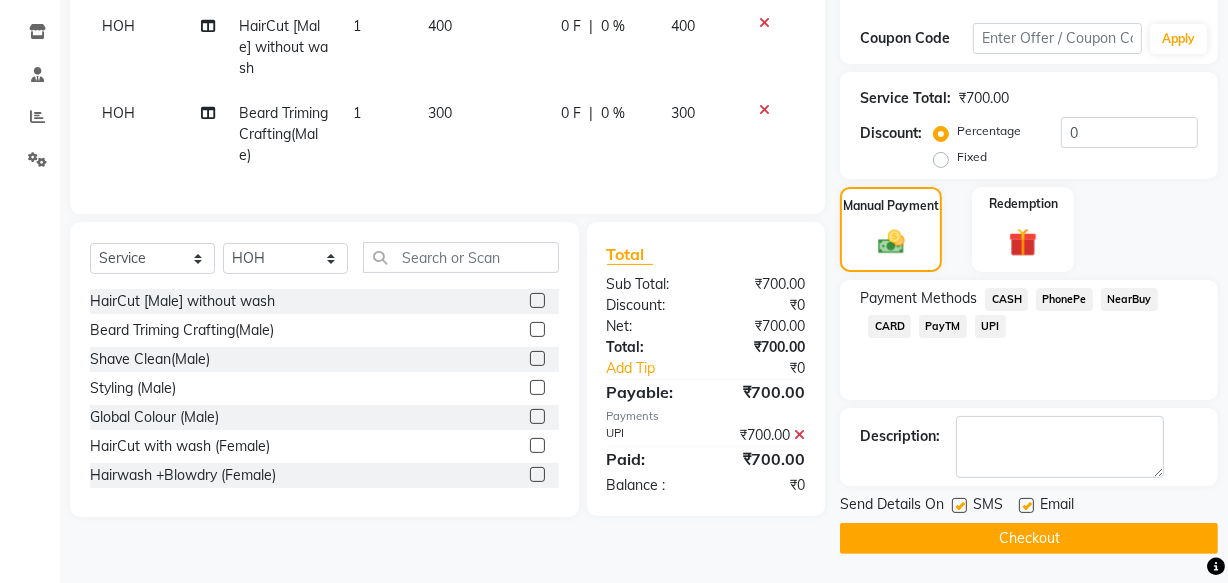 click on "Checkout" 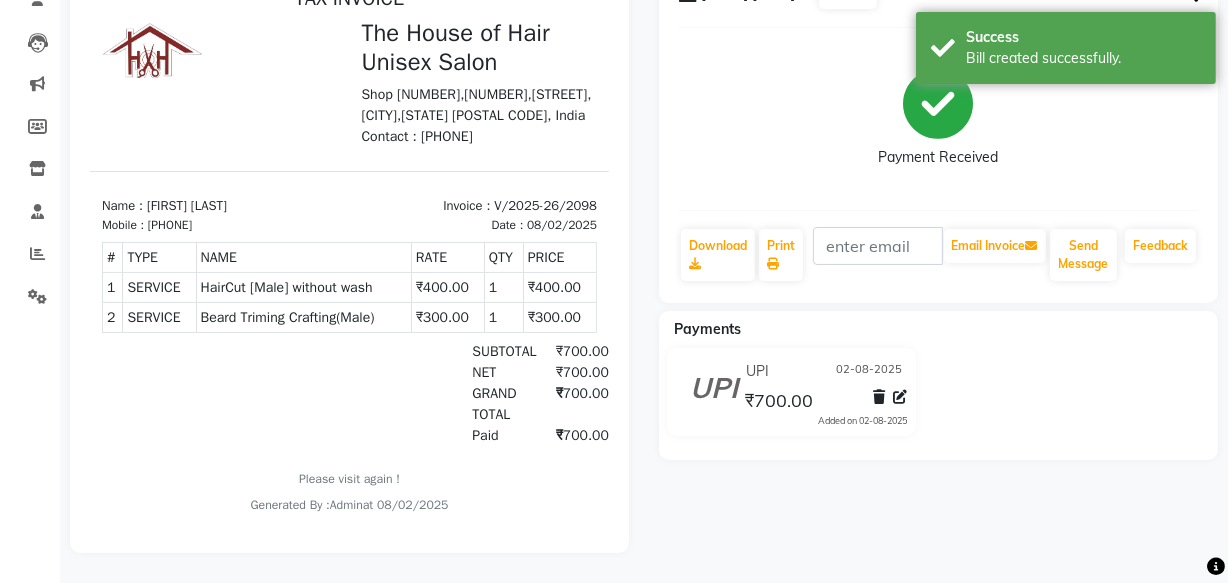 scroll, scrollTop: 77, scrollLeft: 0, axis: vertical 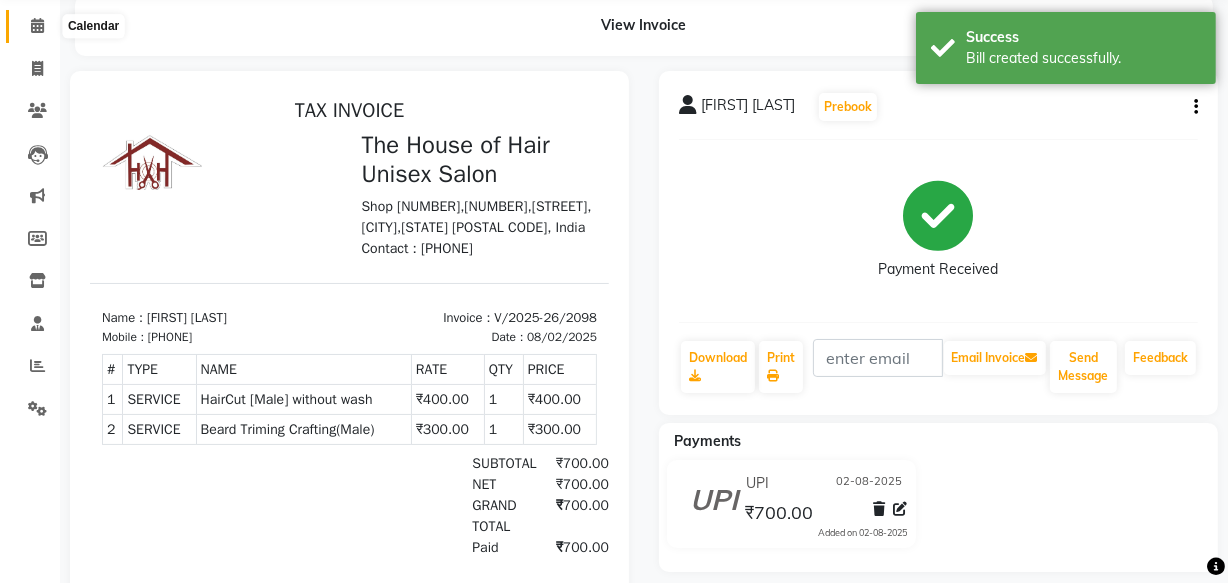 click 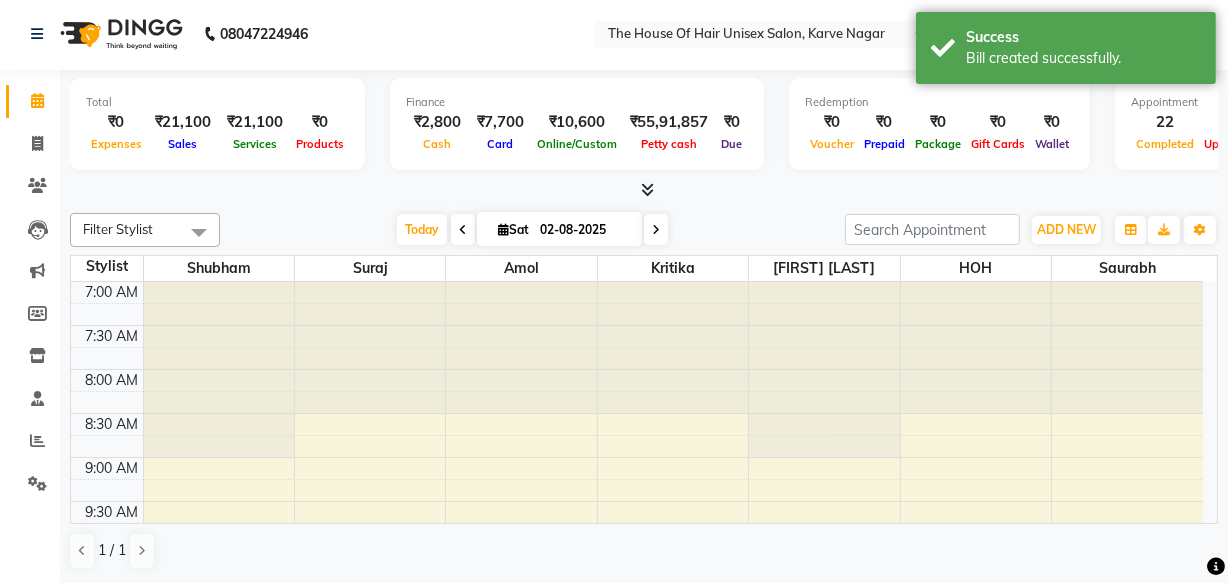 scroll, scrollTop: 0, scrollLeft: 0, axis: both 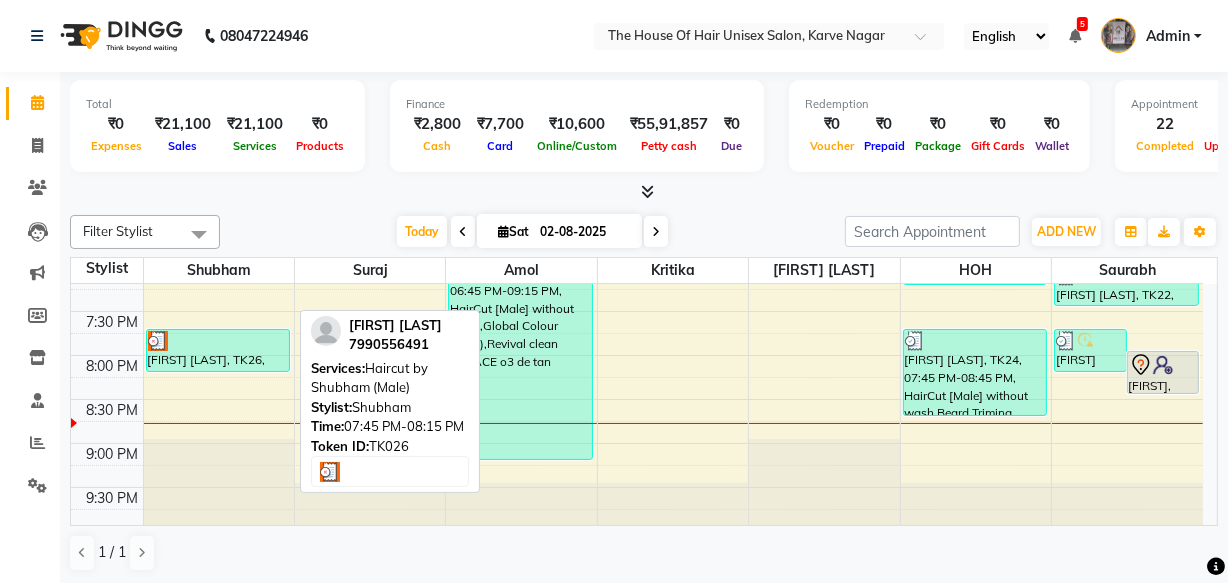 click at bounding box center [218, 341] 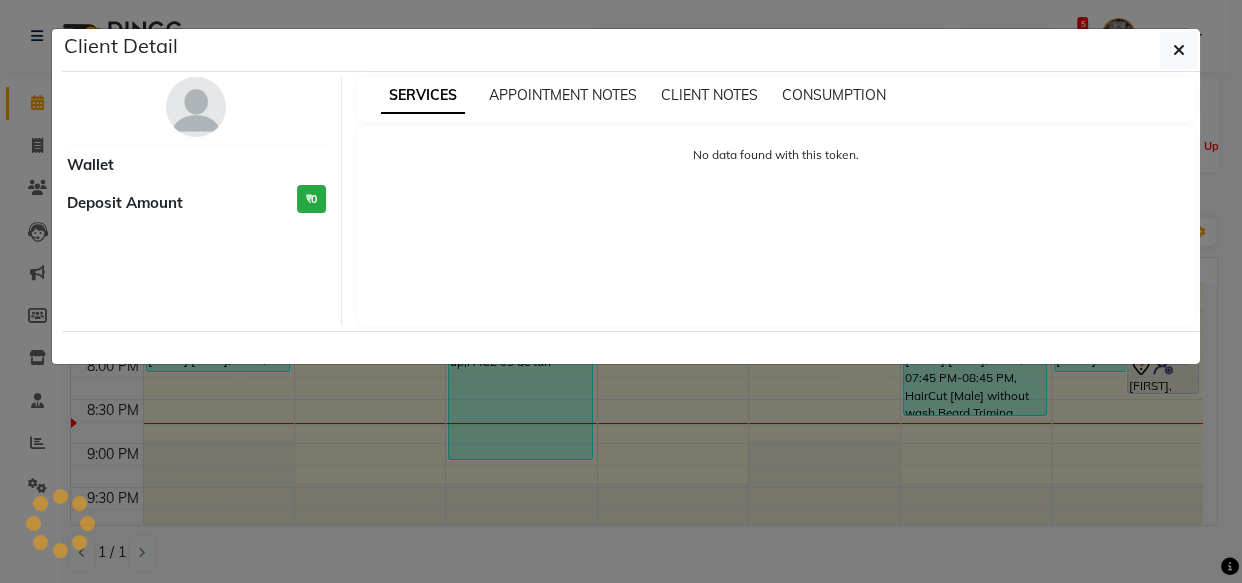 select on "3" 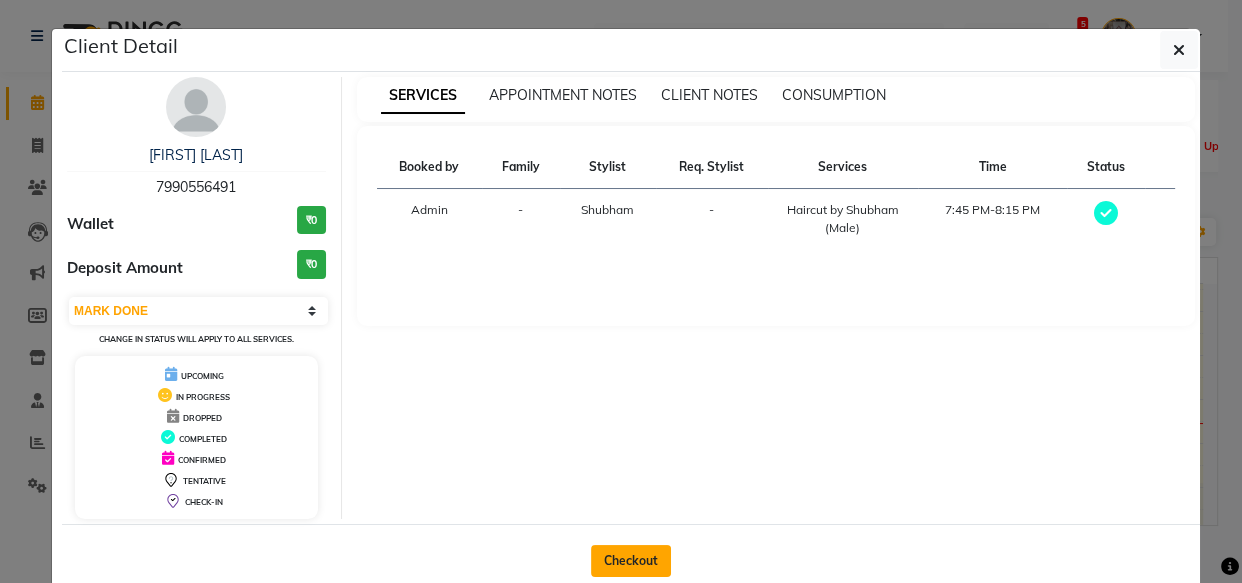 click on "Checkout" 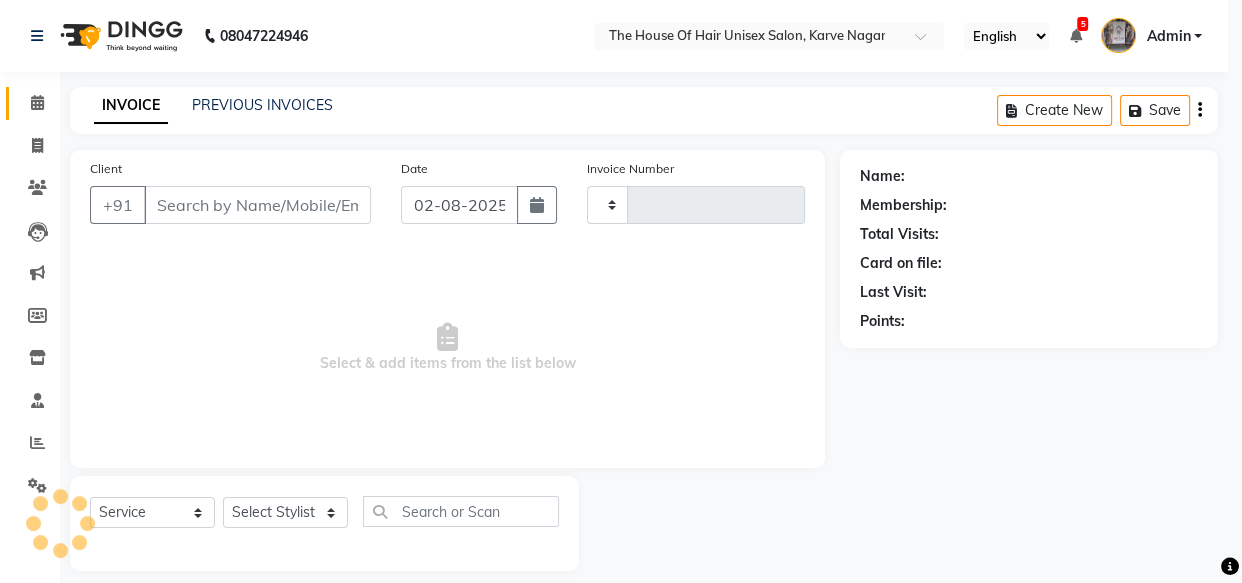 type on "2099" 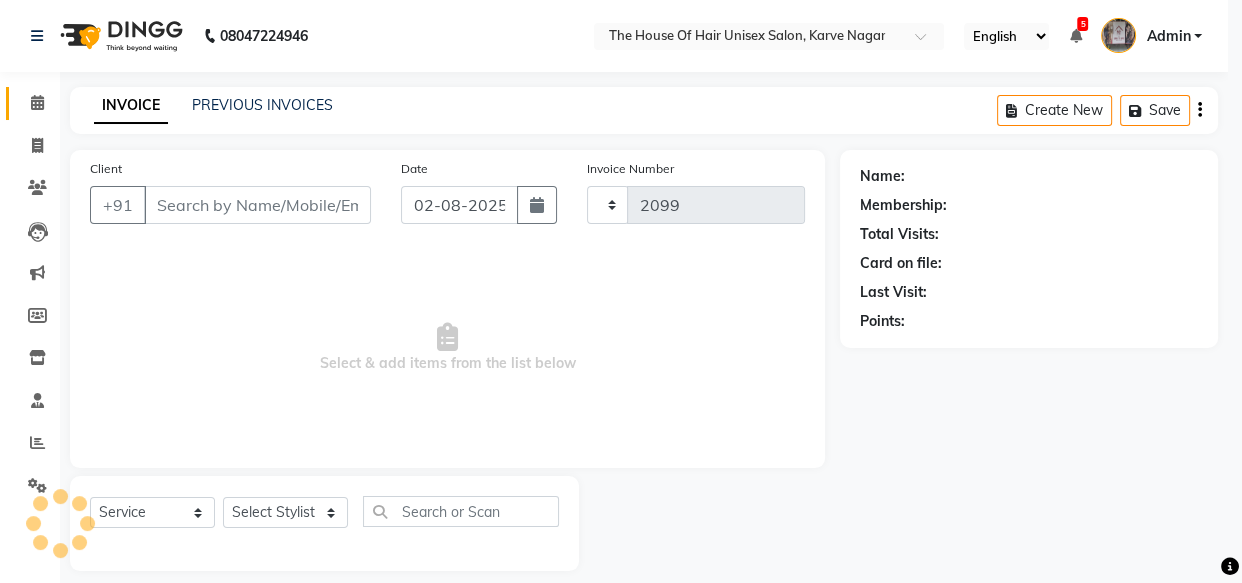 select on "598" 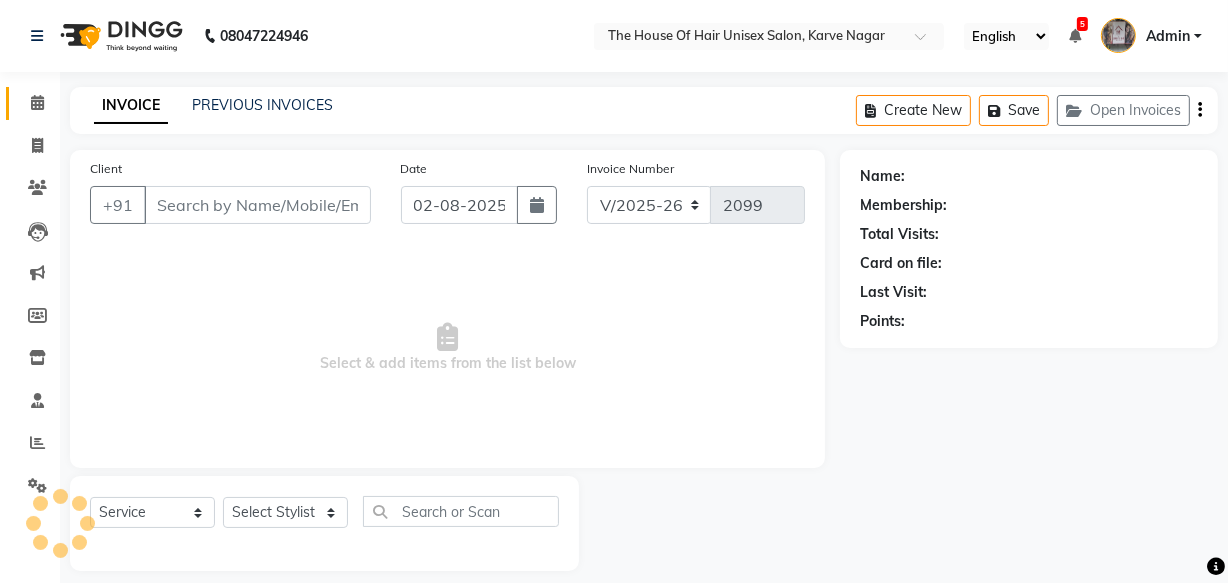 type on "7990556491" 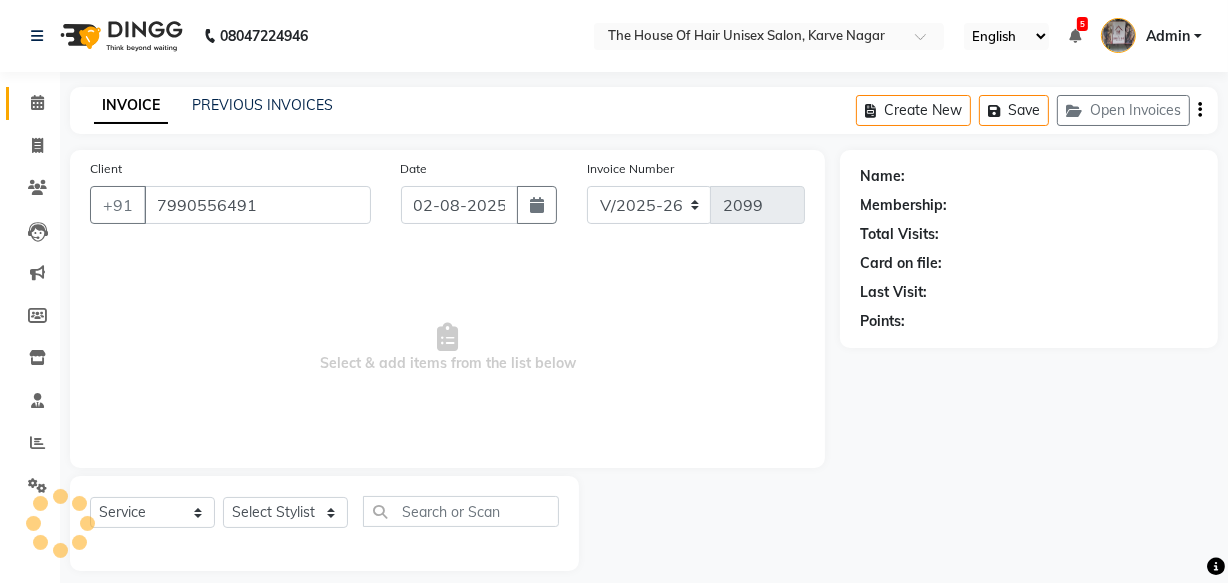 select on "8430" 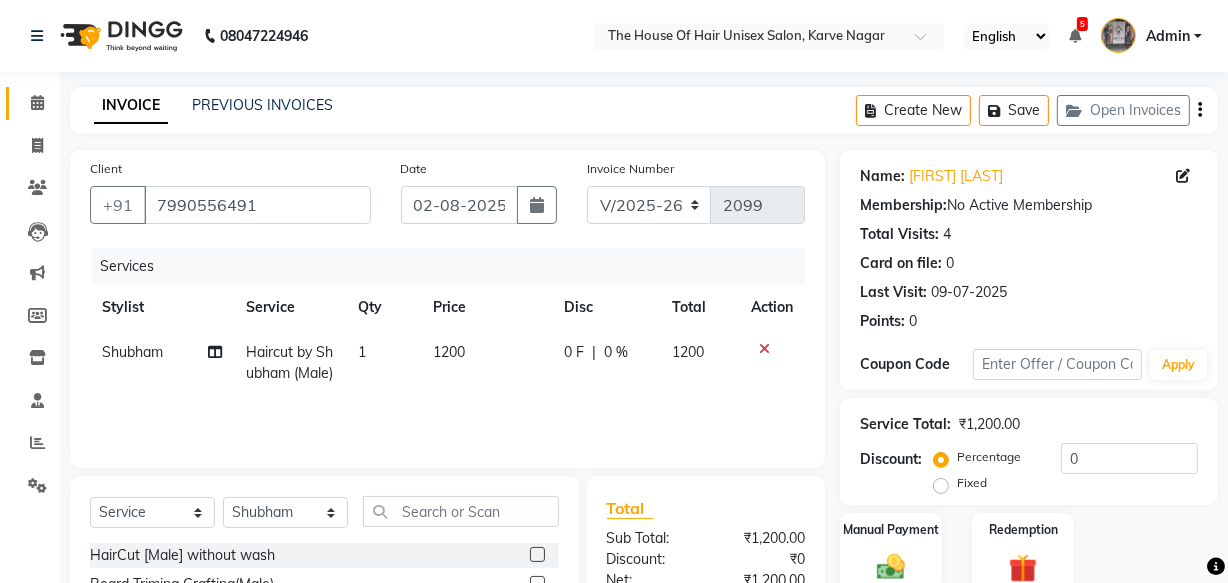 scroll, scrollTop: 180, scrollLeft: 0, axis: vertical 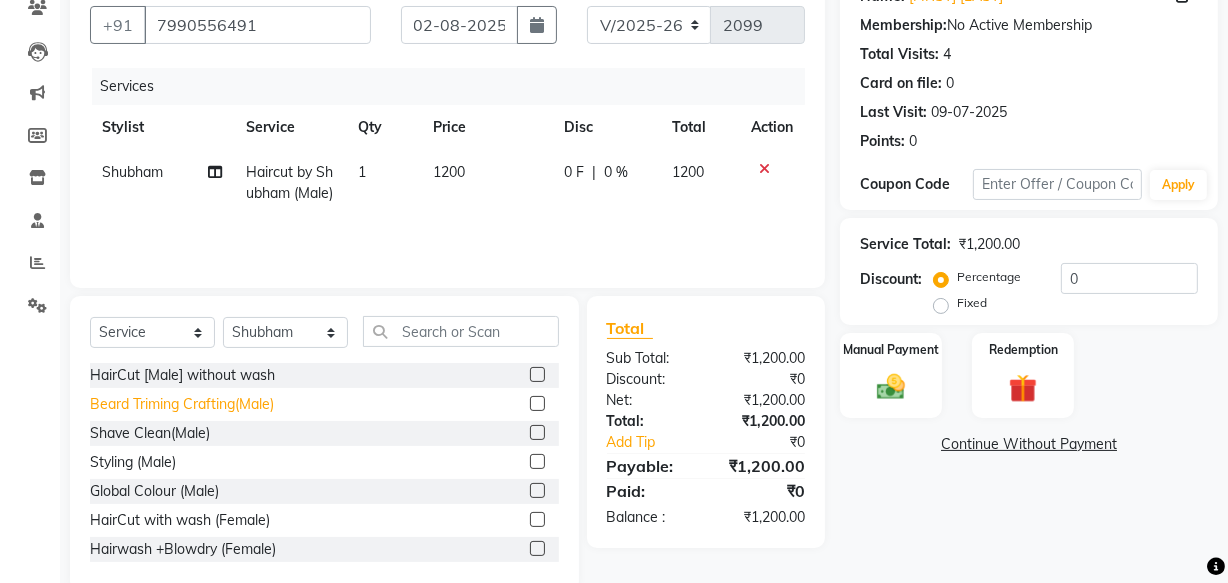 click on "Beard Triming Crafting(Male)" 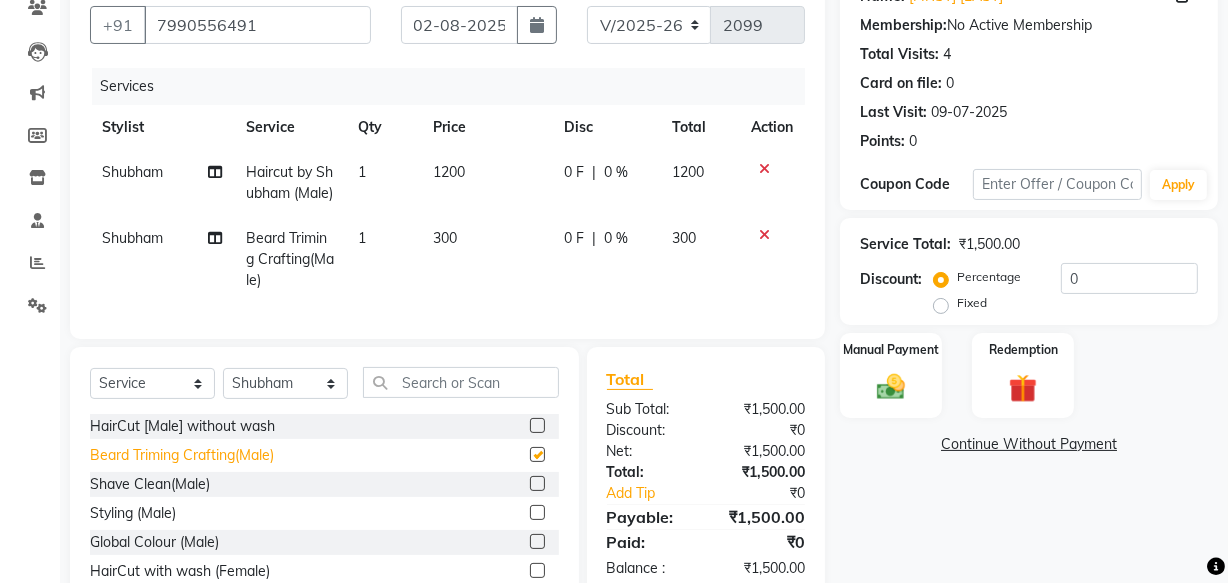 checkbox on "false" 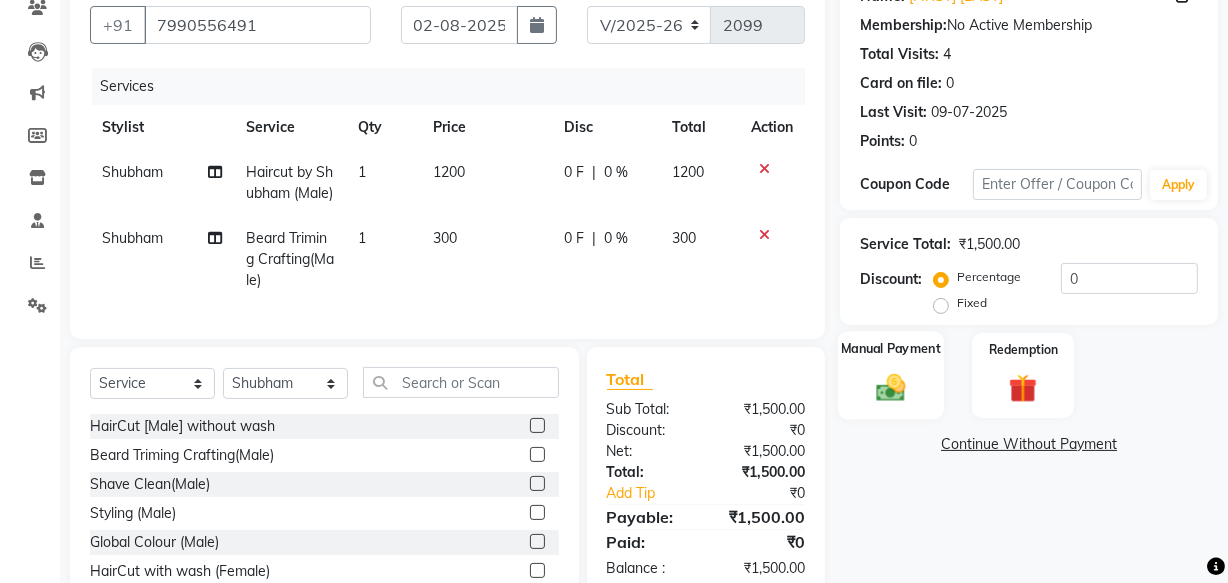 click 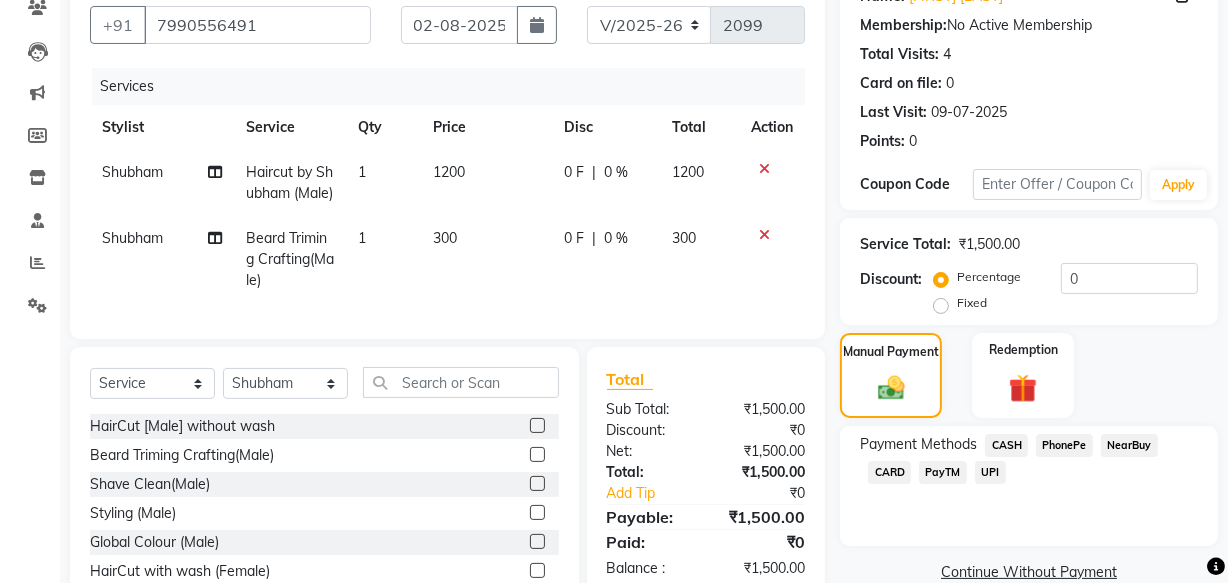 click on "UPI" 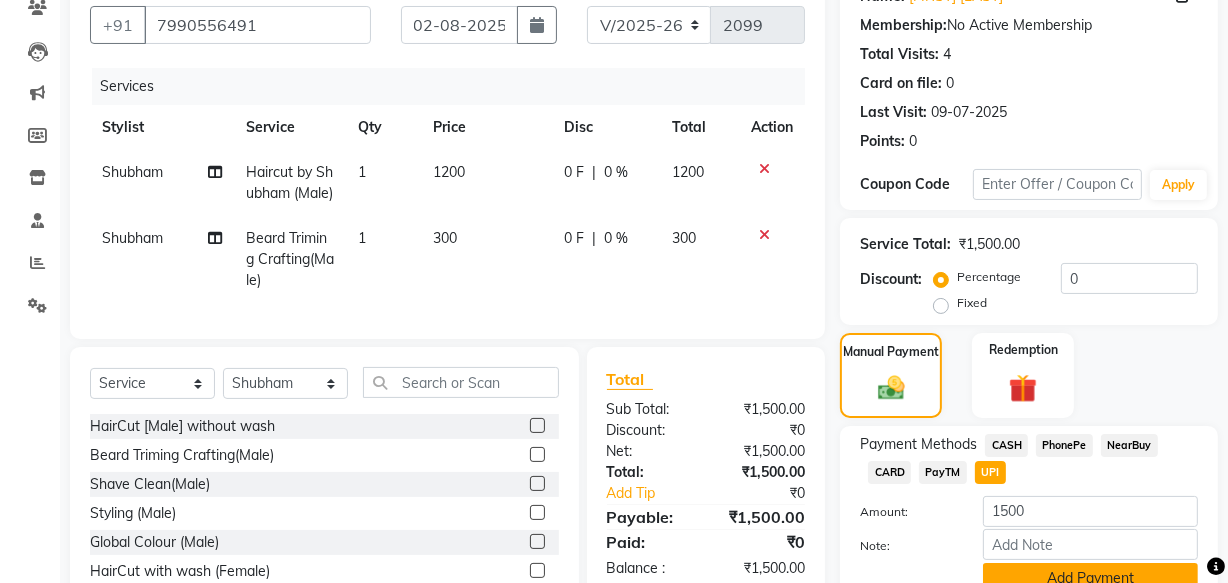 scroll, scrollTop: 218, scrollLeft: 0, axis: vertical 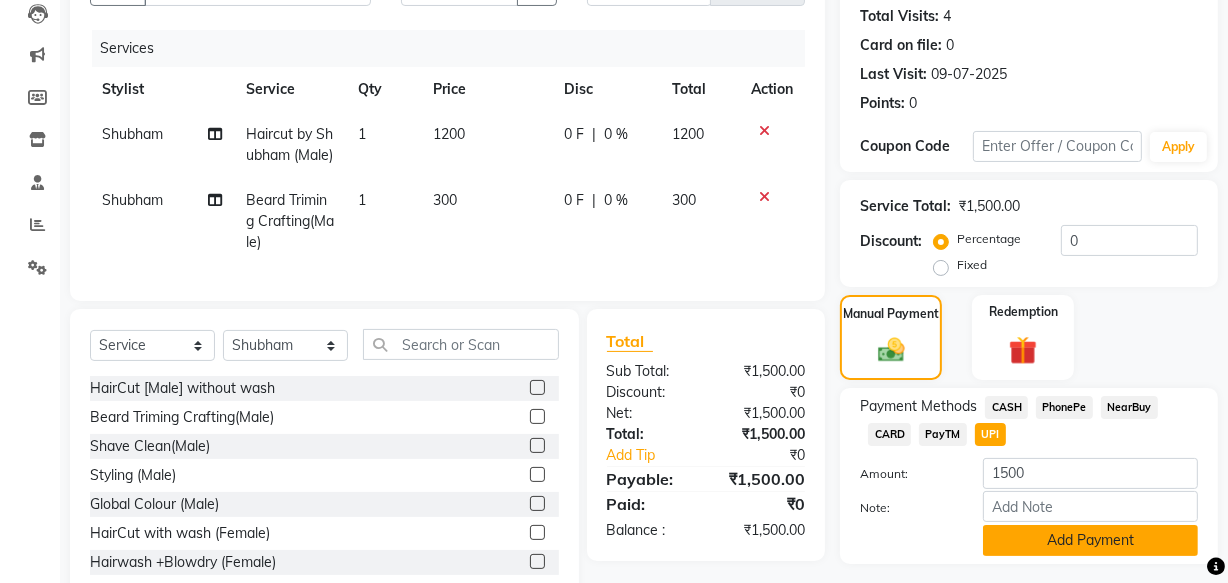 click on "Add Payment" 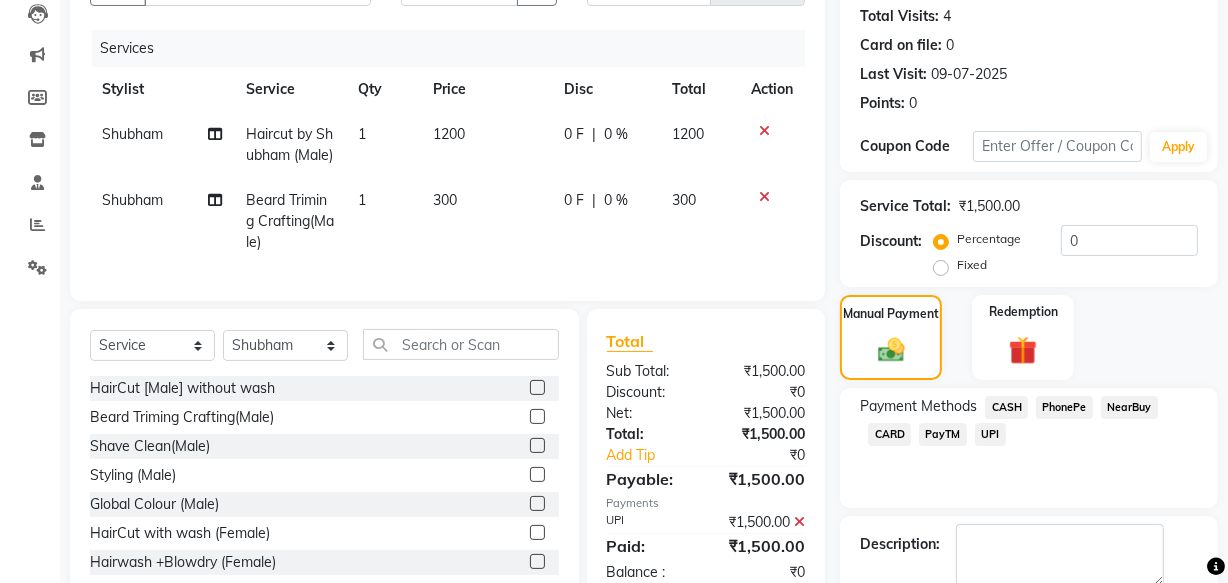 scroll, scrollTop: 326, scrollLeft: 0, axis: vertical 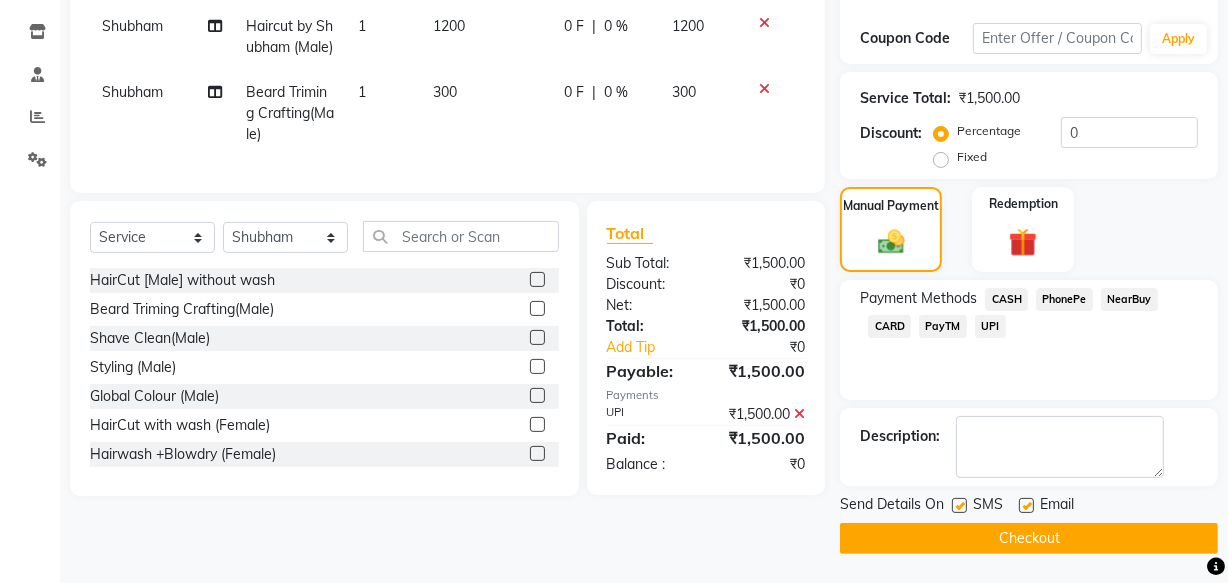 click on "Checkout" 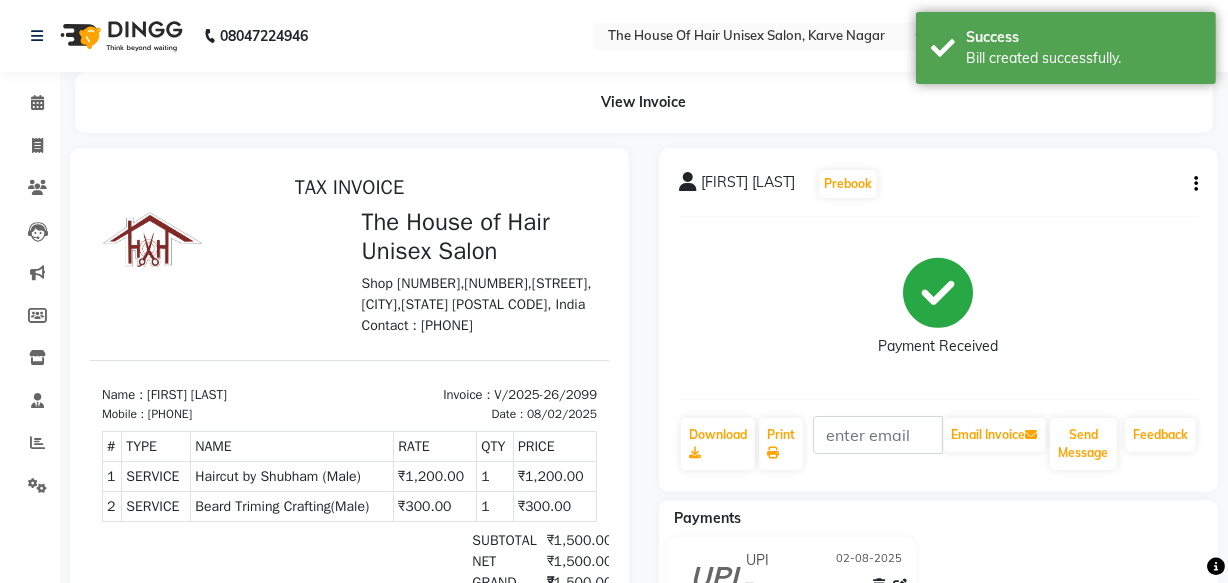 scroll, scrollTop: 110, scrollLeft: 0, axis: vertical 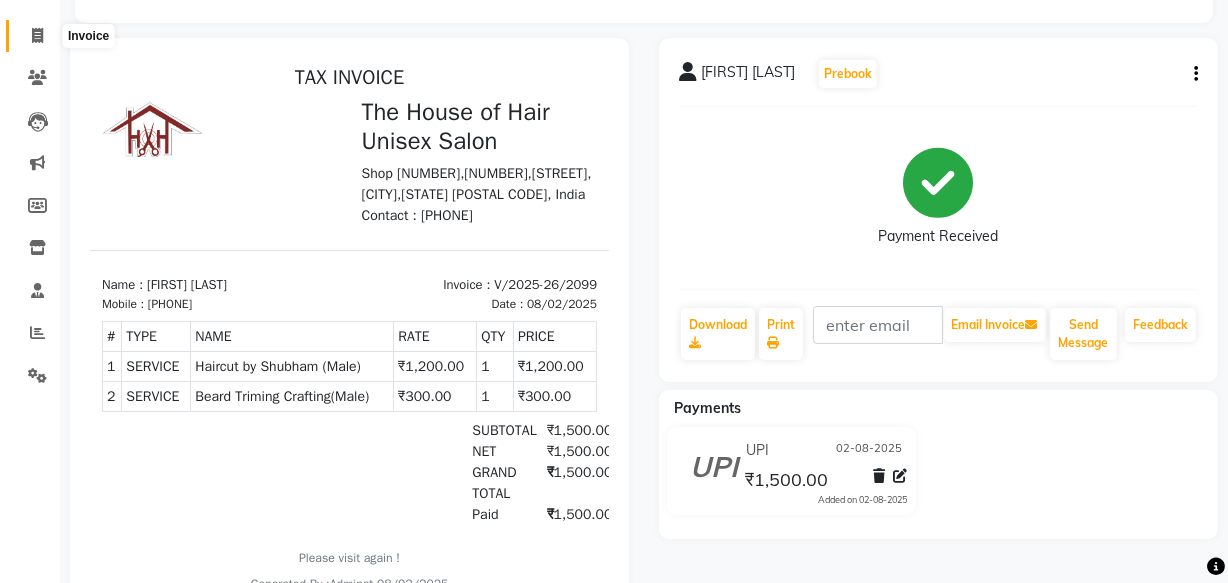 click 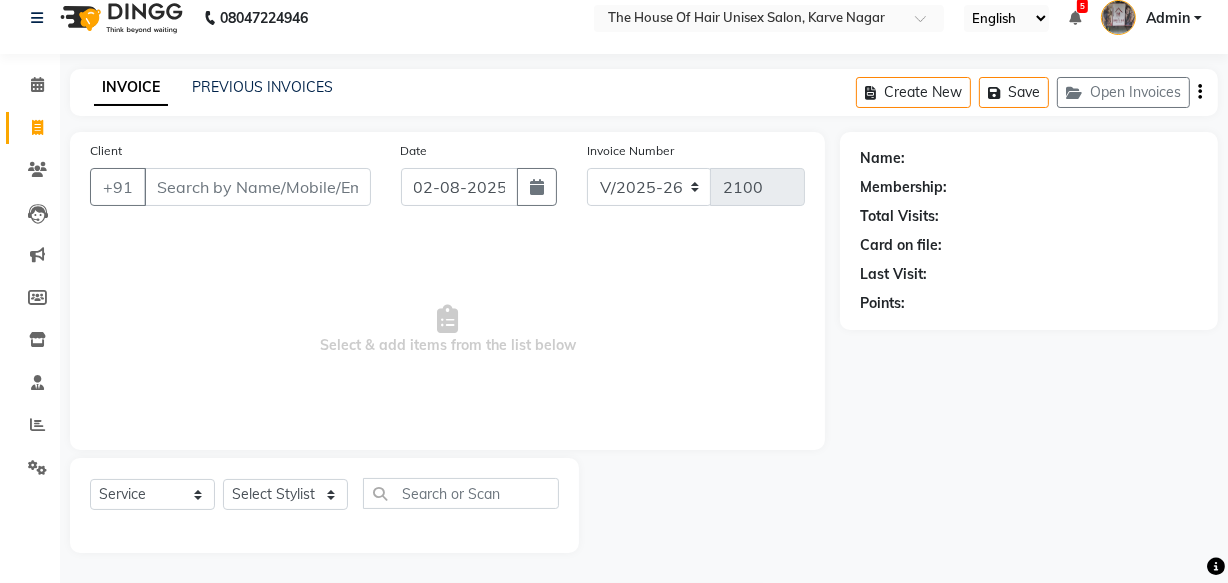 scroll, scrollTop: 0, scrollLeft: 0, axis: both 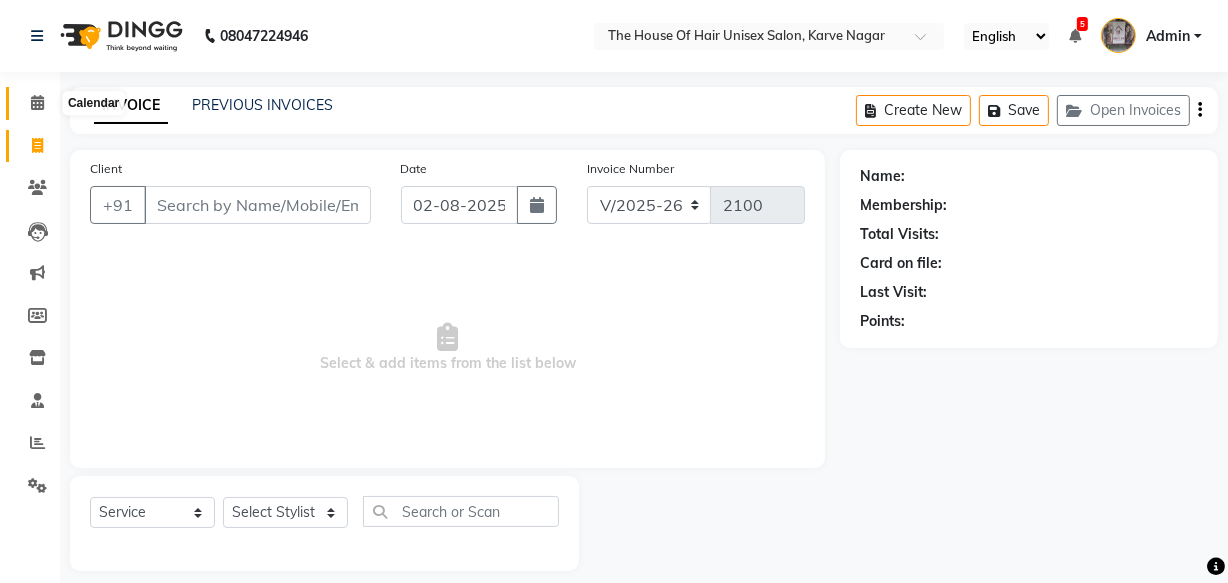 click 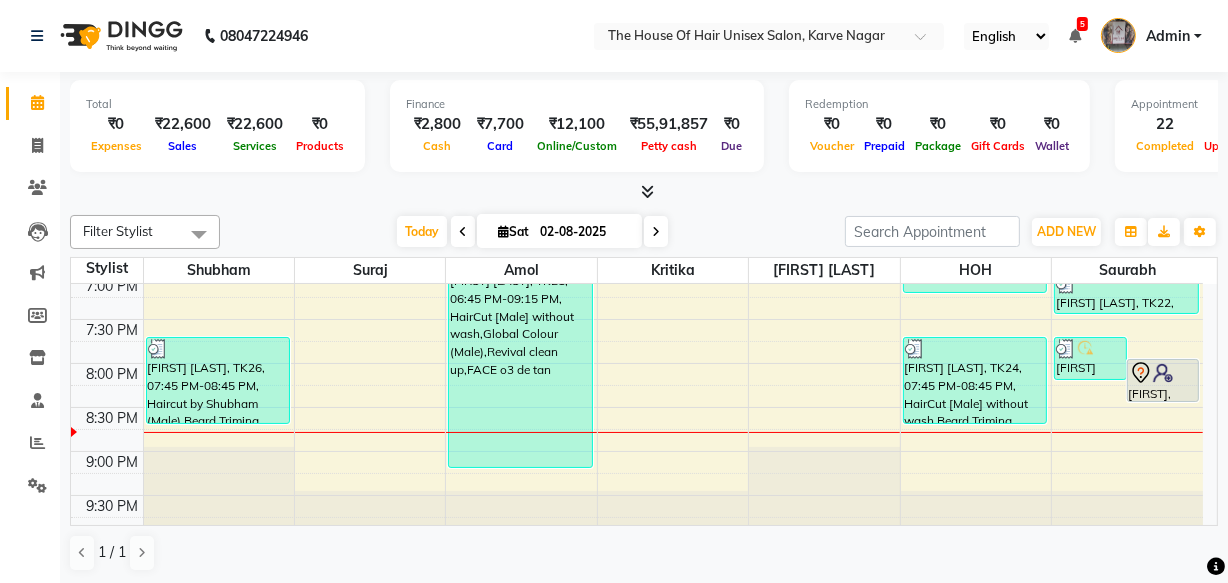scroll, scrollTop: 1072, scrollLeft: 0, axis: vertical 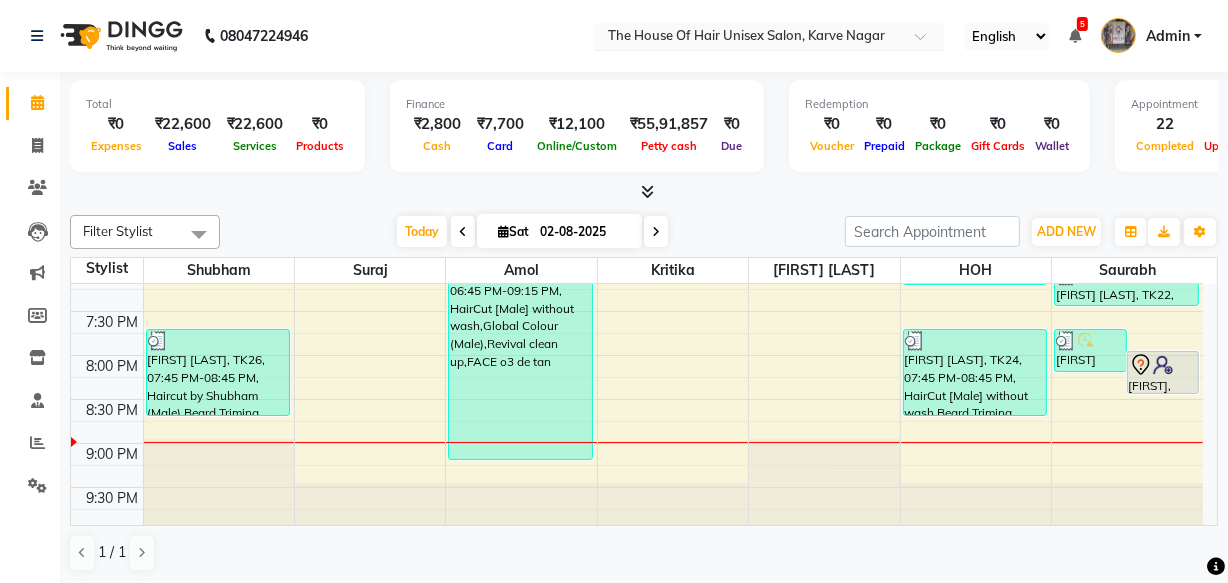 click at bounding box center [749, 38] 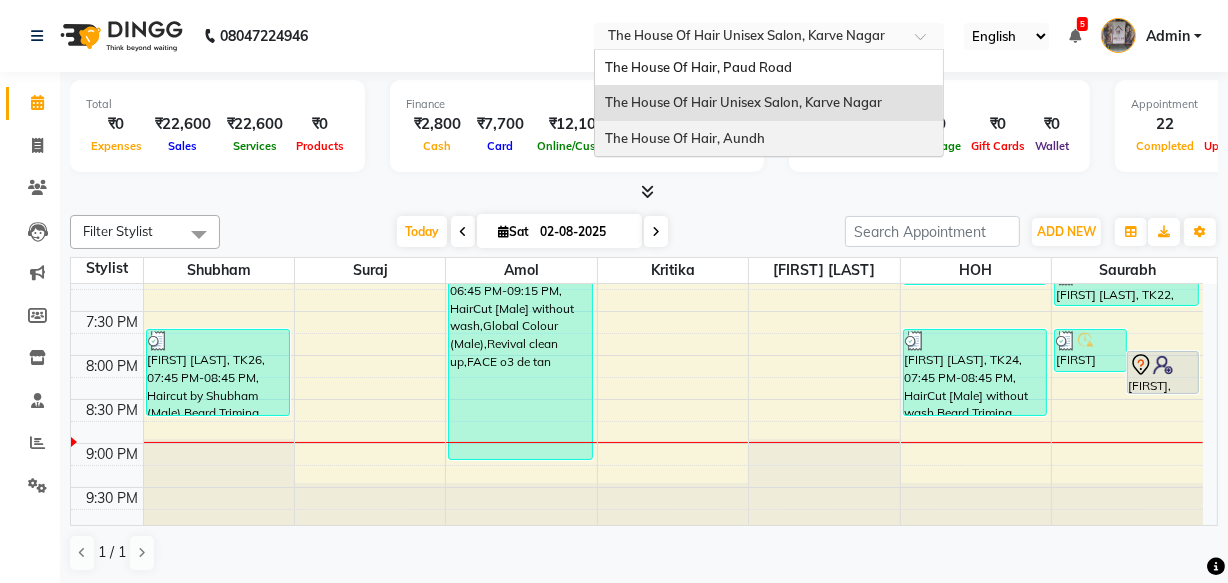 click on "The House Of Hair, Aundh" at bounding box center (769, 139) 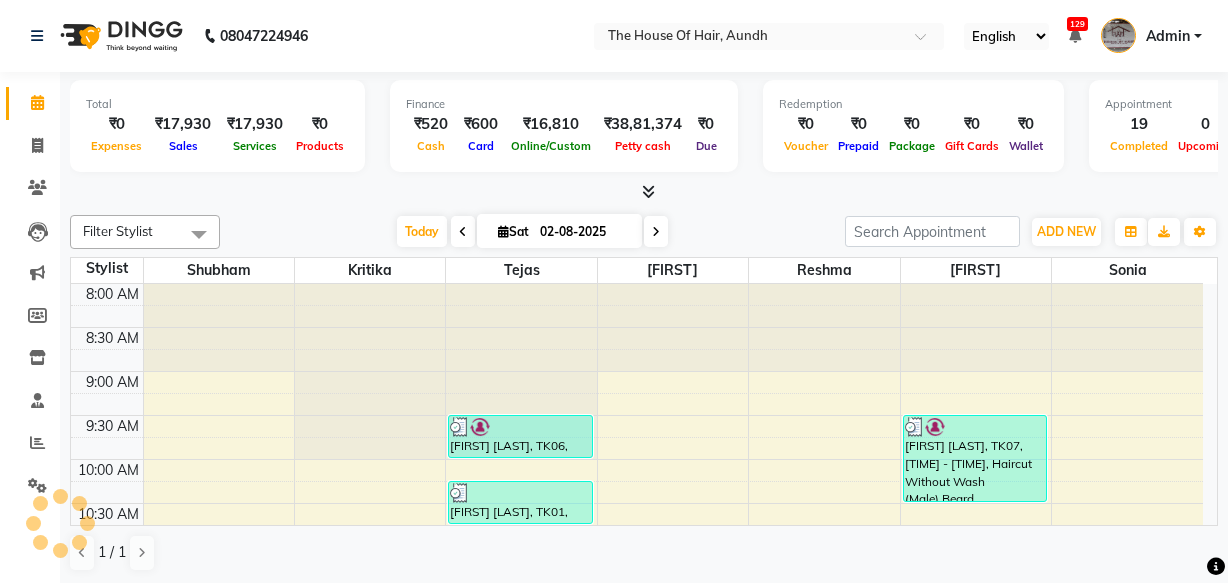 scroll, scrollTop: 0, scrollLeft: 0, axis: both 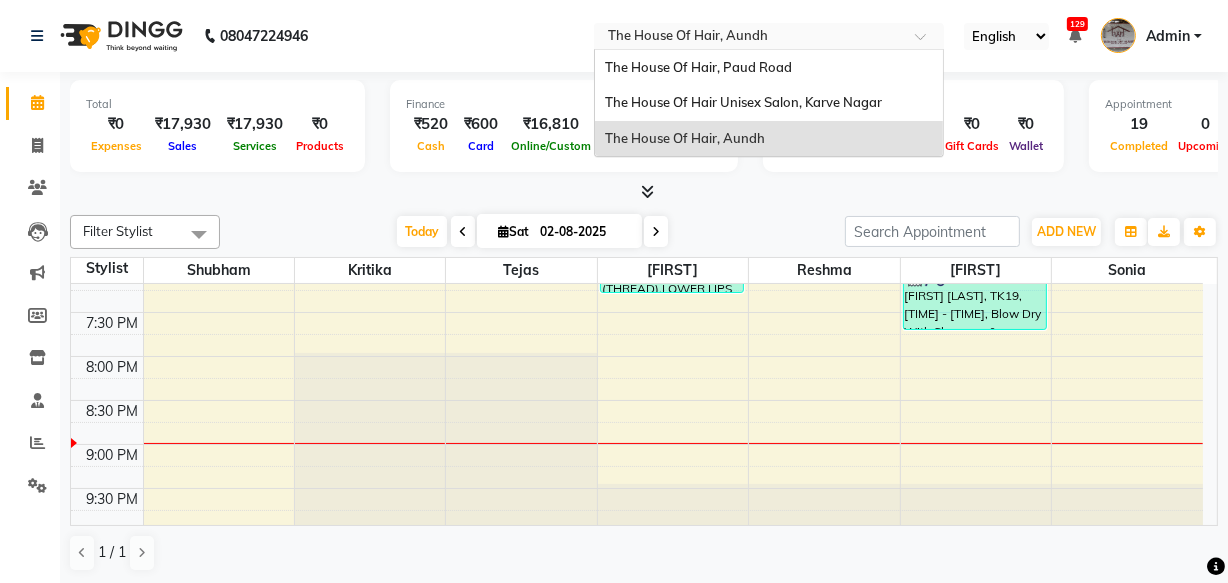 click at bounding box center [749, 38] 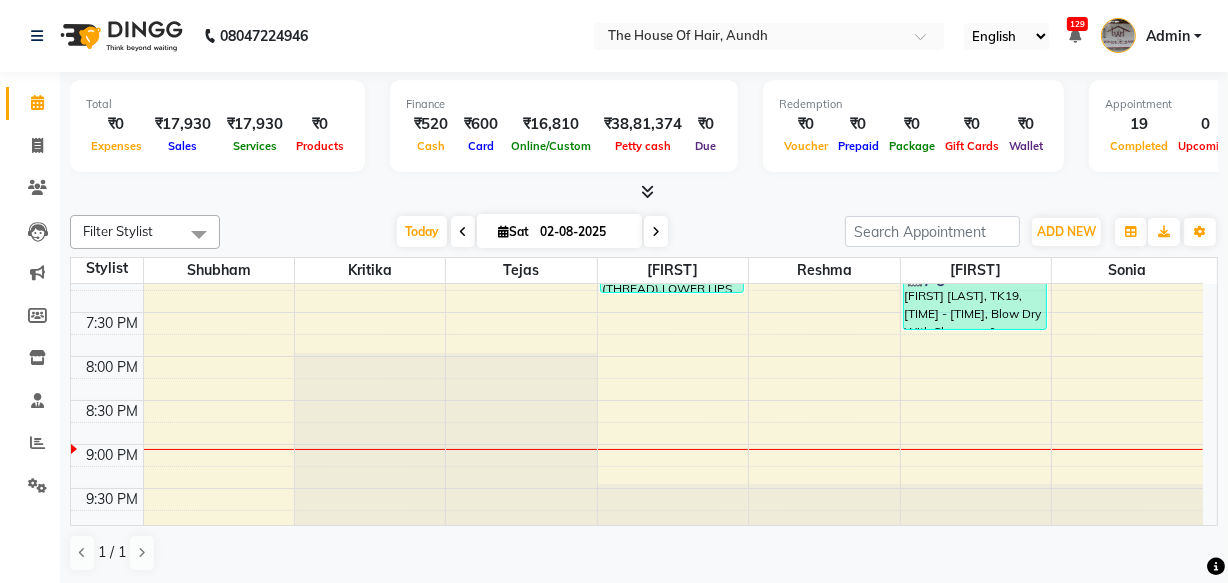click on "Today  Sat 02-08-2025" at bounding box center [532, 232] 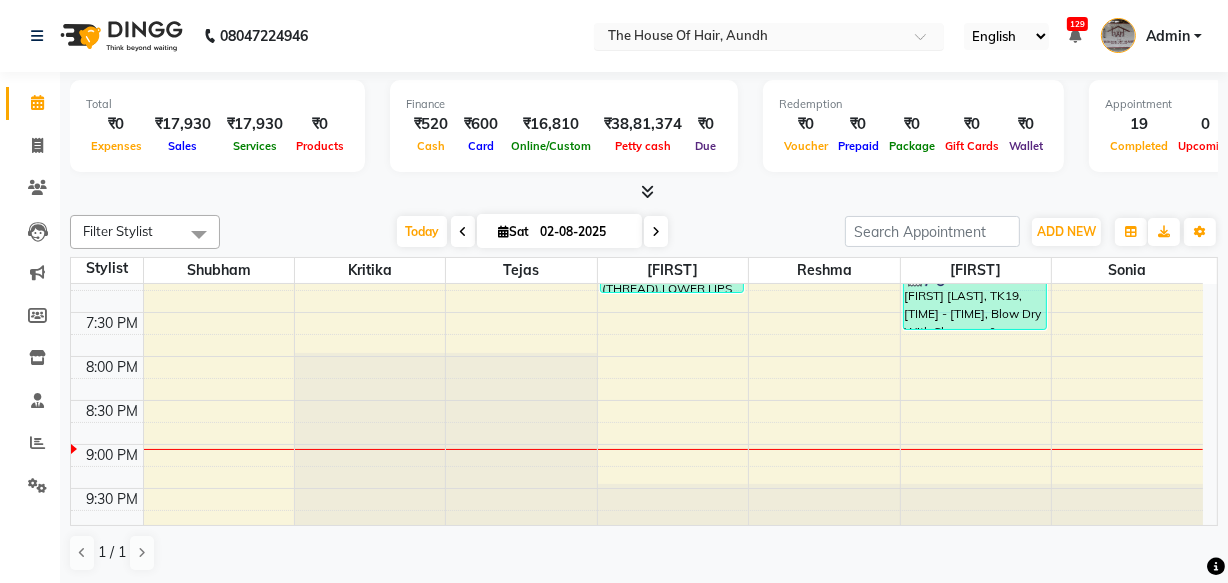 click at bounding box center [749, 38] 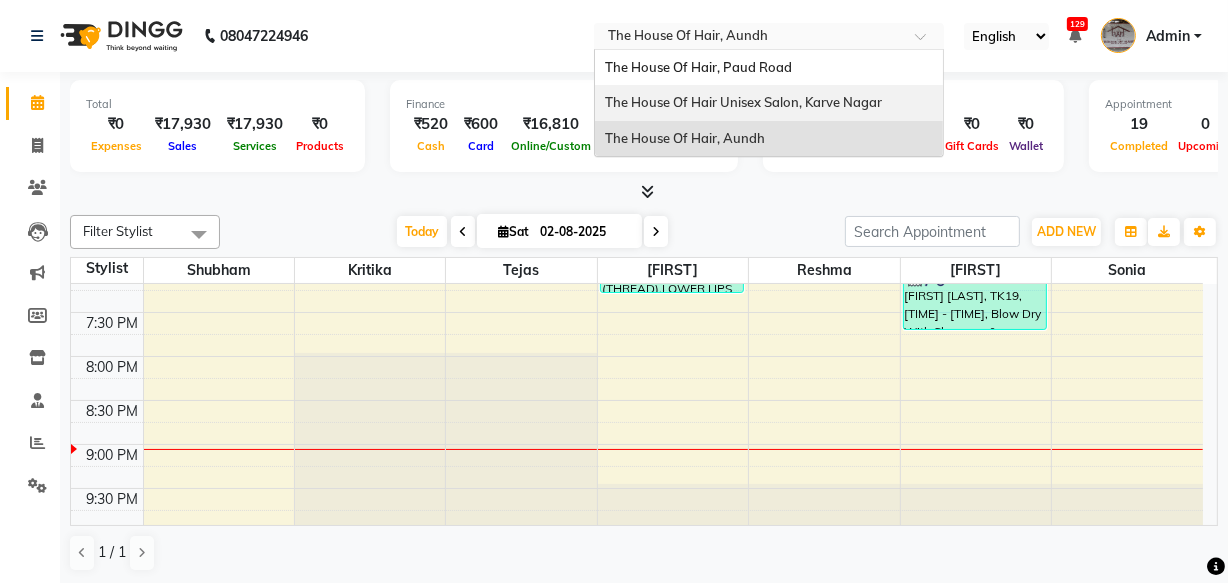 click on "The House Of Hair Unisex Salon, Karve Nagar" at bounding box center [743, 102] 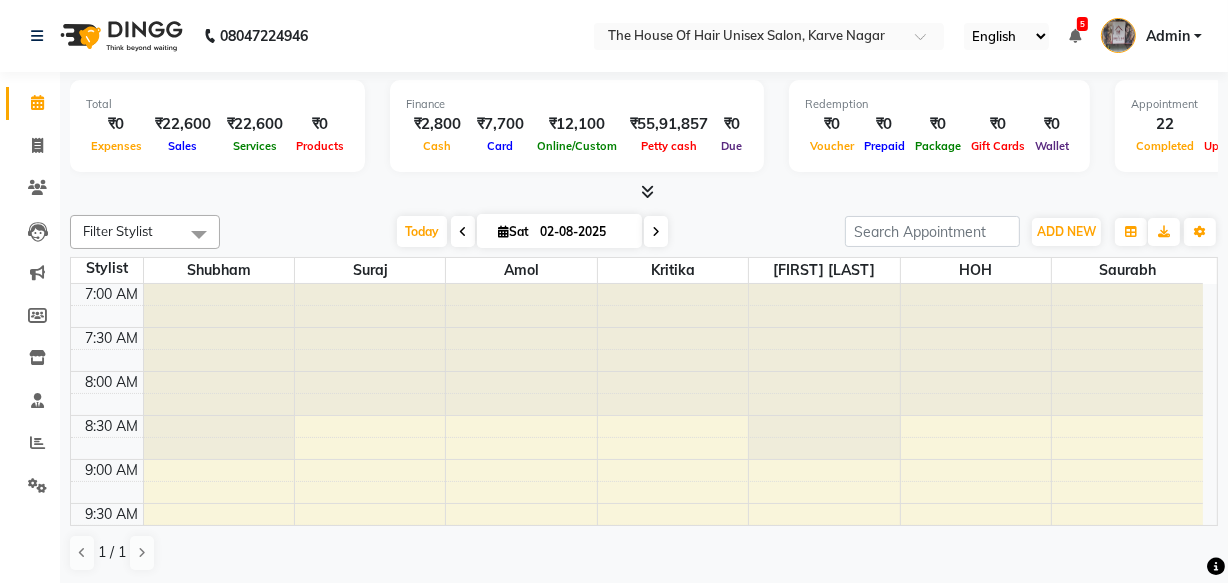 scroll, scrollTop: 0, scrollLeft: 0, axis: both 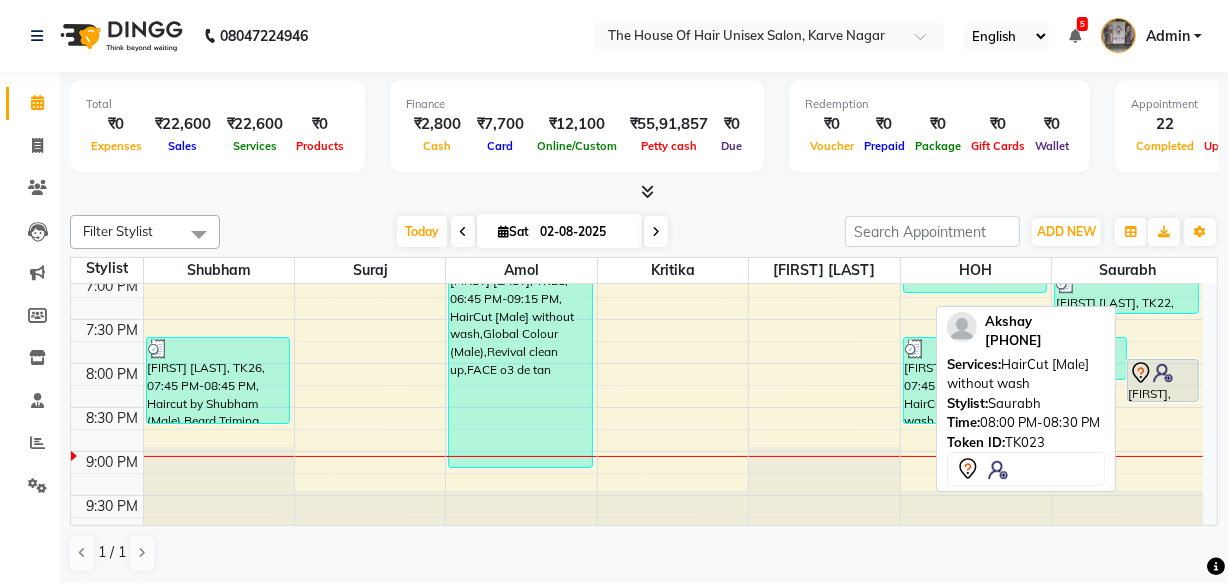 click at bounding box center [1163, 373] 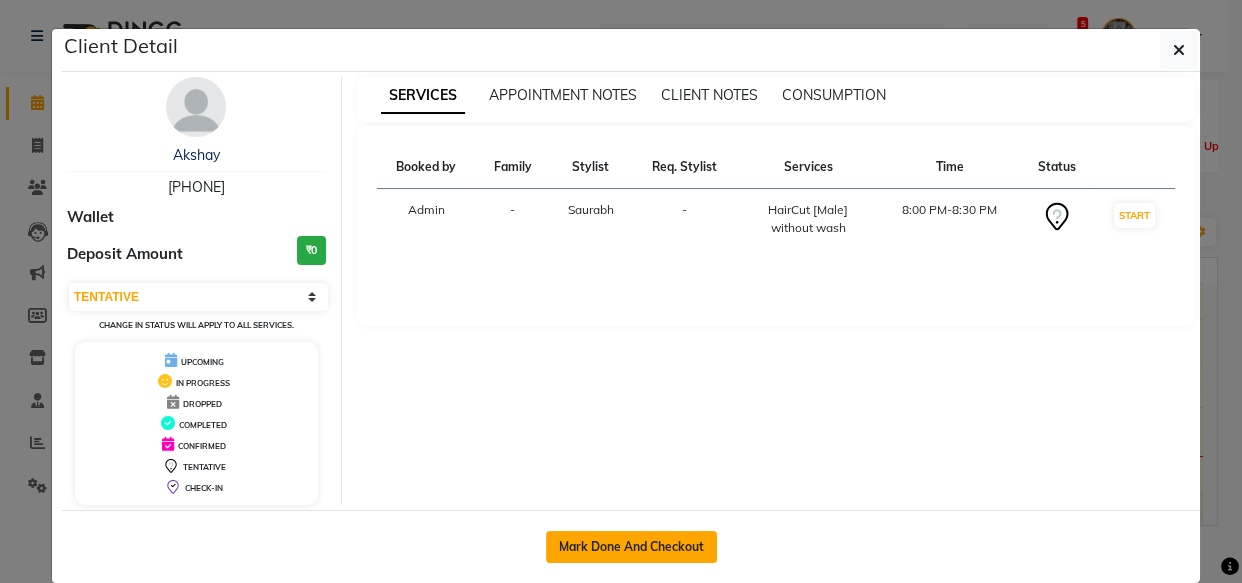 click on "Mark Done And Checkout" 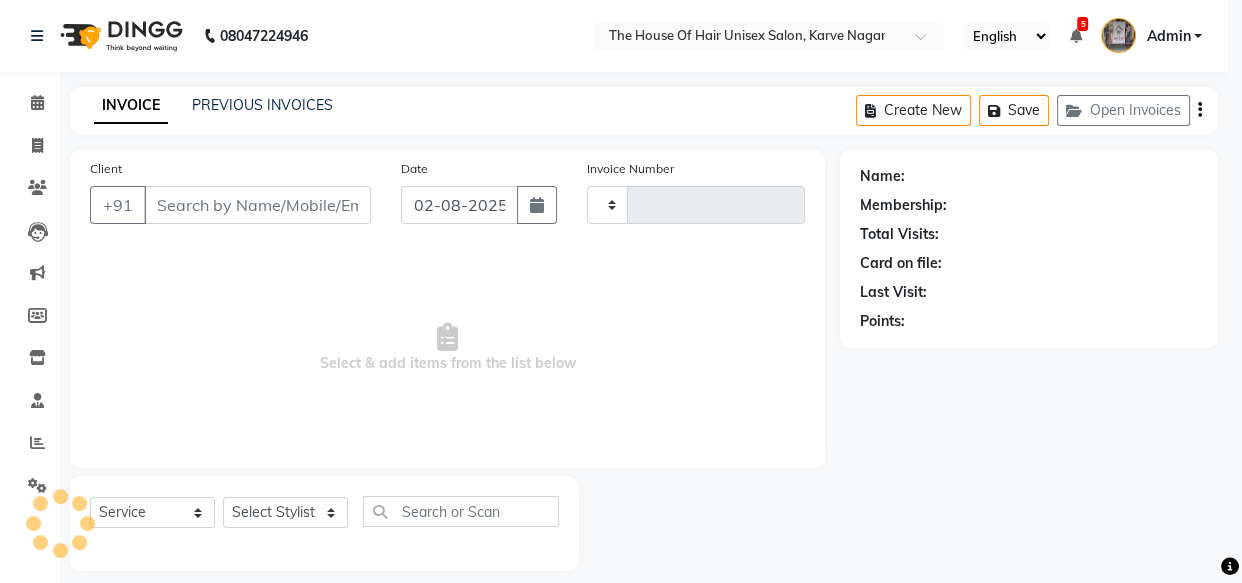 type on "2100" 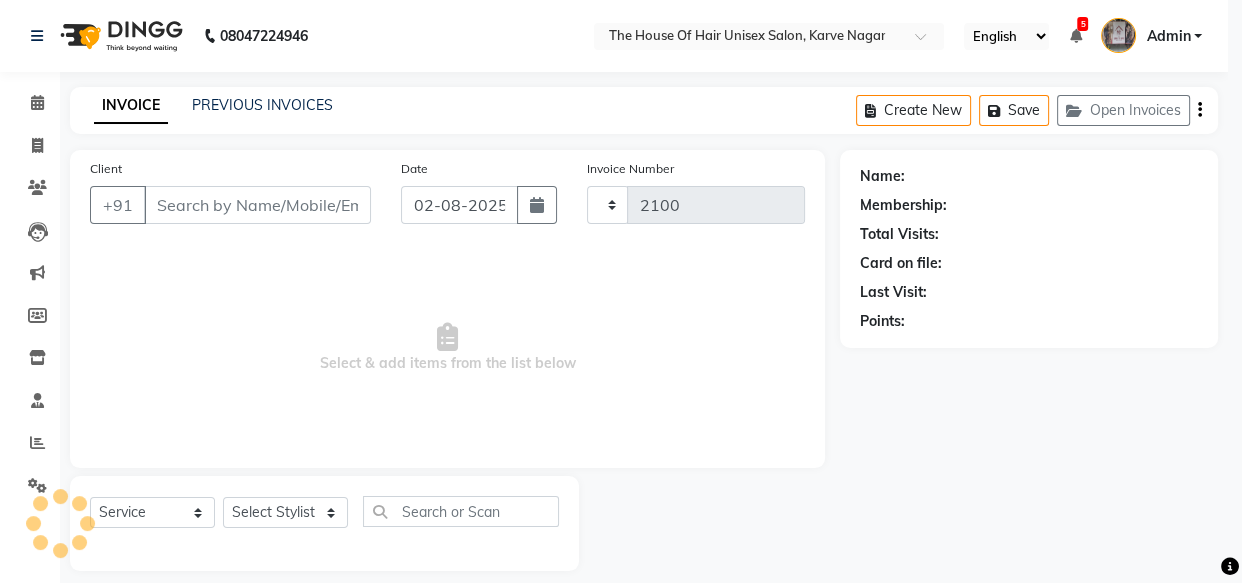 select on "598" 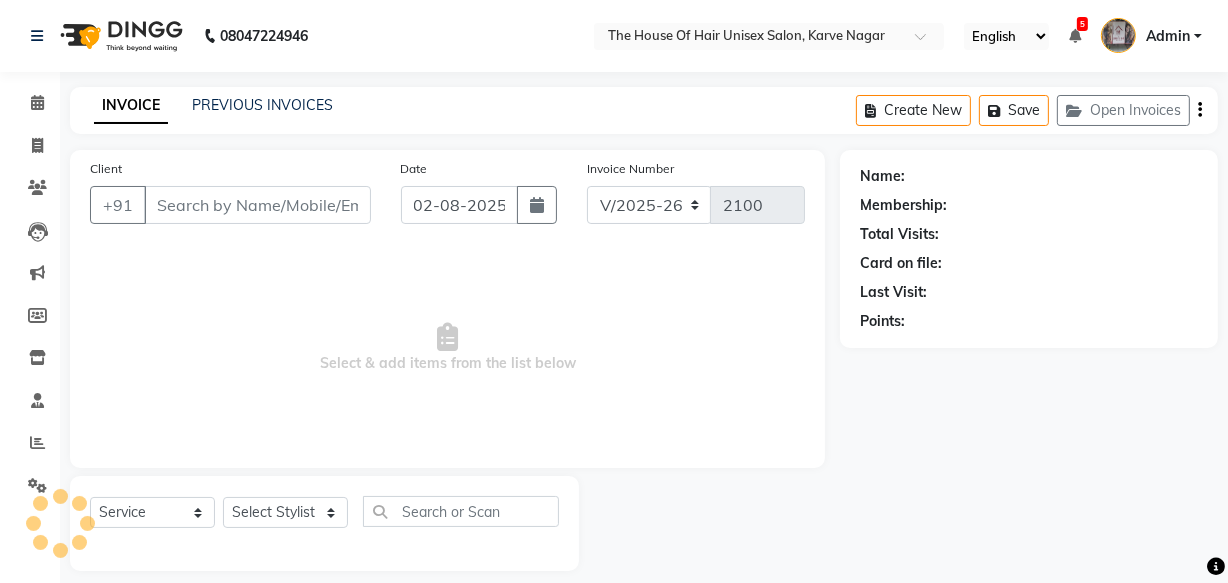 type on "[PHONE]" 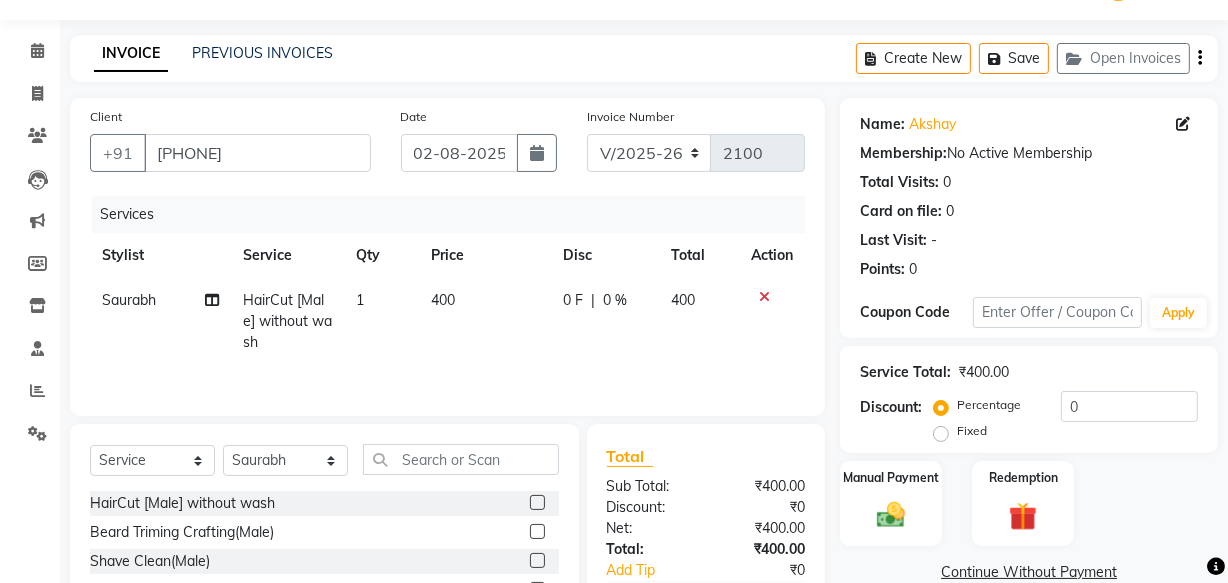 scroll, scrollTop: 60, scrollLeft: 0, axis: vertical 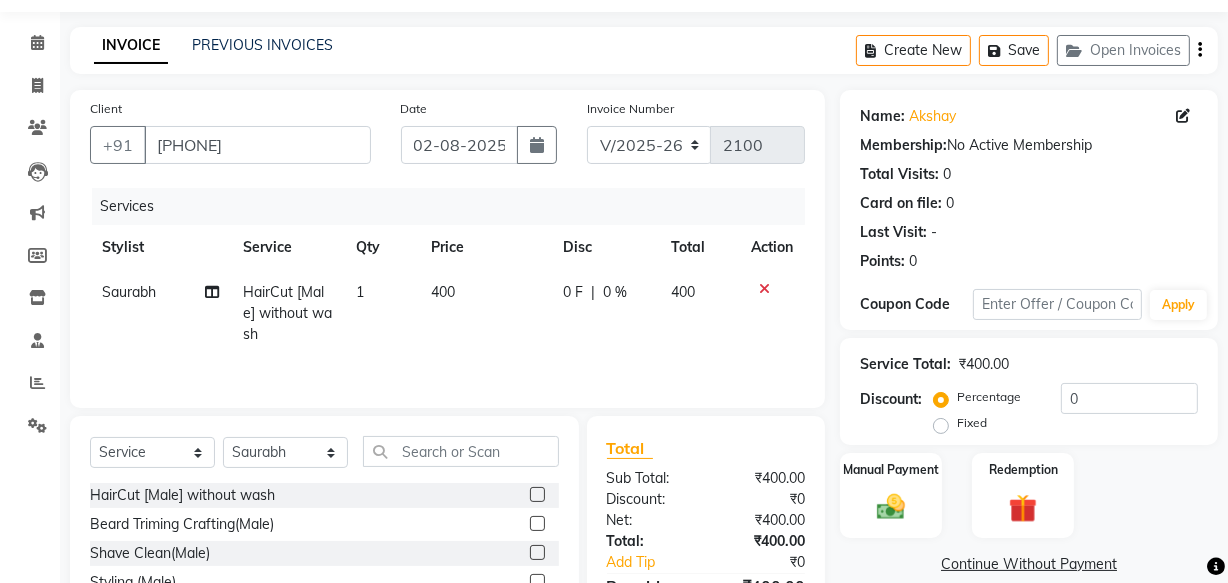 click 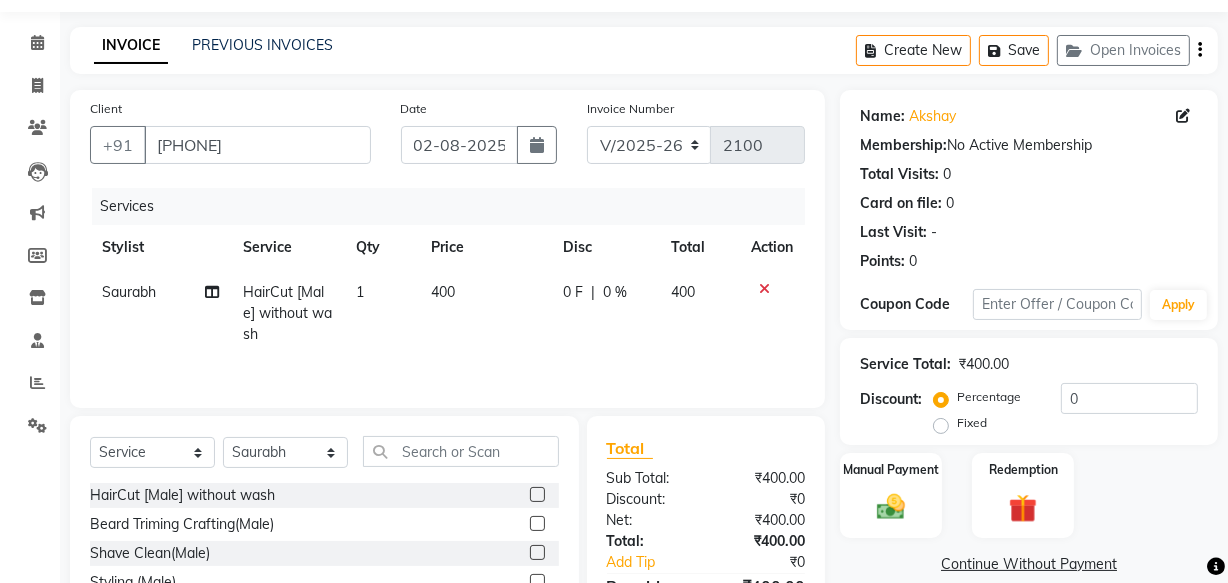 click at bounding box center (536, 524) 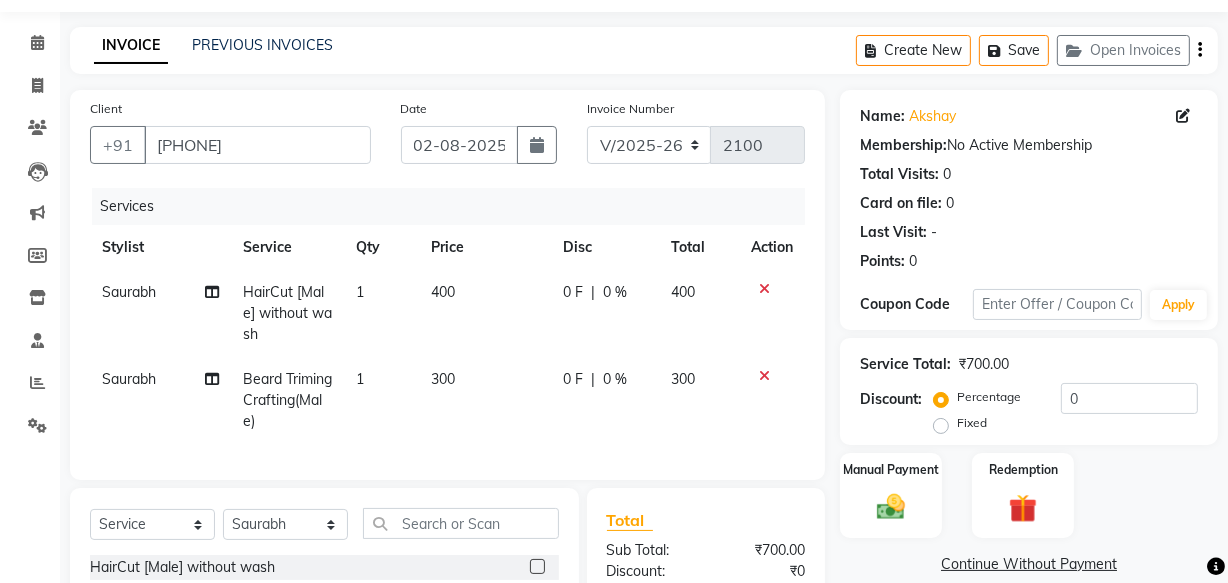 checkbox on "false" 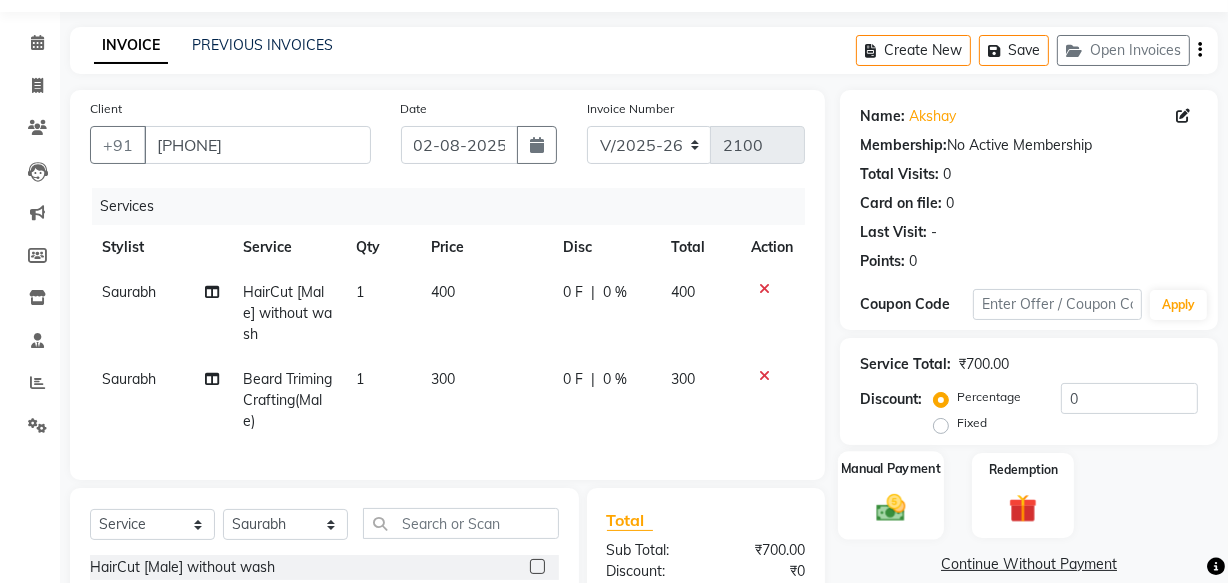 click 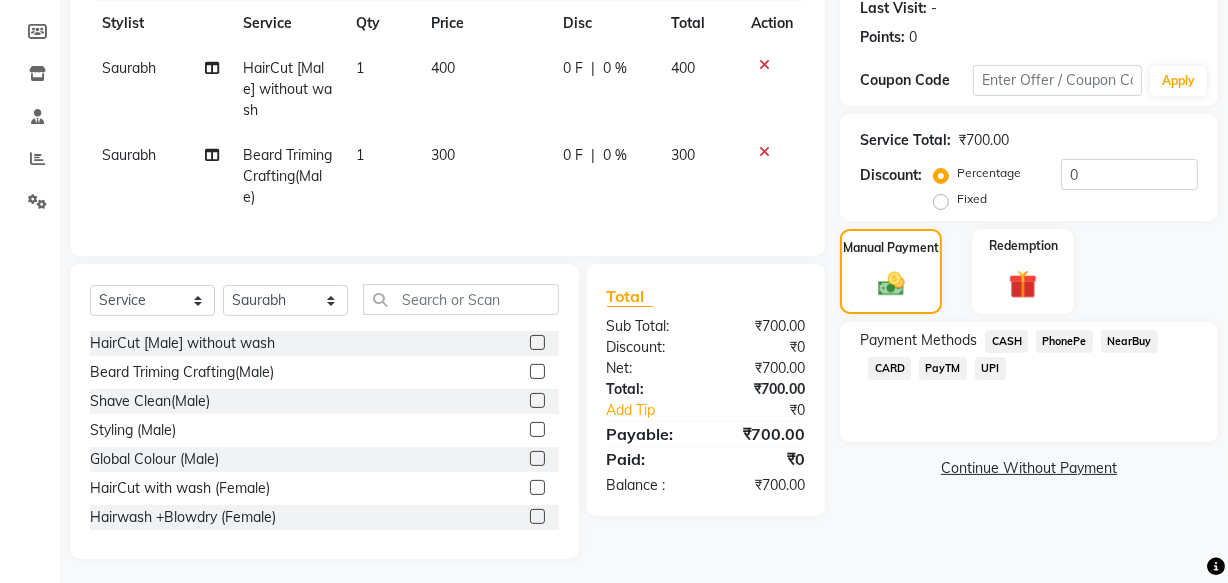 scroll, scrollTop: 304, scrollLeft: 0, axis: vertical 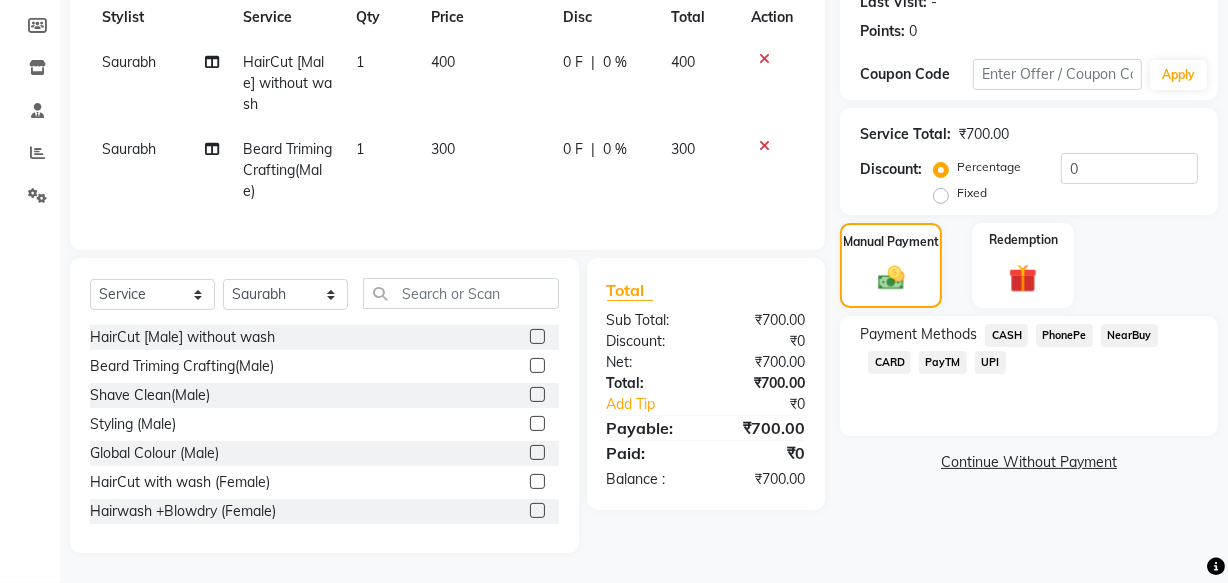 click on "UPI" 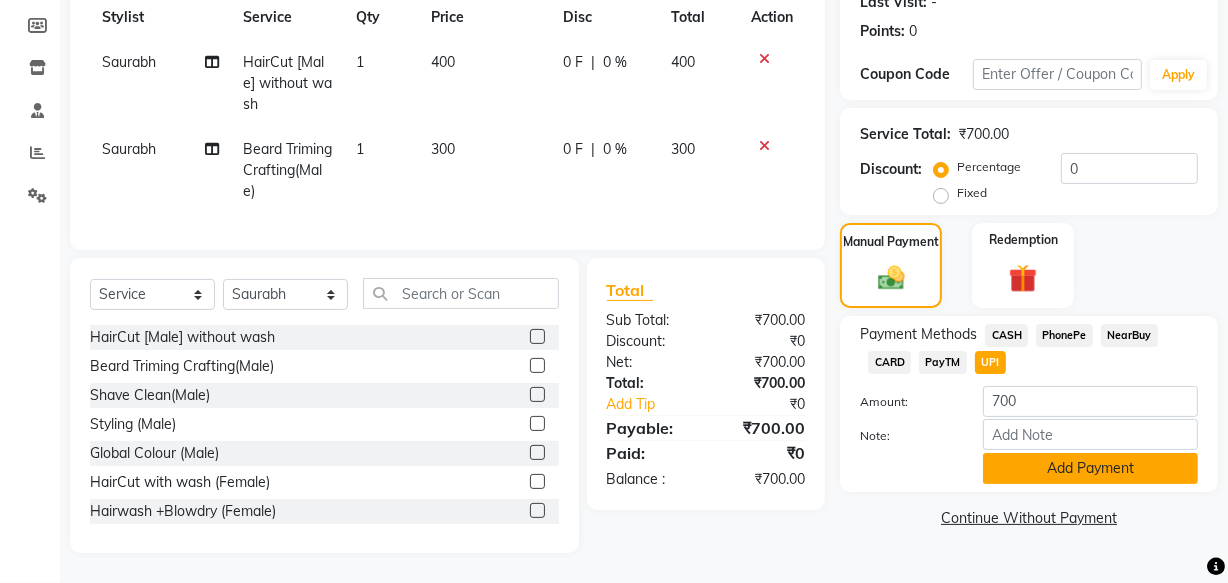 click on "Add Payment" 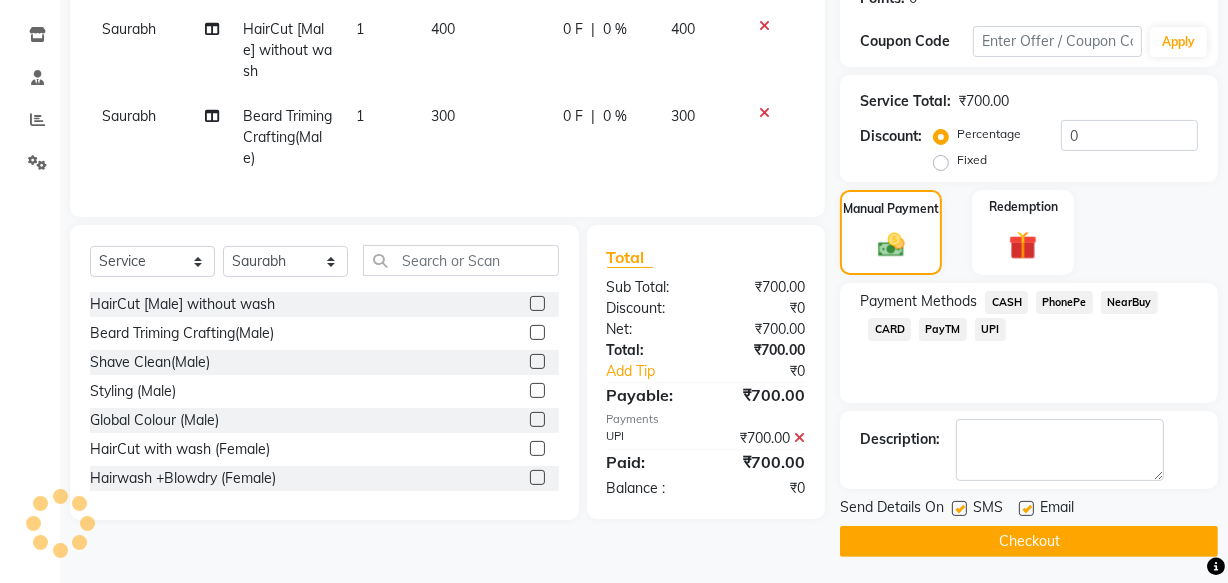 scroll, scrollTop: 326, scrollLeft: 0, axis: vertical 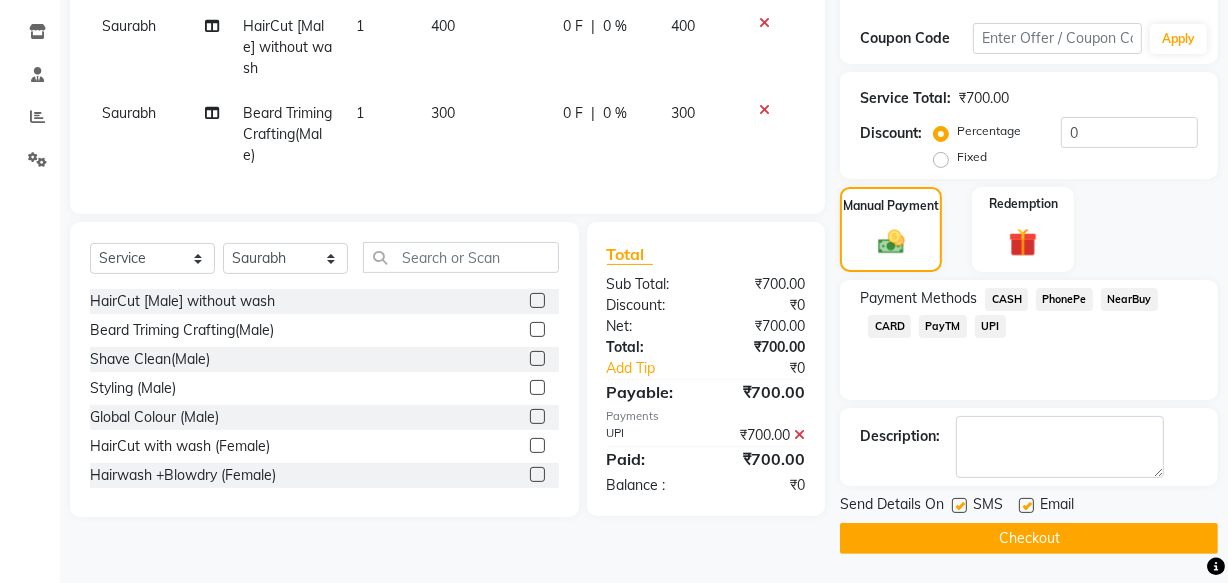 click on "Checkout" 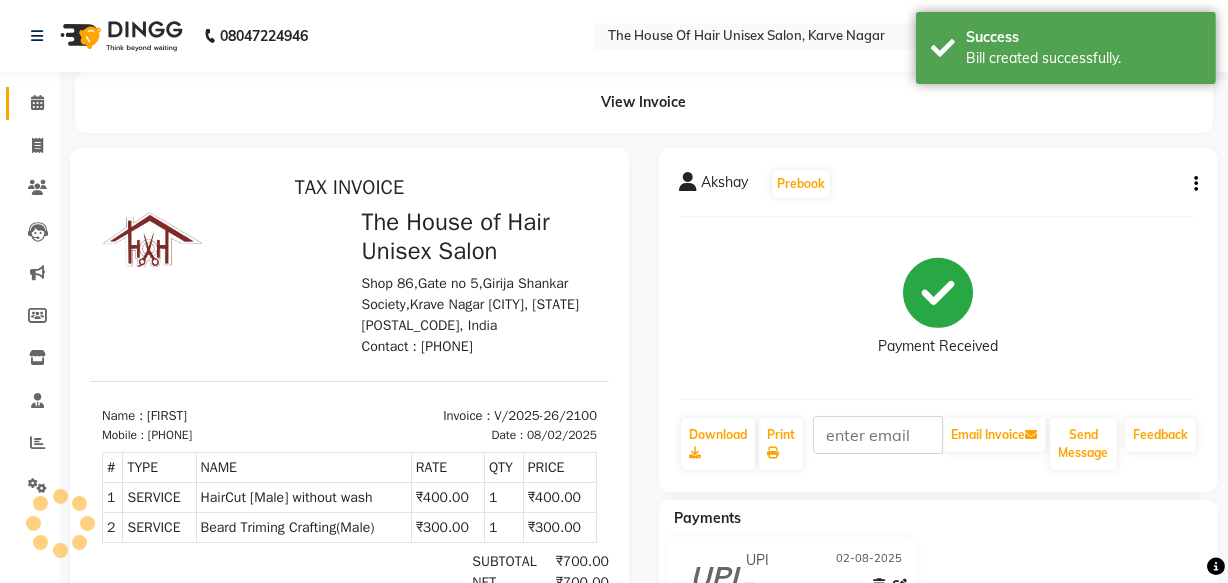 scroll, scrollTop: 0, scrollLeft: 0, axis: both 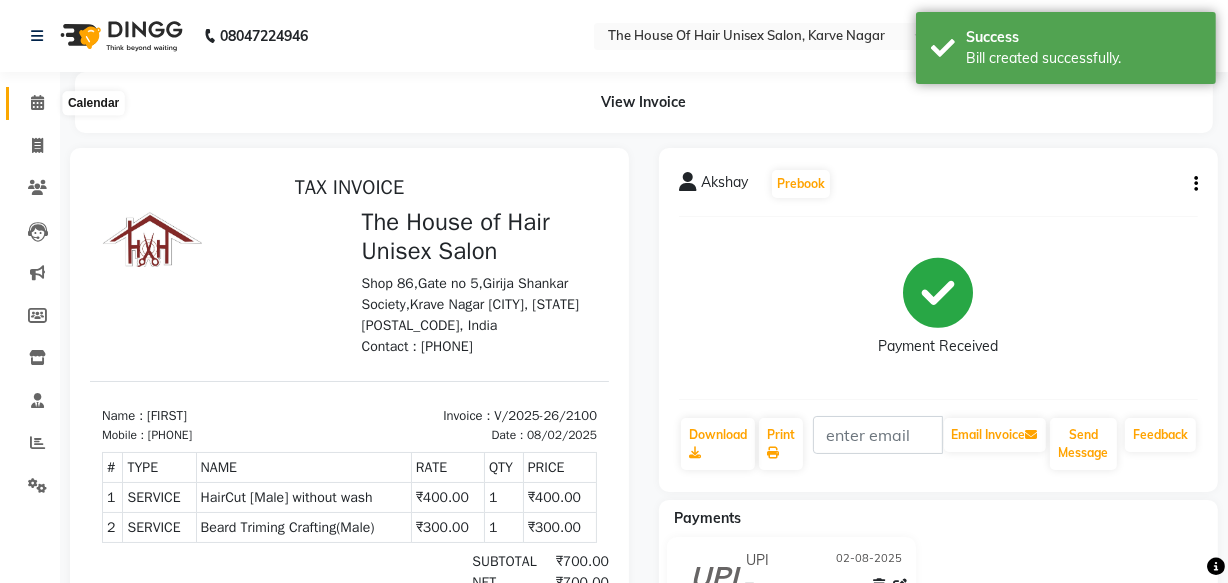 click 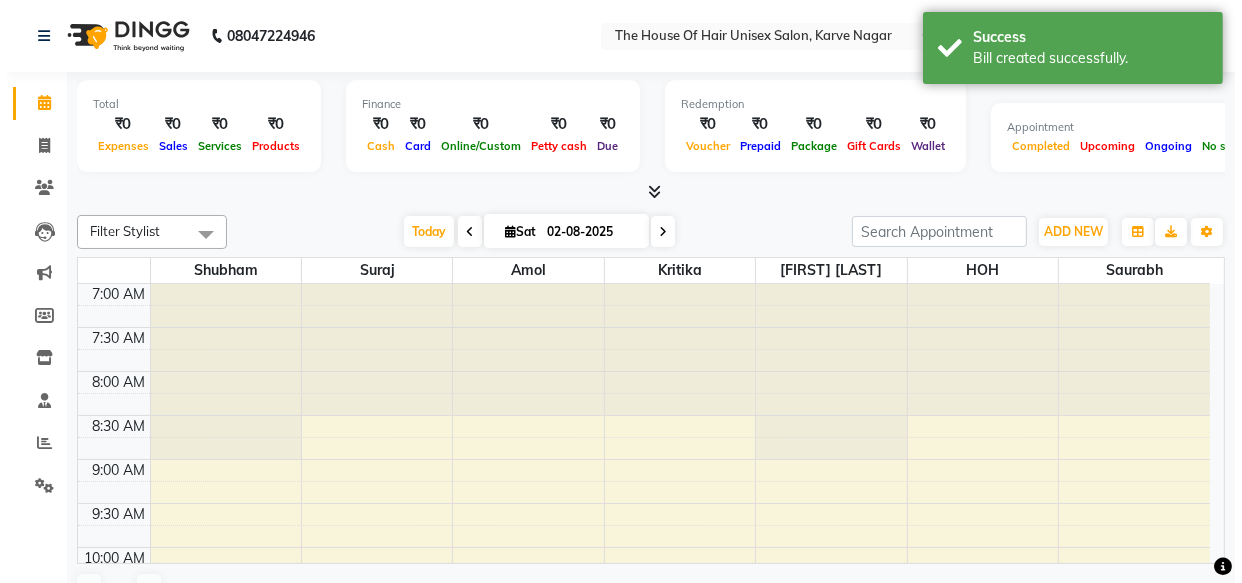 scroll, scrollTop: 0, scrollLeft: 0, axis: both 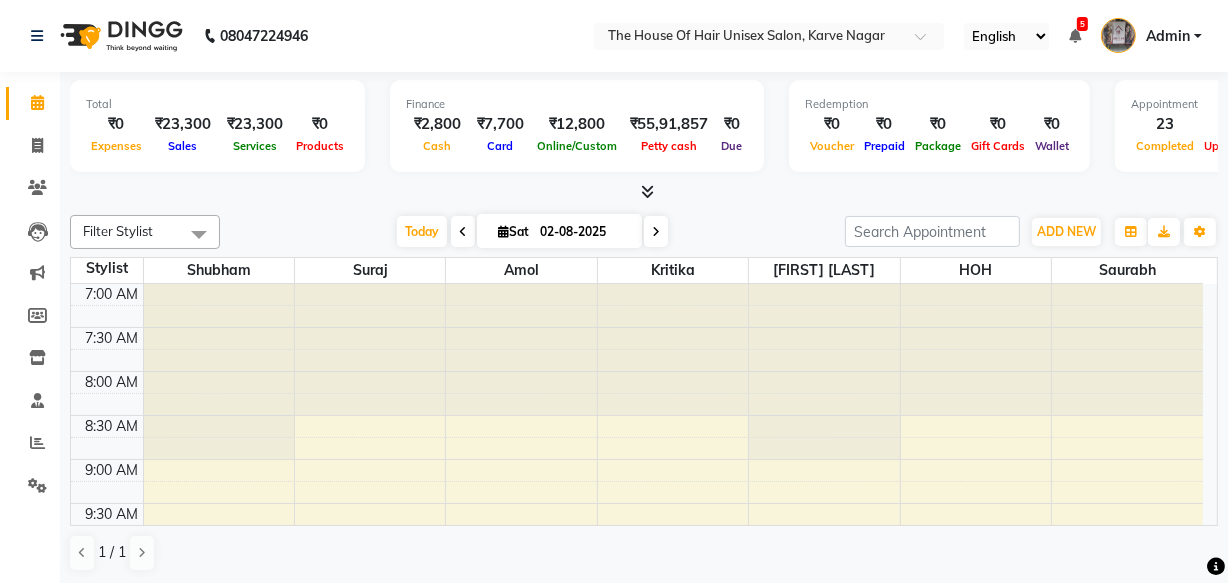 click 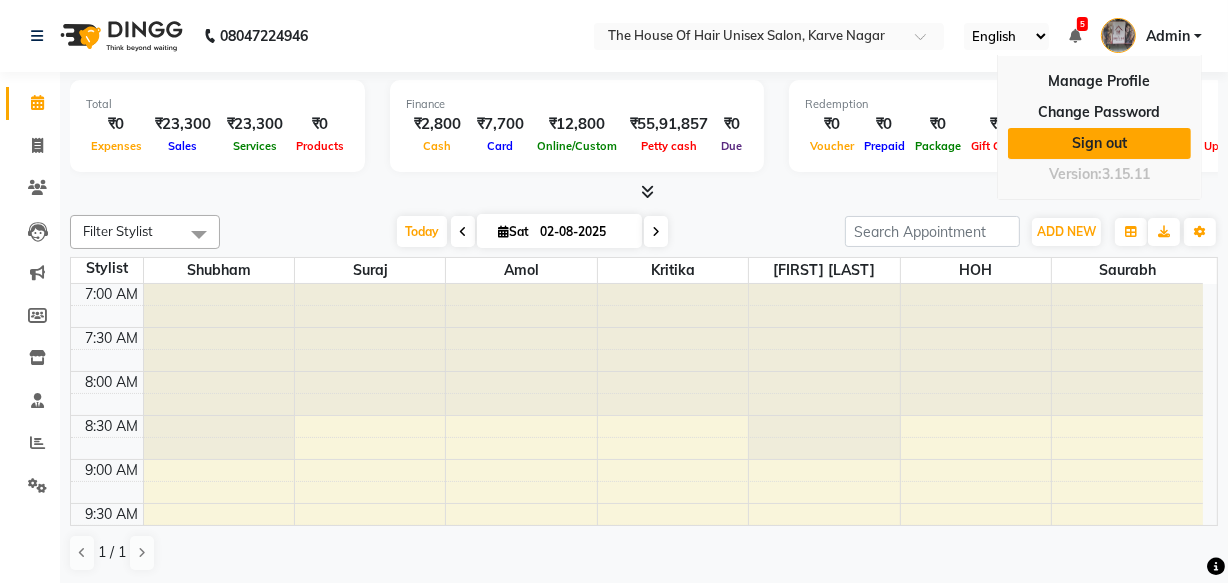 click on "Sign out" at bounding box center [1099, 143] 